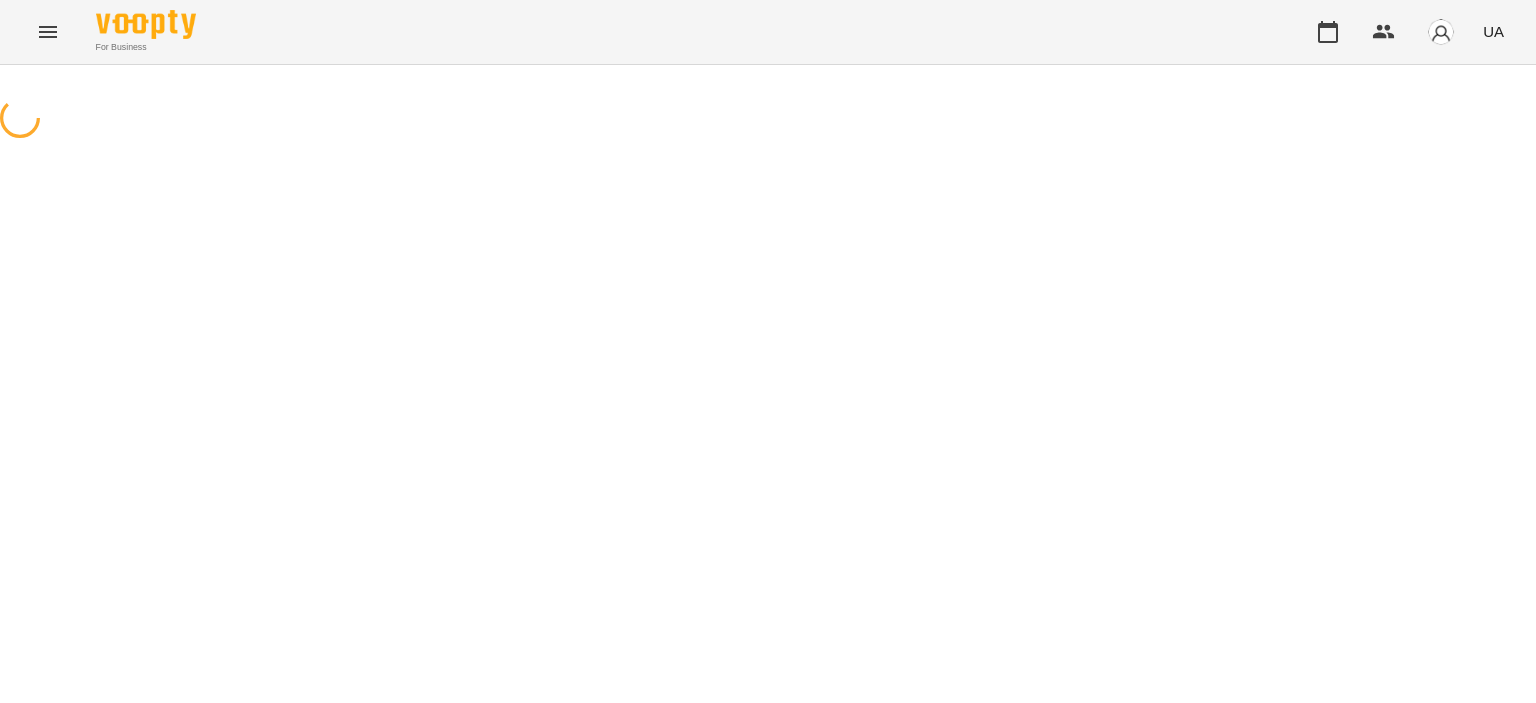 scroll, scrollTop: 0, scrollLeft: 0, axis: both 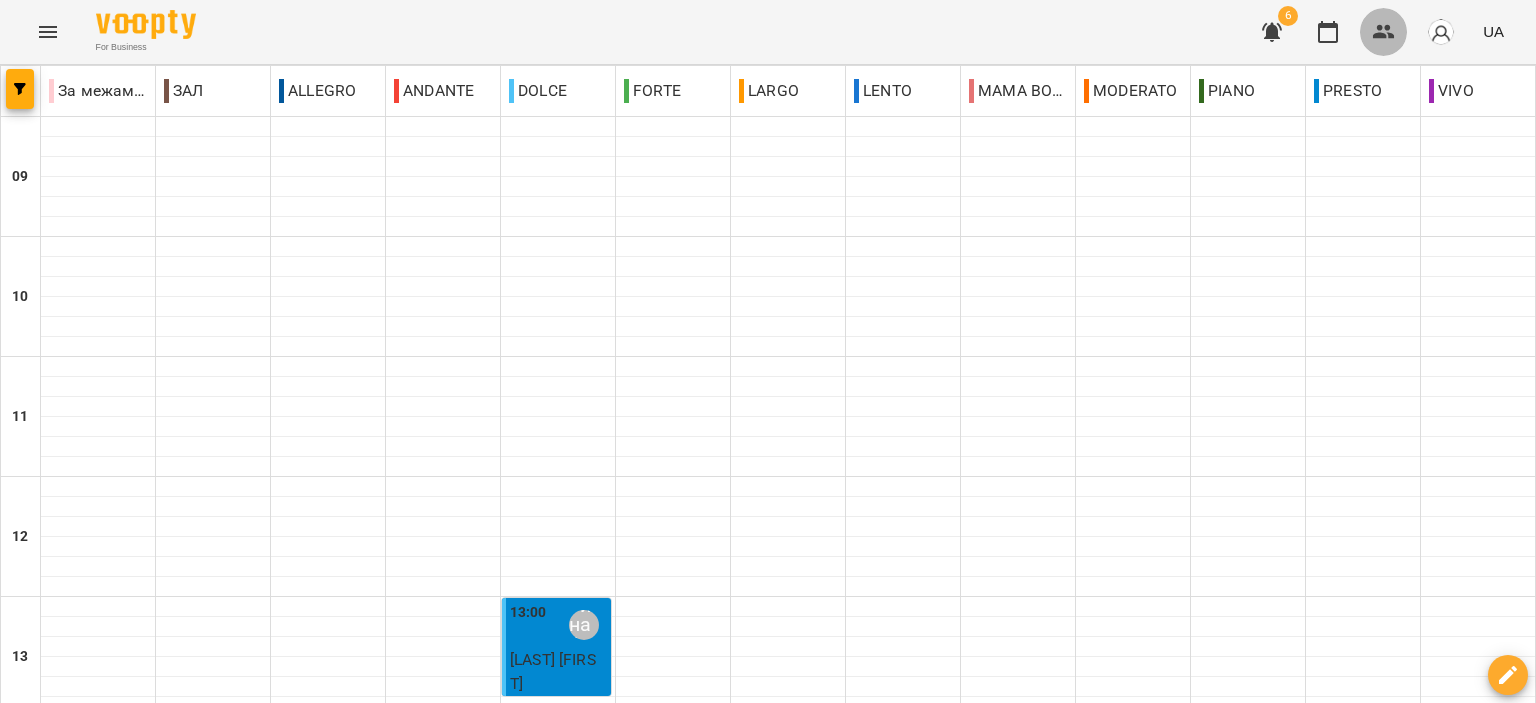 click 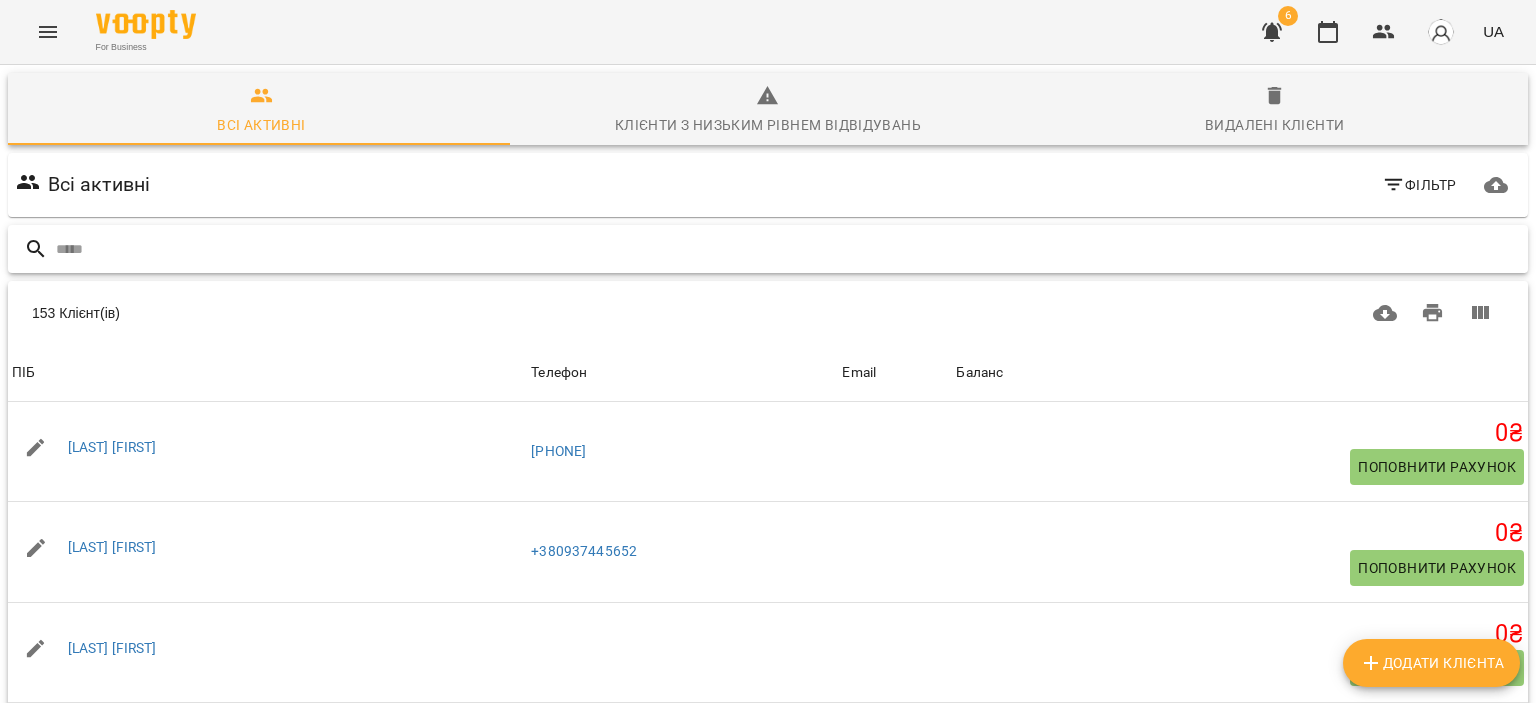 click at bounding box center (788, 249) 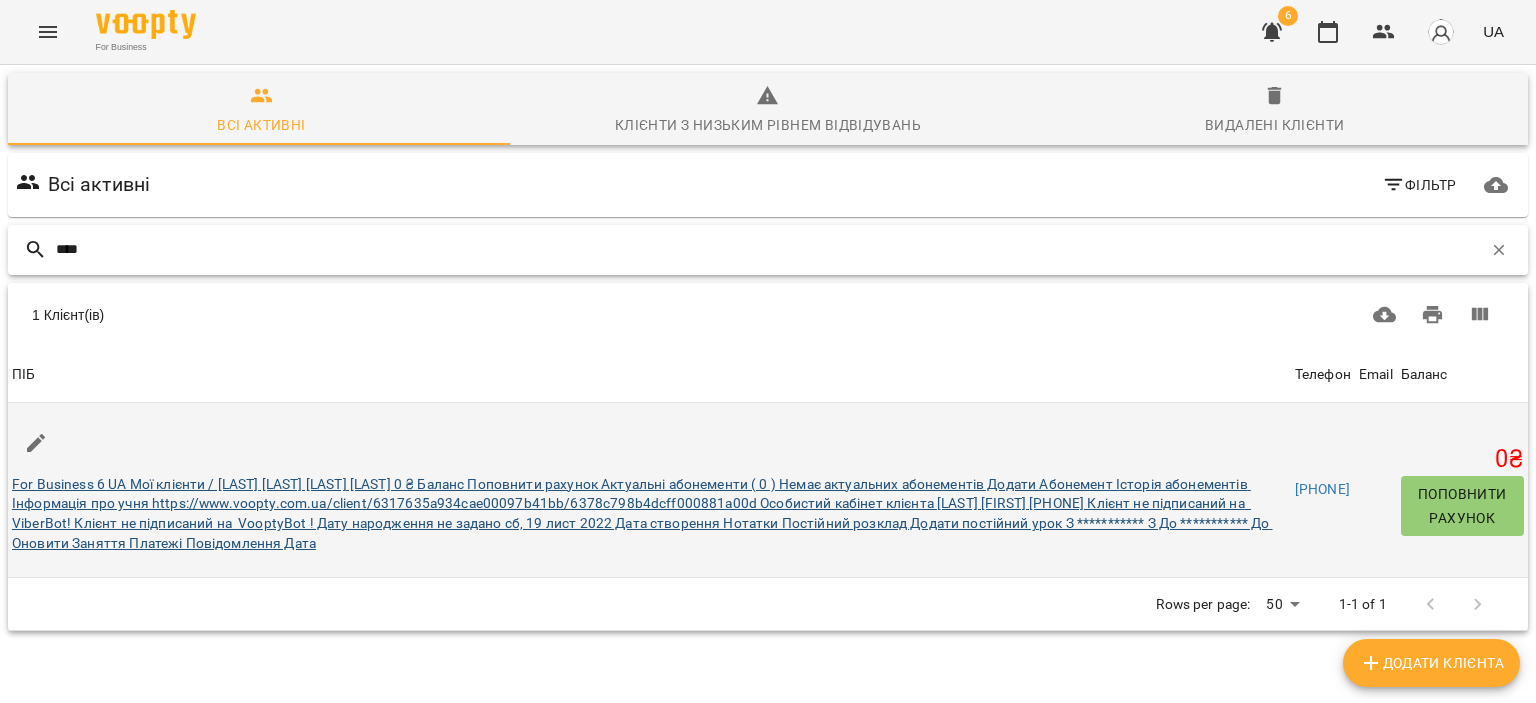type on "****" 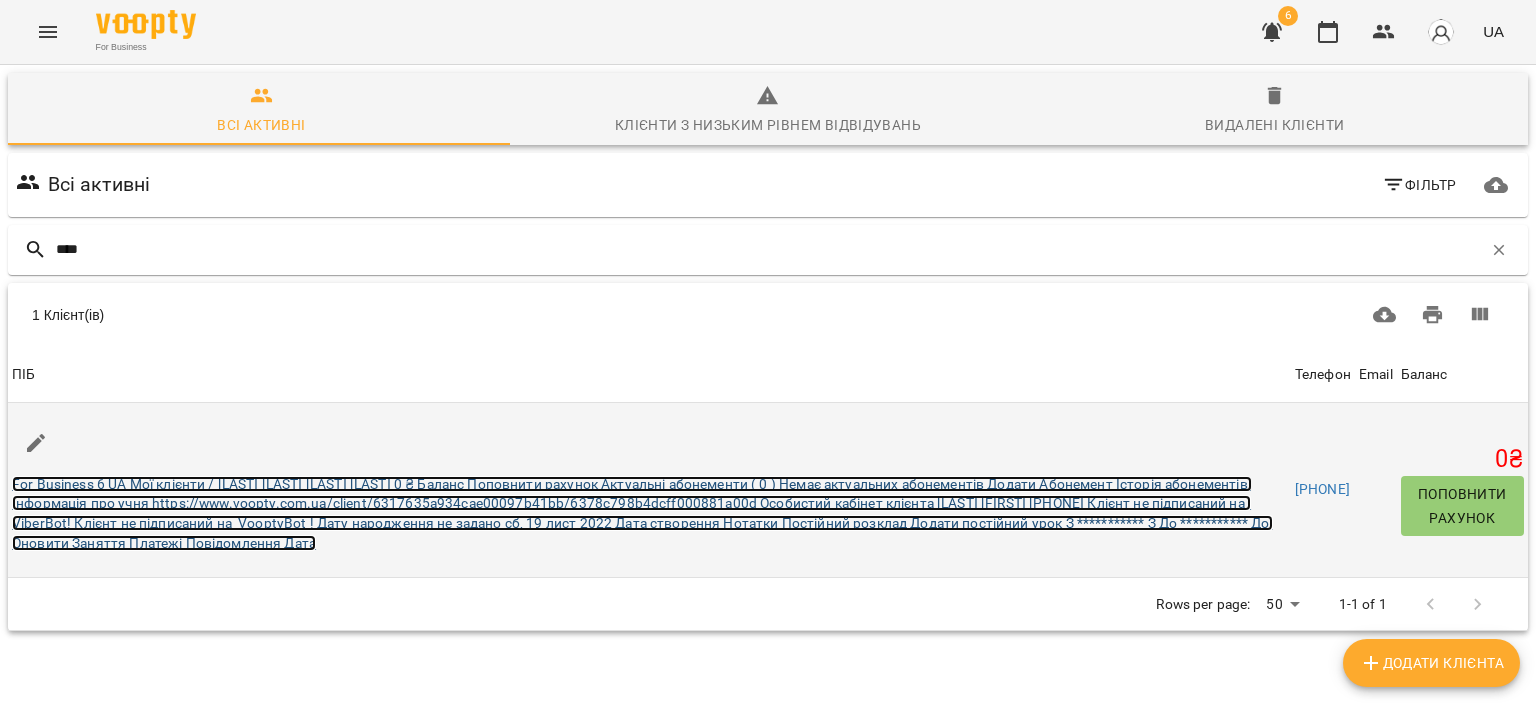 click on "Тарасенко Олена" at bounding box center [642, 513] 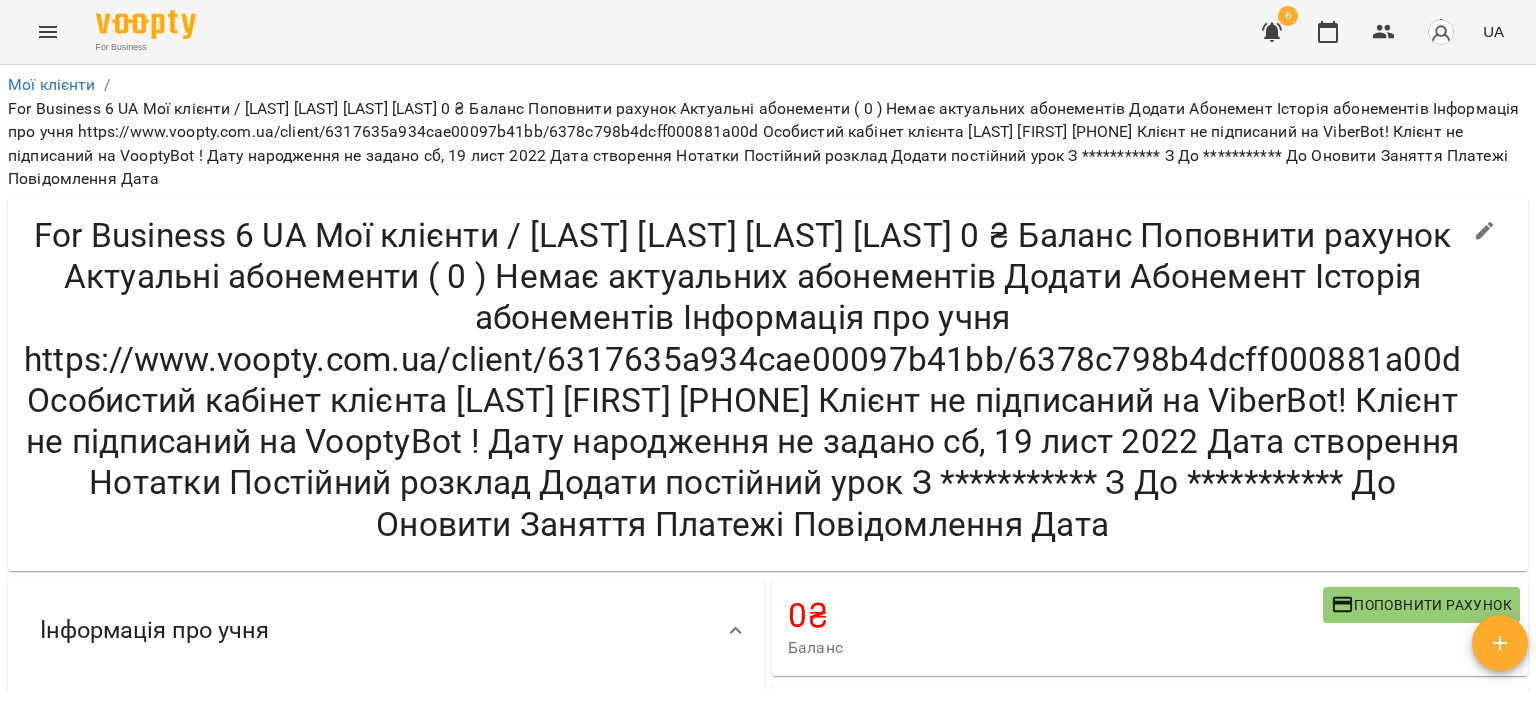 click on "гітара, електрогітара Заняття 4 0" at bounding box center [1018, 931] 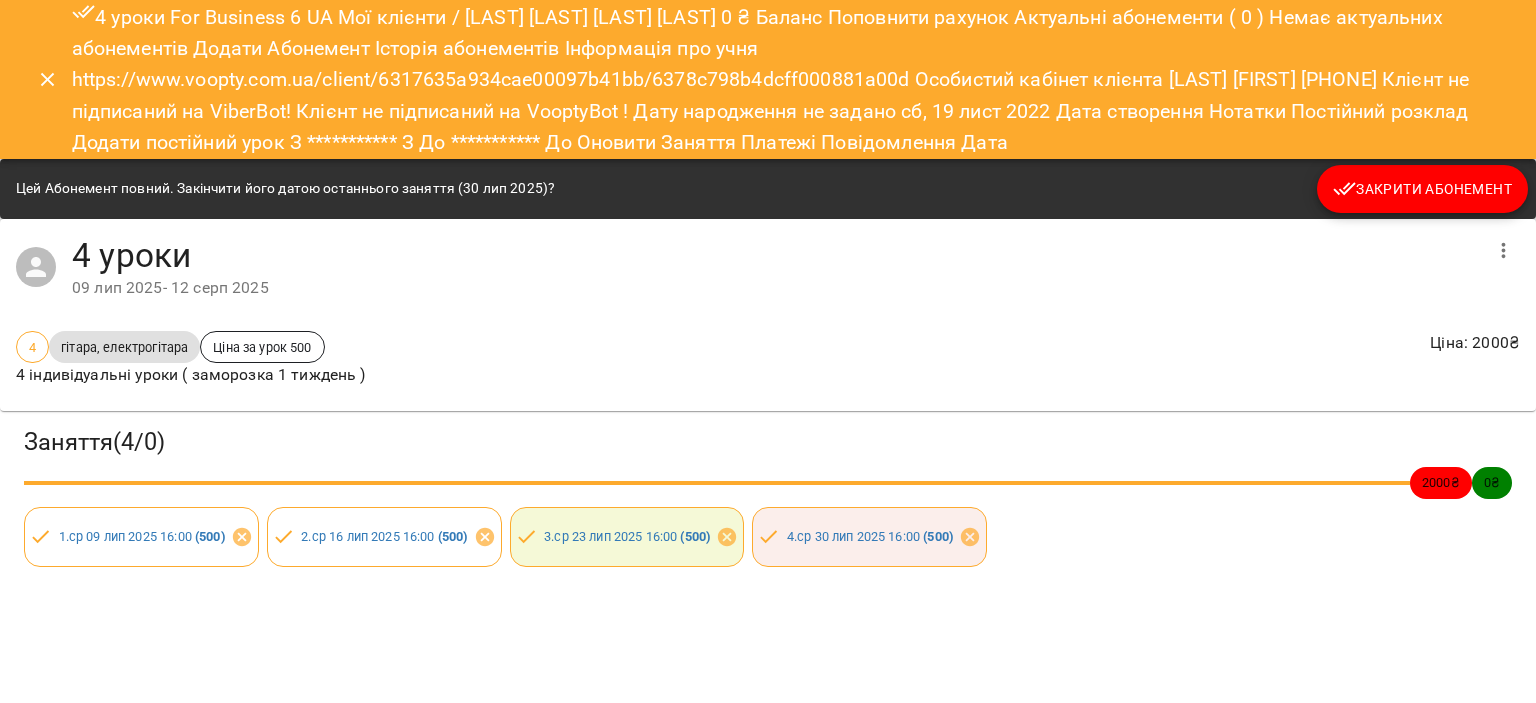 click on "Закрити Абонемент" at bounding box center (1422, 189) 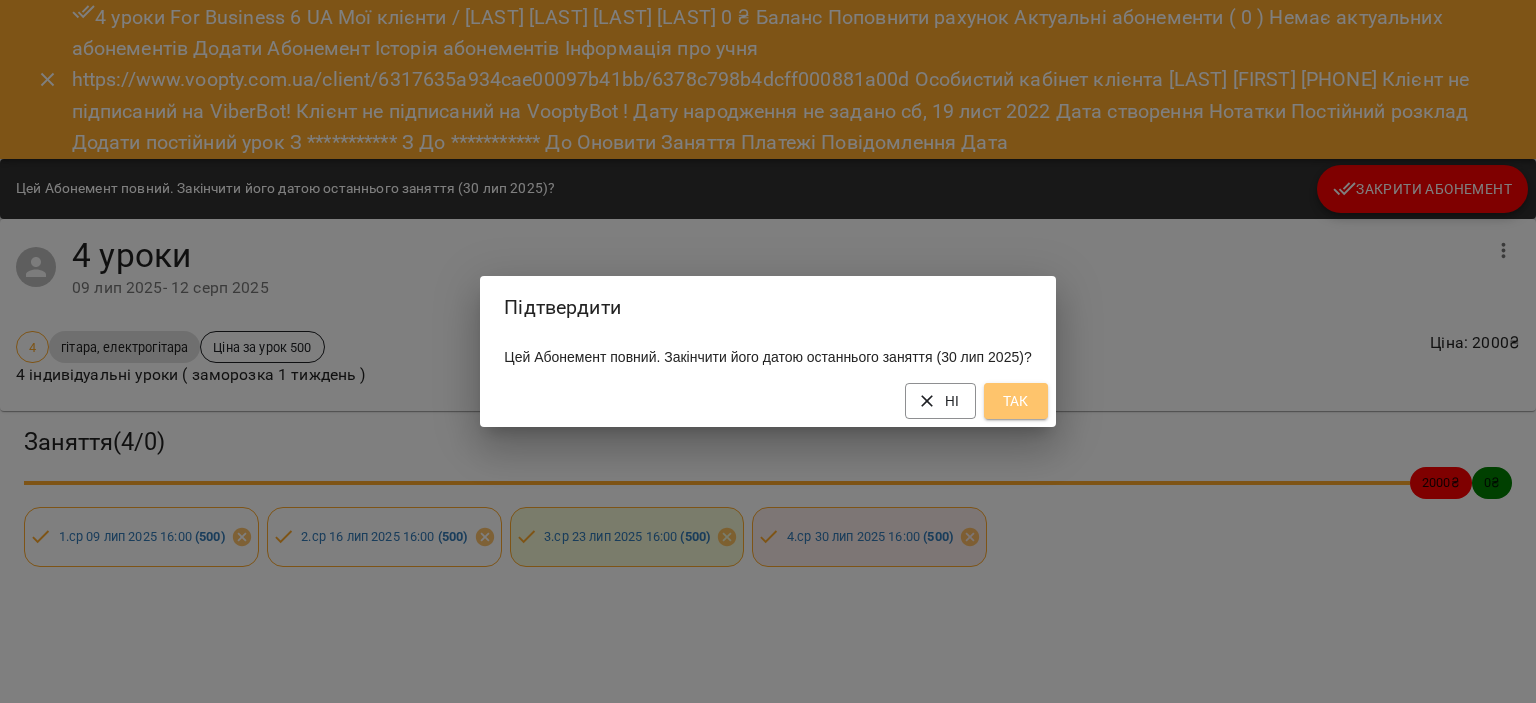click on "Так" at bounding box center (1016, 401) 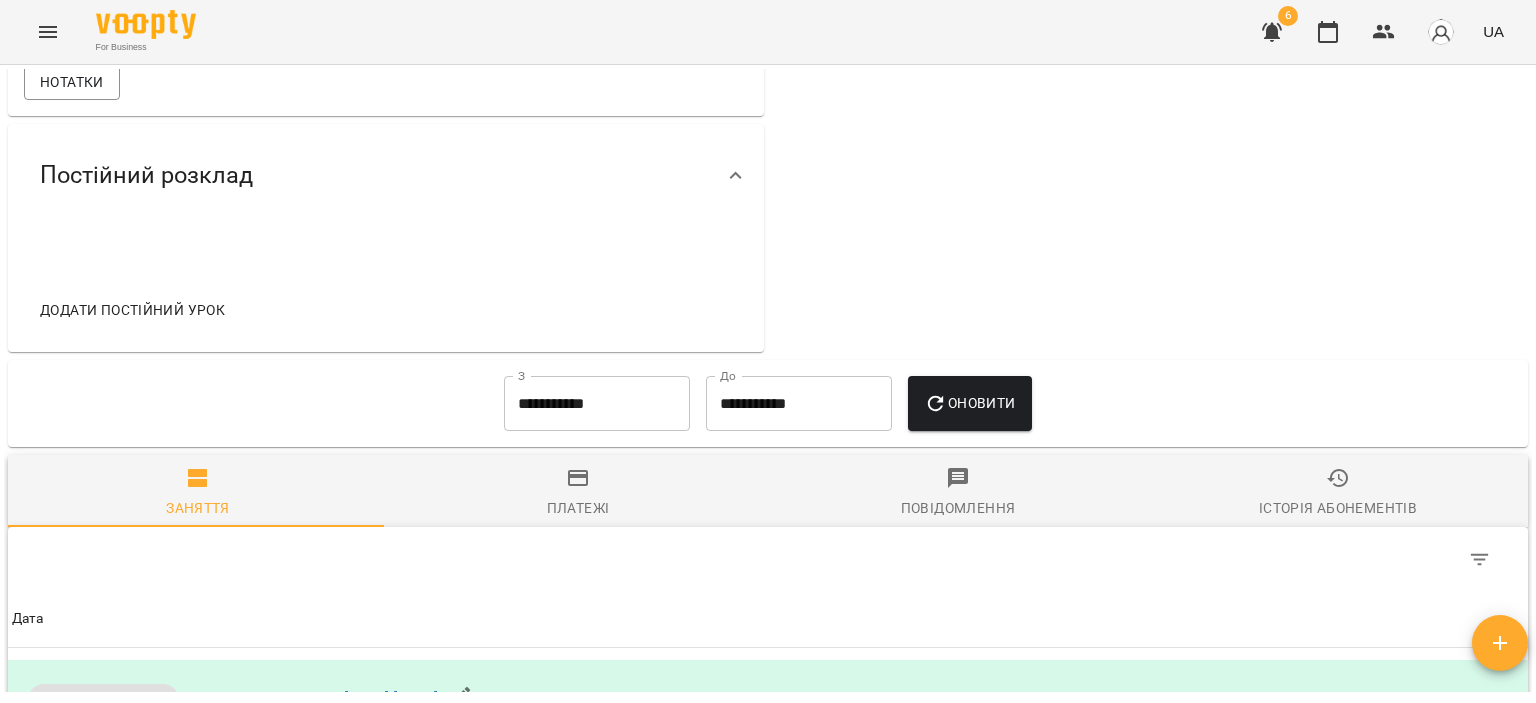 scroll, scrollTop: 927, scrollLeft: 0, axis: vertical 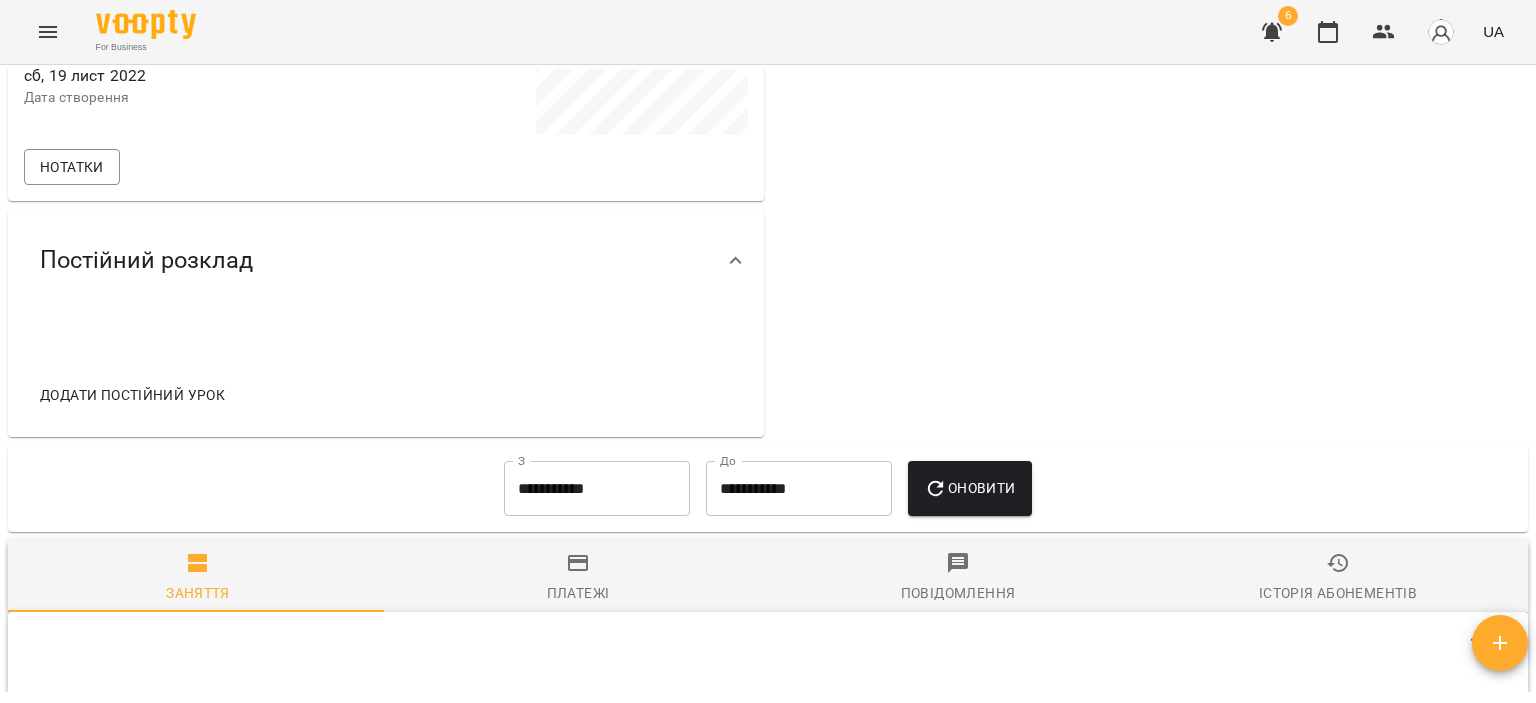 click on "**********" at bounding box center [597, 489] 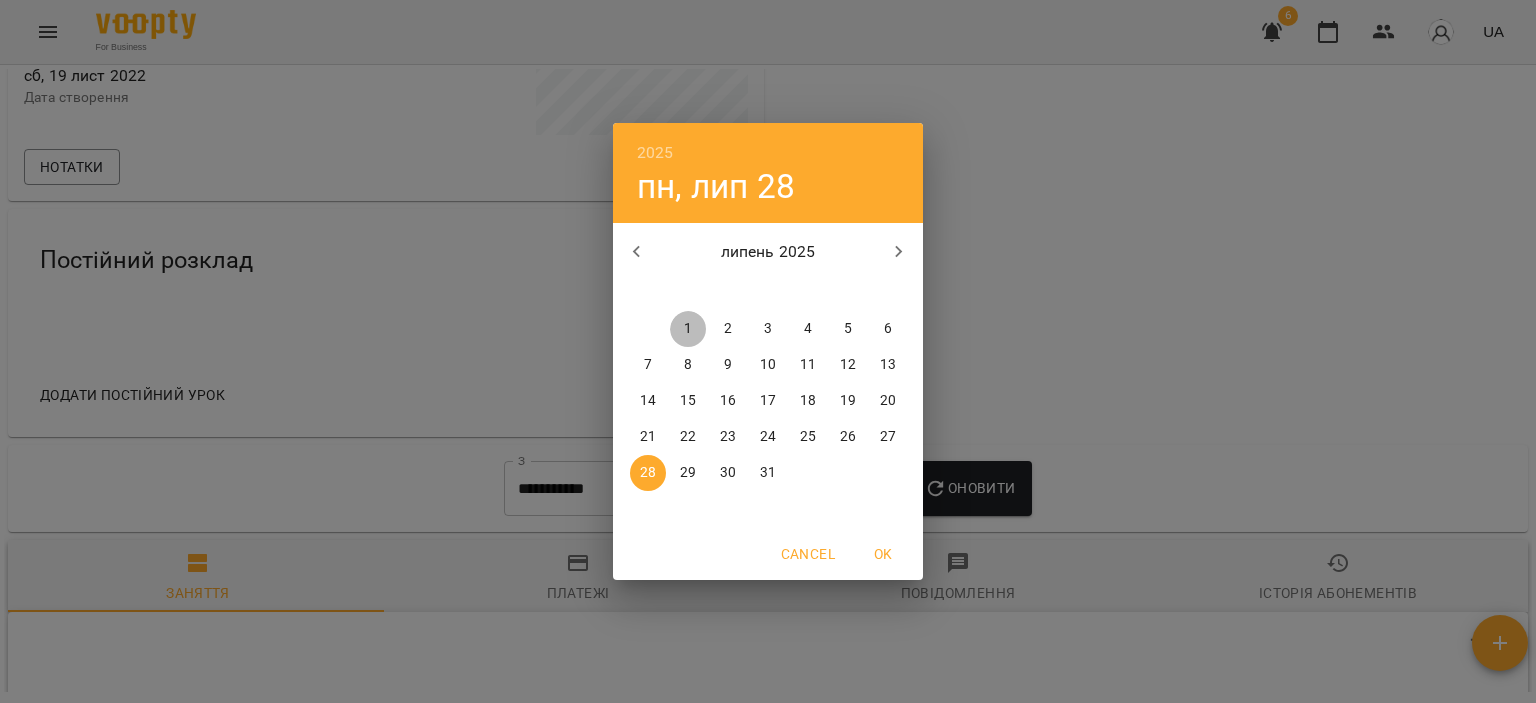 click on "1" at bounding box center (688, 329) 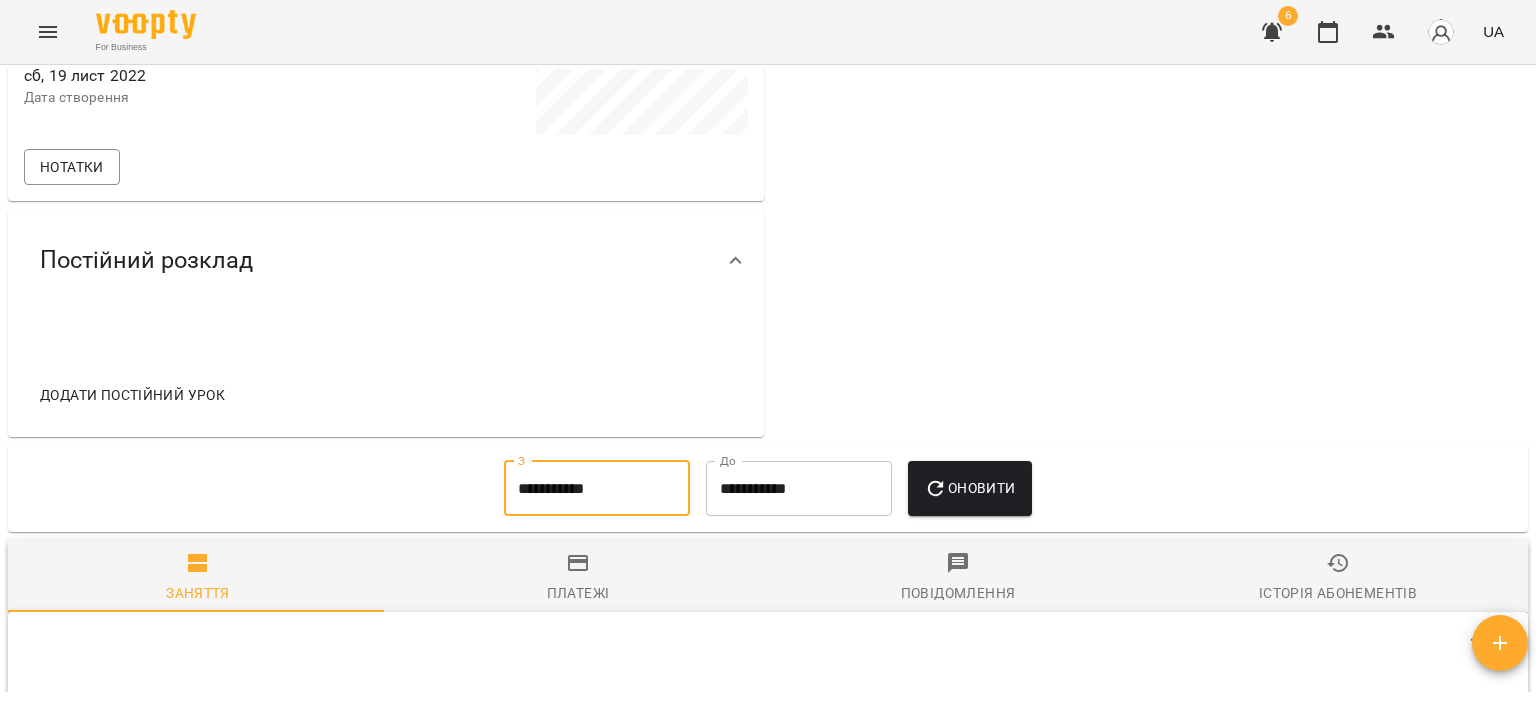 click 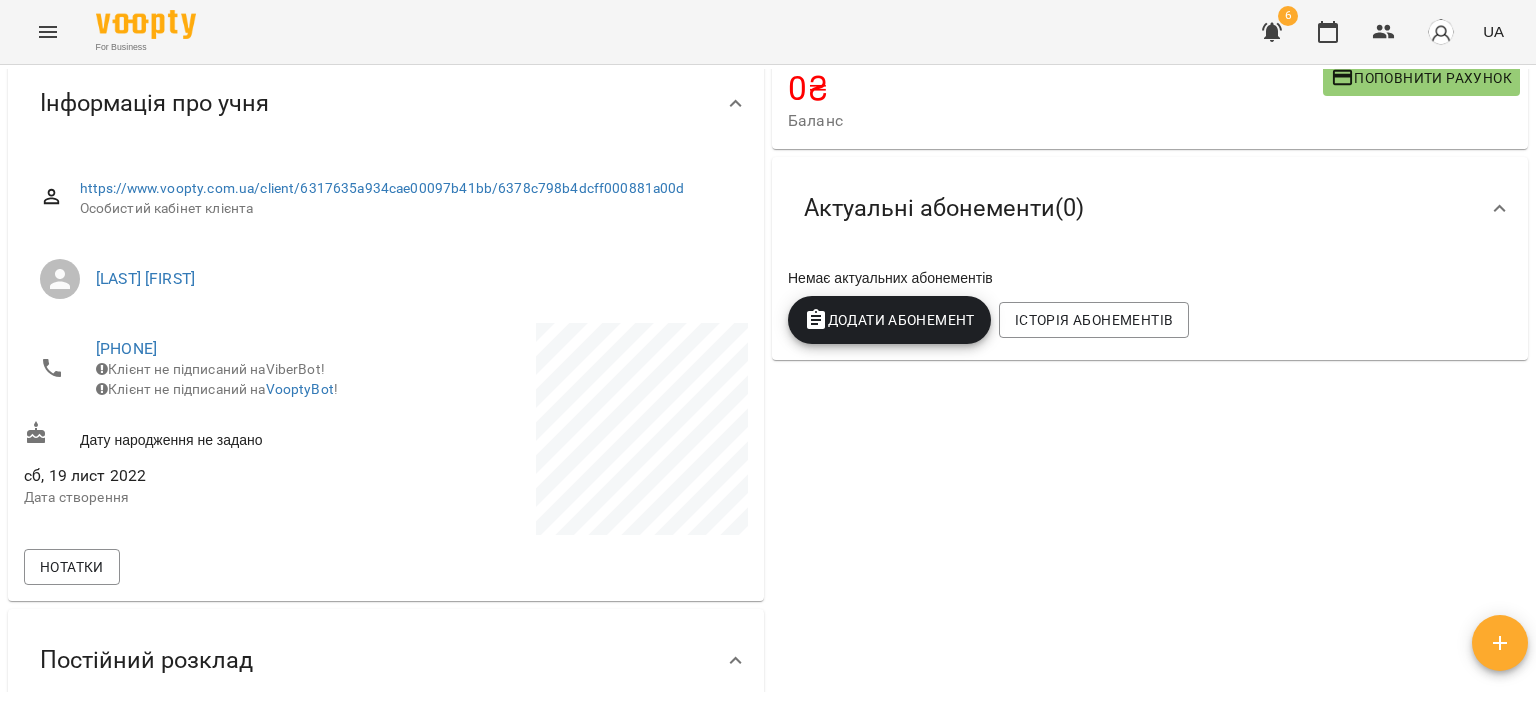 scroll, scrollTop: 0, scrollLeft: 0, axis: both 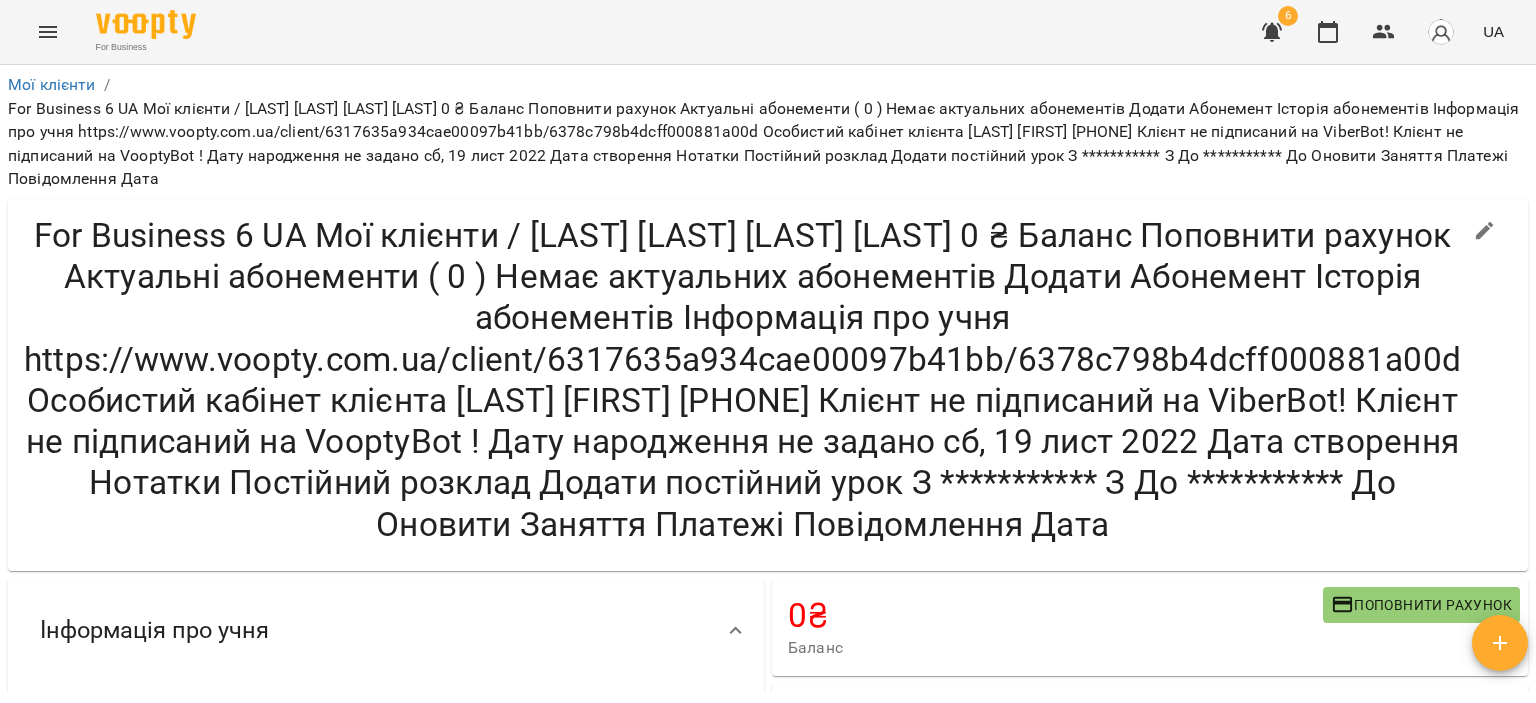 click on "Додати Абонемент" at bounding box center [889, 847] 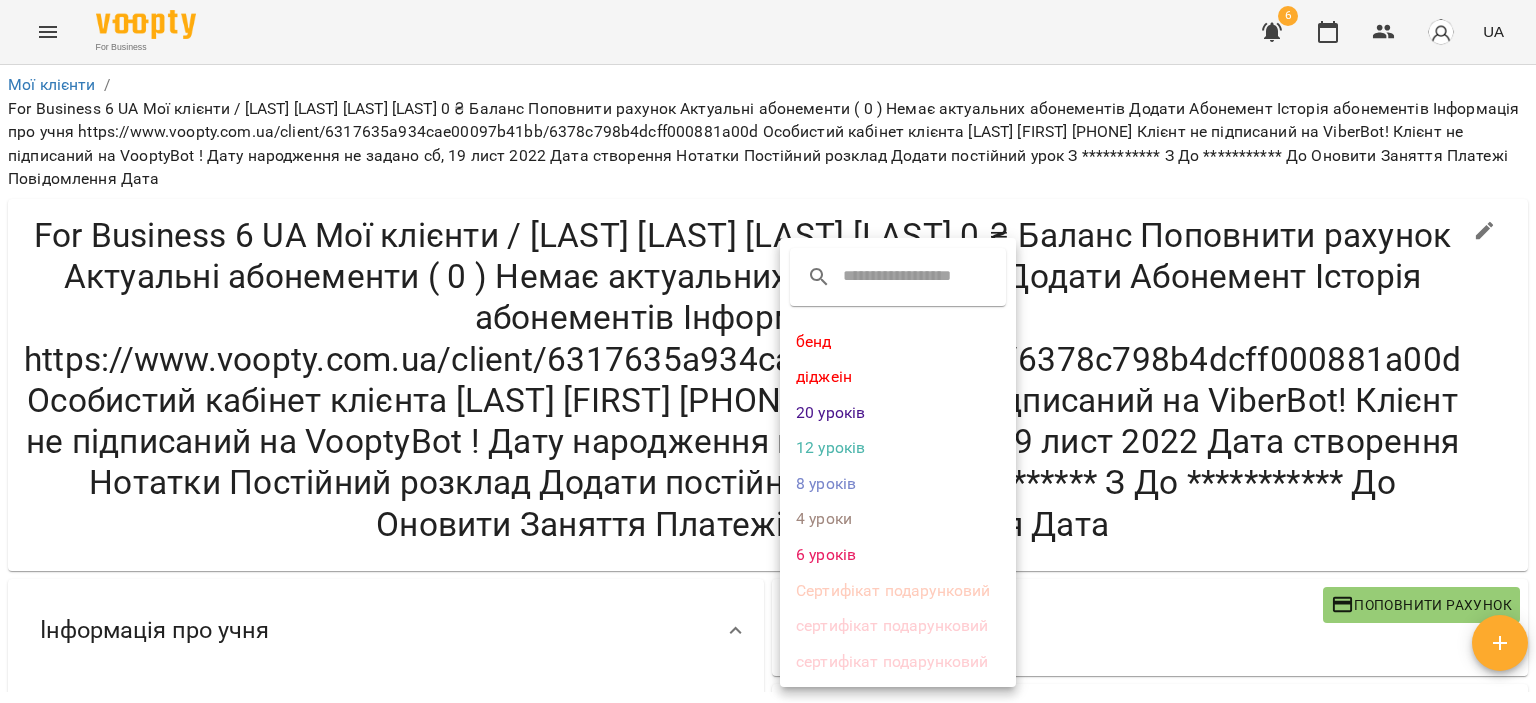 click on "4 уроки" at bounding box center [898, 519] 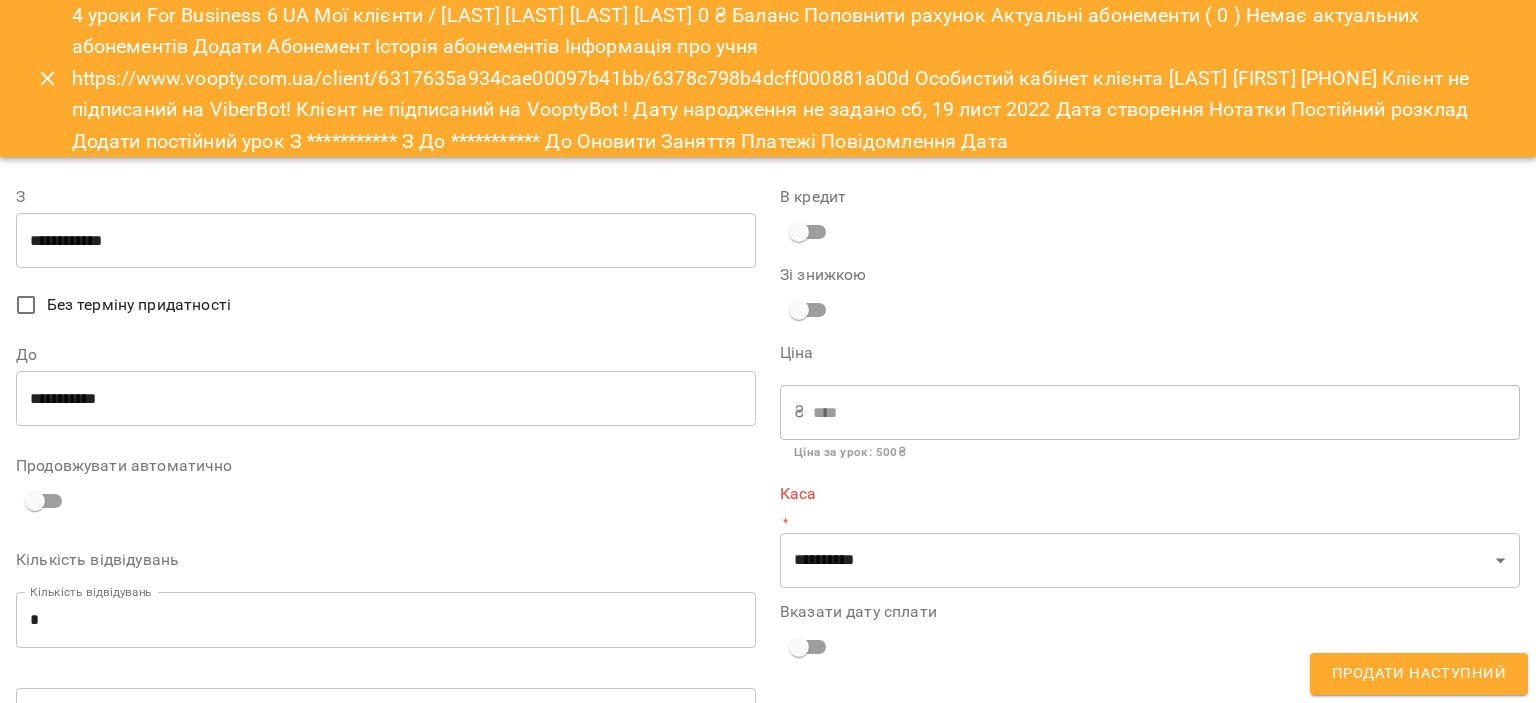click on "**********" at bounding box center (386, 228) 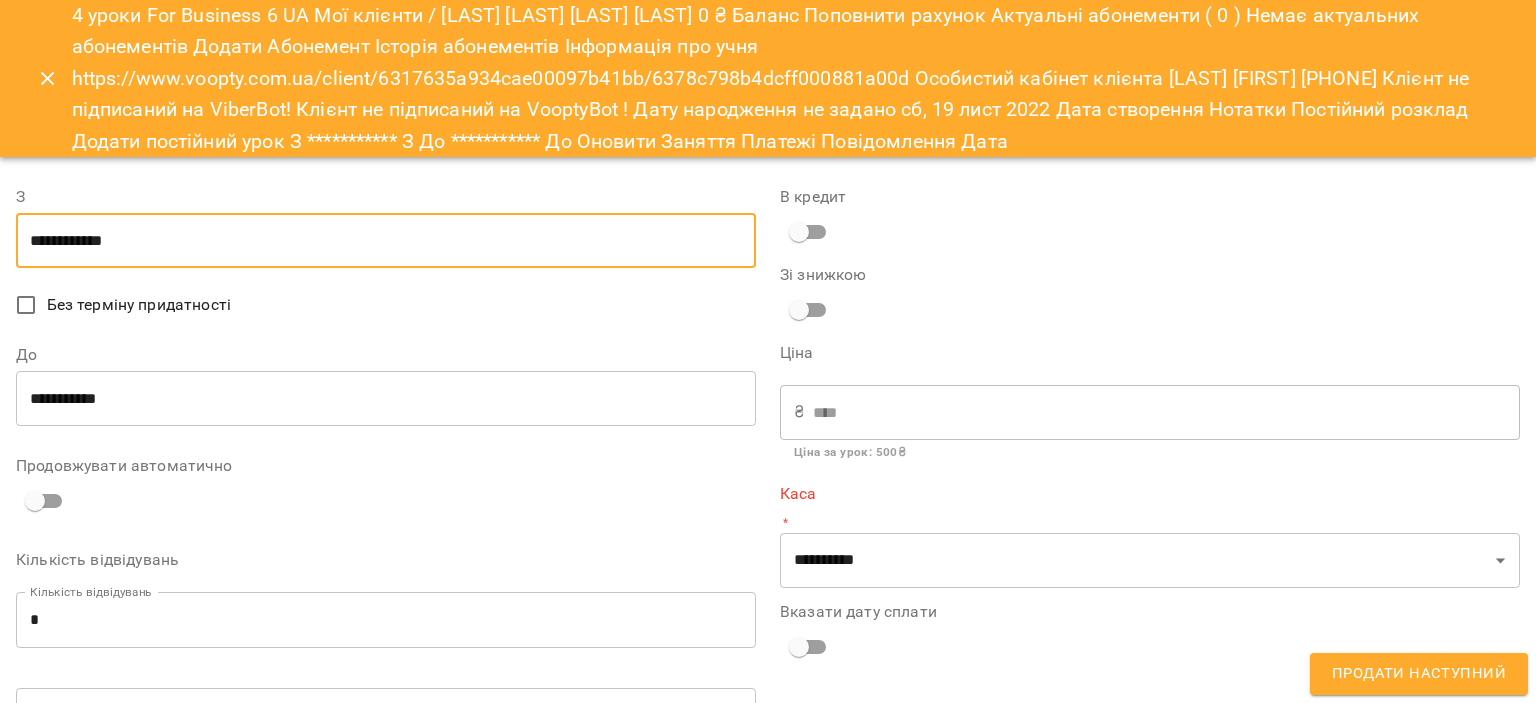 click on "**********" at bounding box center [386, 241] 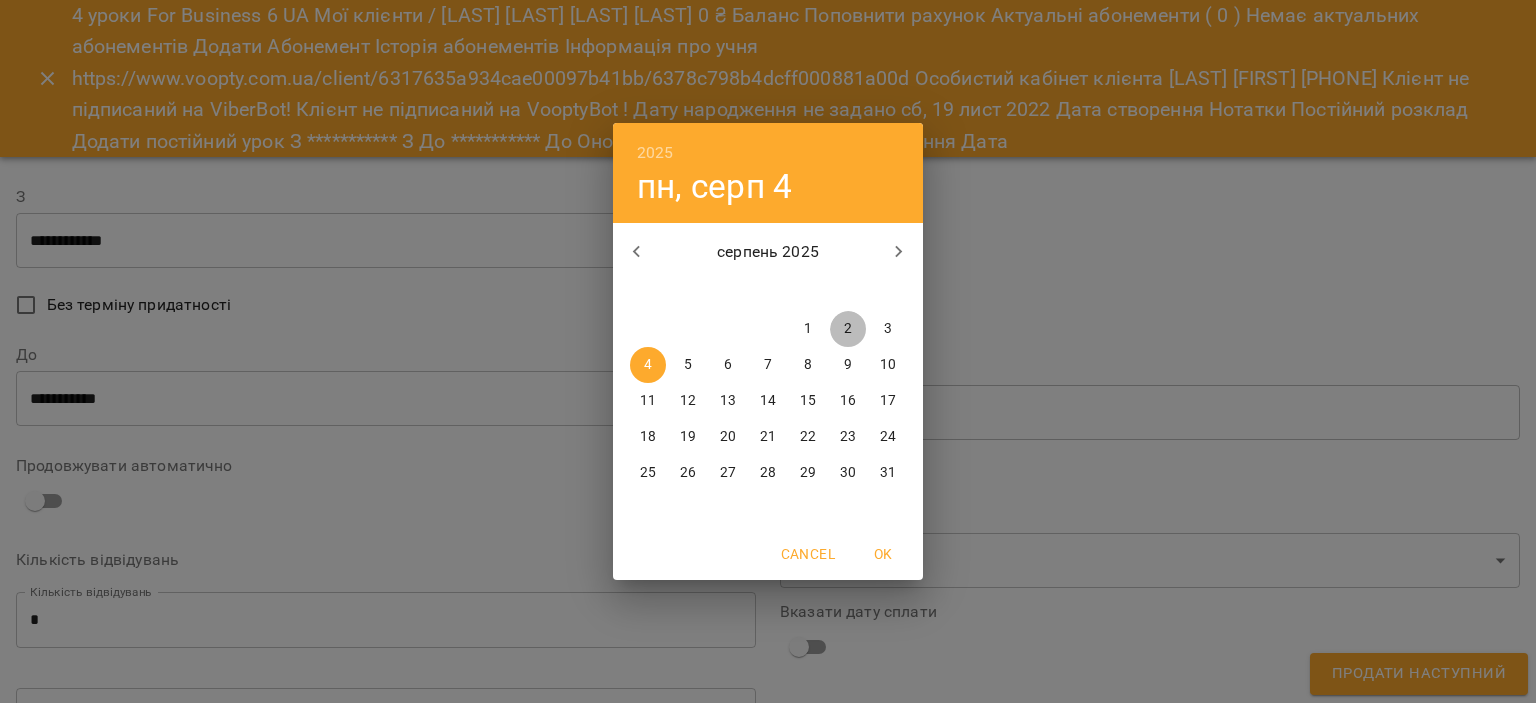 click on "2" at bounding box center [848, 329] 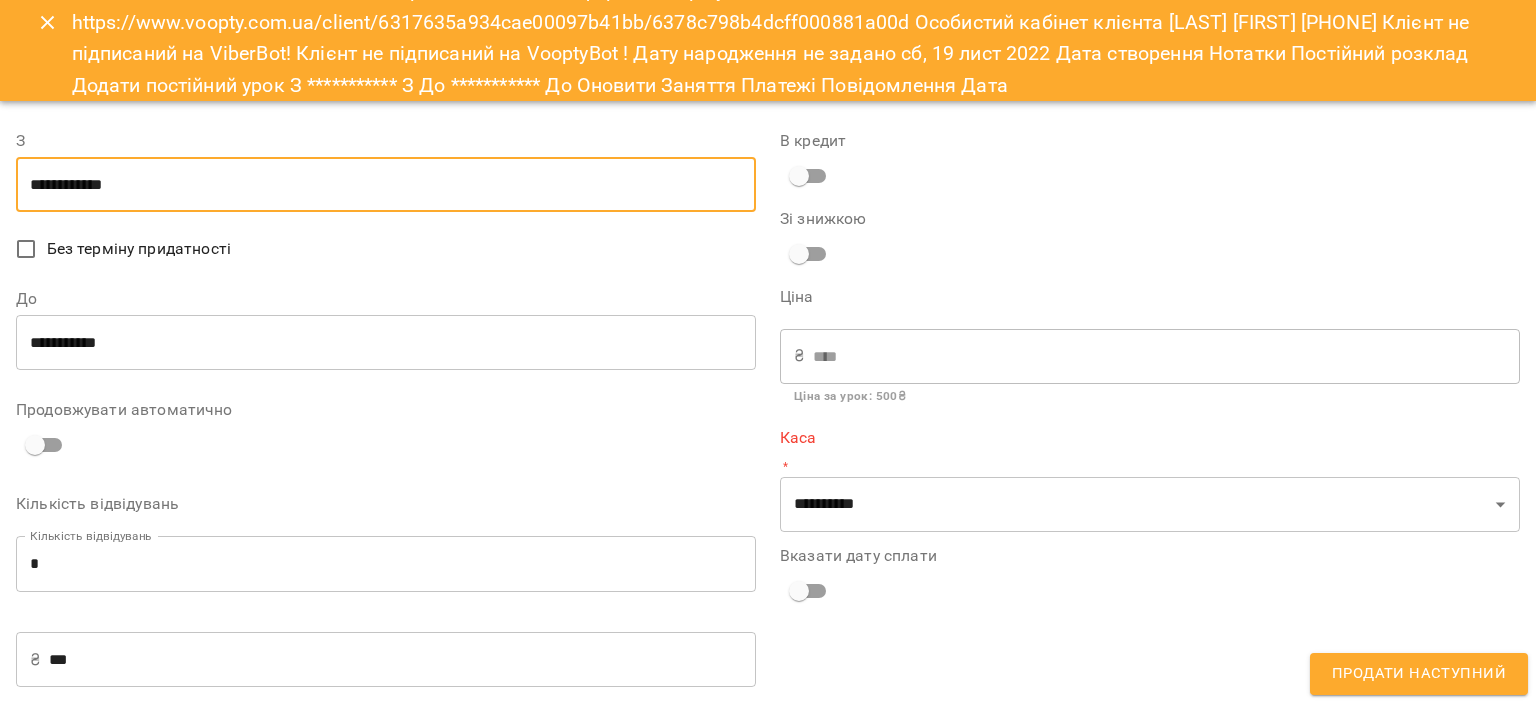scroll, scrollTop: 80, scrollLeft: 0, axis: vertical 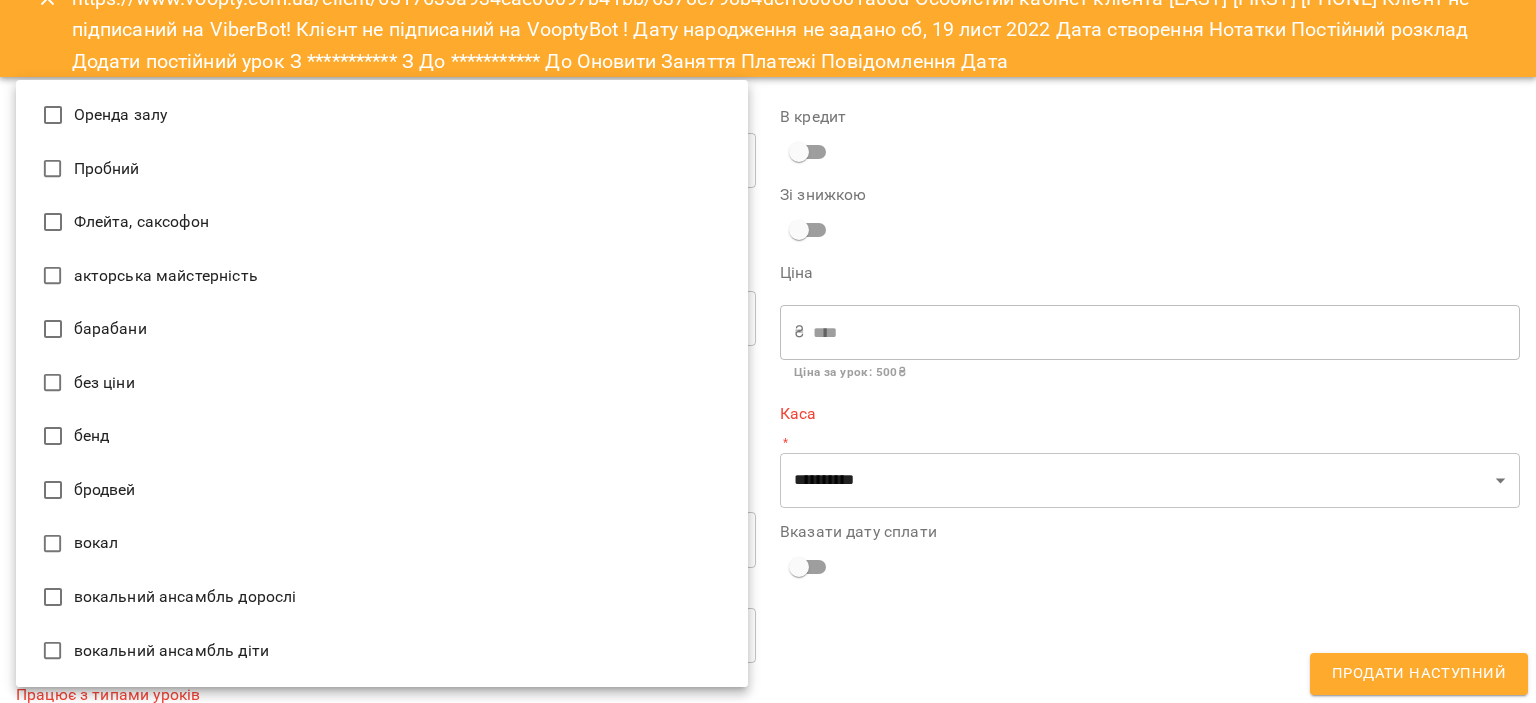 click on "**********" at bounding box center [768, 384] 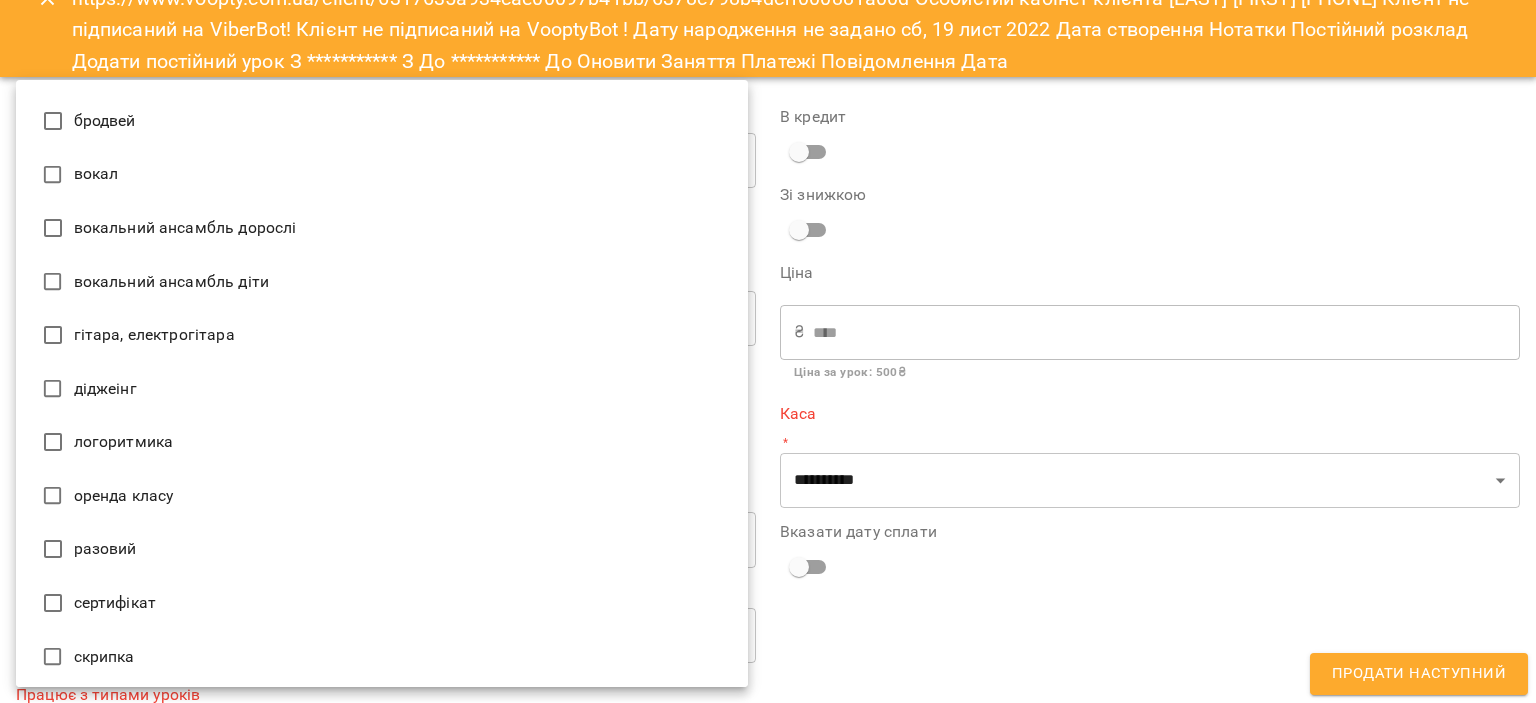 scroll, scrollTop: 500, scrollLeft: 0, axis: vertical 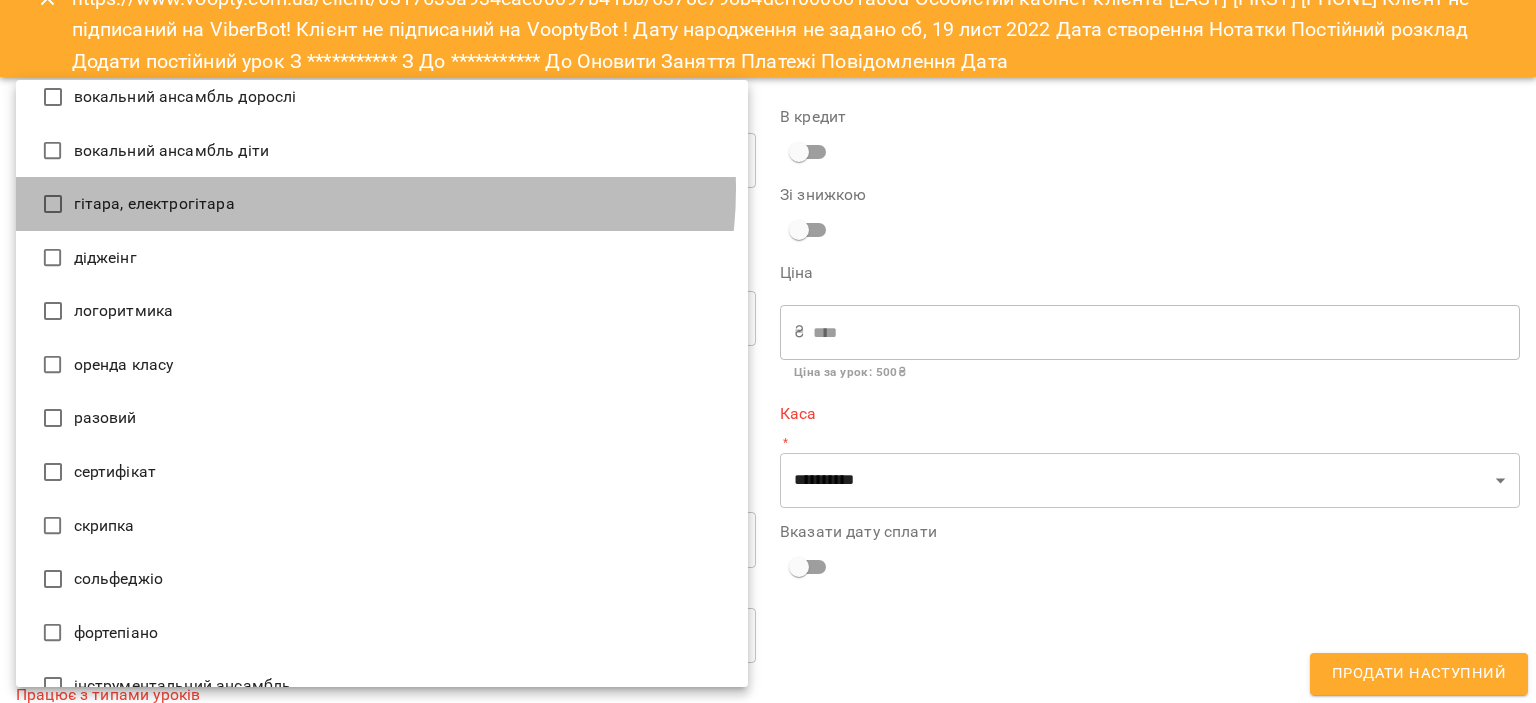 click on "гітара, електрогітара" at bounding box center [382, 204] 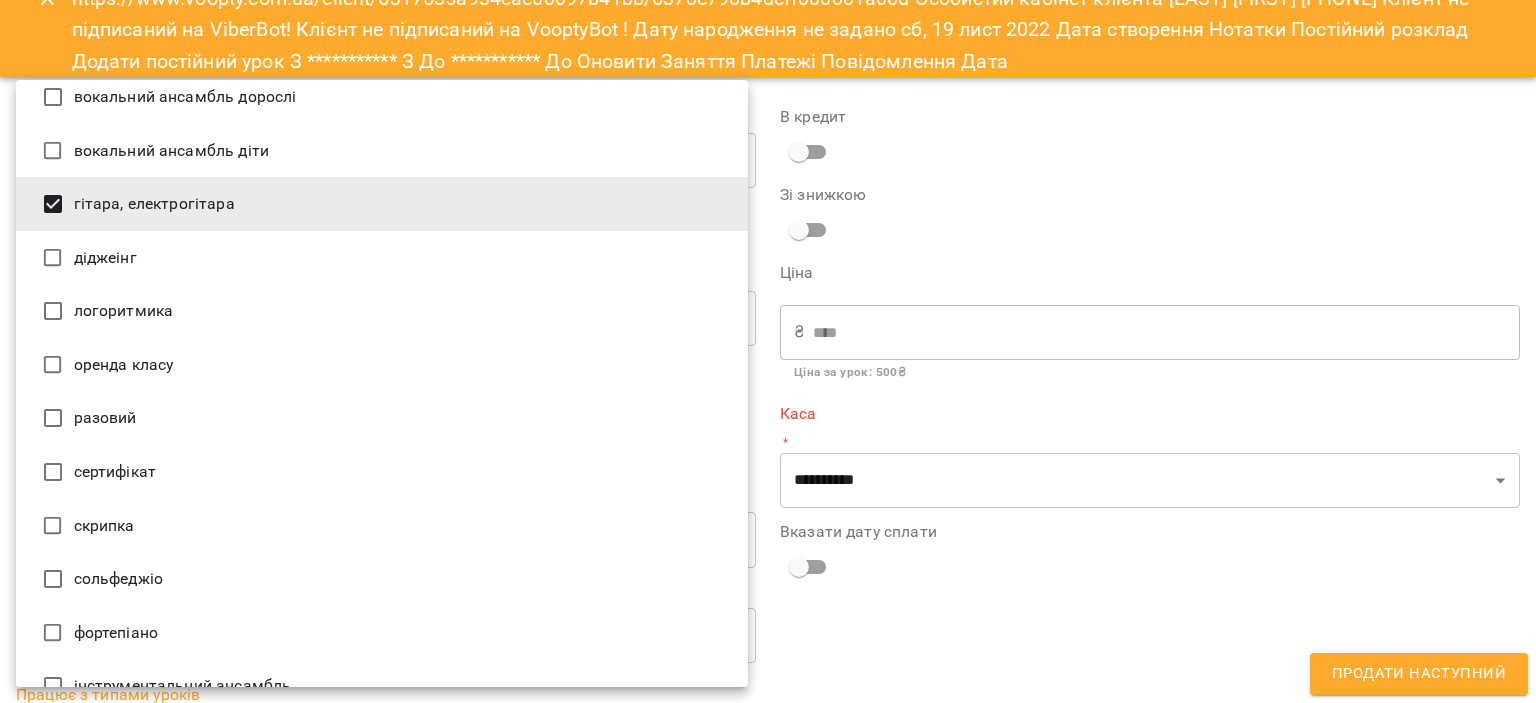 click at bounding box center (768, 351) 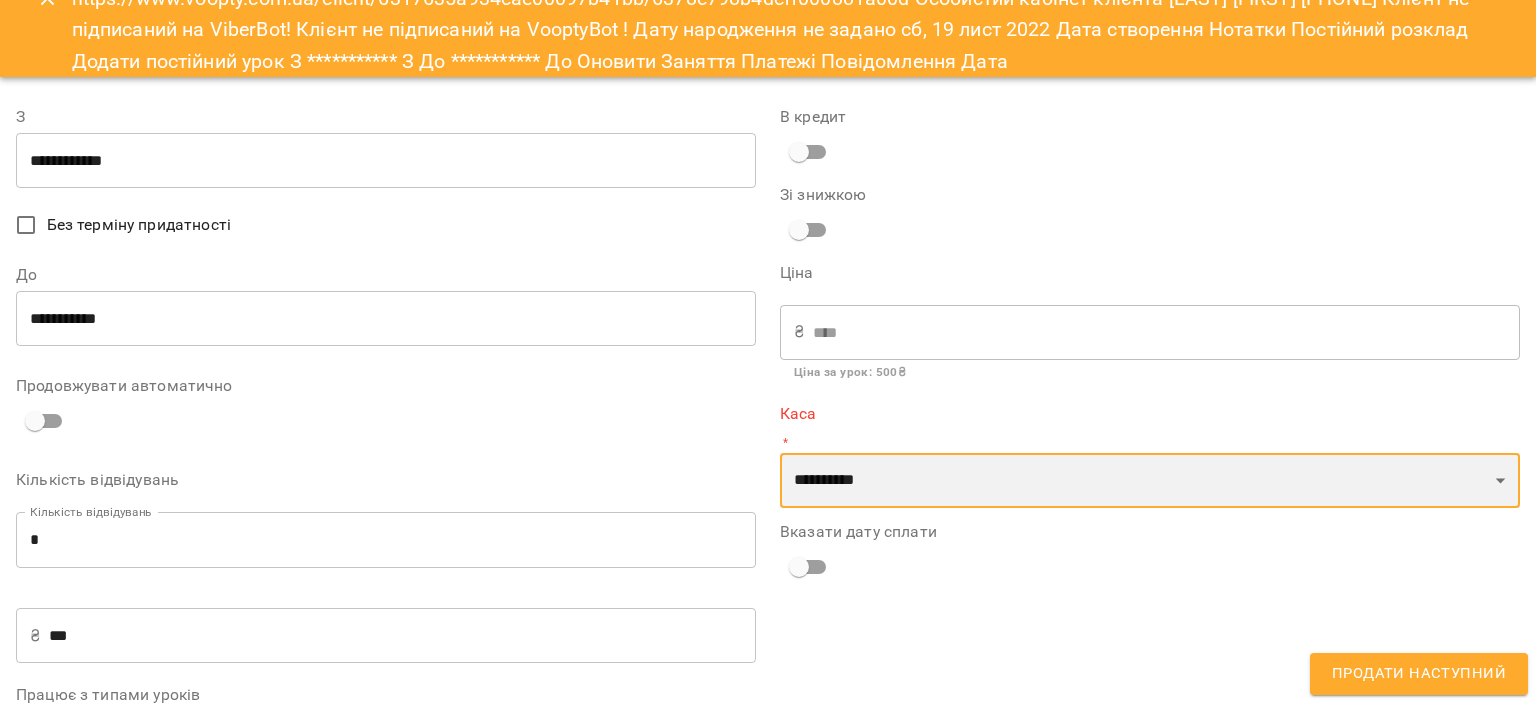 click on "**********" at bounding box center [1150, 481] 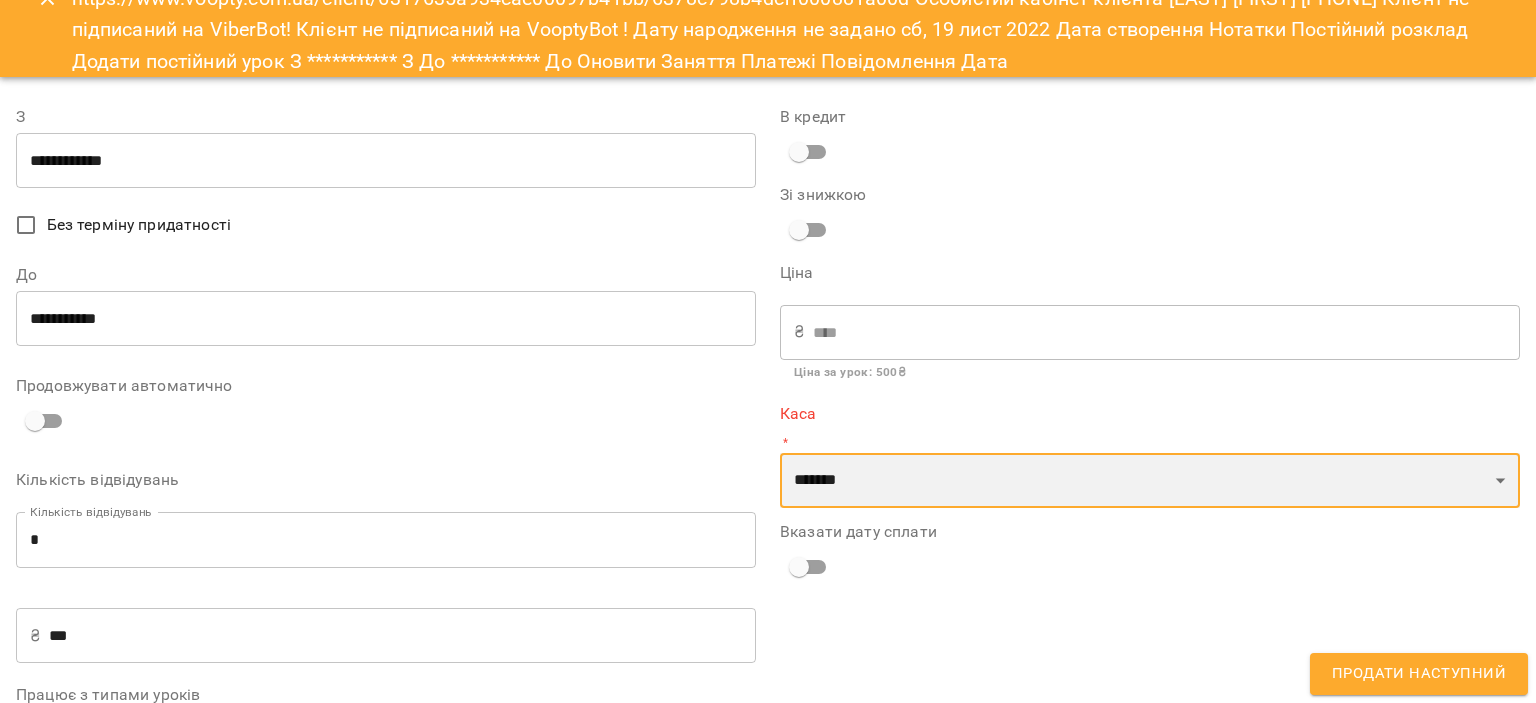 click on "**********" at bounding box center [1150, 481] 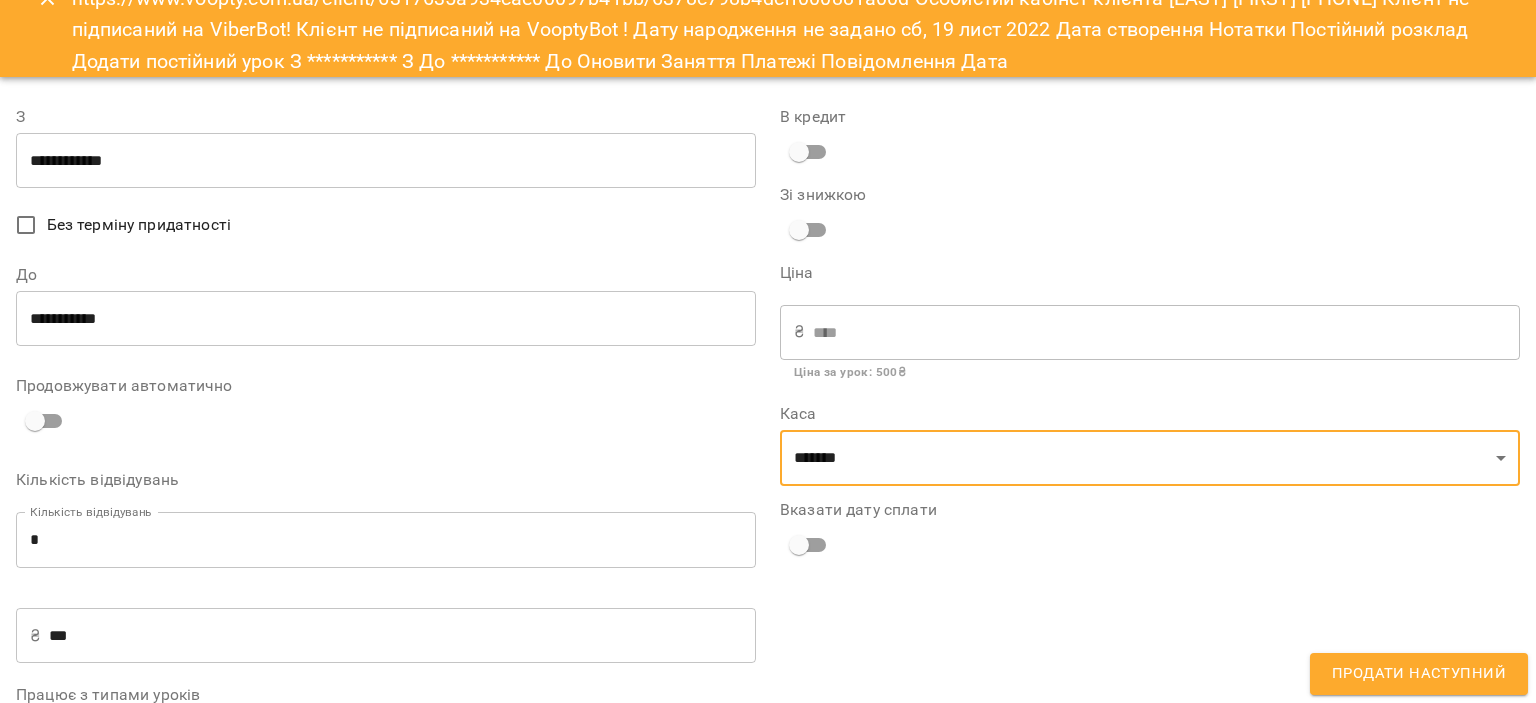 click on "Продати наступний" at bounding box center (1419, 674) 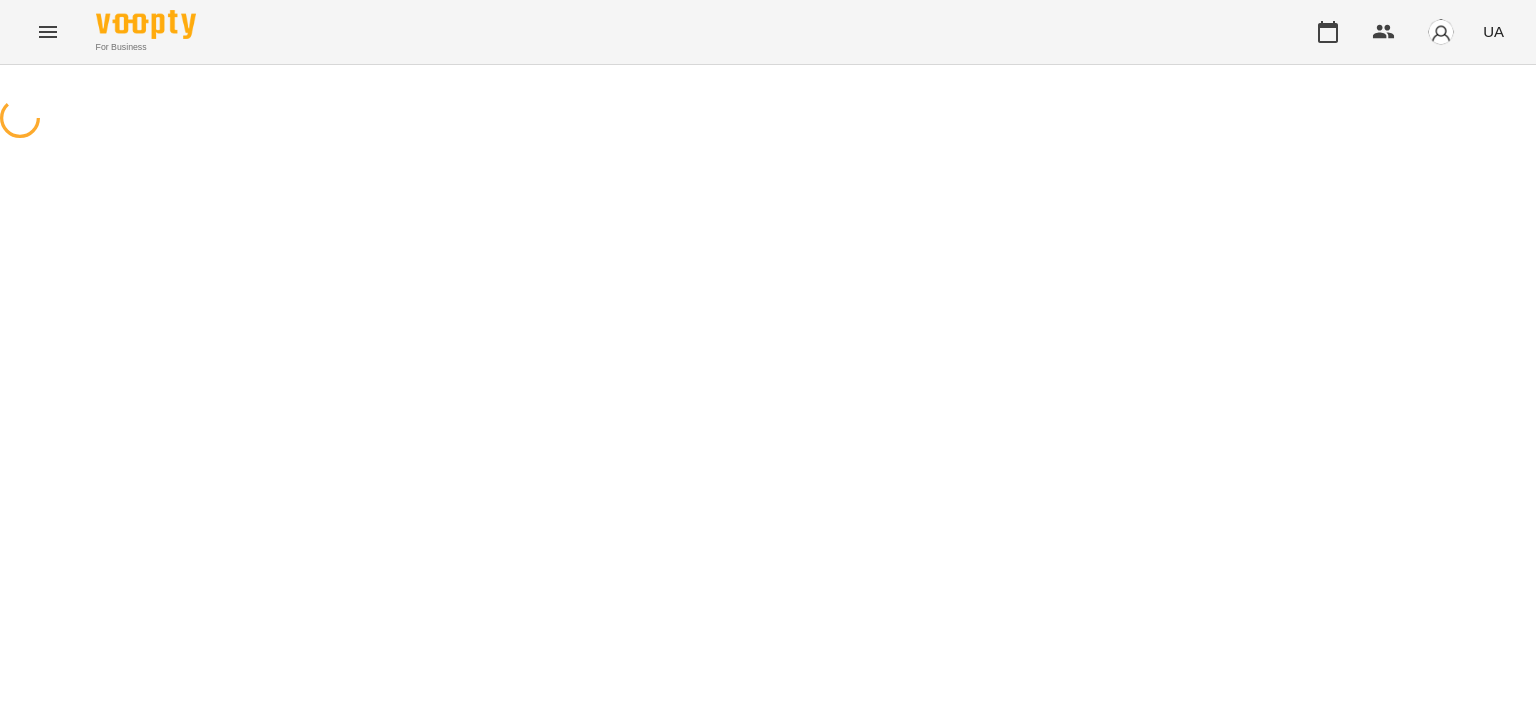 scroll, scrollTop: 0, scrollLeft: 0, axis: both 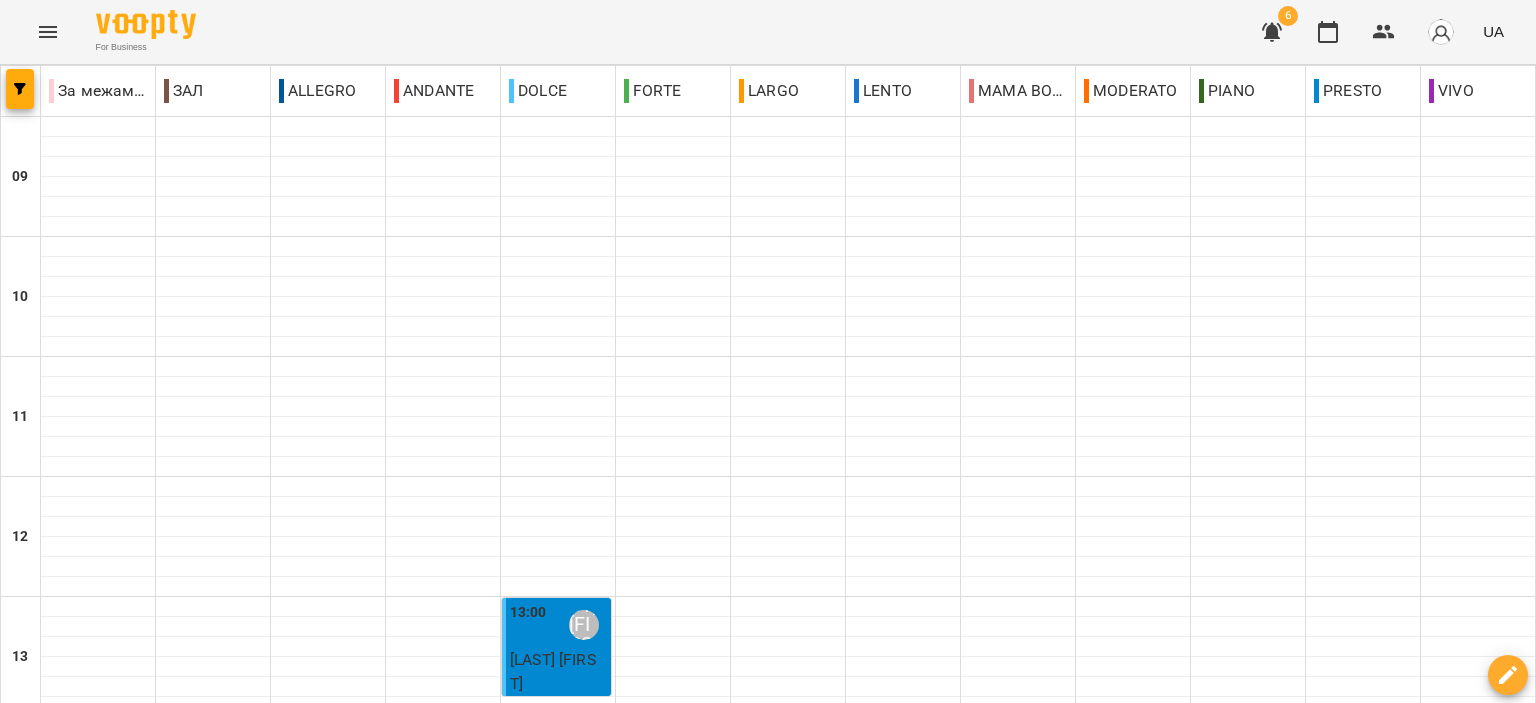 click on "[LAST] [FIRST]" at bounding box center [558, 671] 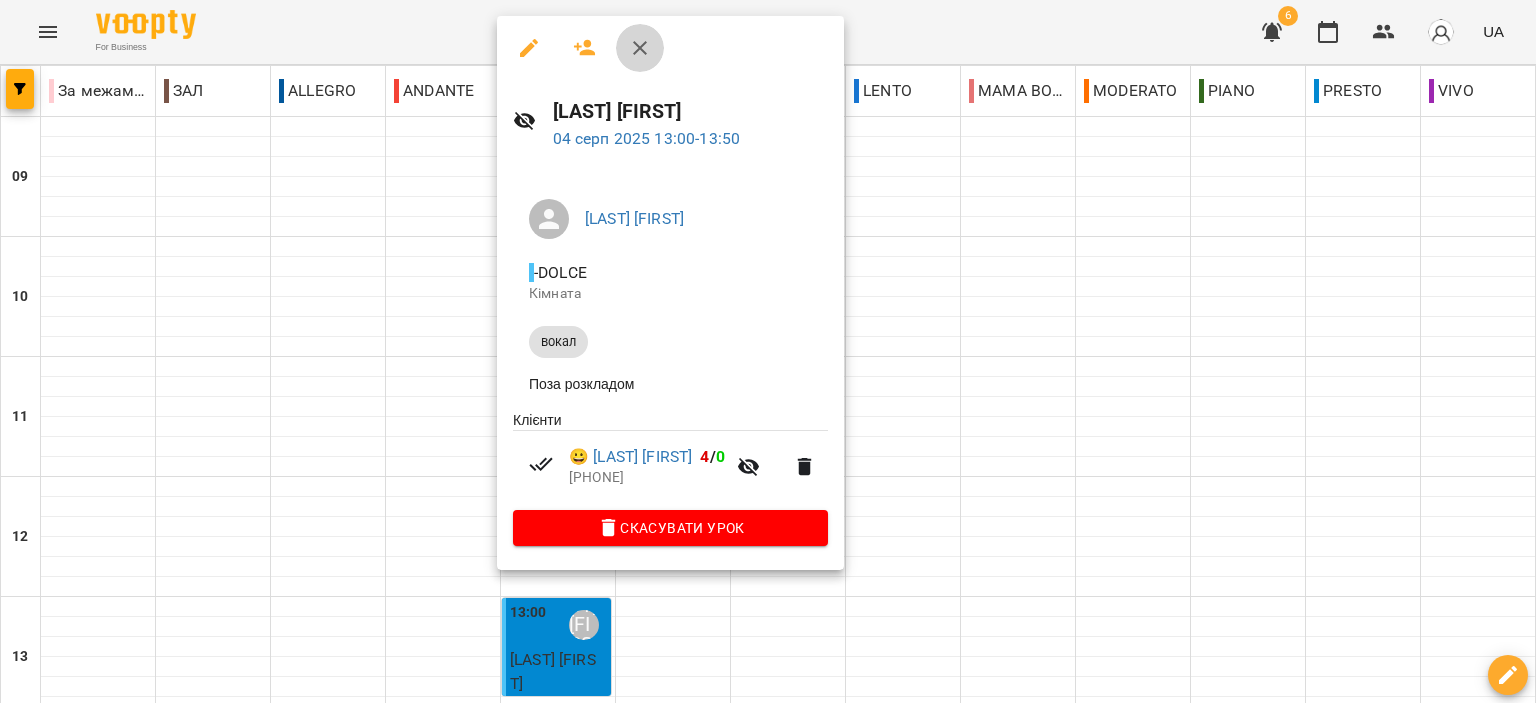 click 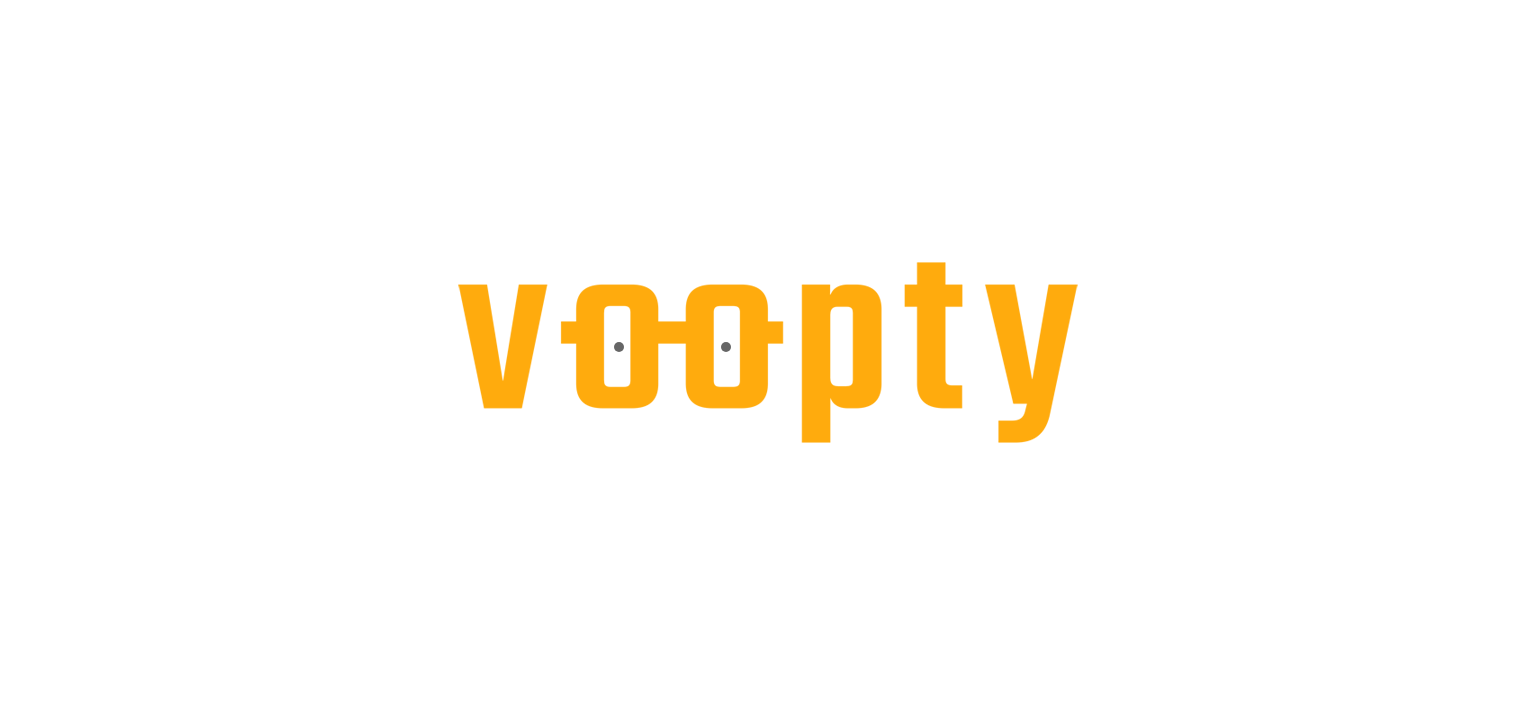 scroll, scrollTop: 0, scrollLeft: 0, axis: both 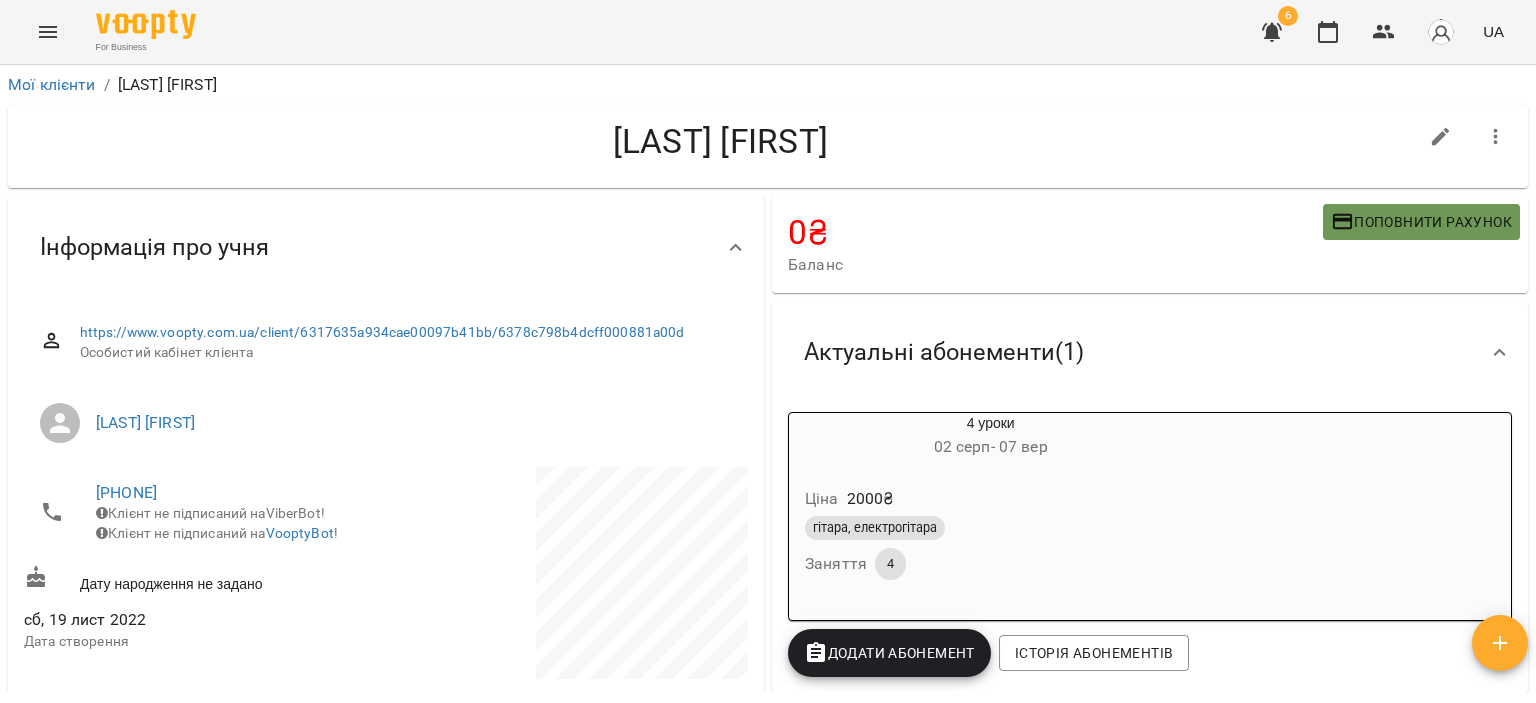 click on "Поповнити рахунок" at bounding box center (1421, 222) 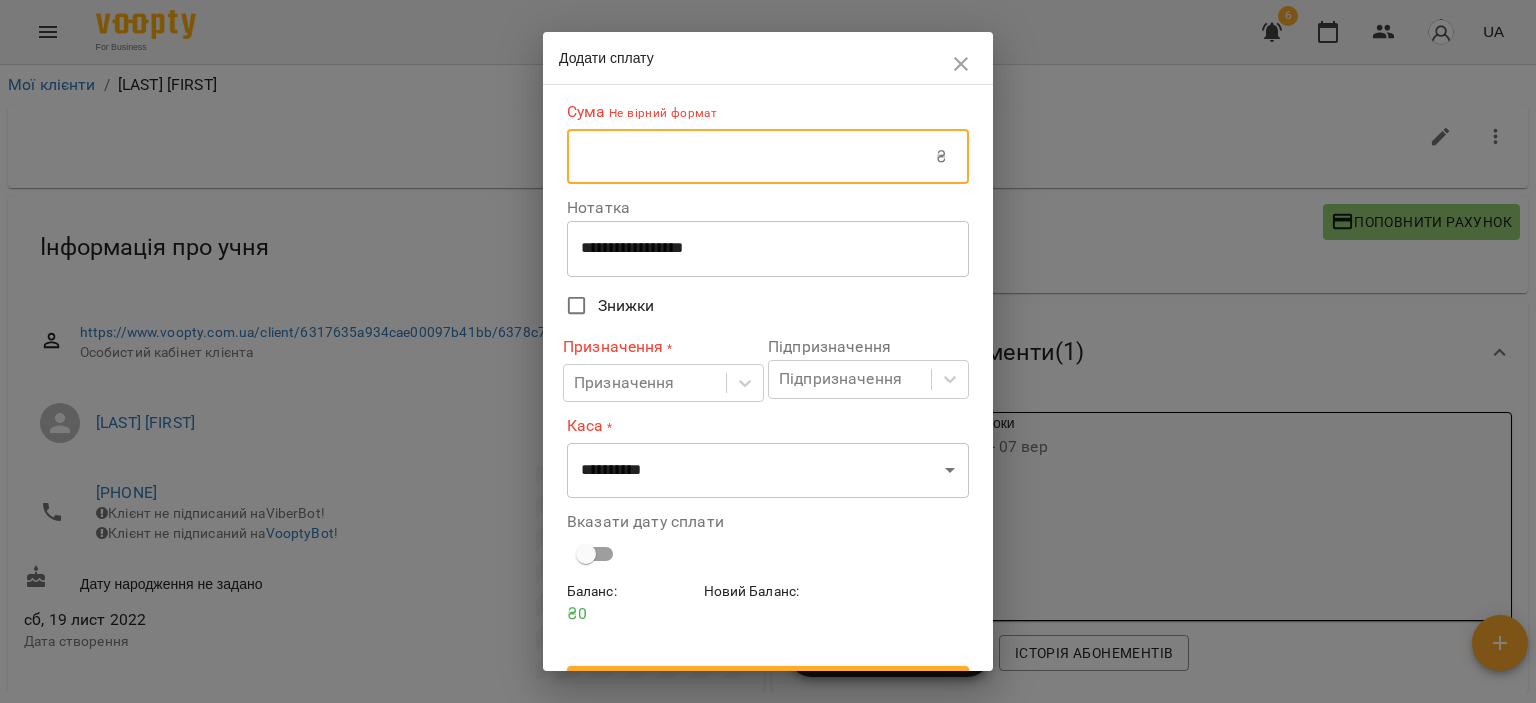click at bounding box center [751, 157] 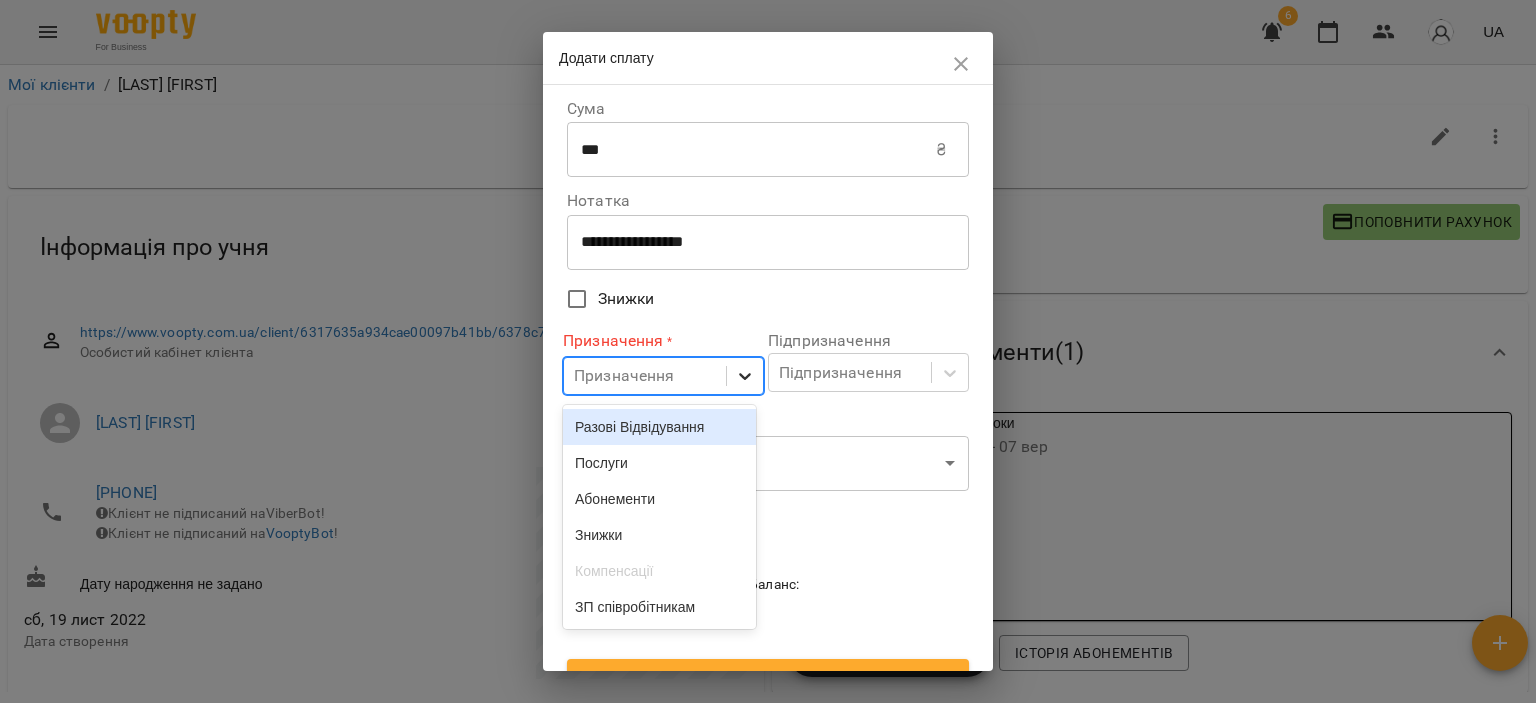 click 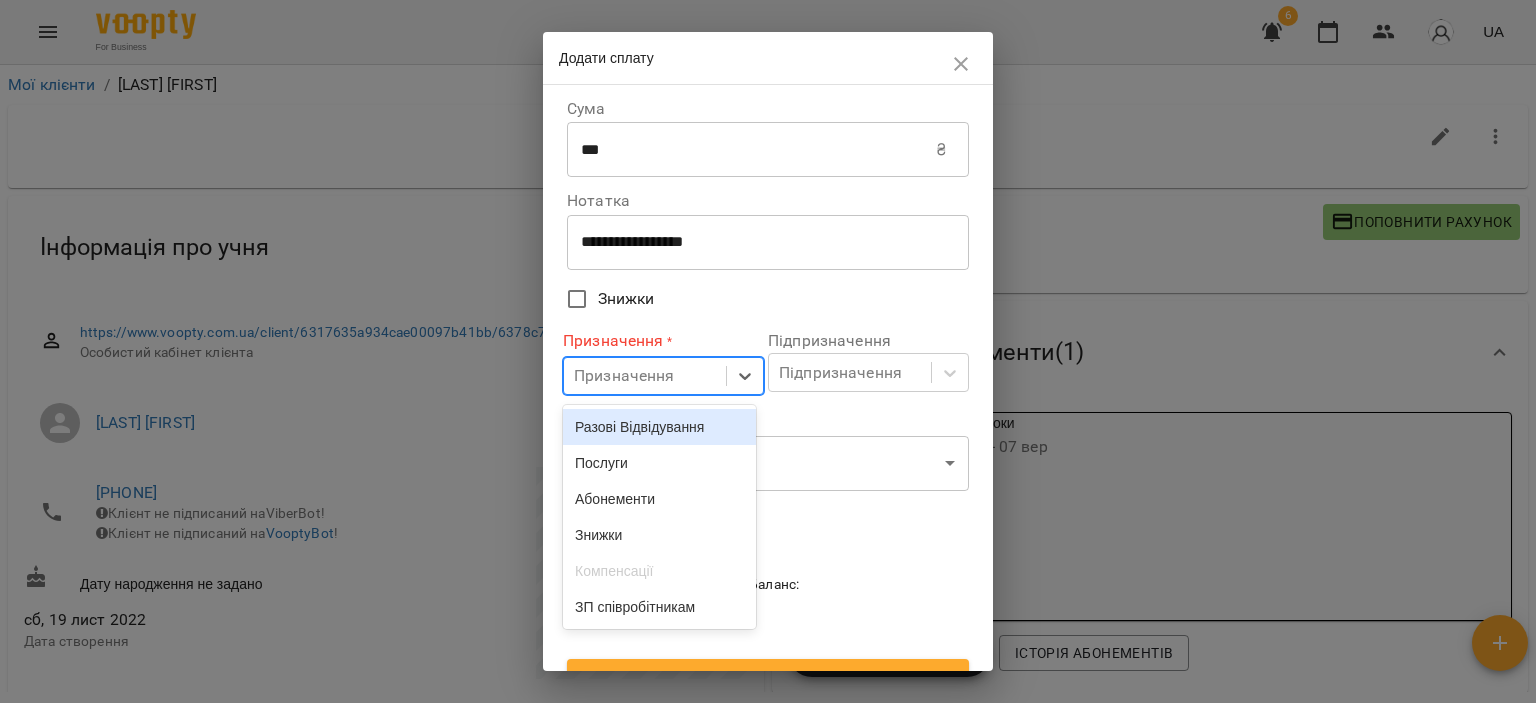 click on "Разові Відвідування" at bounding box center (659, 427) 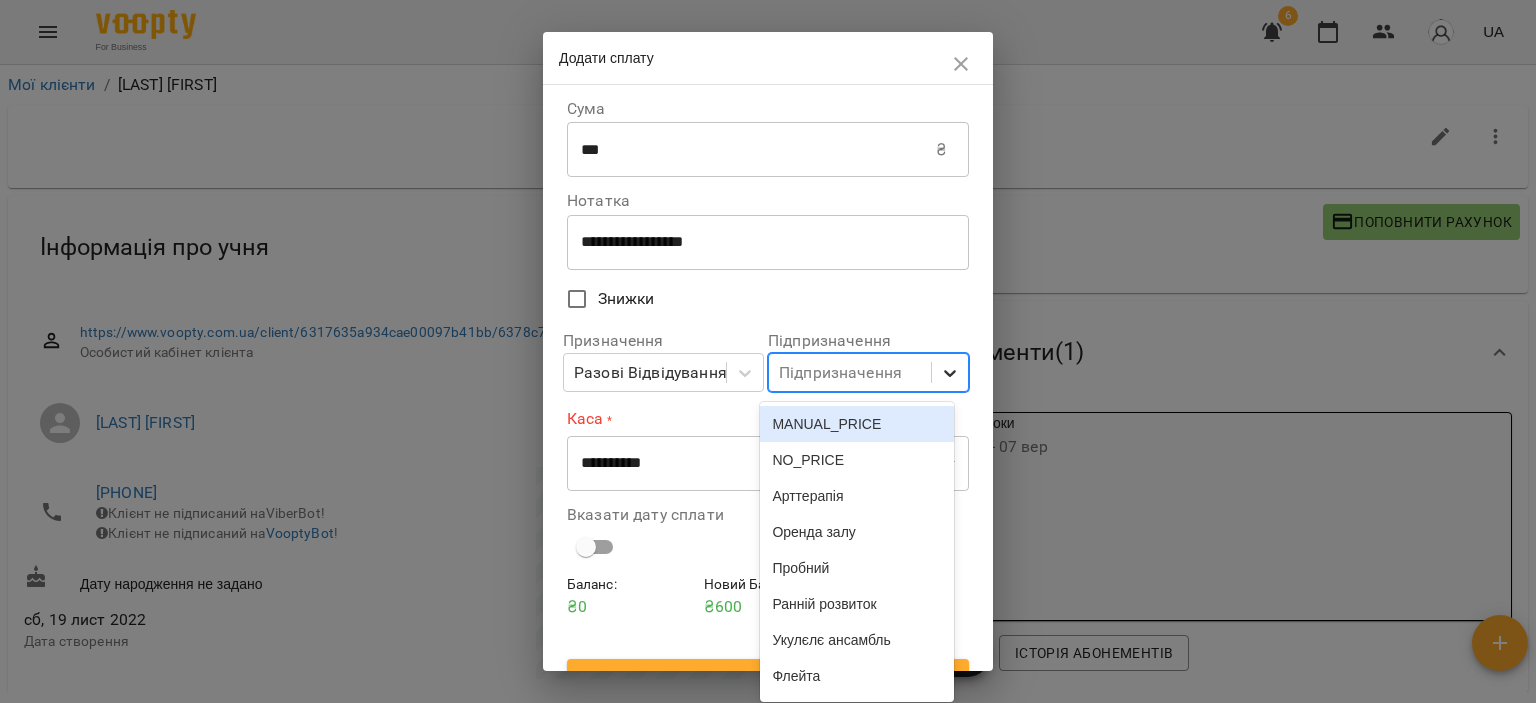 click 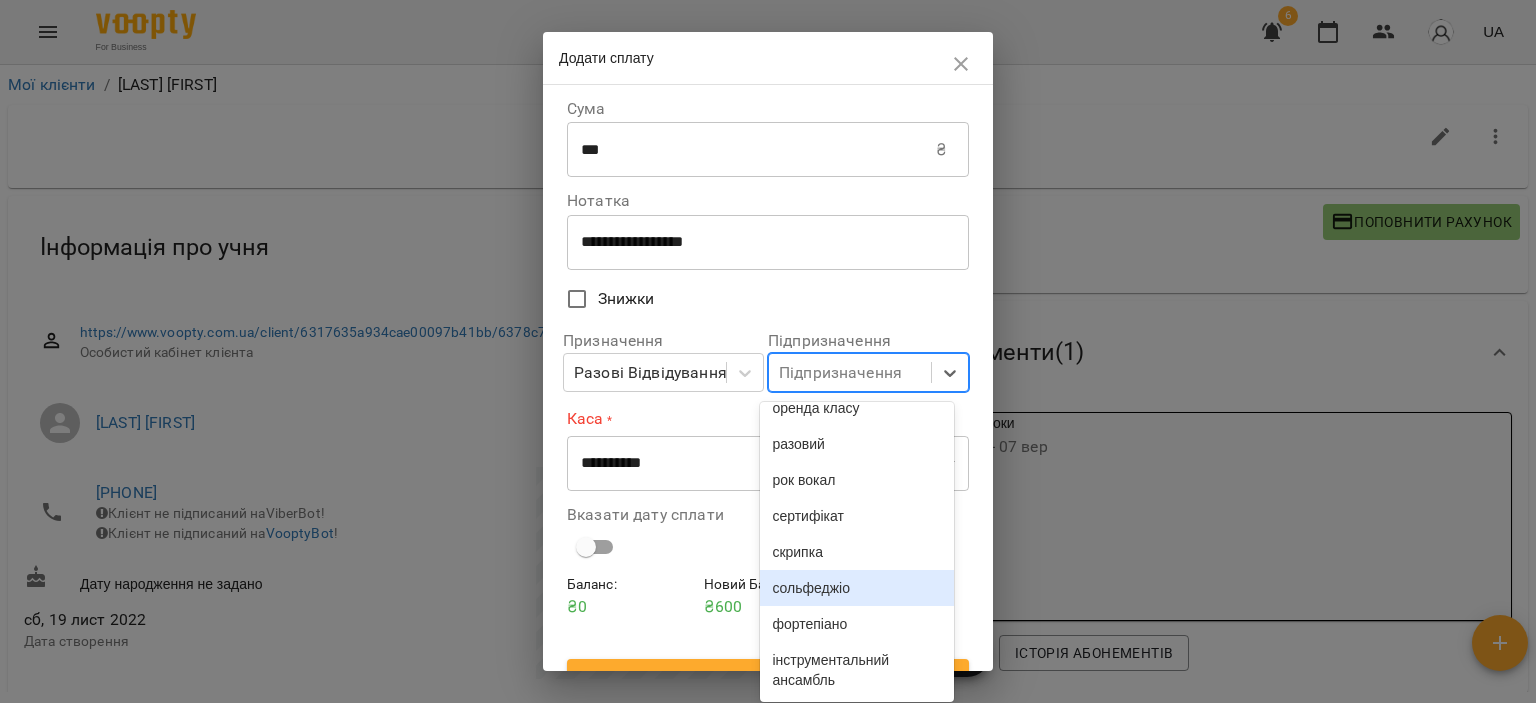 scroll, scrollTop: 888, scrollLeft: 0, axis: vertical 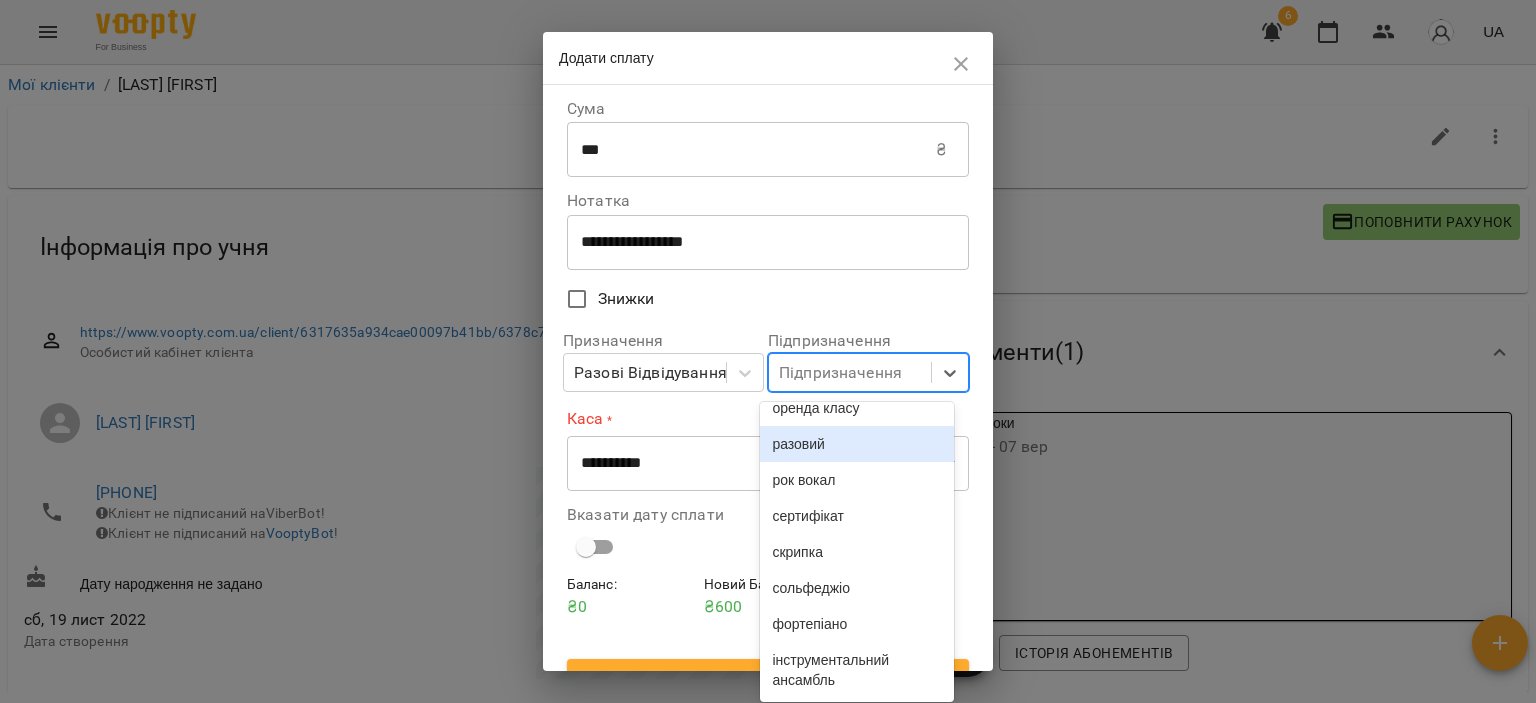 click on "разовий" at bounding box center [856, 444] 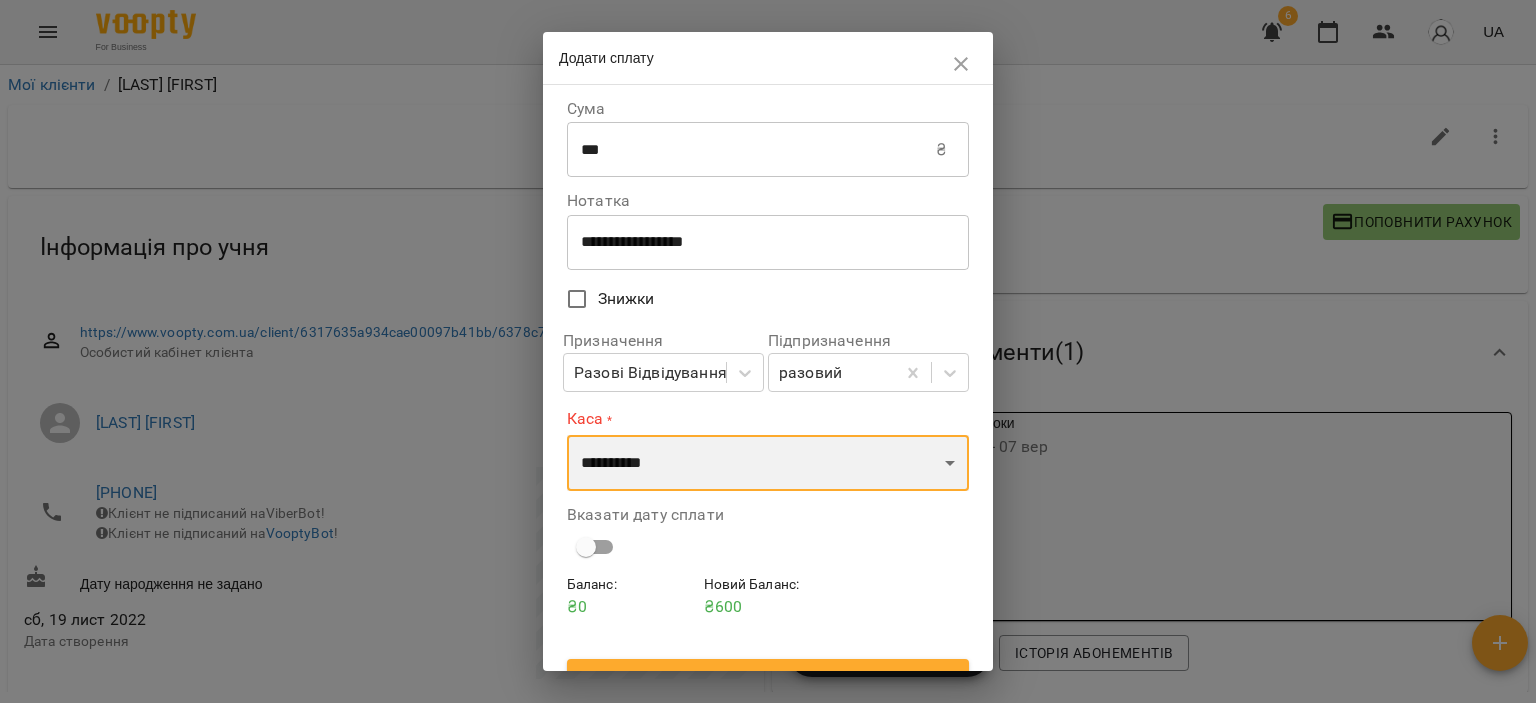 click on "**********" at bounding box center (768, 463) 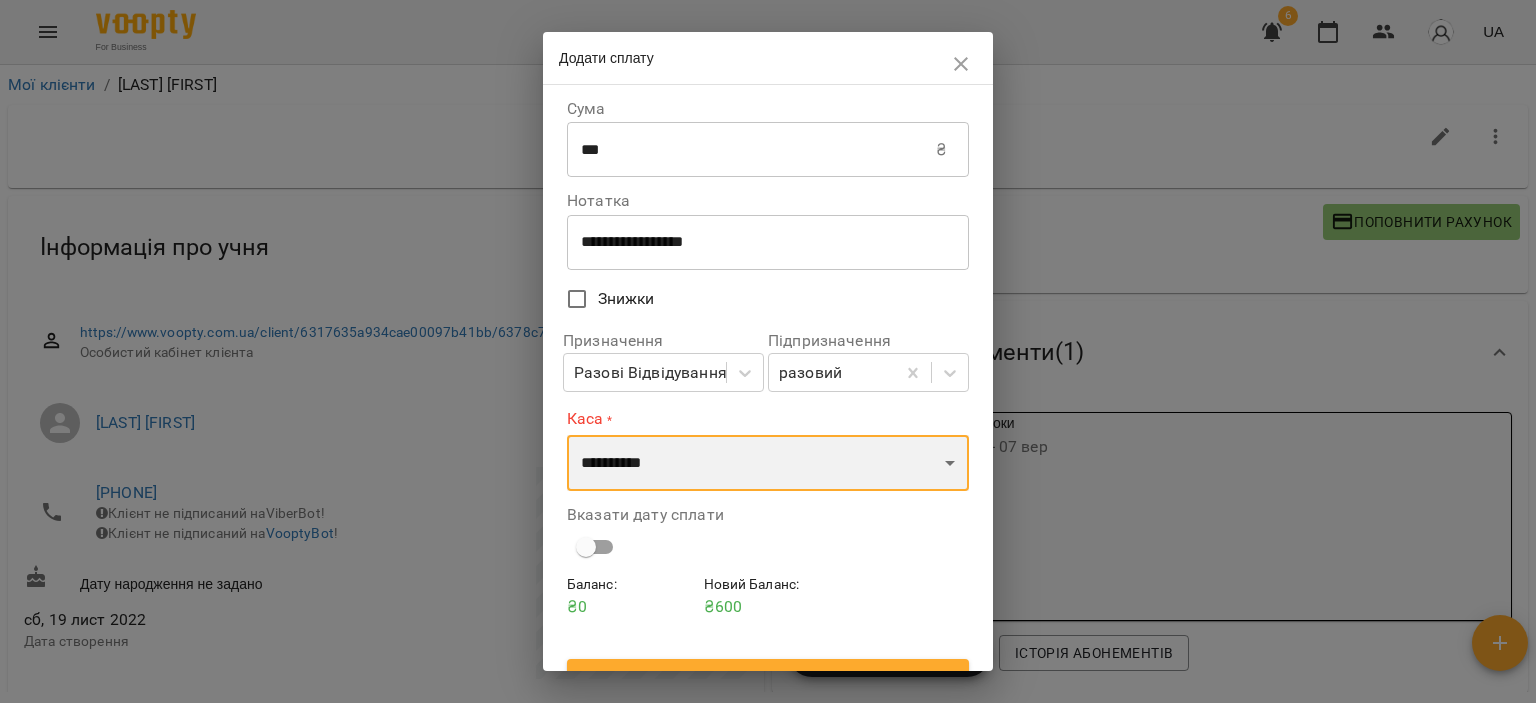 select on "****" 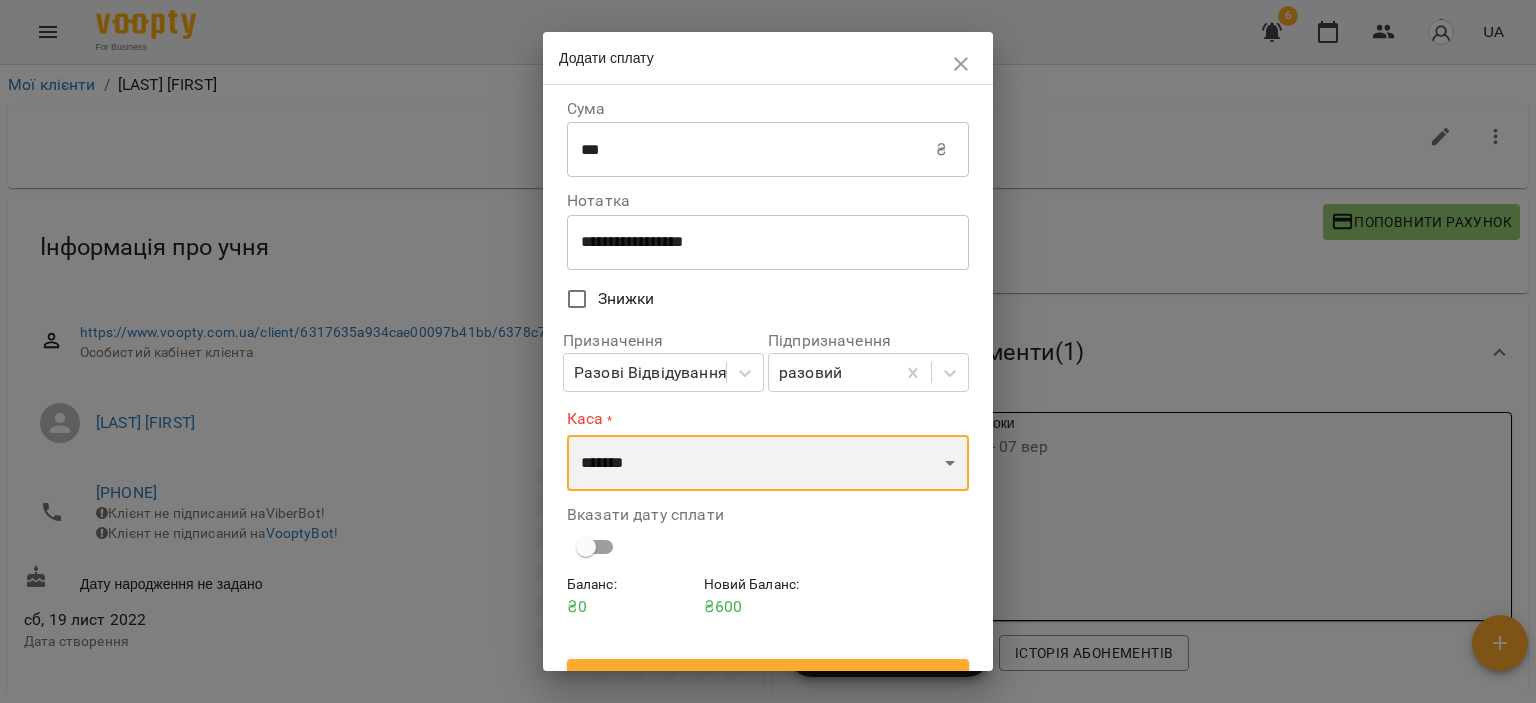 click on "**********" at bounding box center (768, 463) 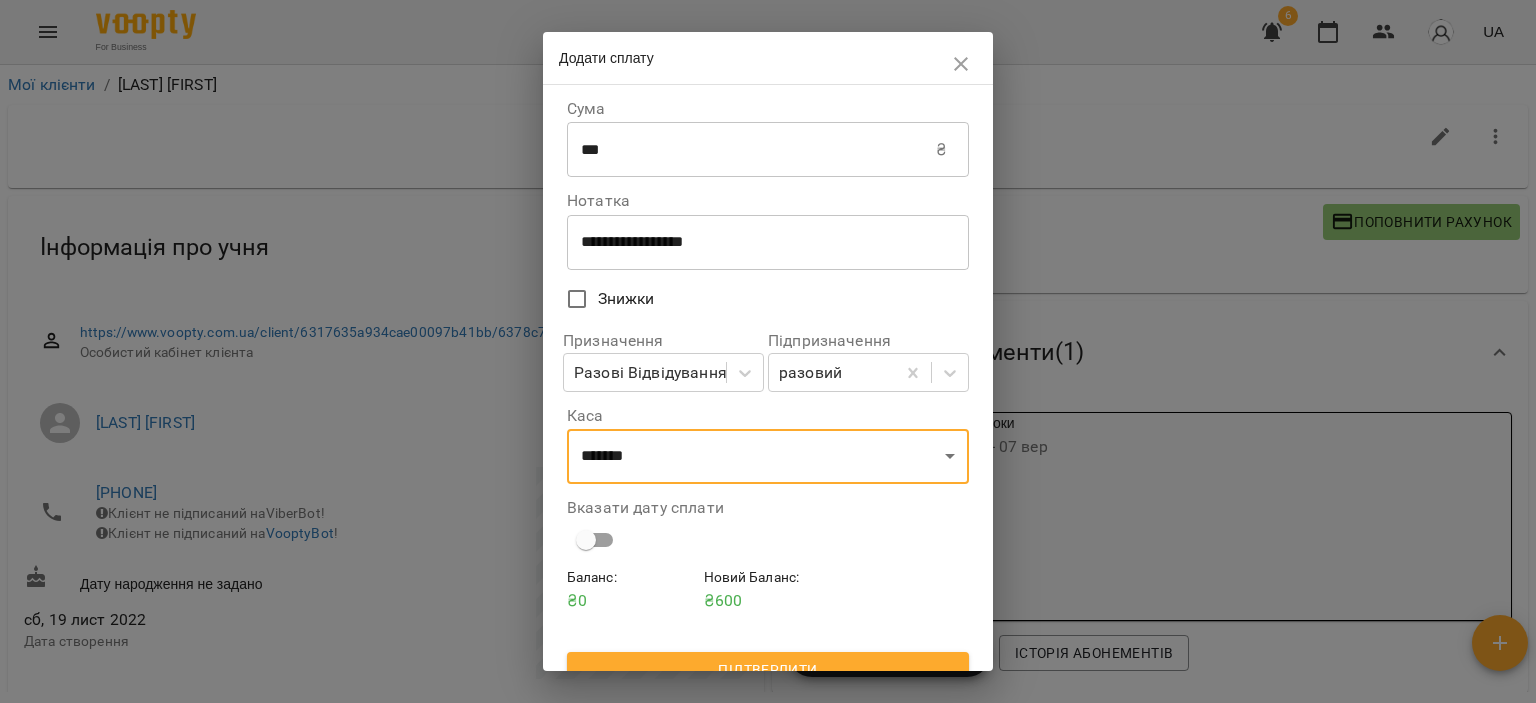 click on "**********" at bounding box center (768, 378) 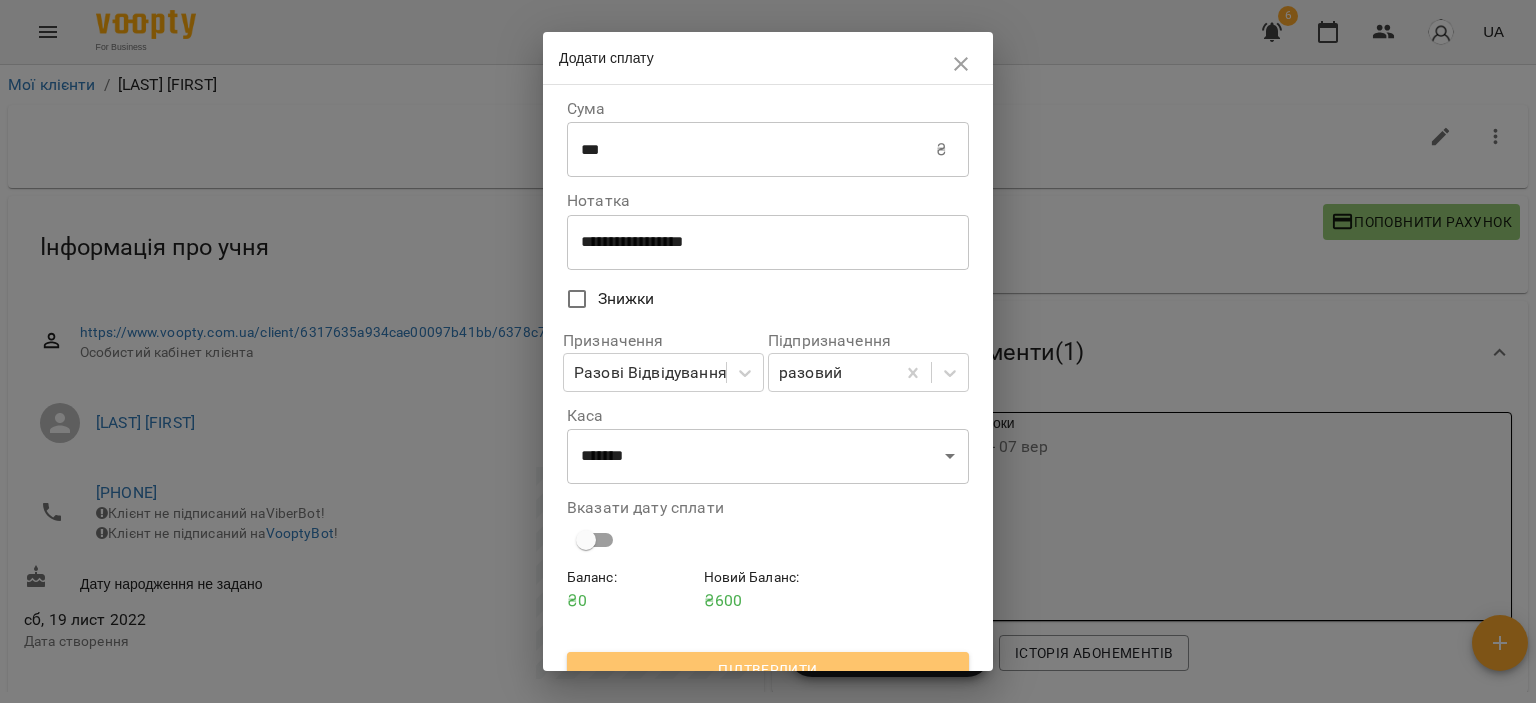 click on "Підтвердити" at bounding box center (768, 670) 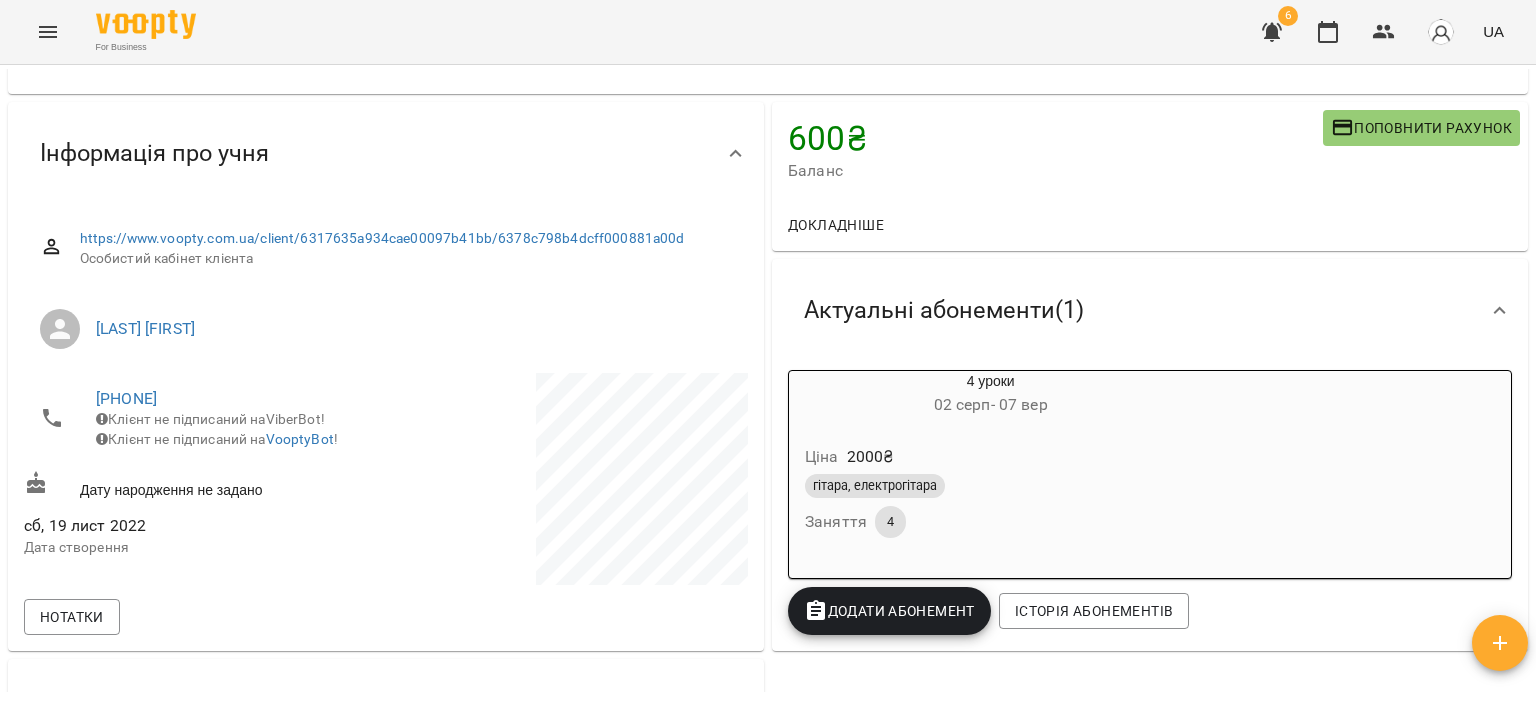 scroll, scrollTop: 0, scrollLeft: 0, axis: both 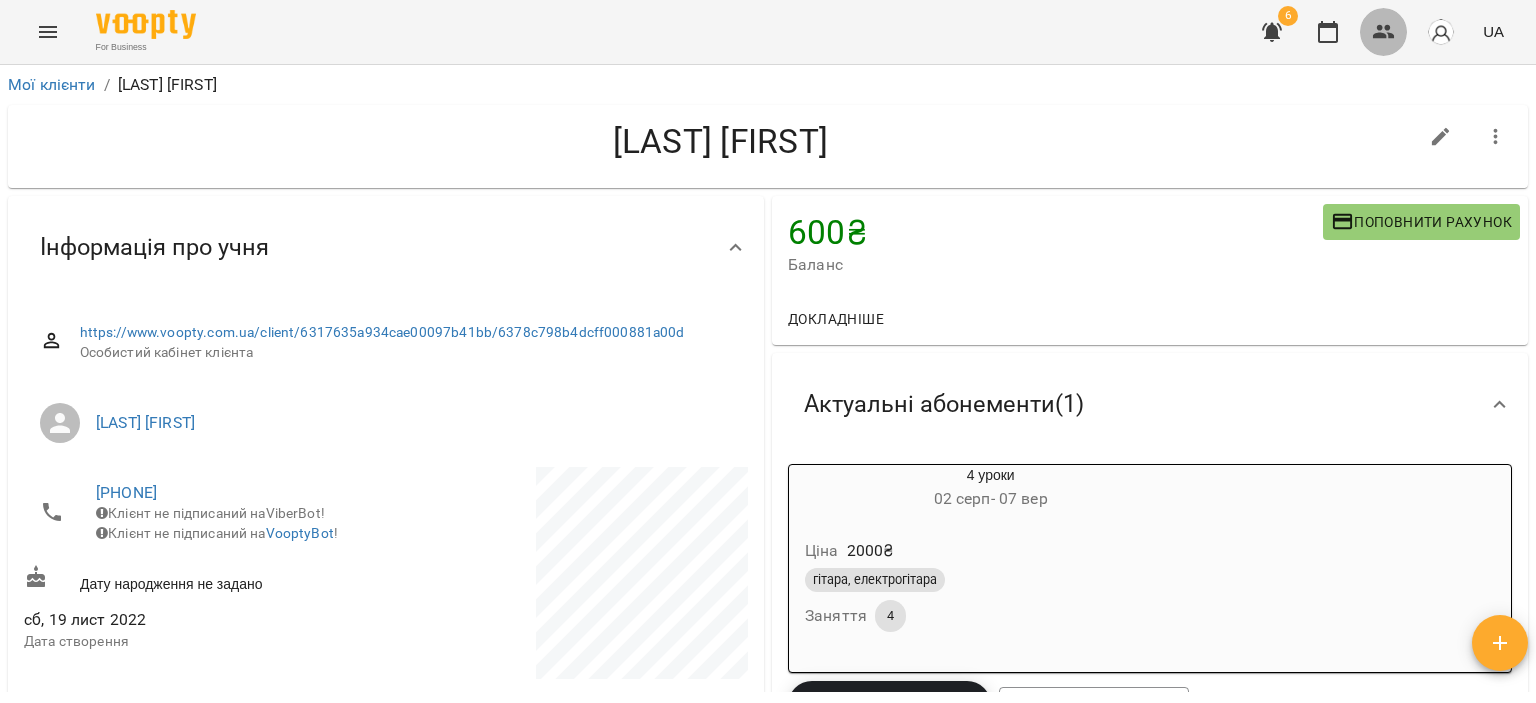 click 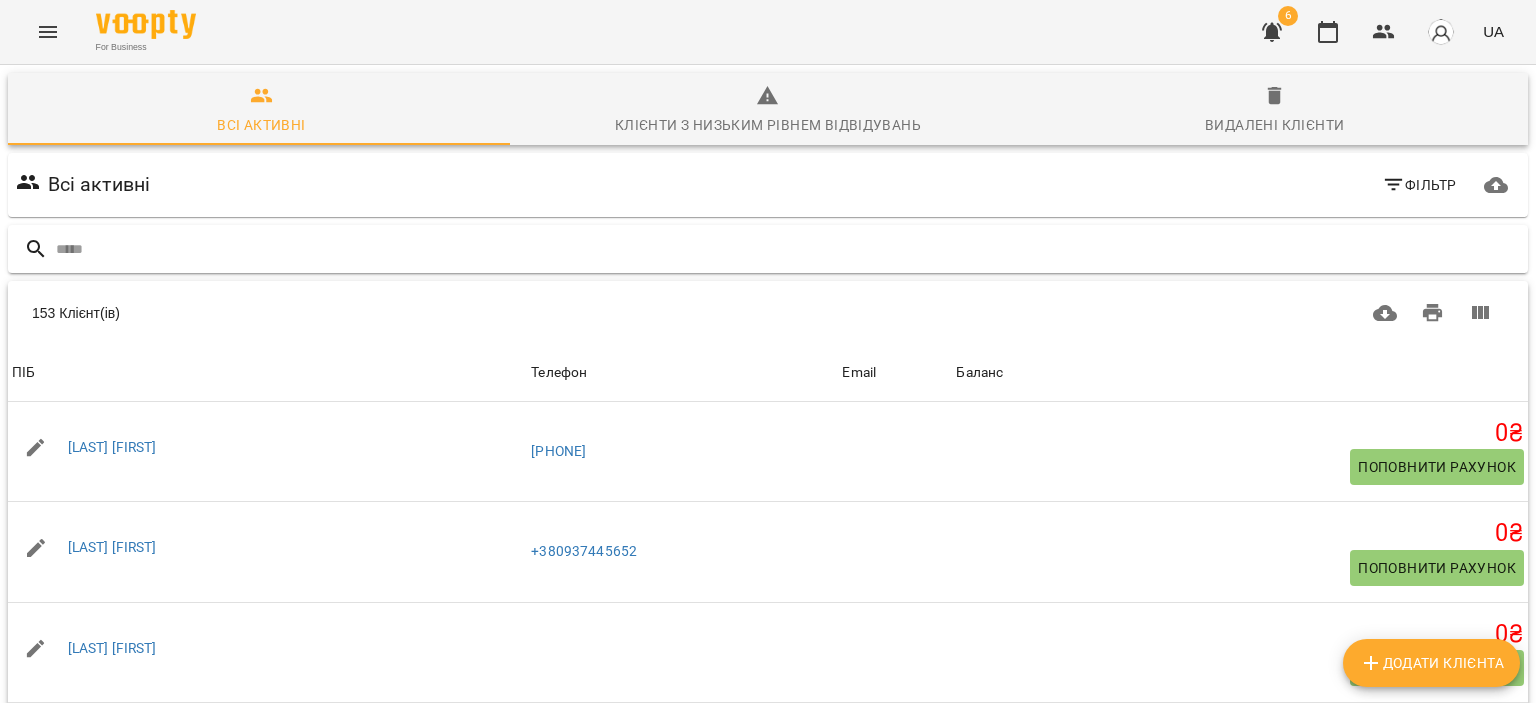 click at bounding box center (788, 249) 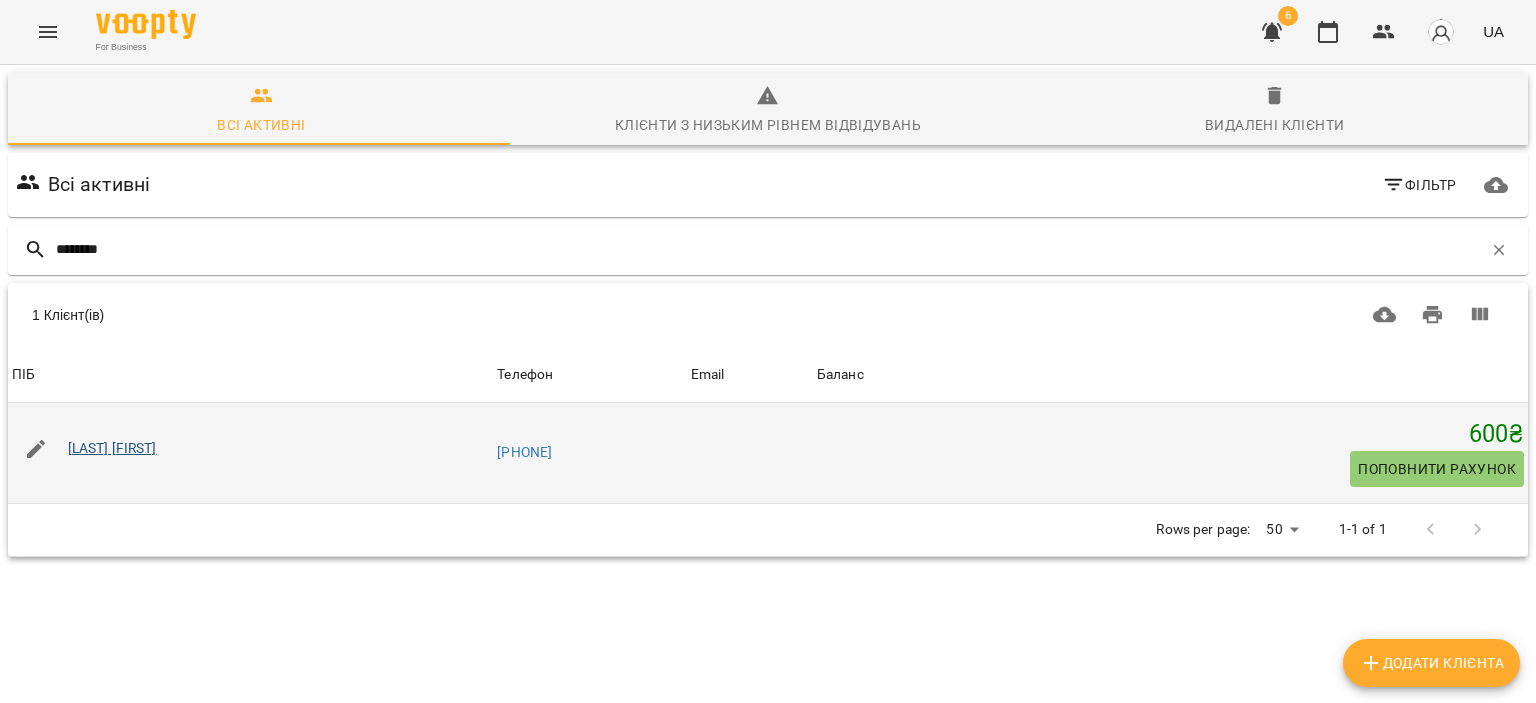 type on "********" 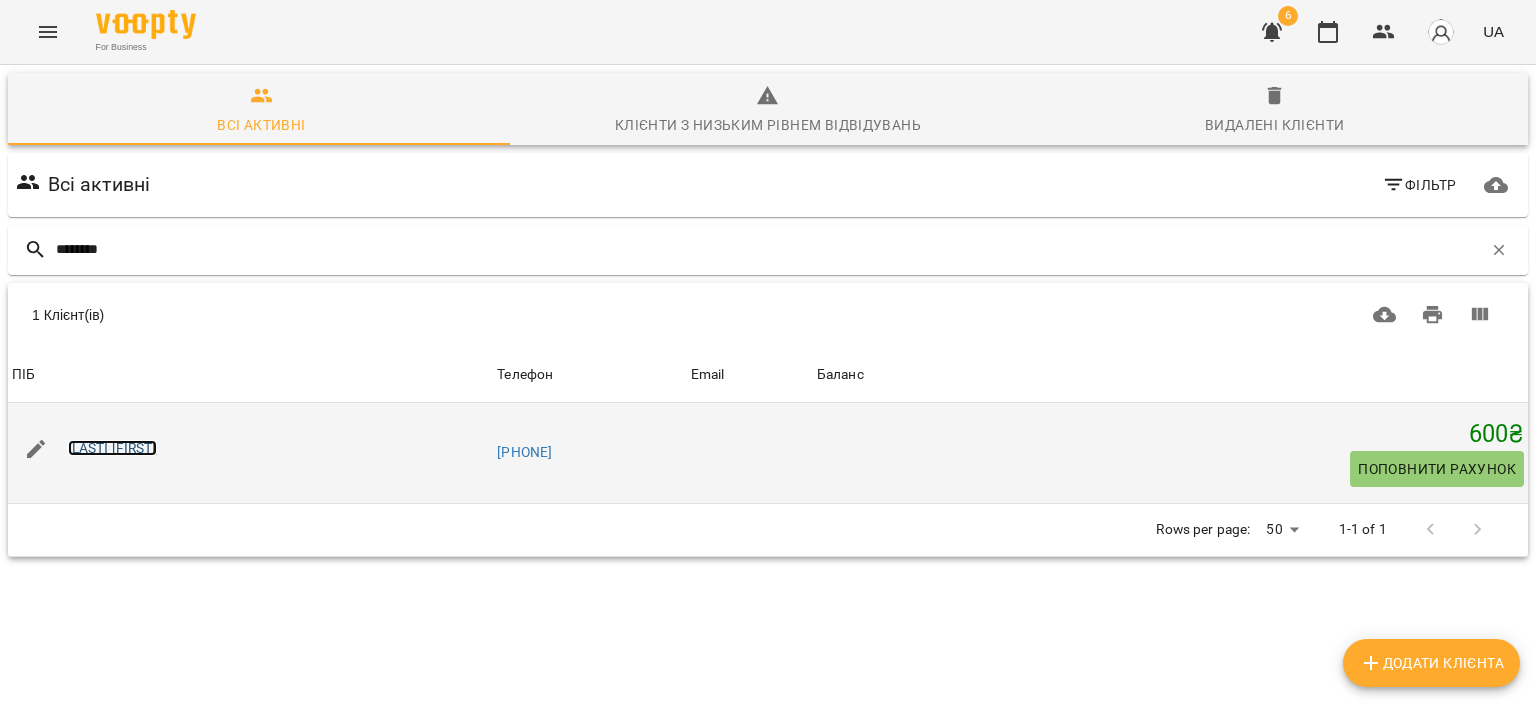 click on "Тарасенко Олена" at bounding box center (112, 448) 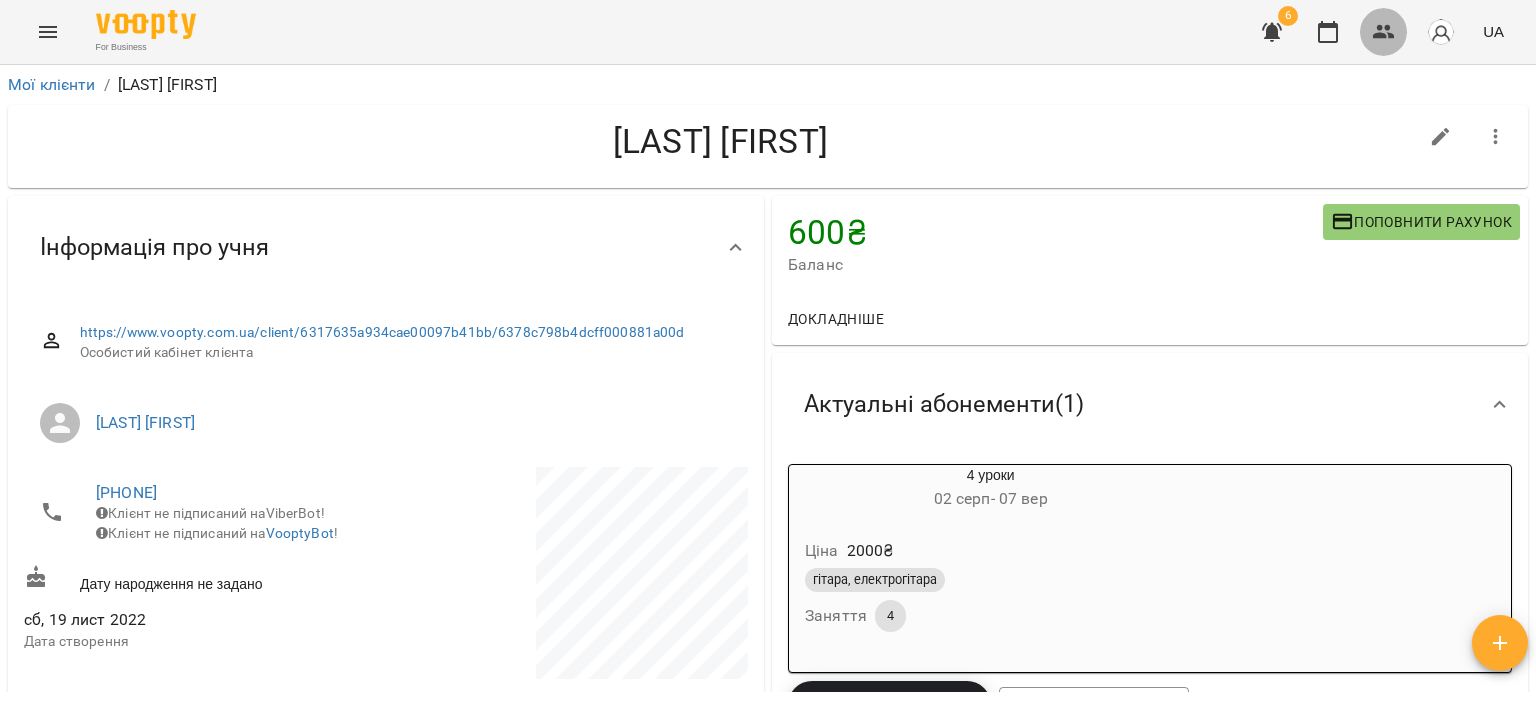 click 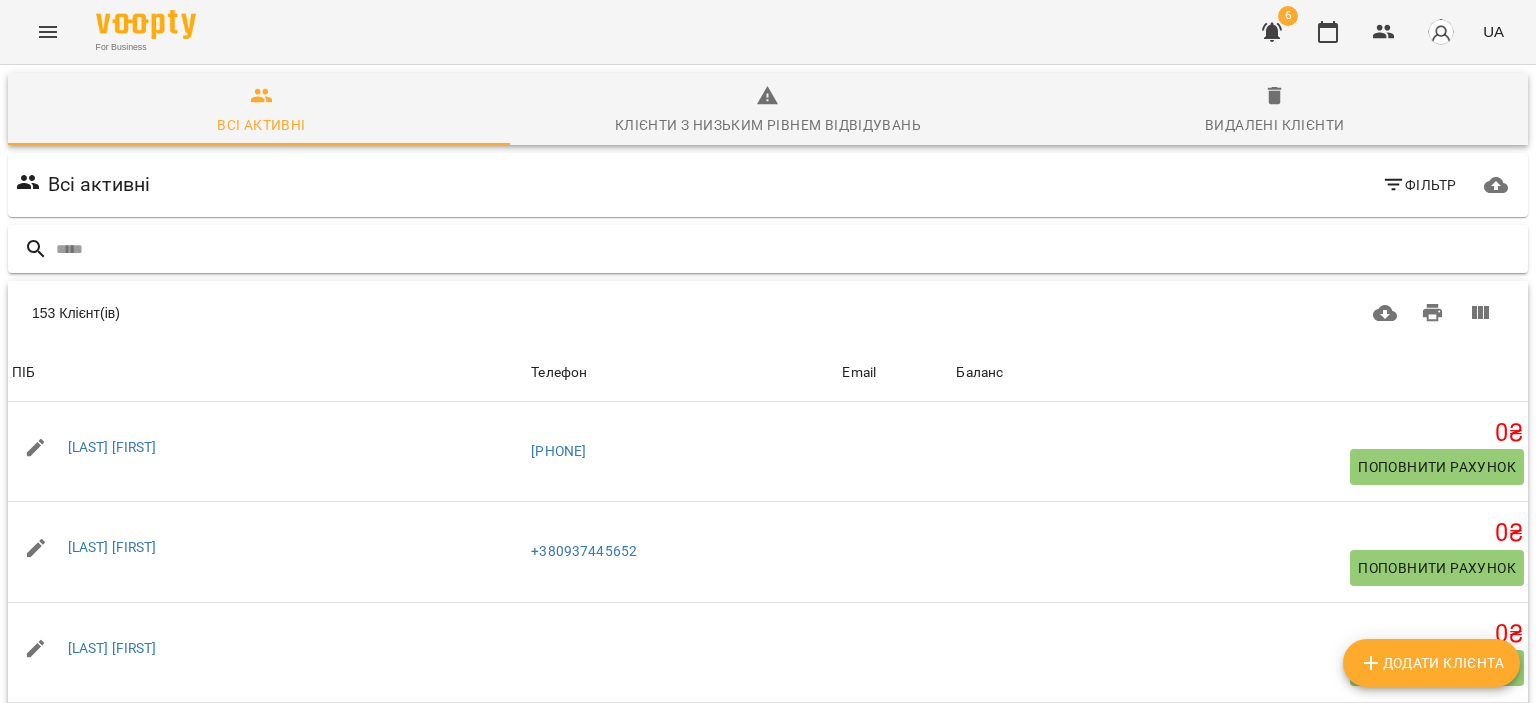 click at bounding box center (788, 249) 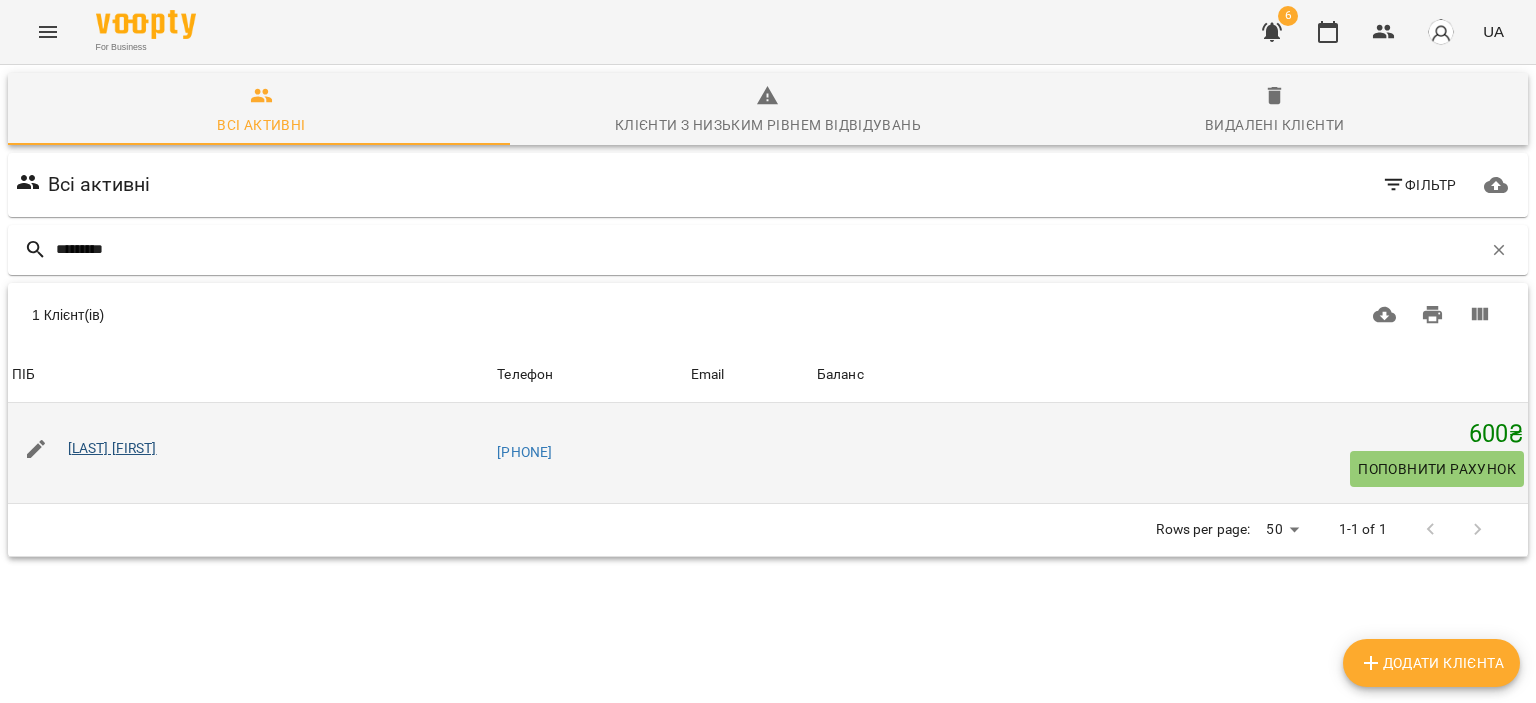 type on "*********" 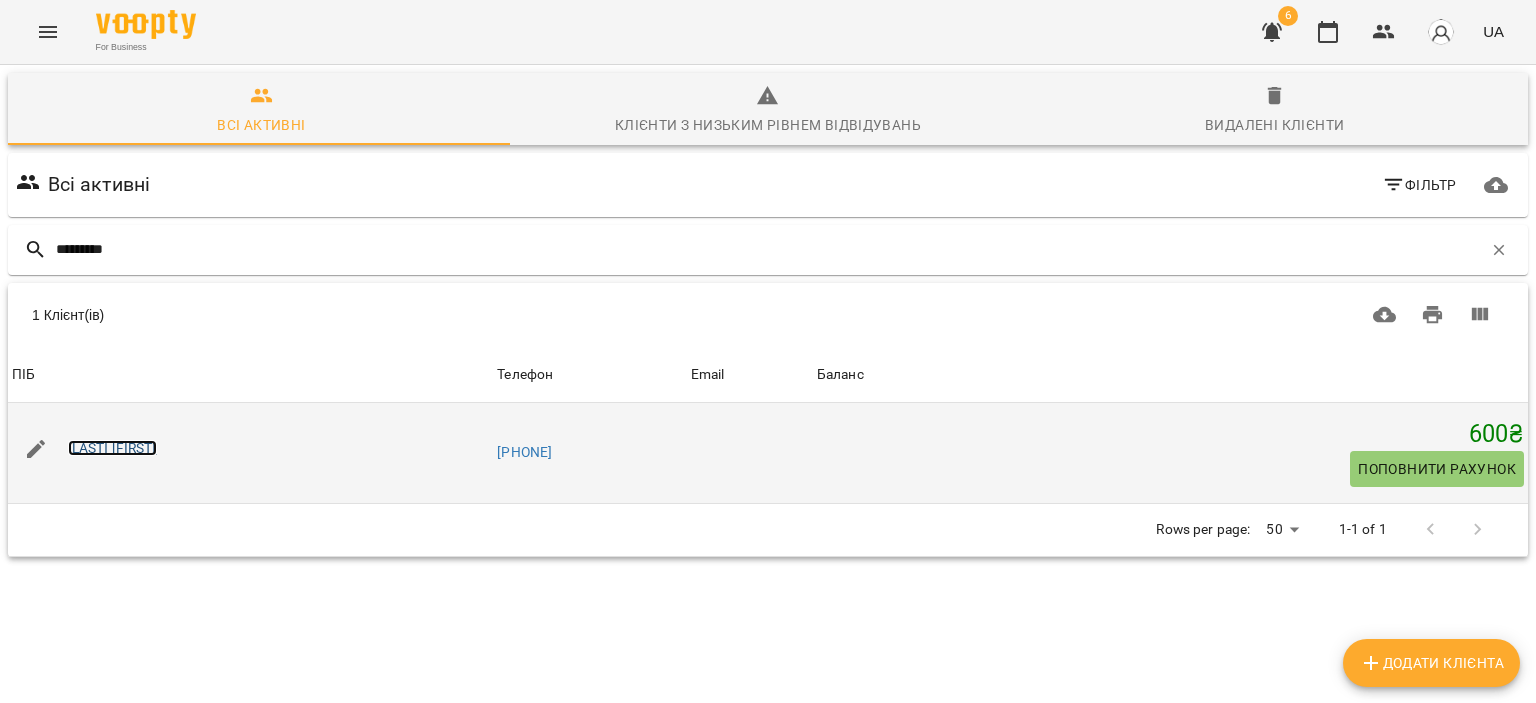 click on "Тарасенко Олена" at bounding box center (112, 448) 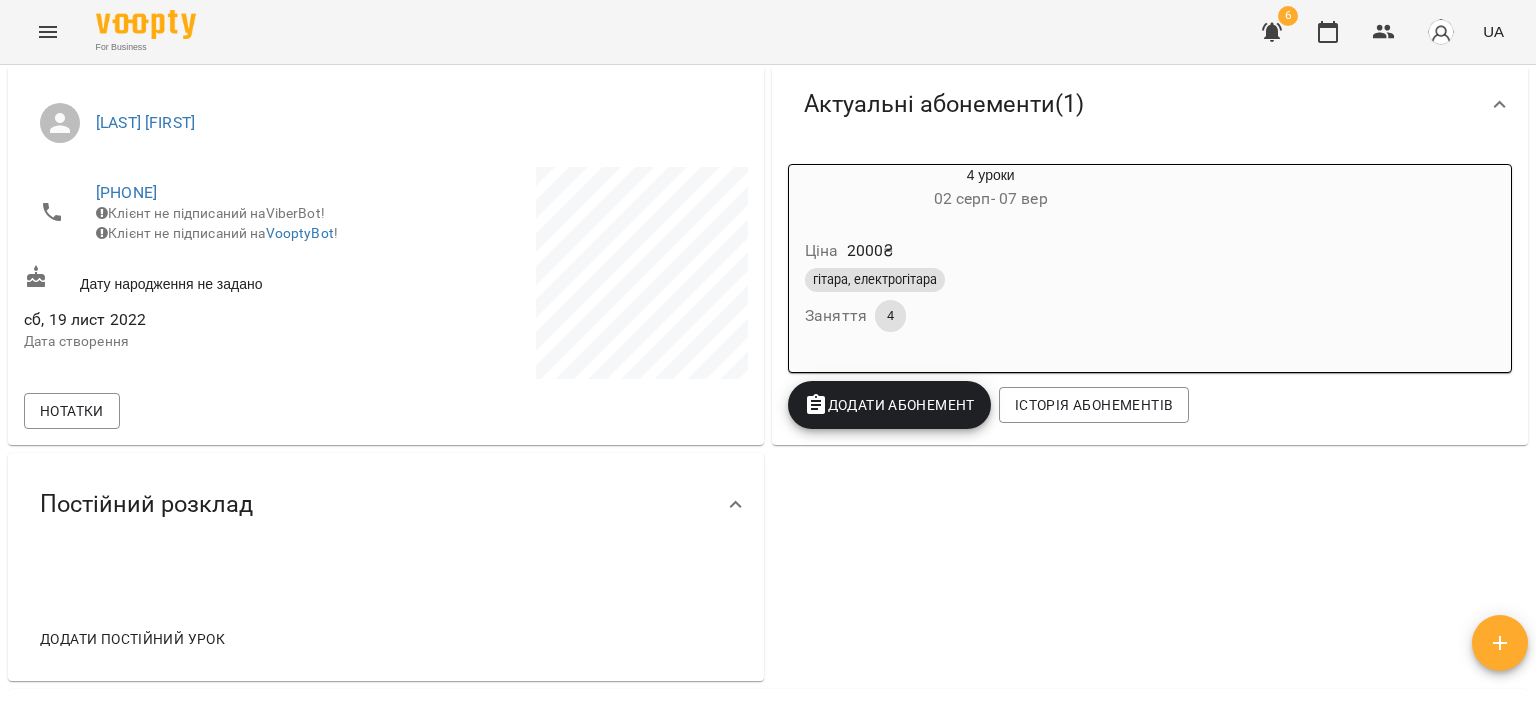 scroll, scrollTop: 0, scrollLeft: 0, axis: both 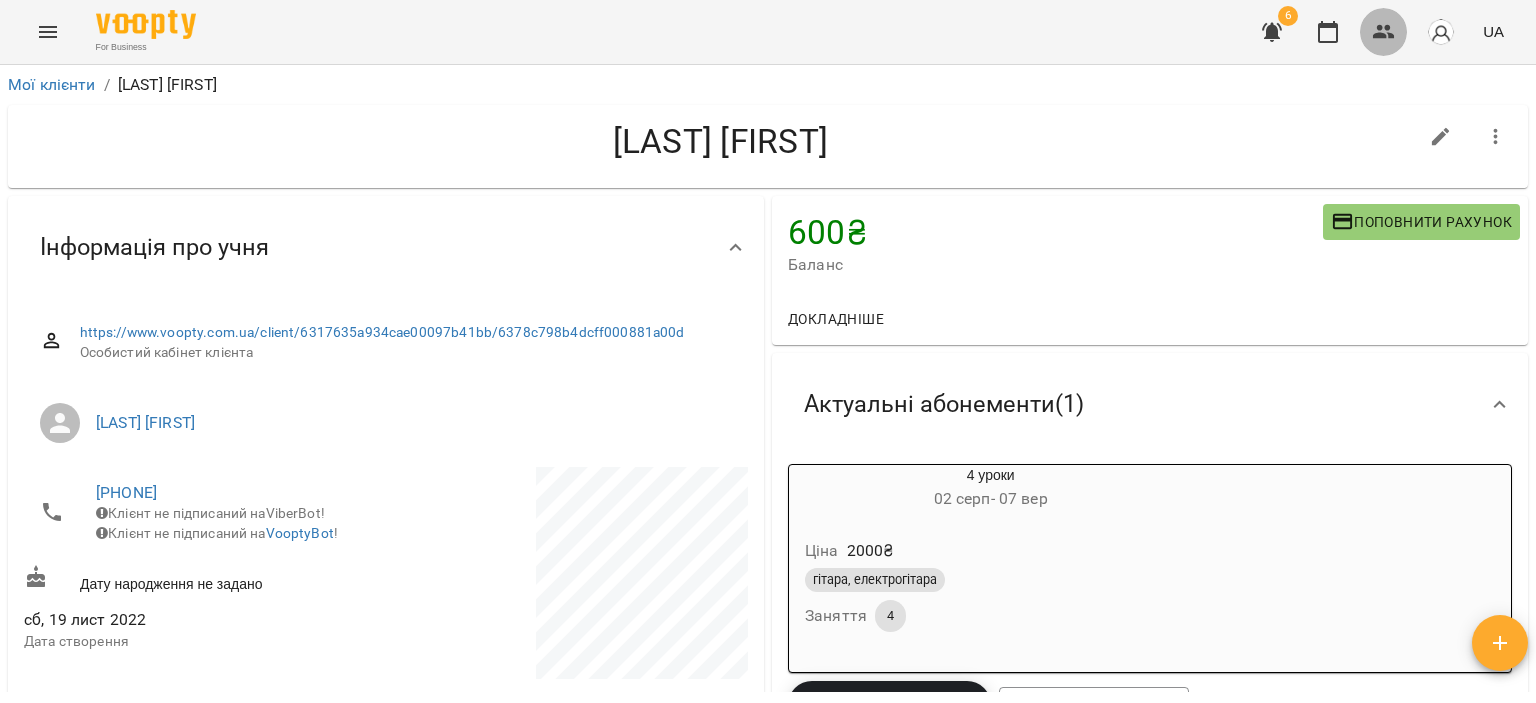 click 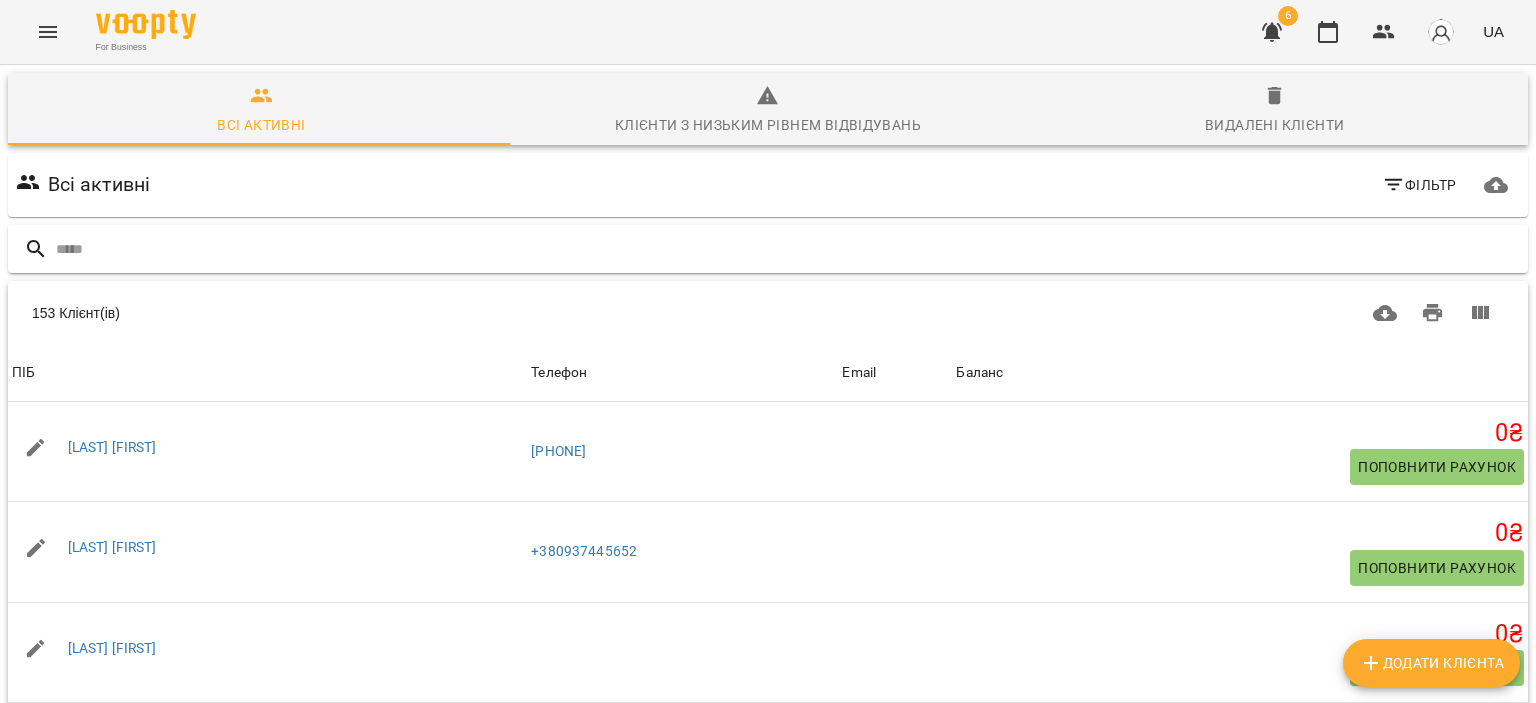 click at bounding box center [788, 249] 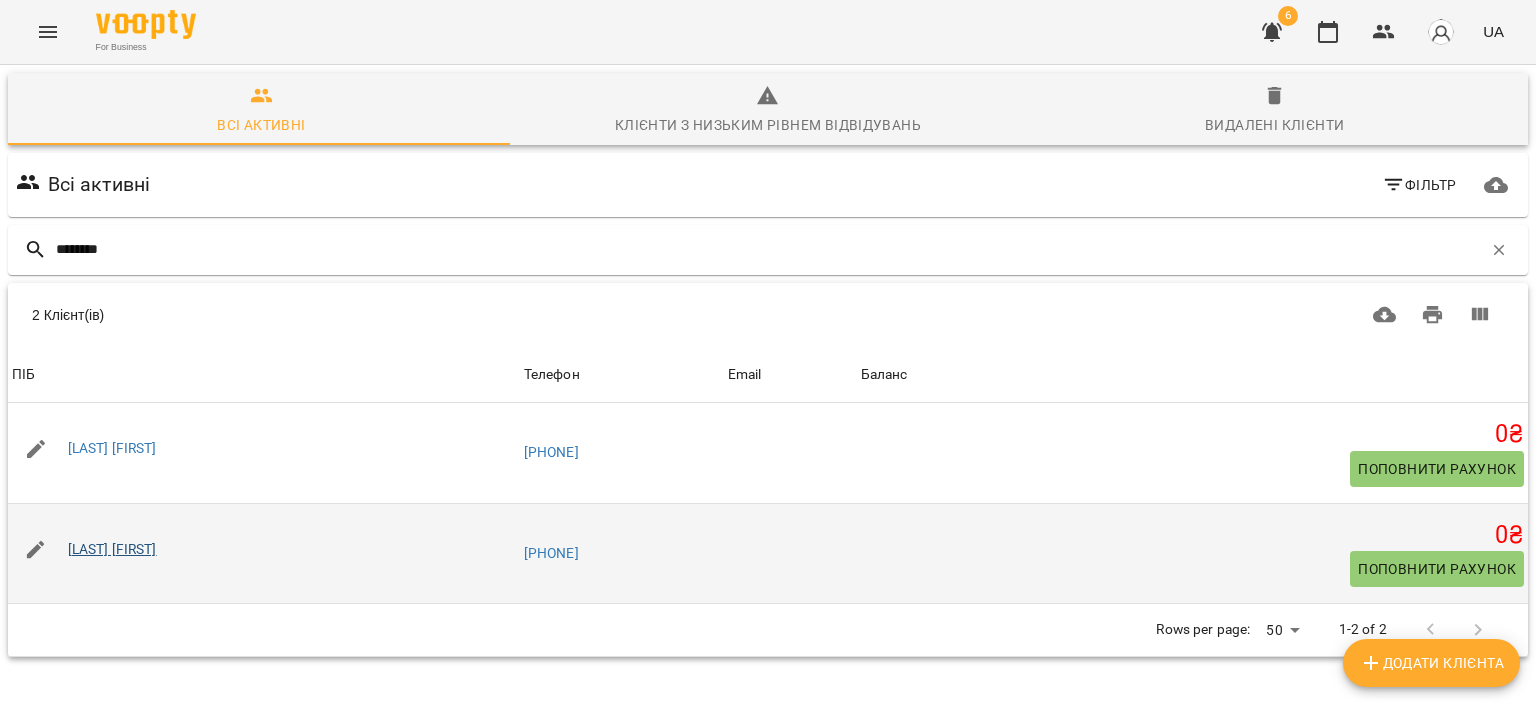 type on "********" 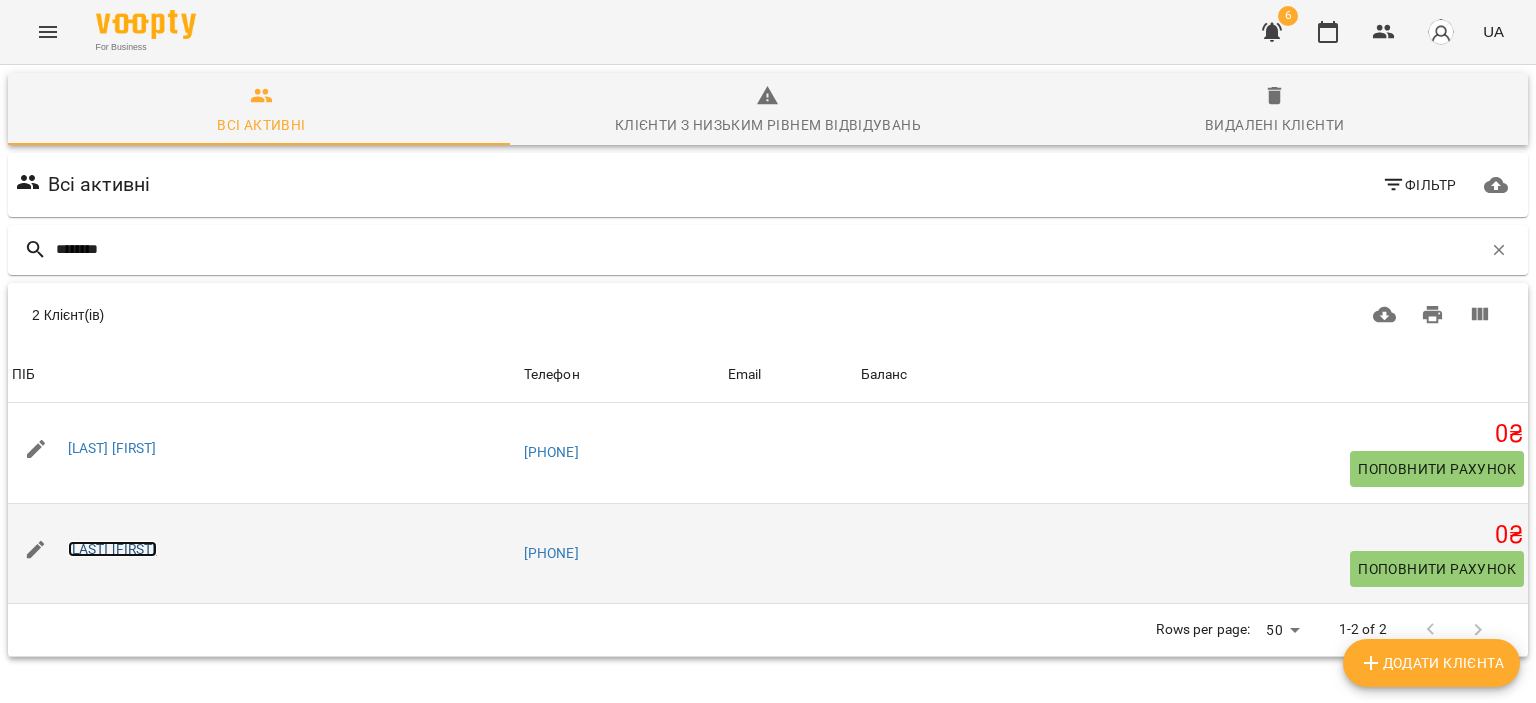 click on "[LAST] [FIRST]" at bounding box center (112, 549) 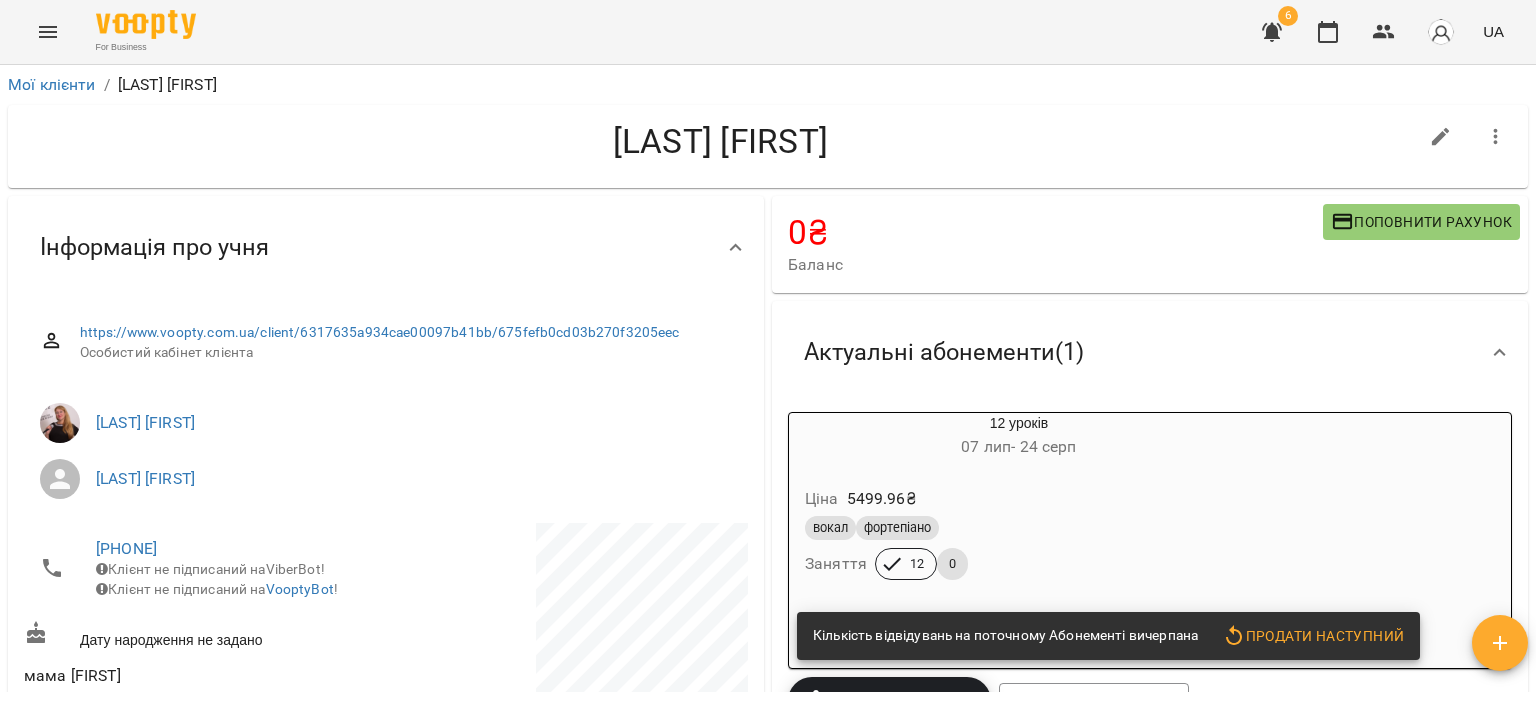 click on "вокал фортепіано" at bounding box center [1019, 528] 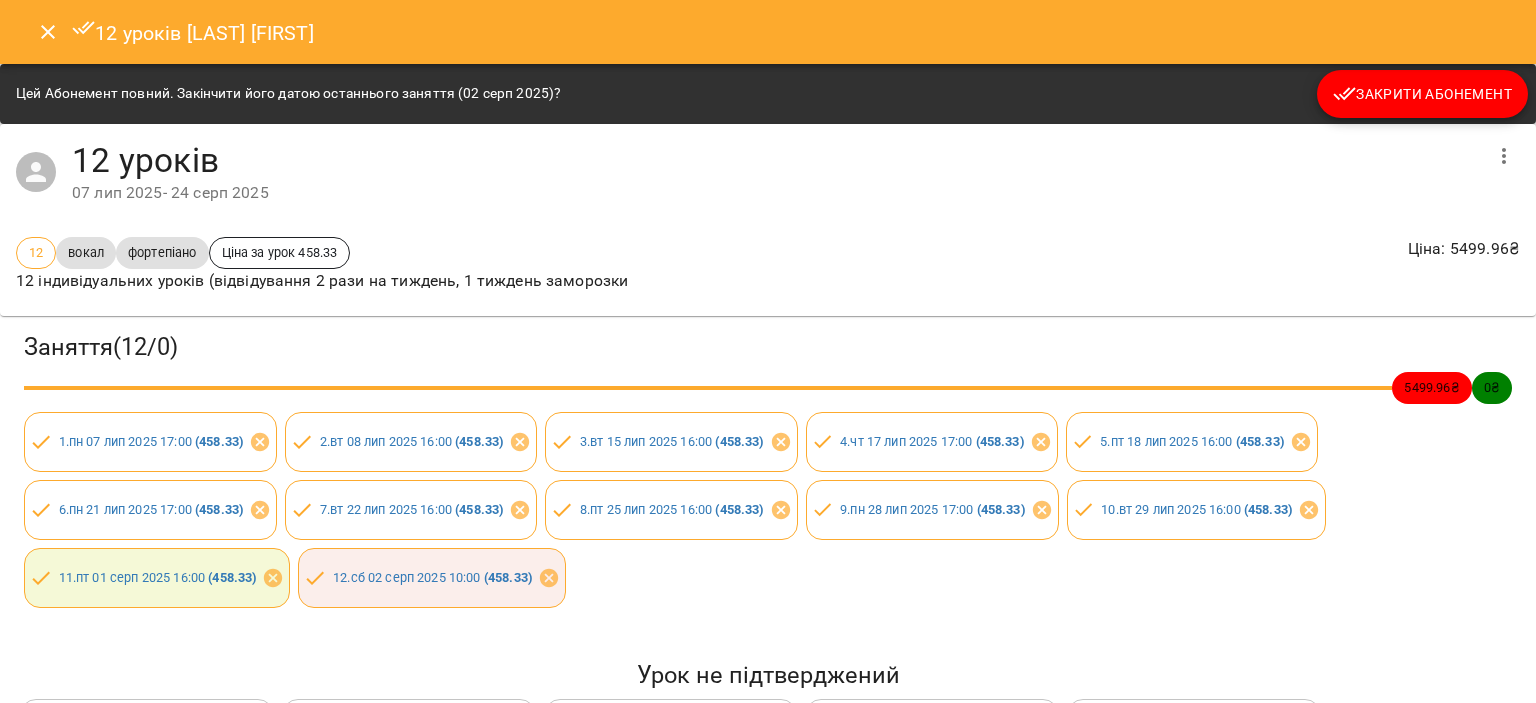click at bounding box center [48, 32] 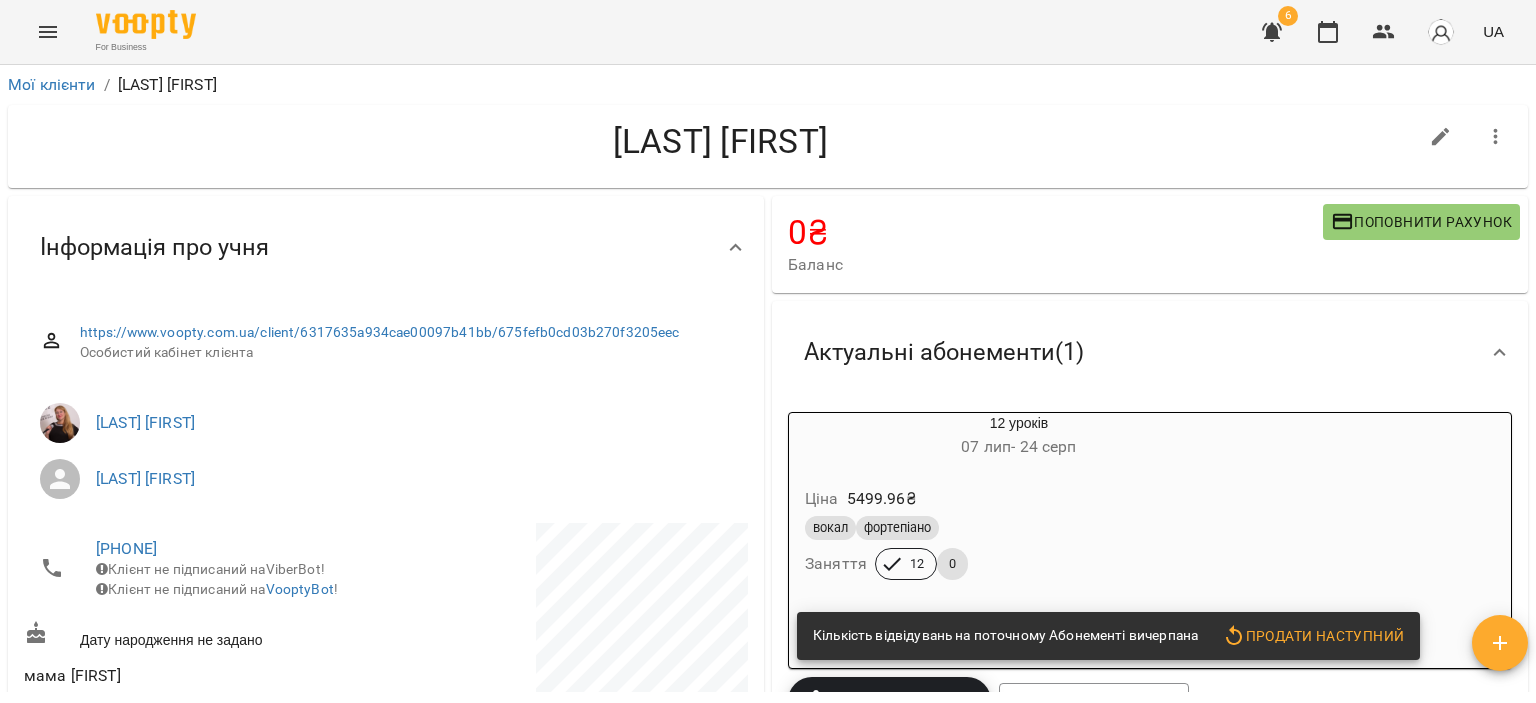click on "Ціна 5499.96 ₴ вокал фортепіано Заняття 12 0" at bounding box center (1019, 537) 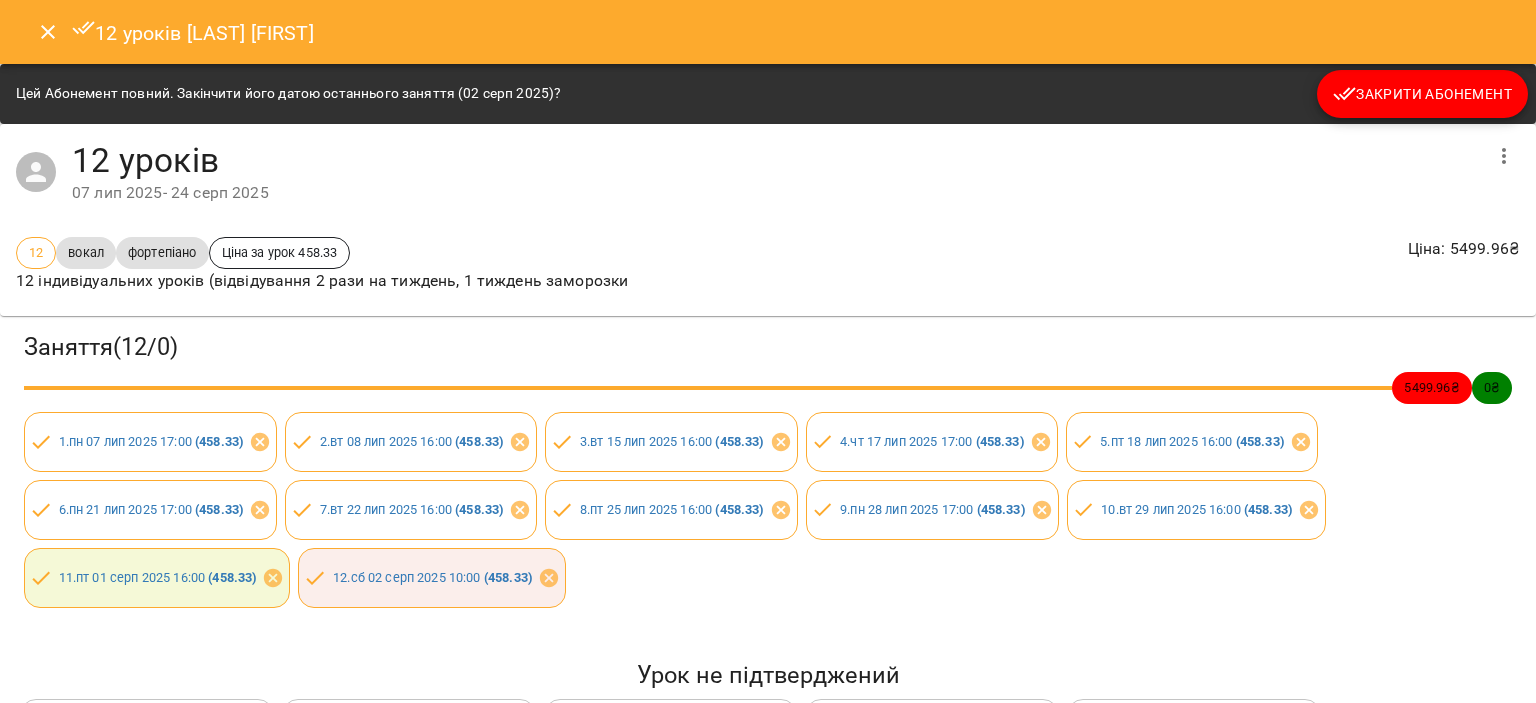 click on "Закрити Абонемент" at bounding box center (1422, 94) 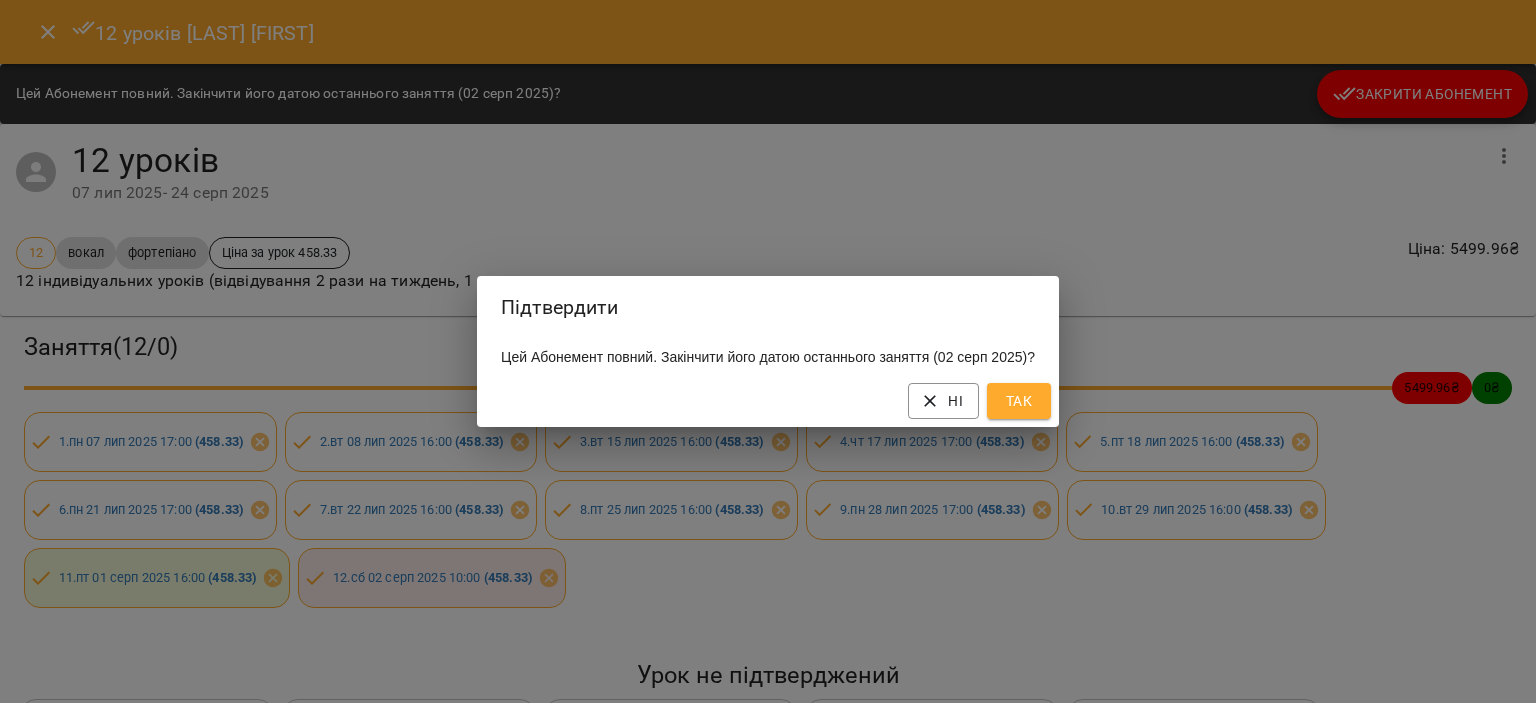 click on "Так" at bounding box center [1019, 401] 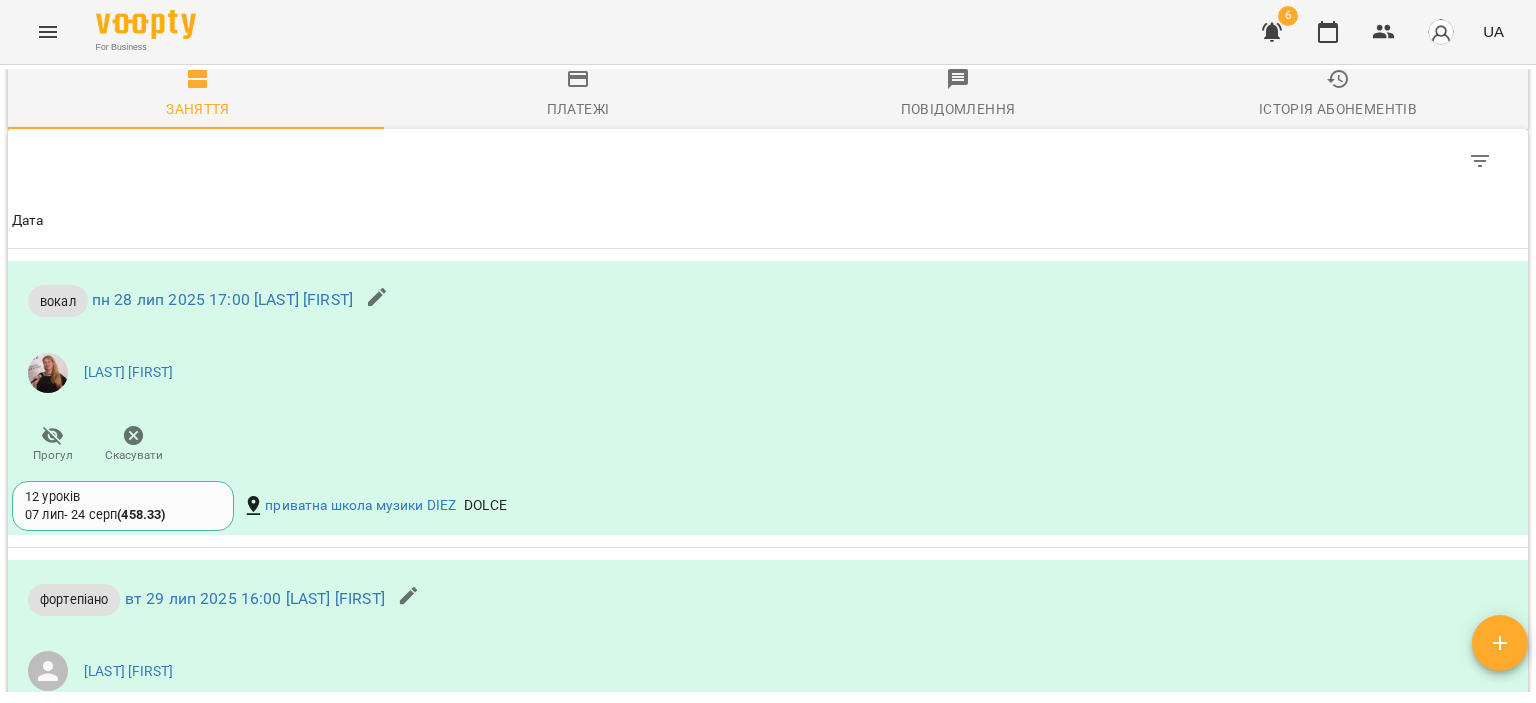 scroll, scrollTop: 900, scrollLeft: 0, axis: vertical 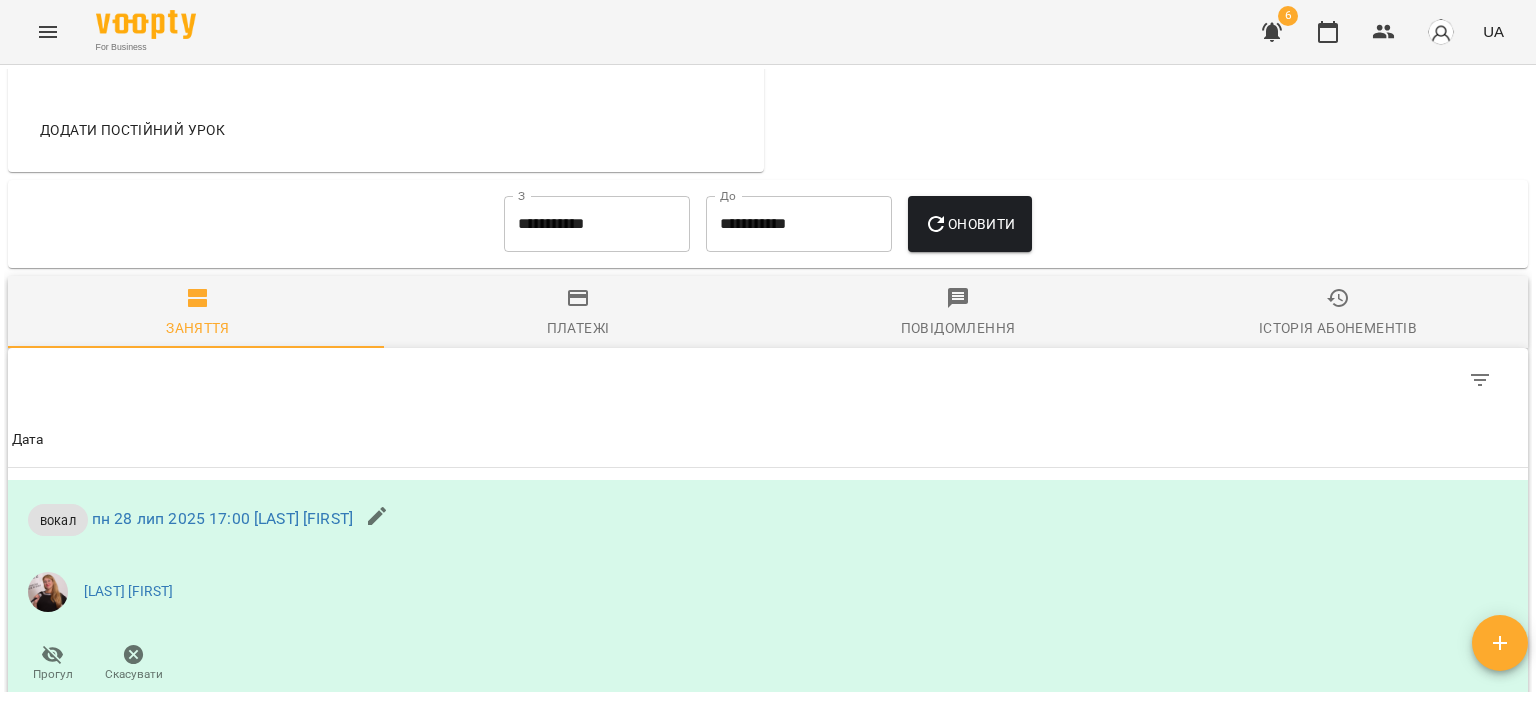 click on "**********" at bounding box center (597, 224) 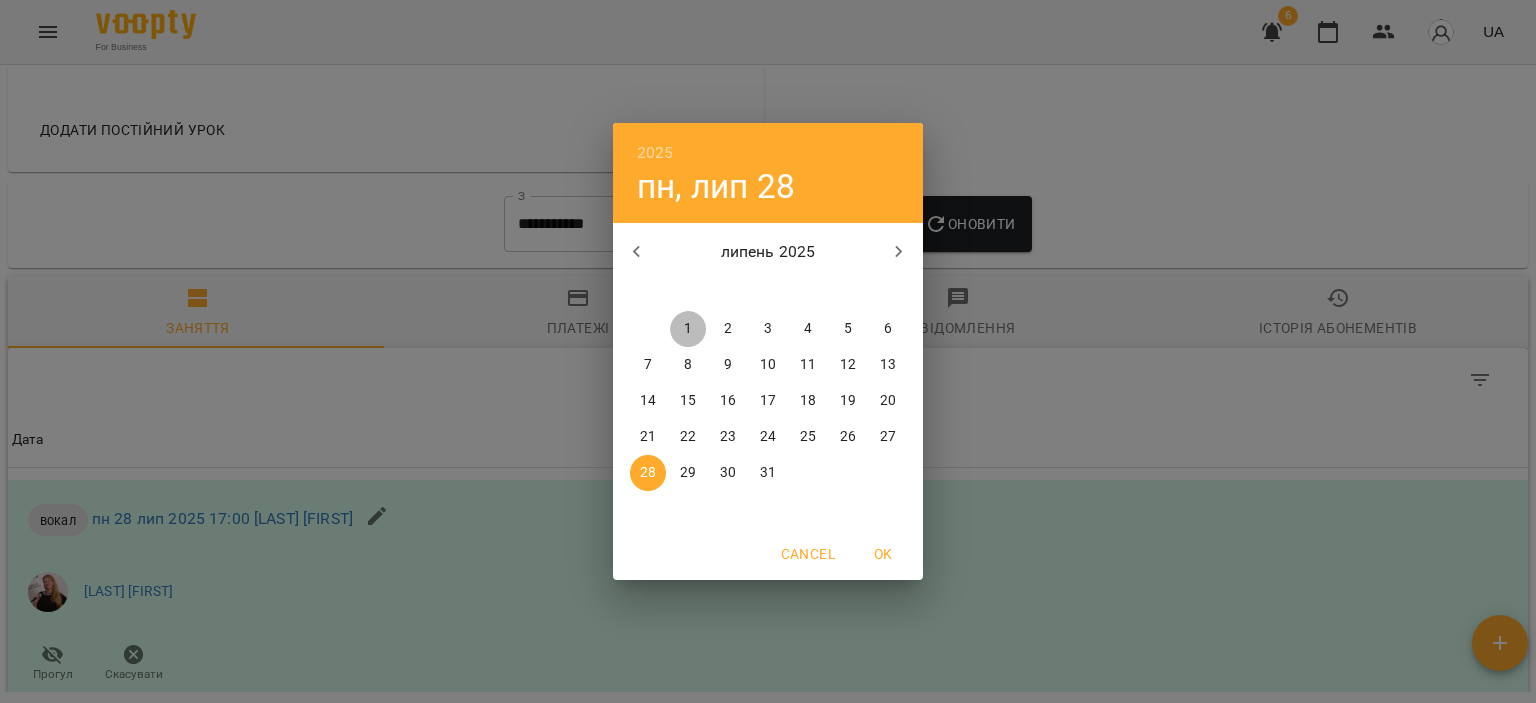 click on "1" at bounding box center (688, 329) 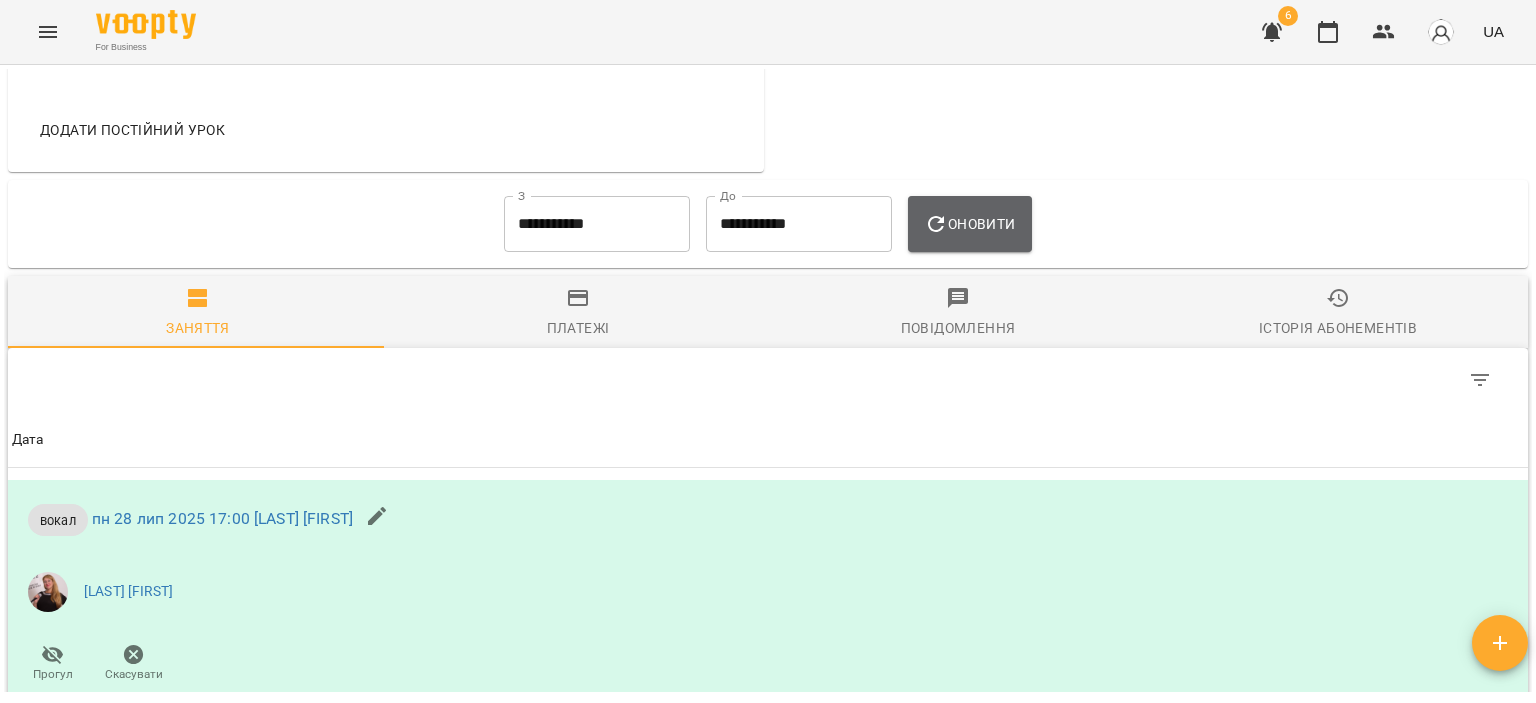 click on "Оновити" at bounding box center (969, 224) 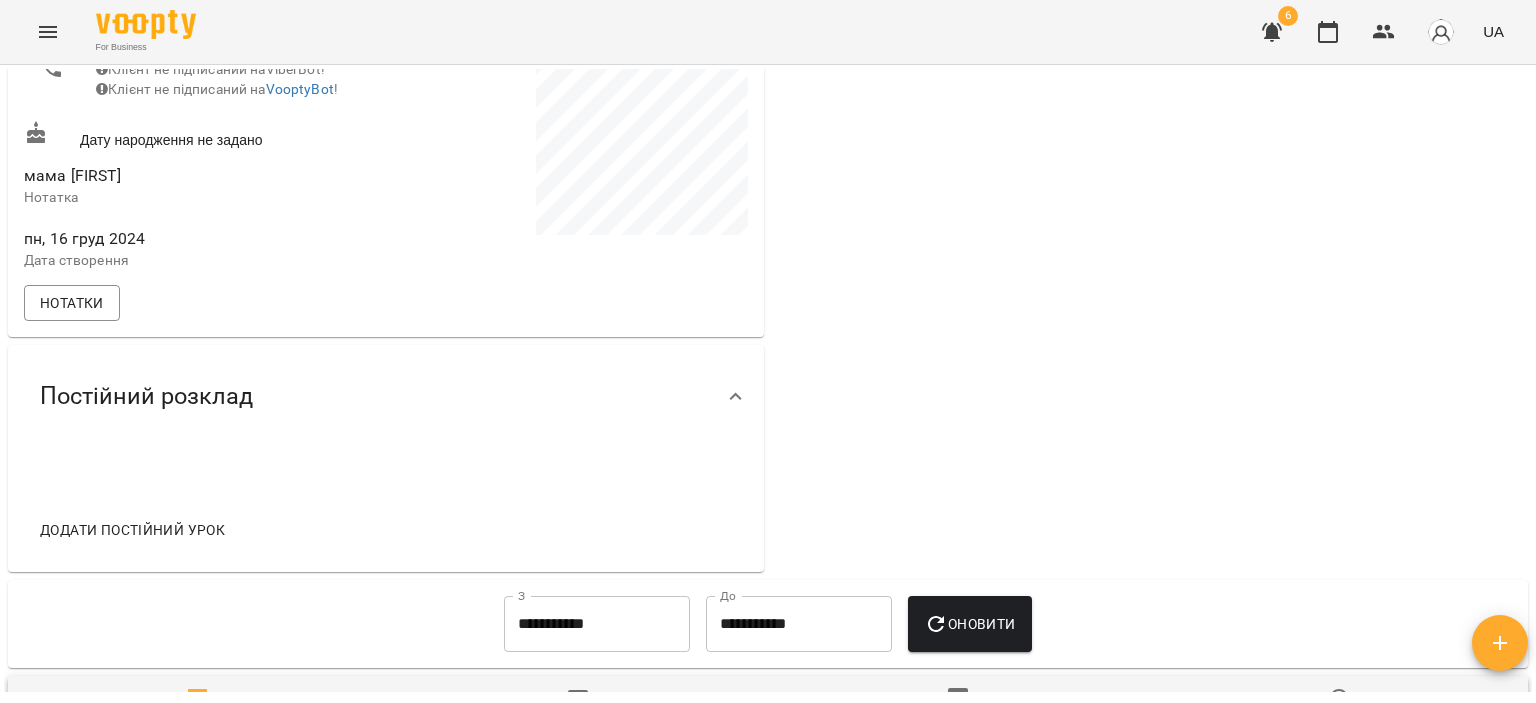 scroll, scrollTop: 0, scrollLeft: 0, axis: both 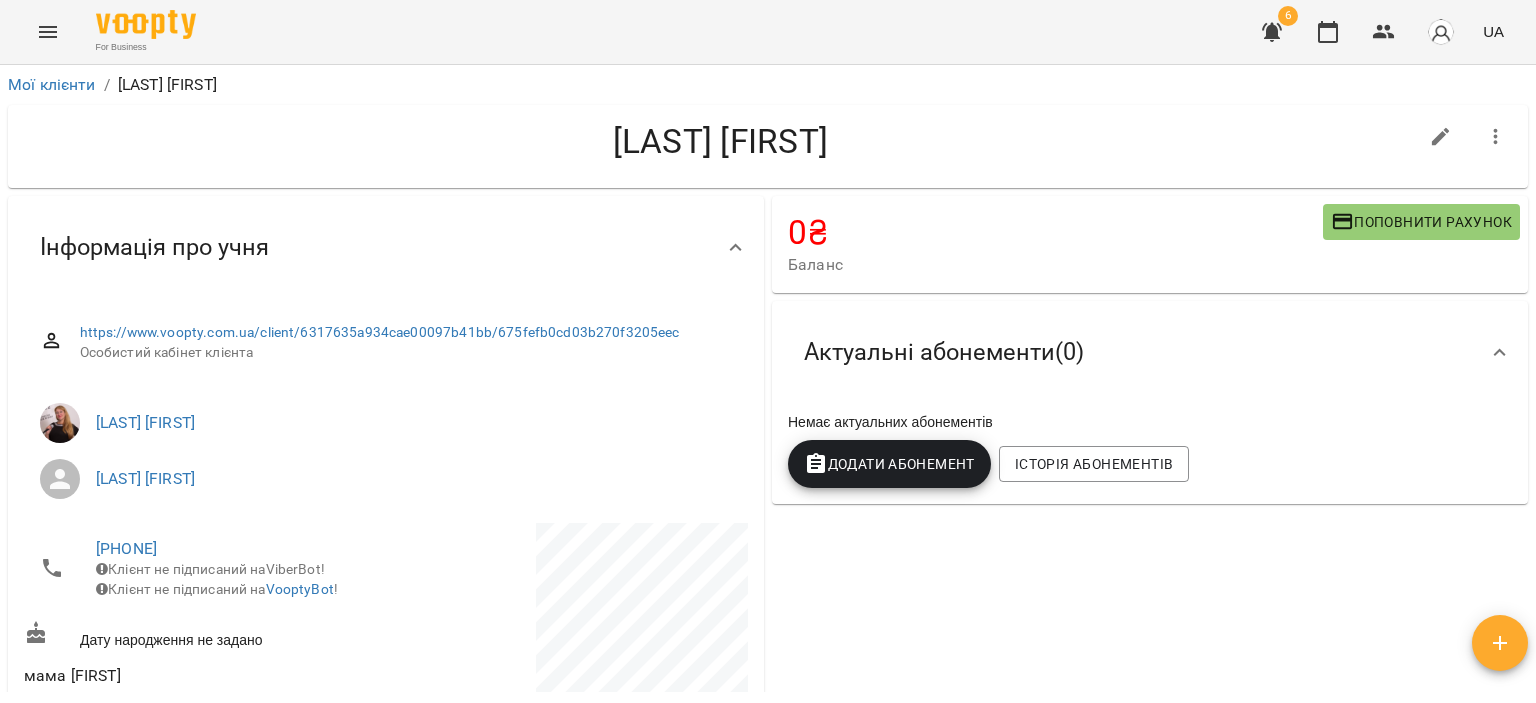 click on "Додати Абонемент" at bounding box center (889, 464) 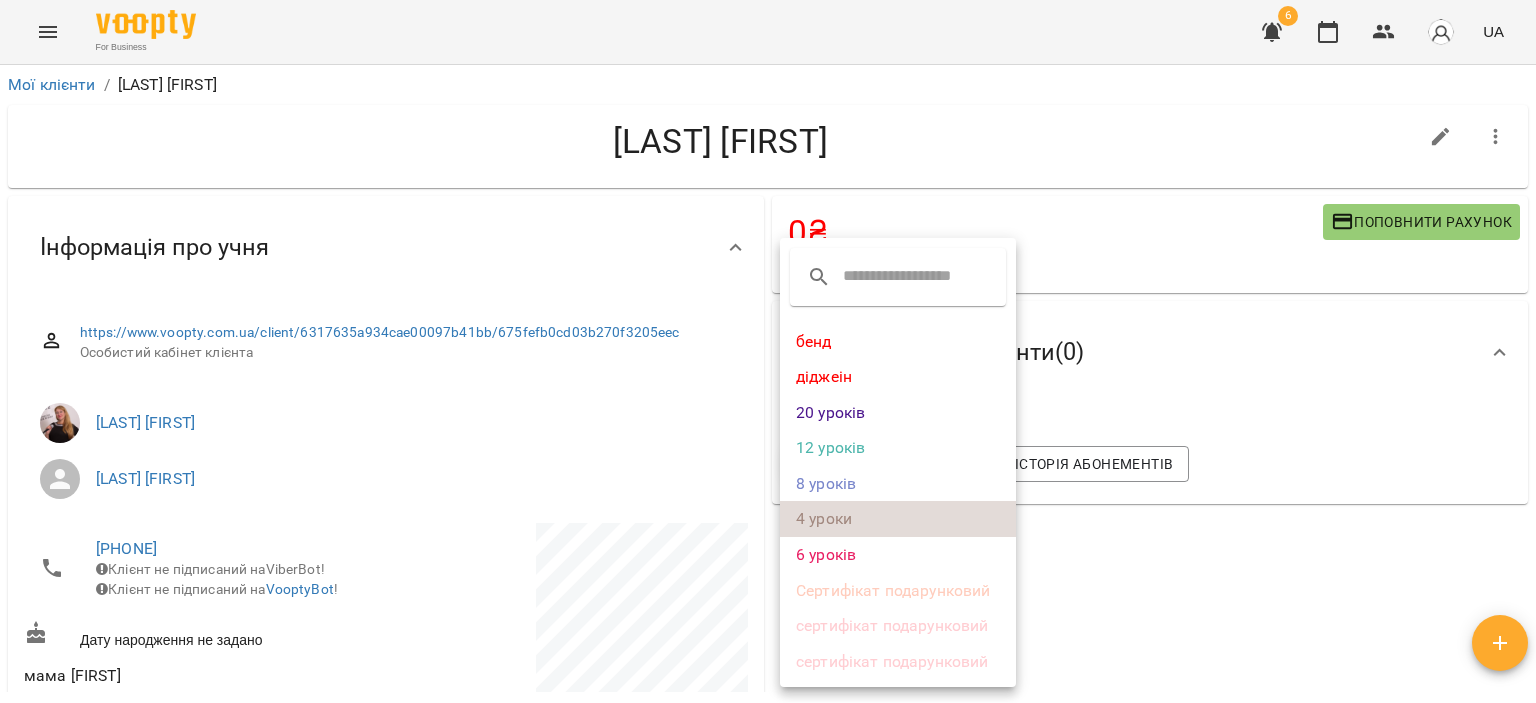click on "4 уроки" at bounding box center [898, 519] 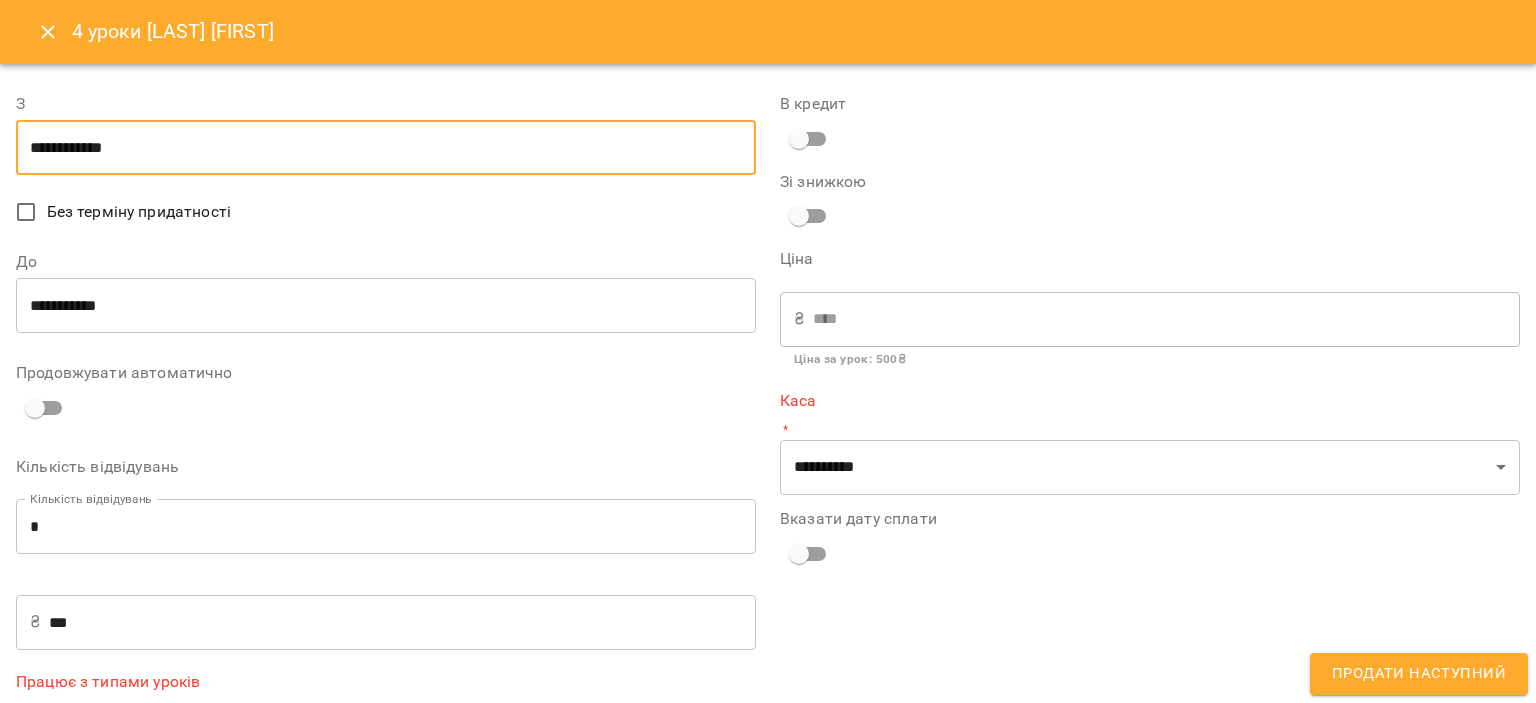 click on "**********" at bounding box center (386, 148) 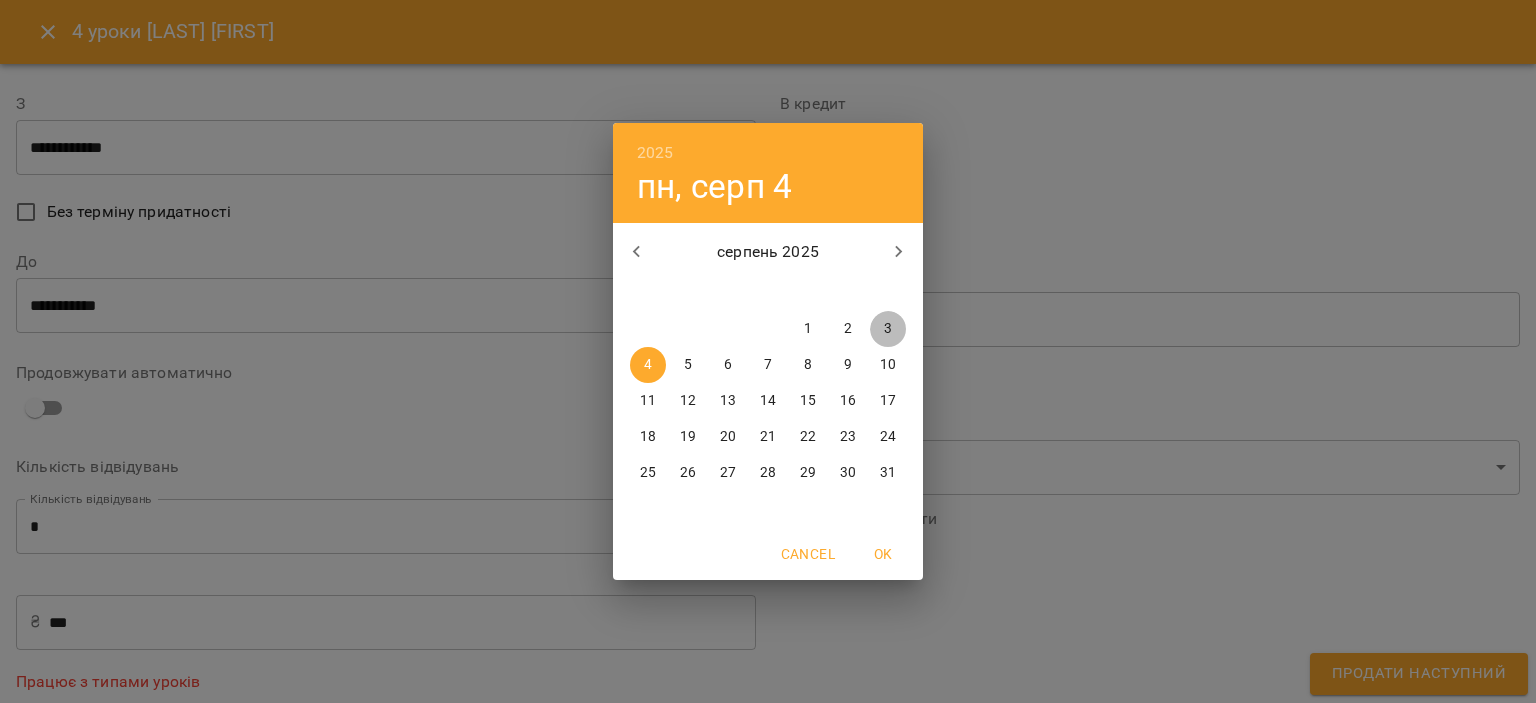 click on "3" at bounding box center [888, 329] 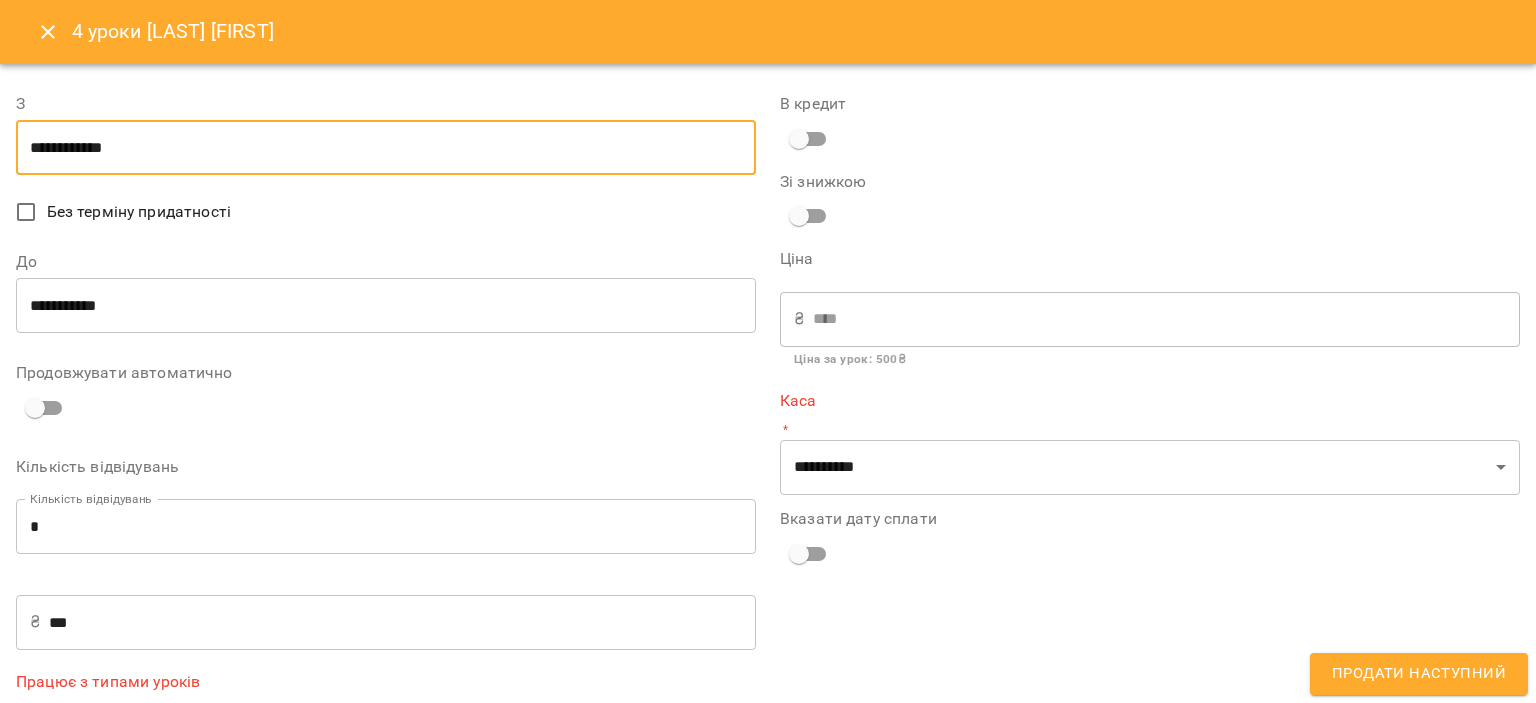 scroll, scrollTop: 80, scrollLeft: 0, axis: vertical 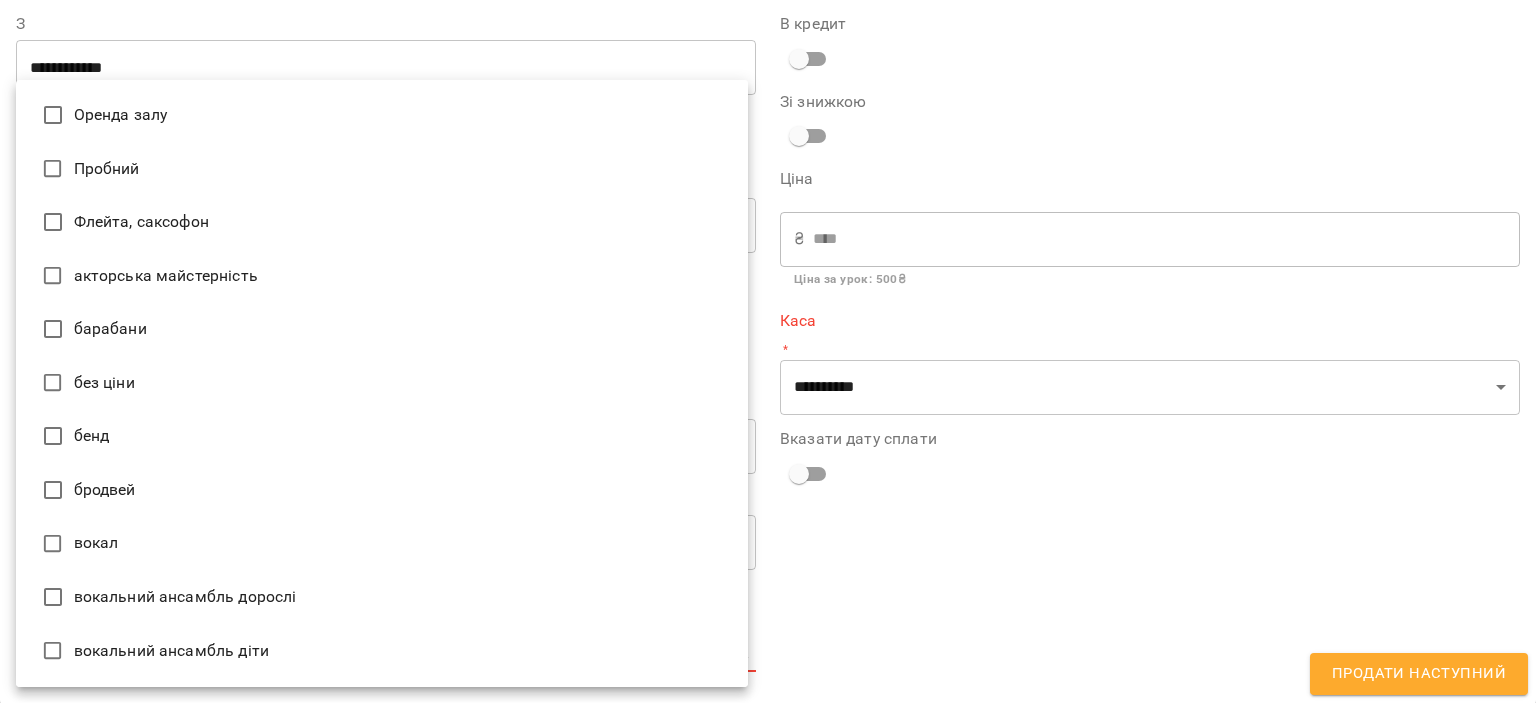 click on "**********" at bounding box center (768, 384) 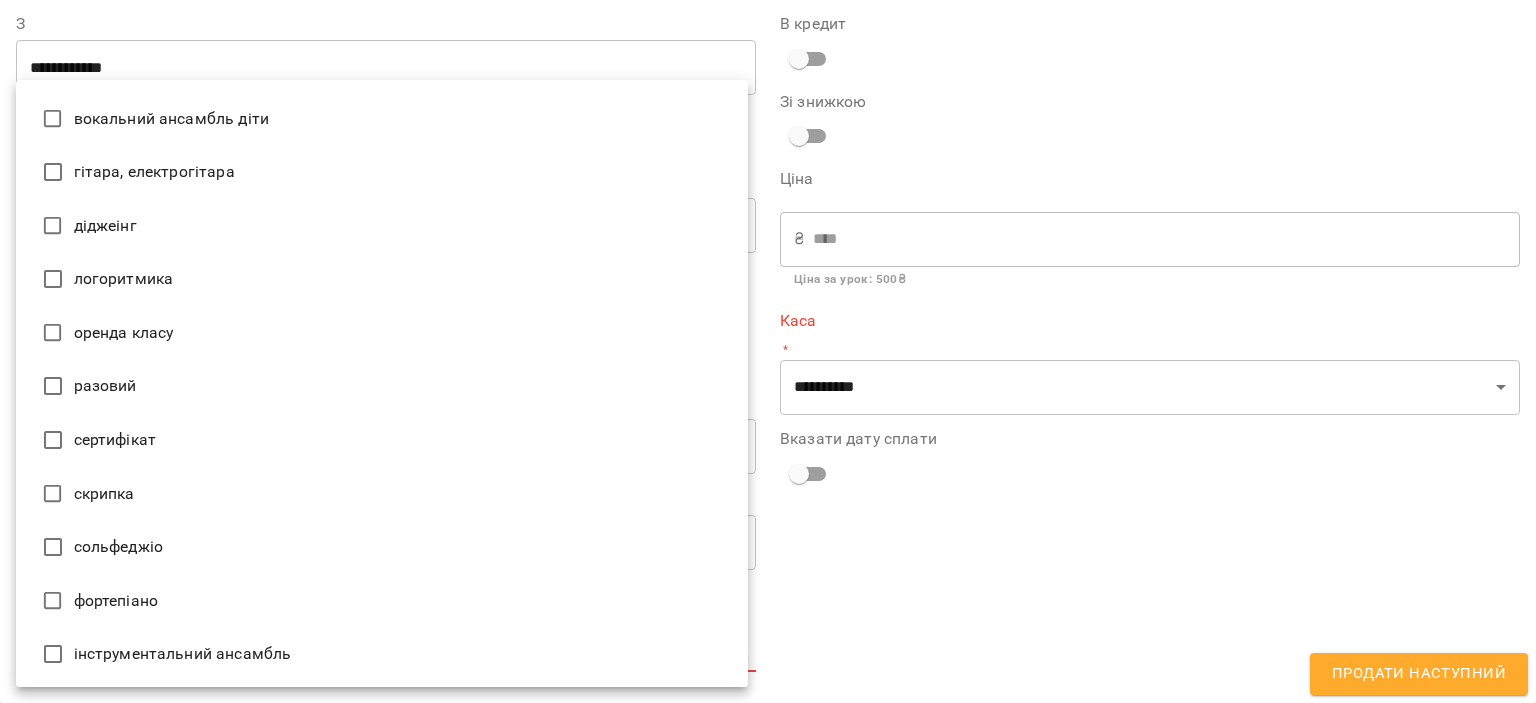 scroll, scrollTop: 533, scrollLeft: 0, axis: vertical 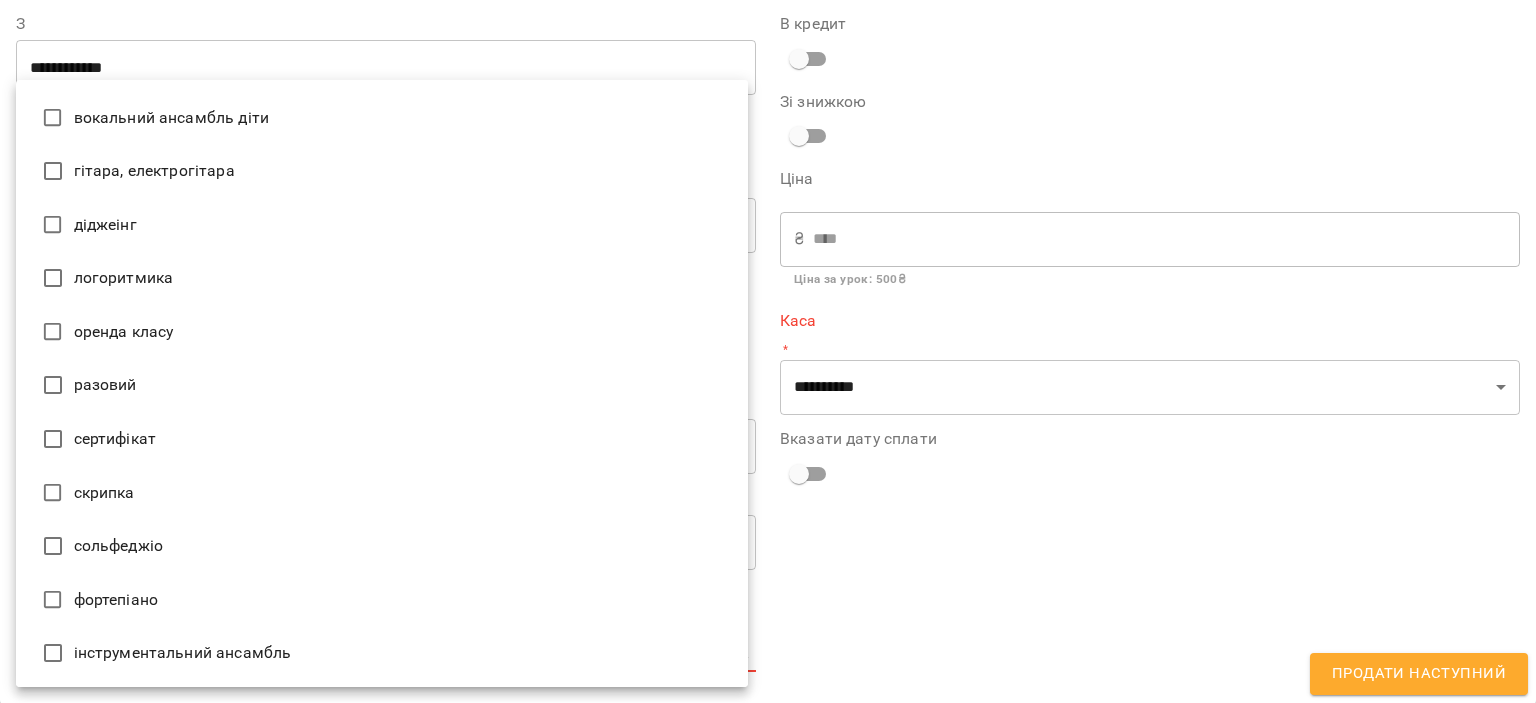 click on "фортепіано" at bounding box center [382, 600] 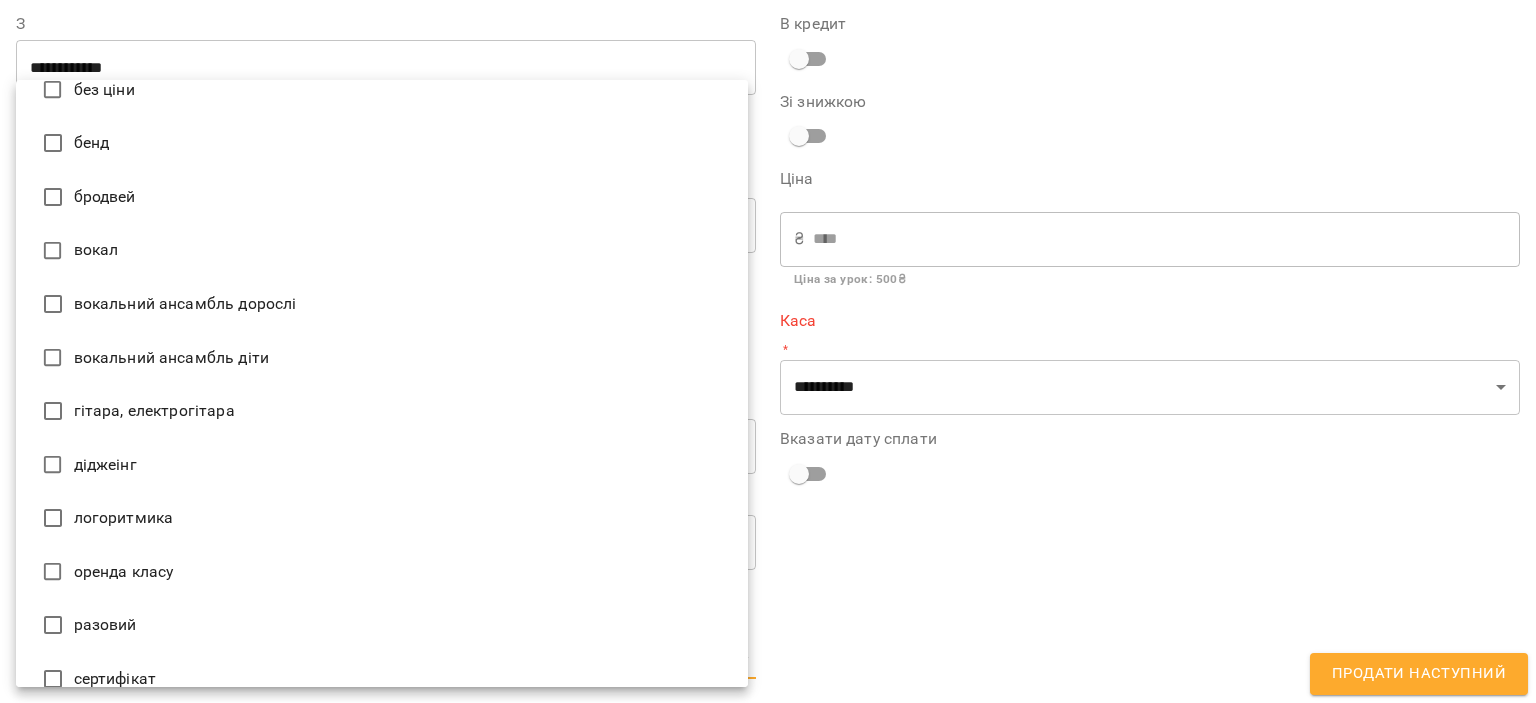 scroll, scrollTop: 233, scrollLeft: 0, axis: vertical 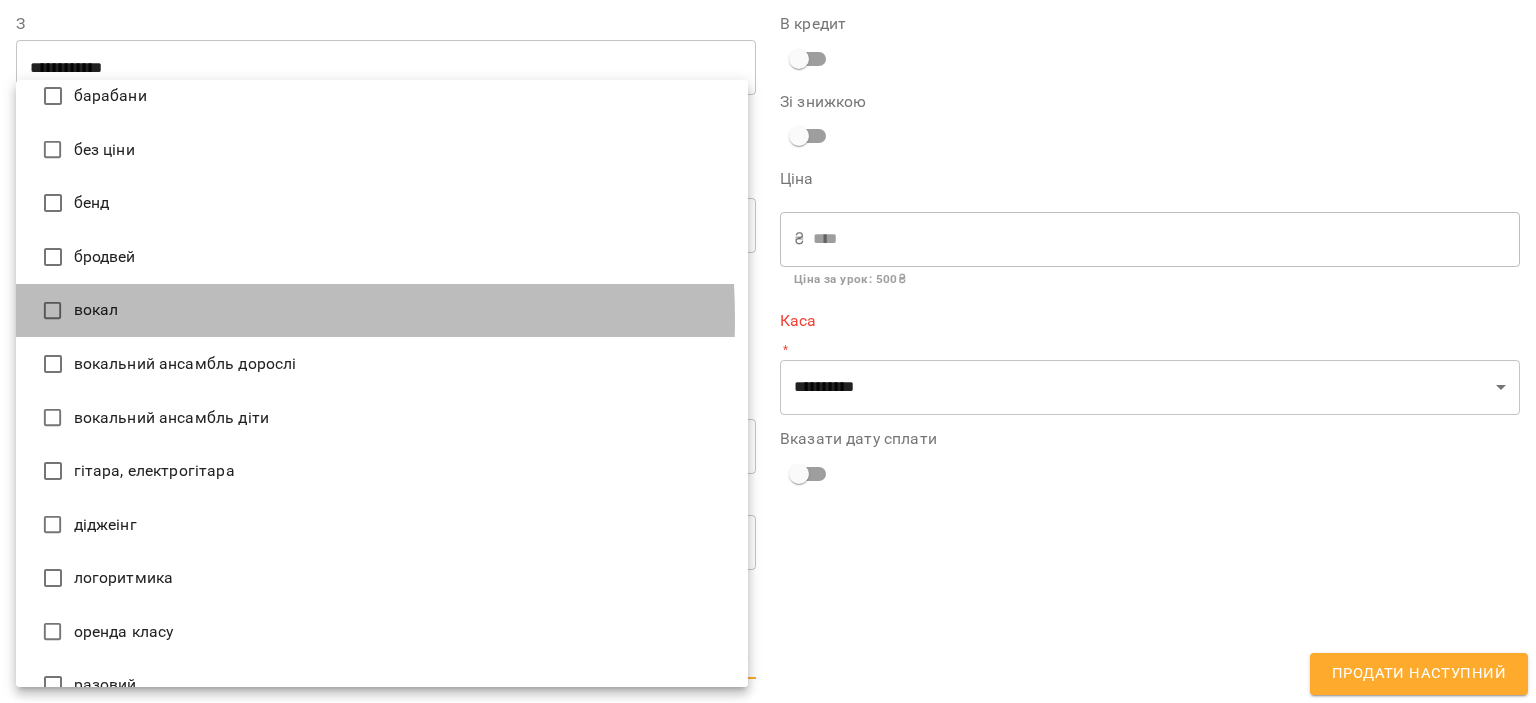 click on "вокал" at bounding box center (382, 311) 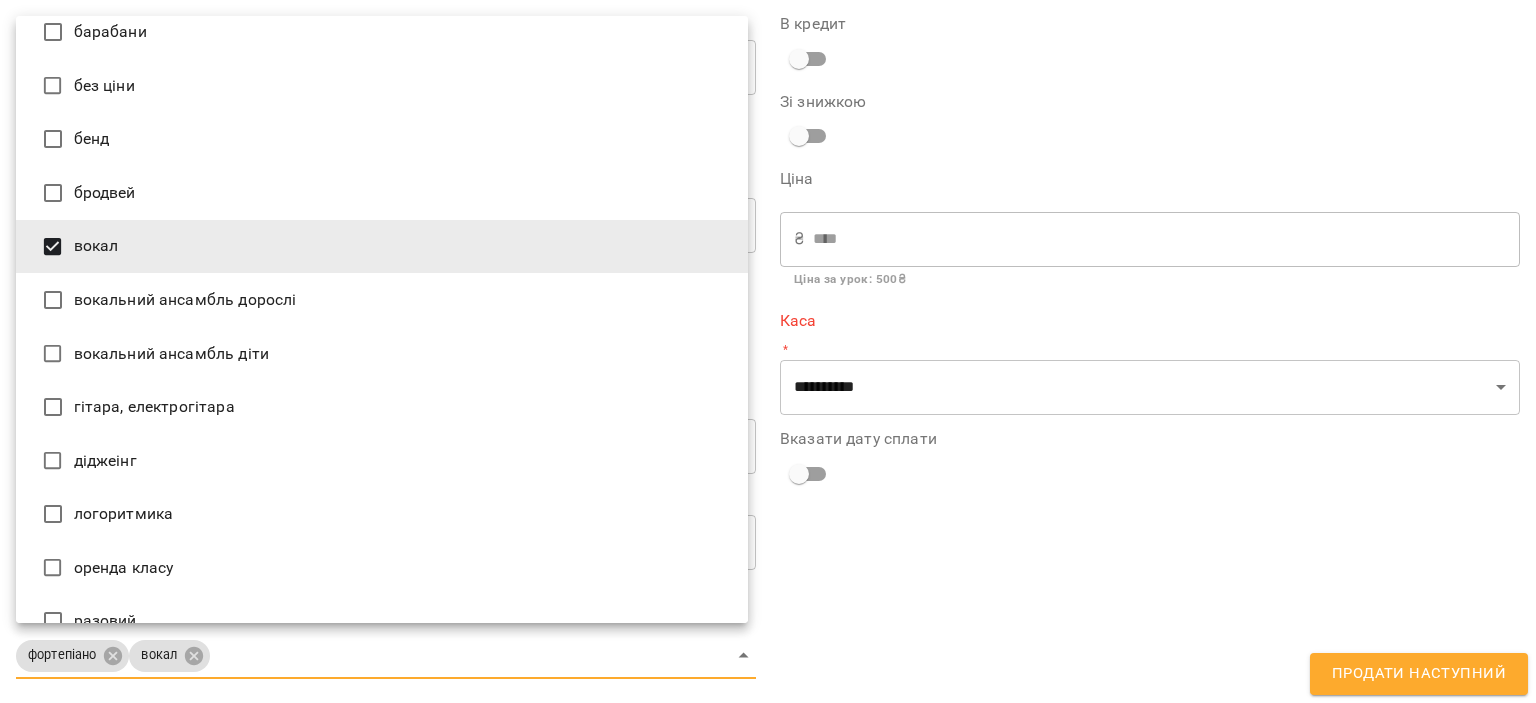 click at bounding box center [768, 351] 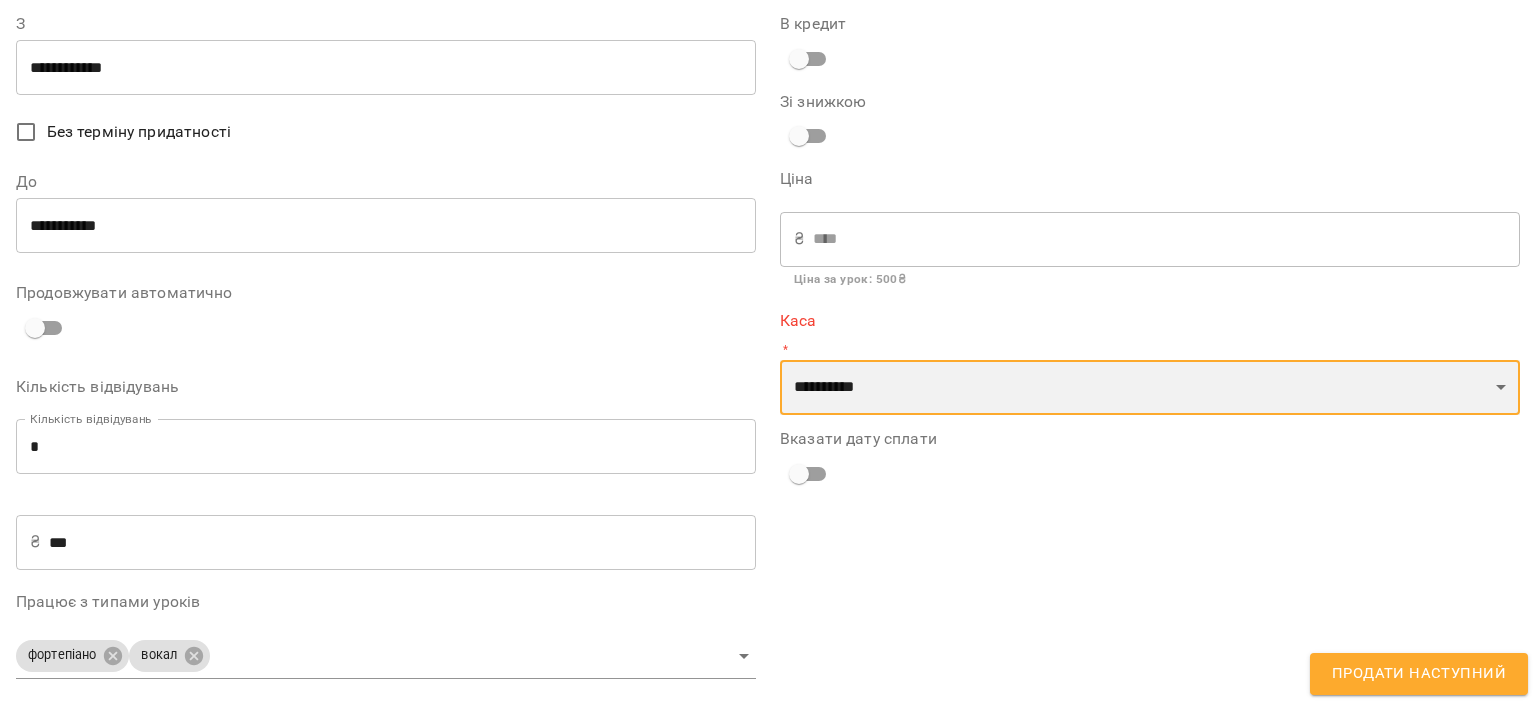 click on "**********" at bounding box center [1150, 388] 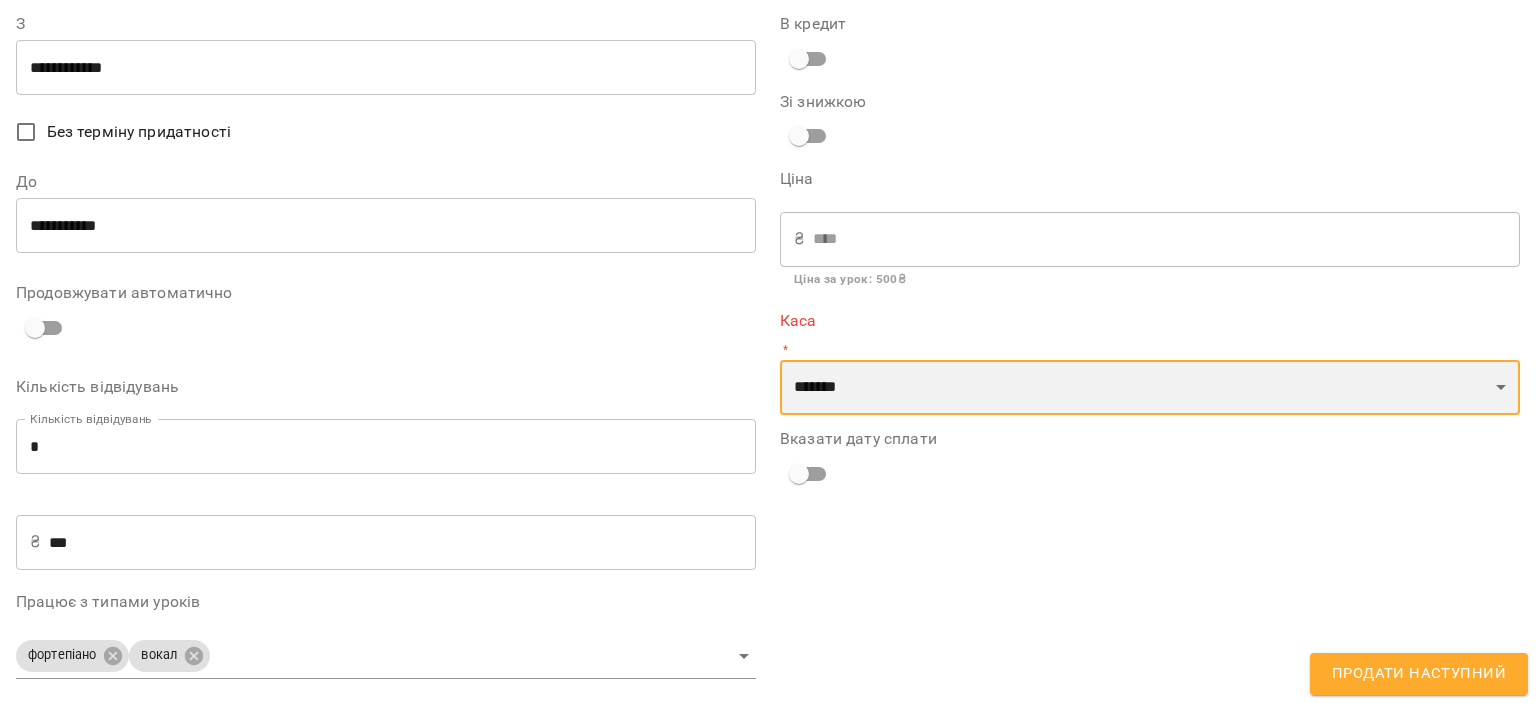 click on "**********" at bounding box center [1150, 388] 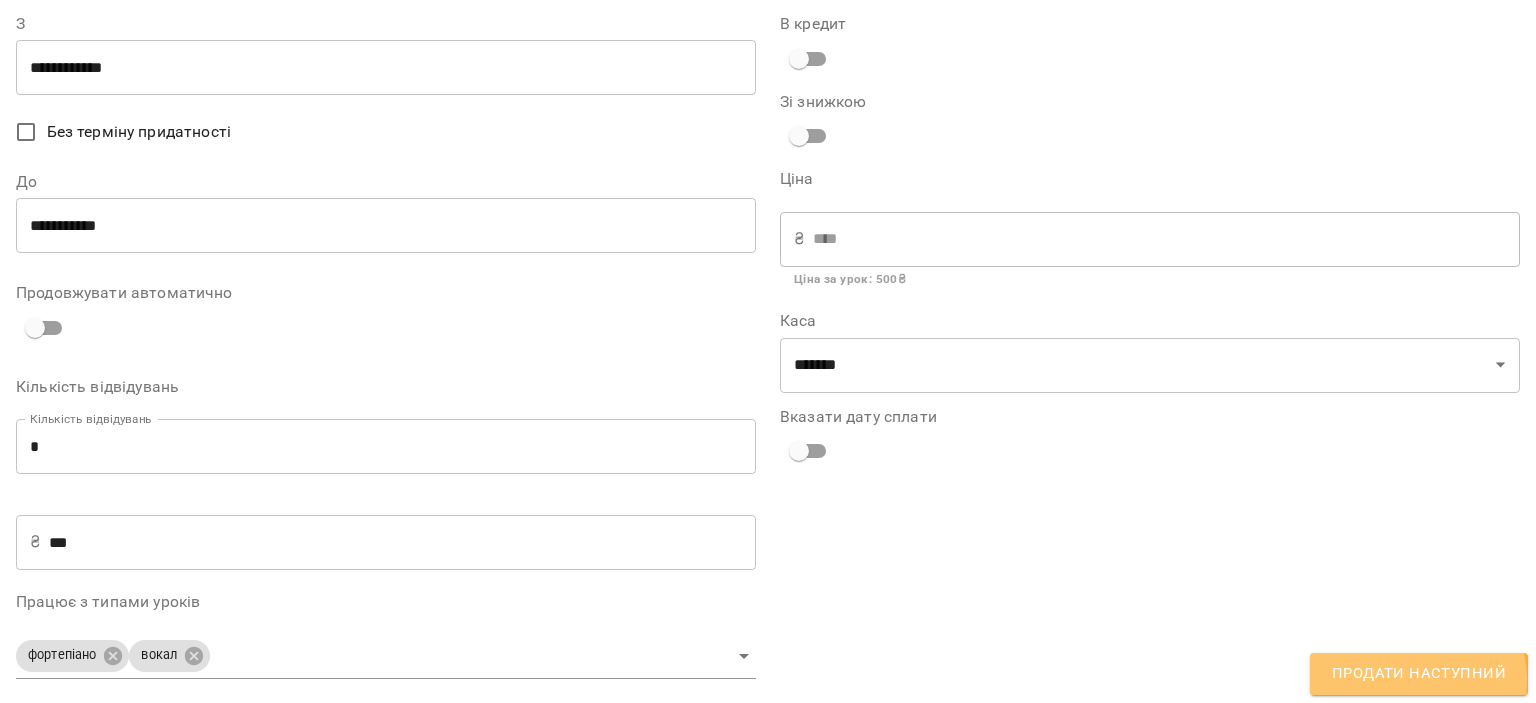 click on "Продати наступний" at bounding box center (1419, 674) 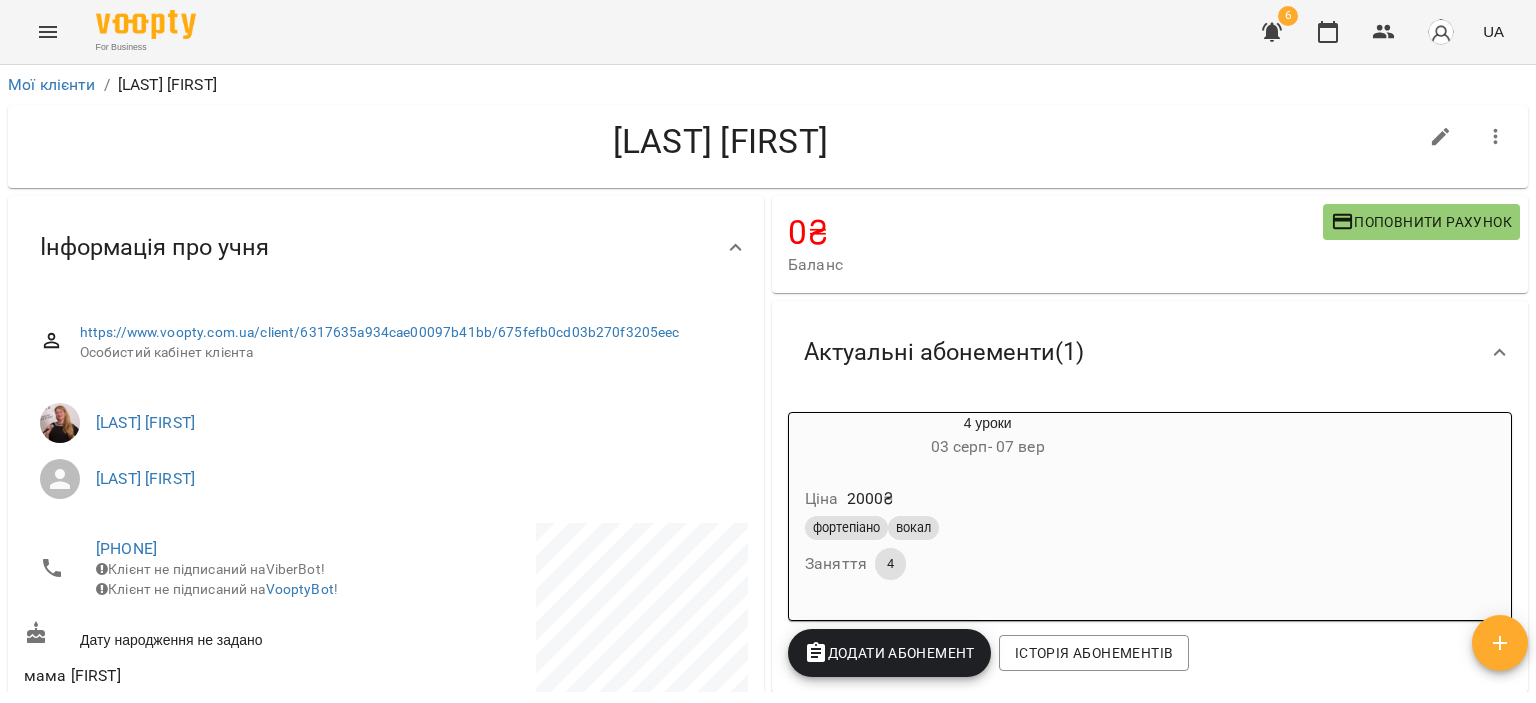 click on "Поповнити рахунок" at bounding box center [1421, 222] 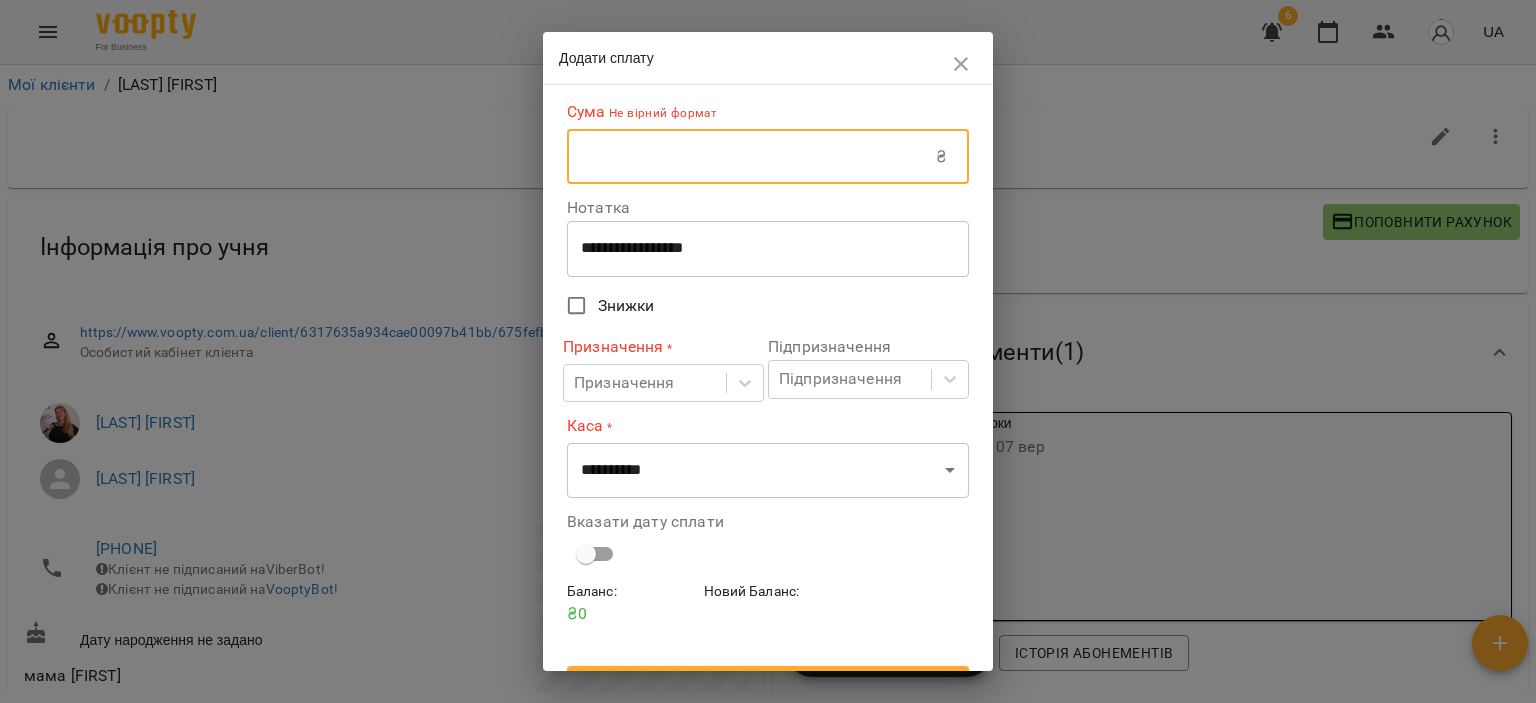 click at bounding box center (751, 157) 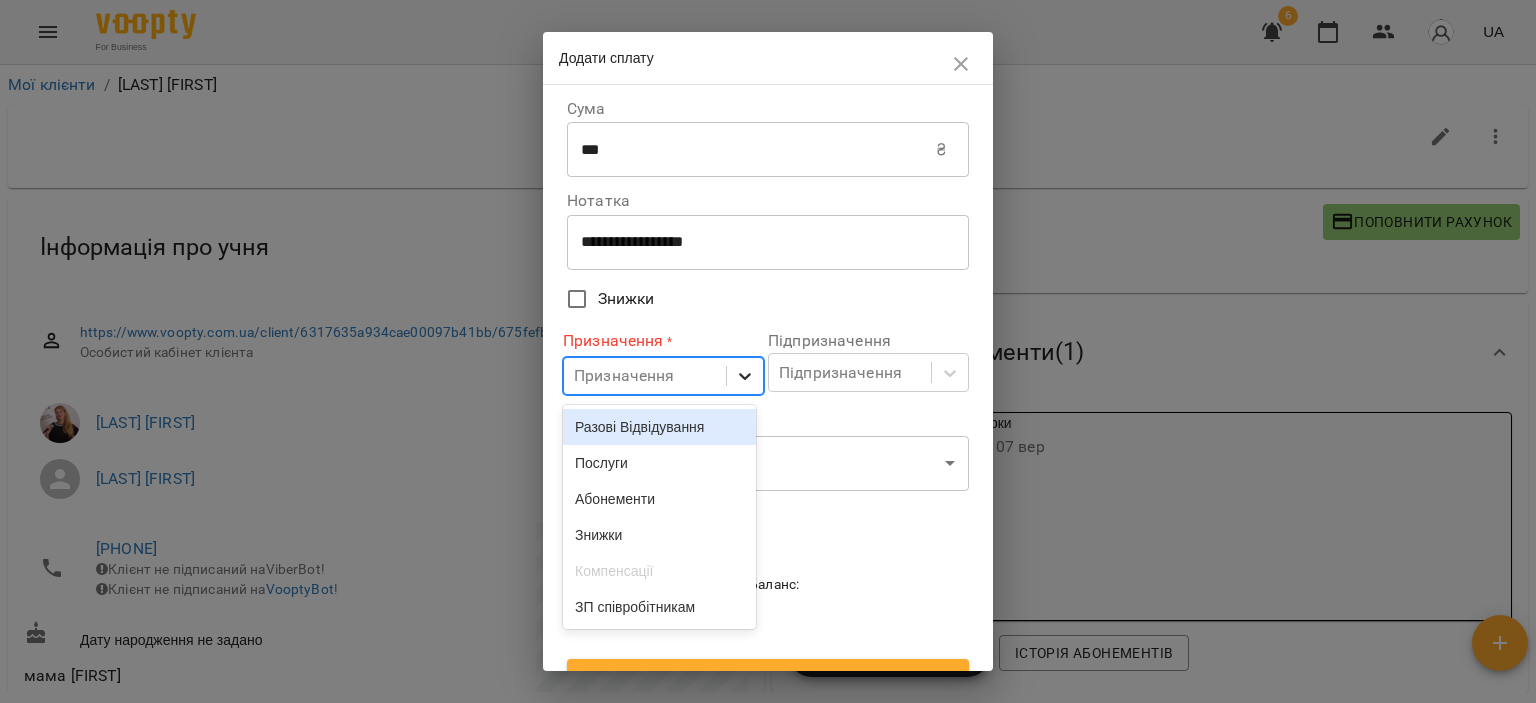 click 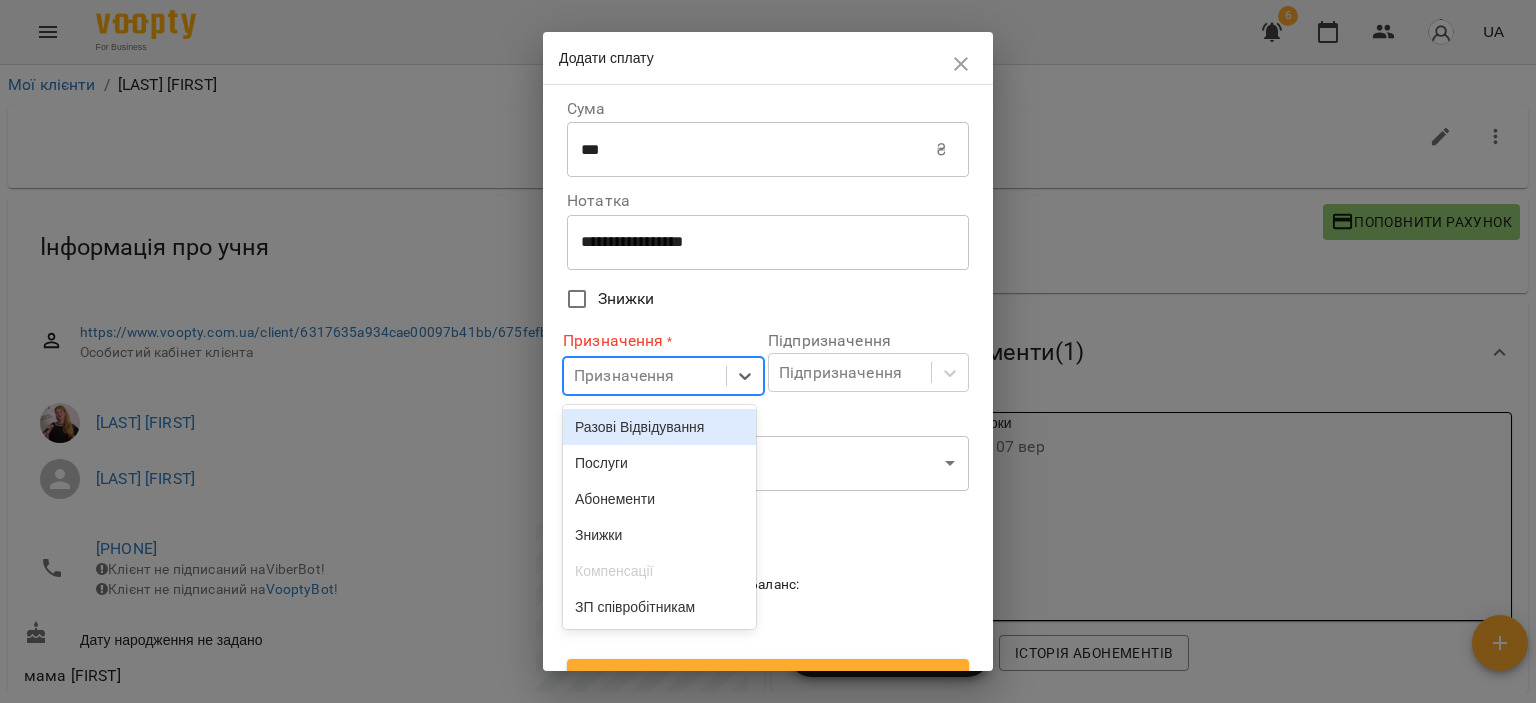 click on "Разові Відвідування" at bounding box center [659, 427] 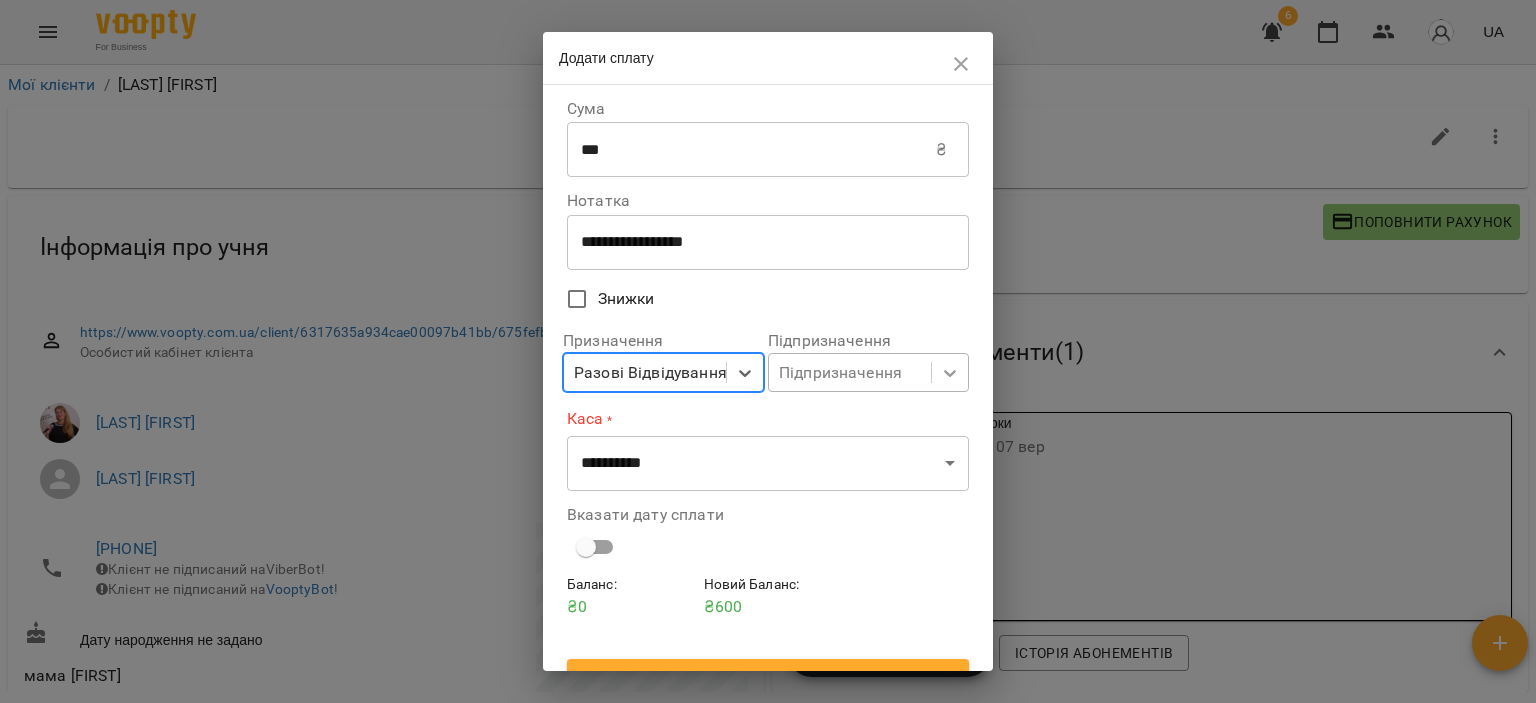 click 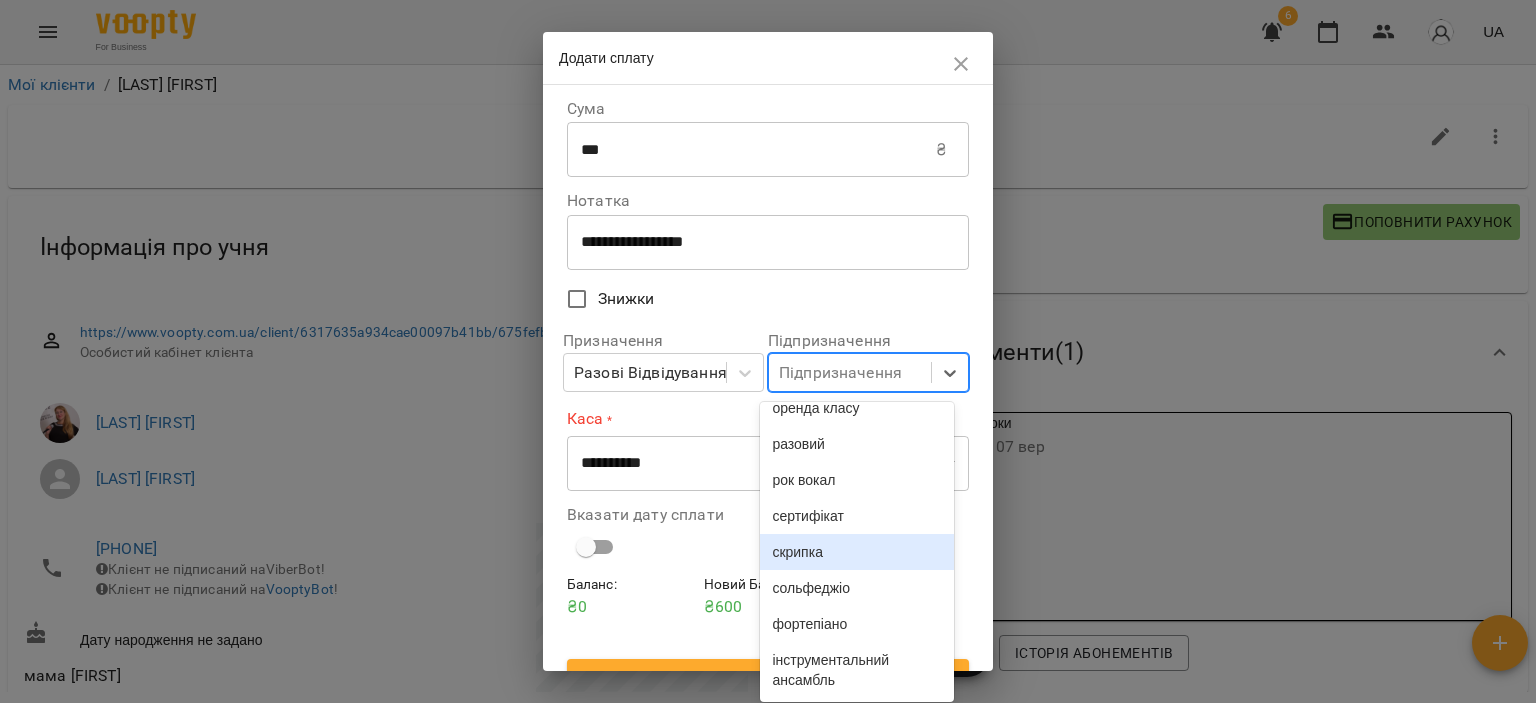scroll, scrollTop: 887, scrollLeft: 0, axis: vertical 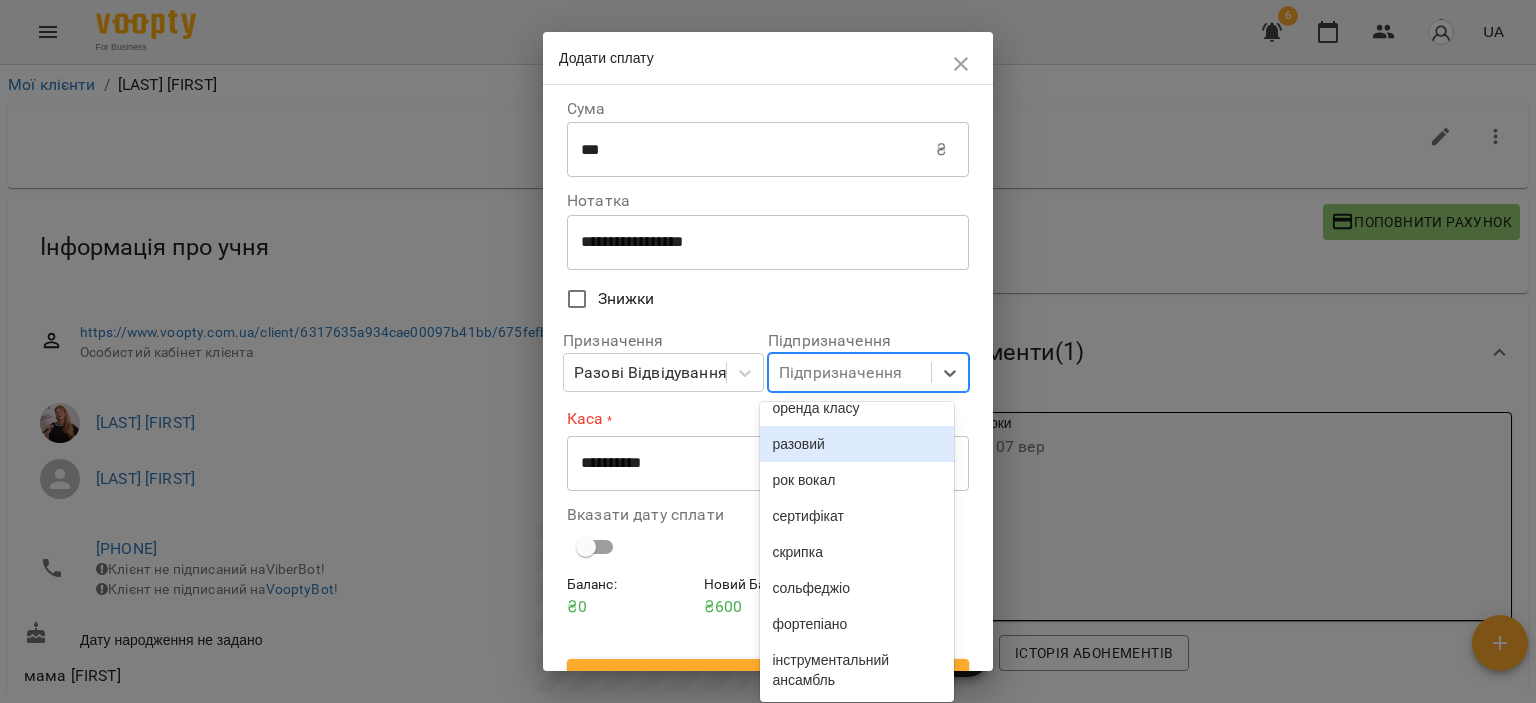 click on "разовий" at bounding box center (856, 444) 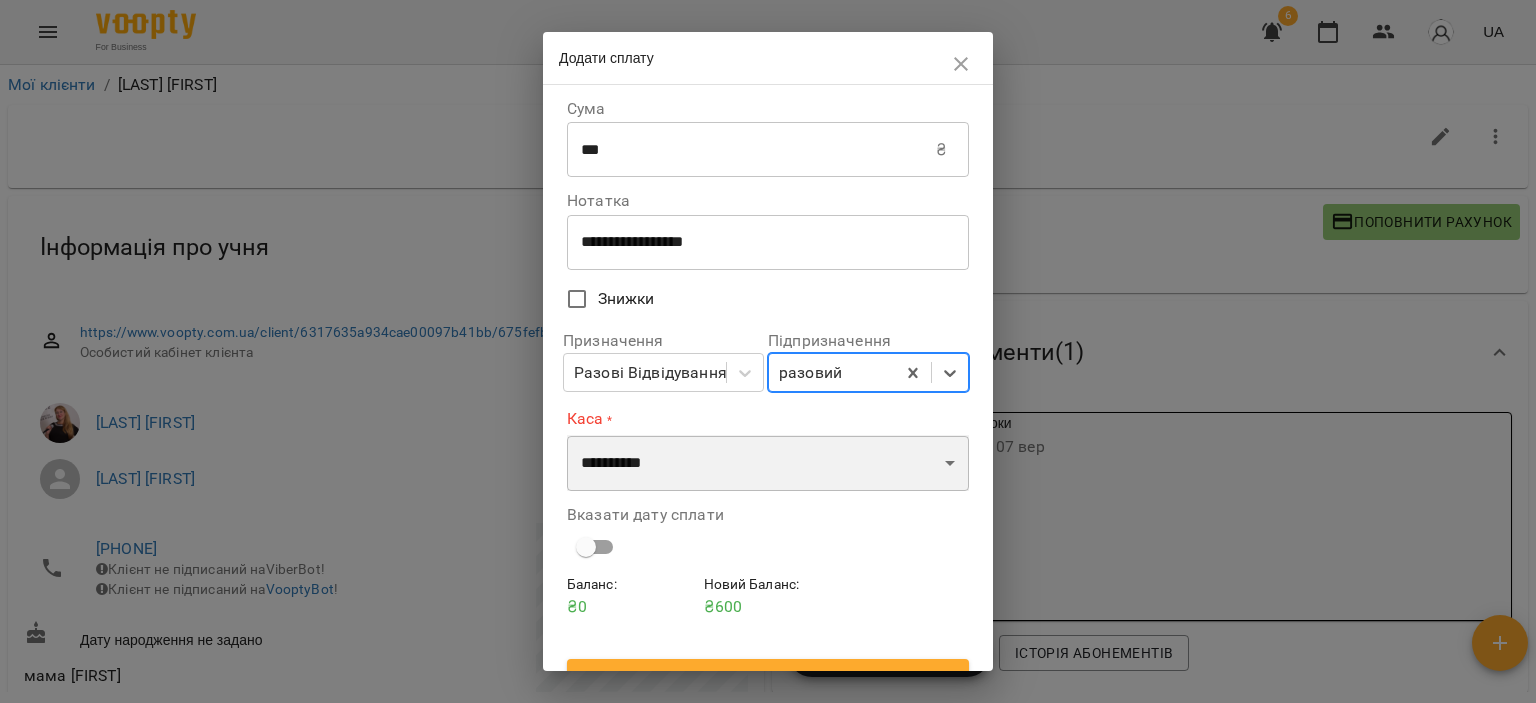 click on "**********" at bounding box center (768, 463) 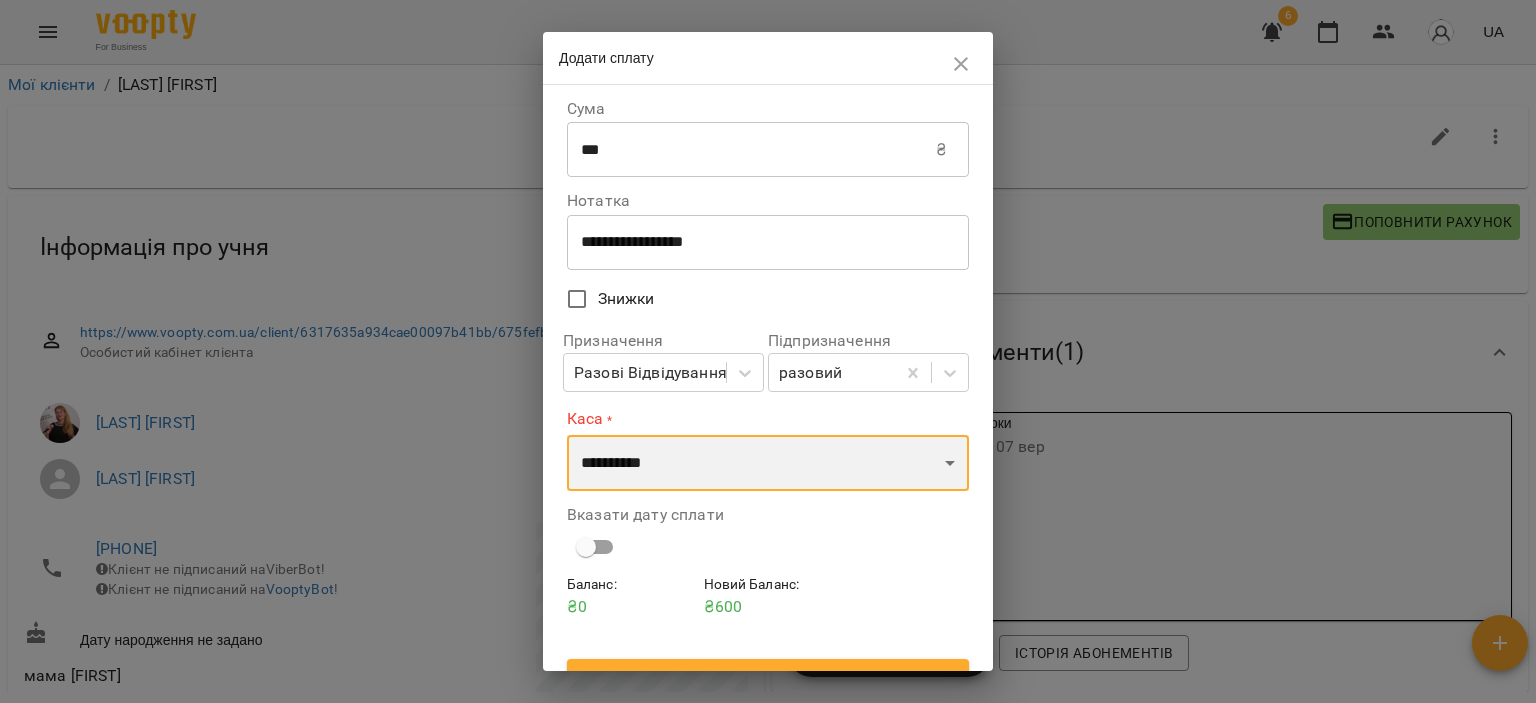 select on "****" 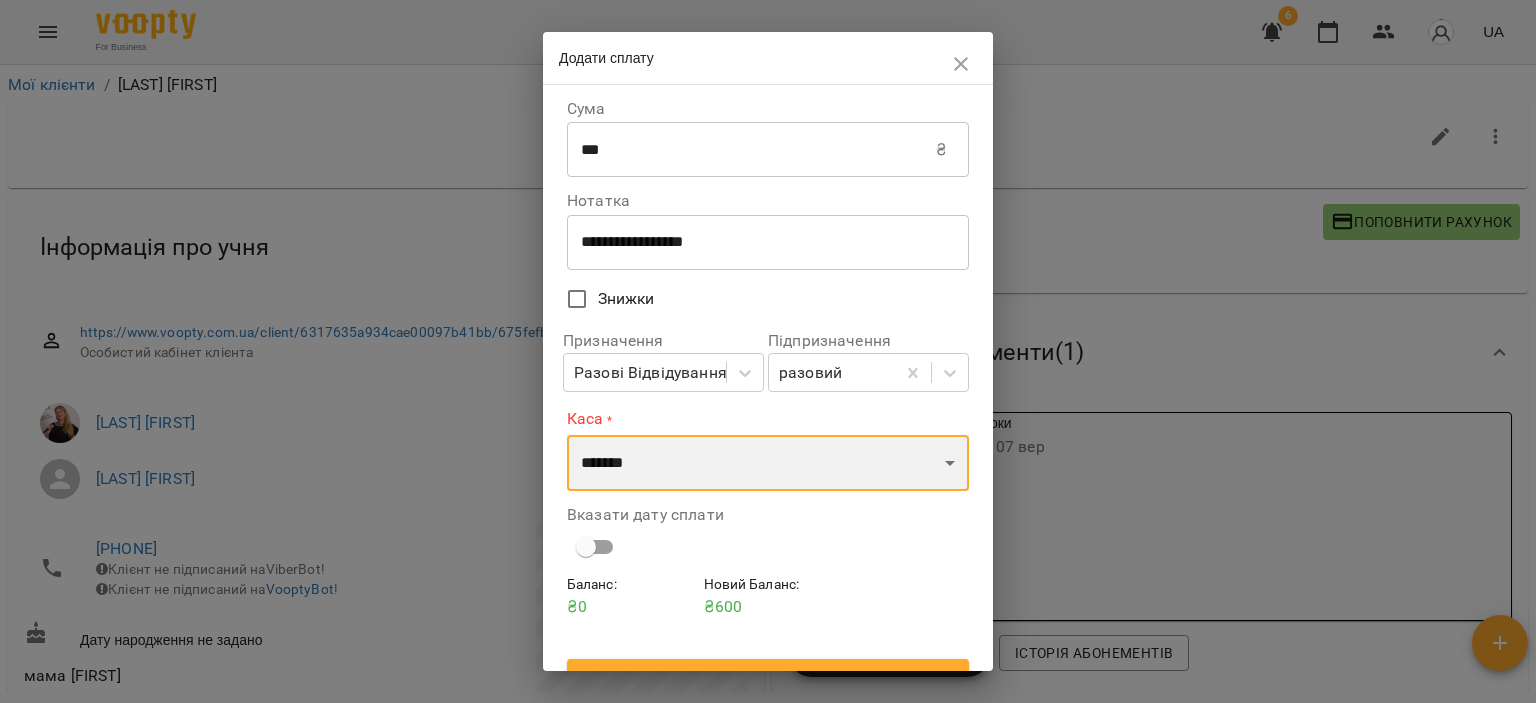 click on "**********" at bounding box center [768, 463] 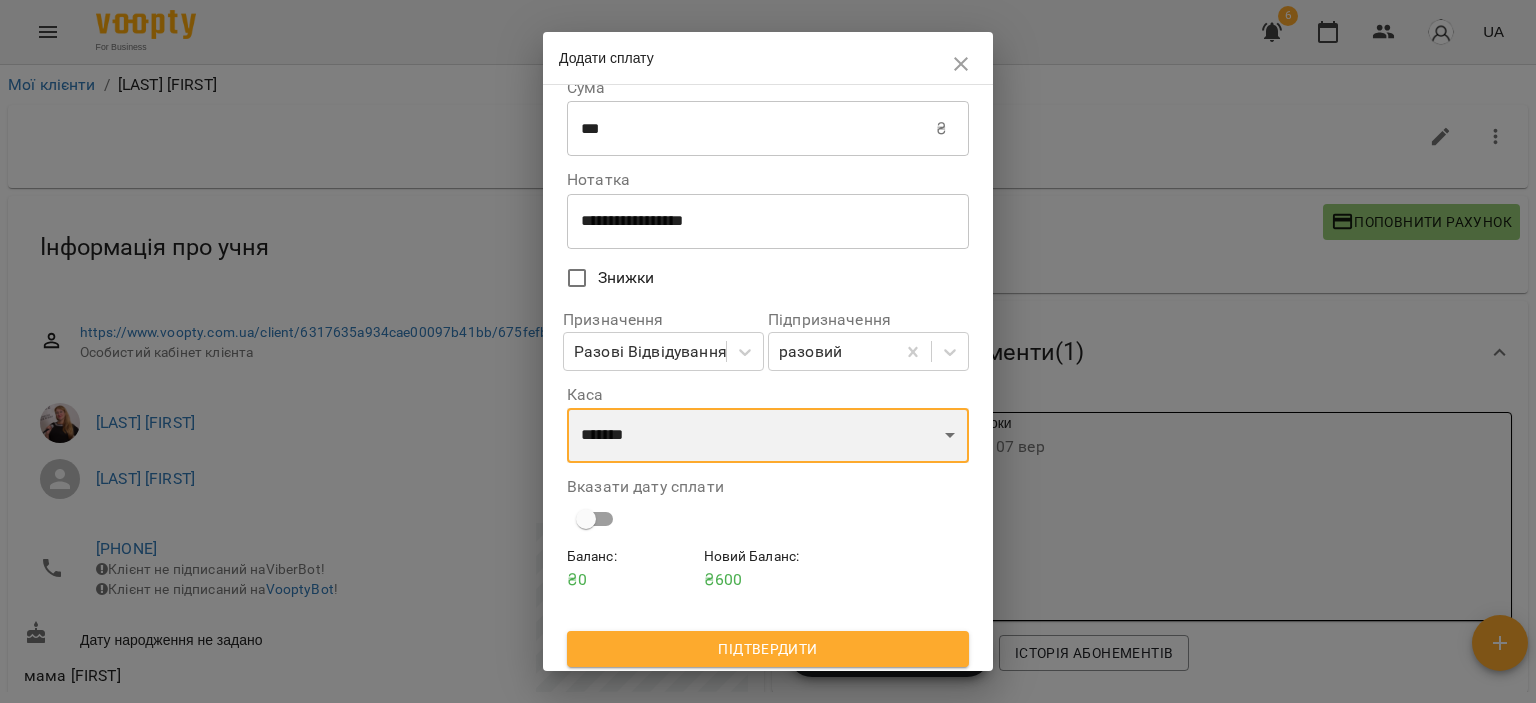 scroll, scrollTop: 27, scrollLeft: 0, axis: vertical 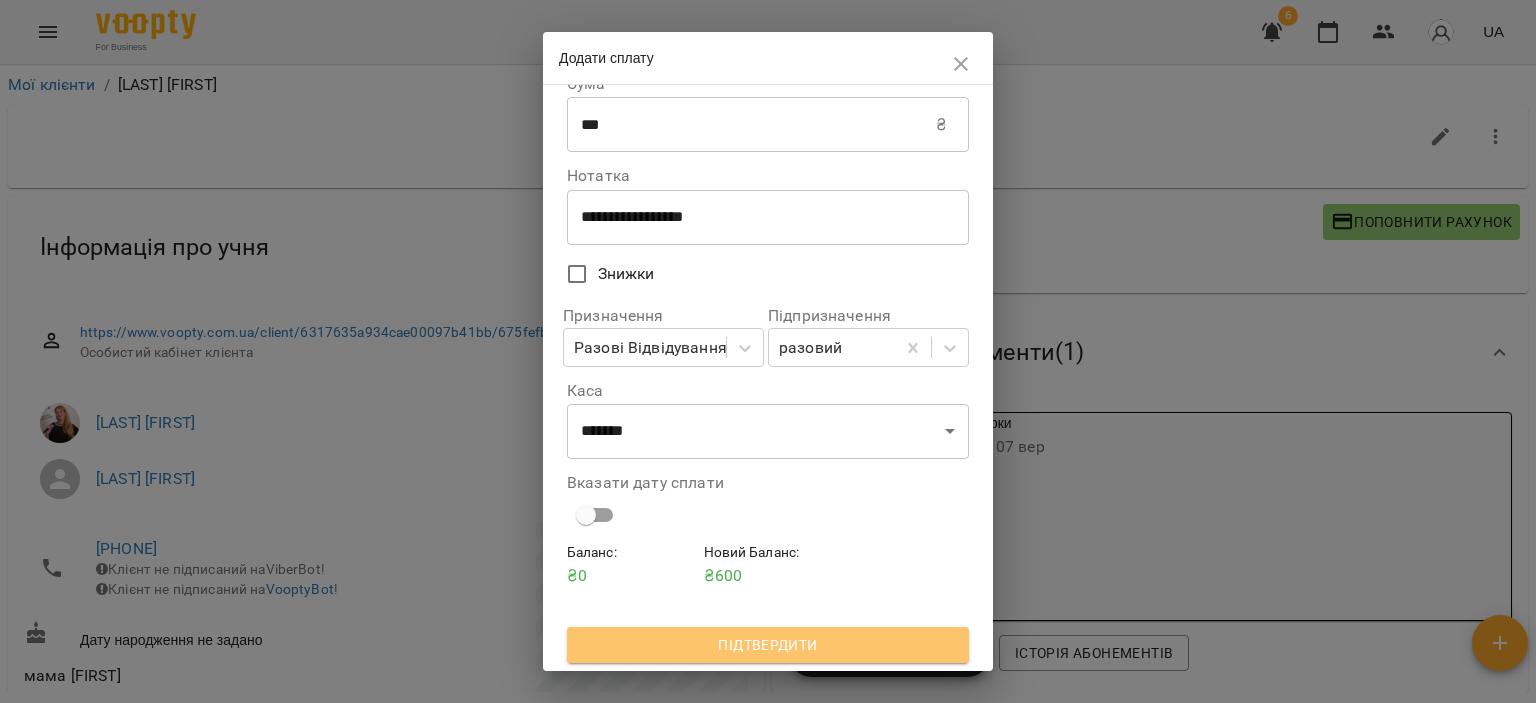 click on "Підтвердити" at bounding box center [768, 645] 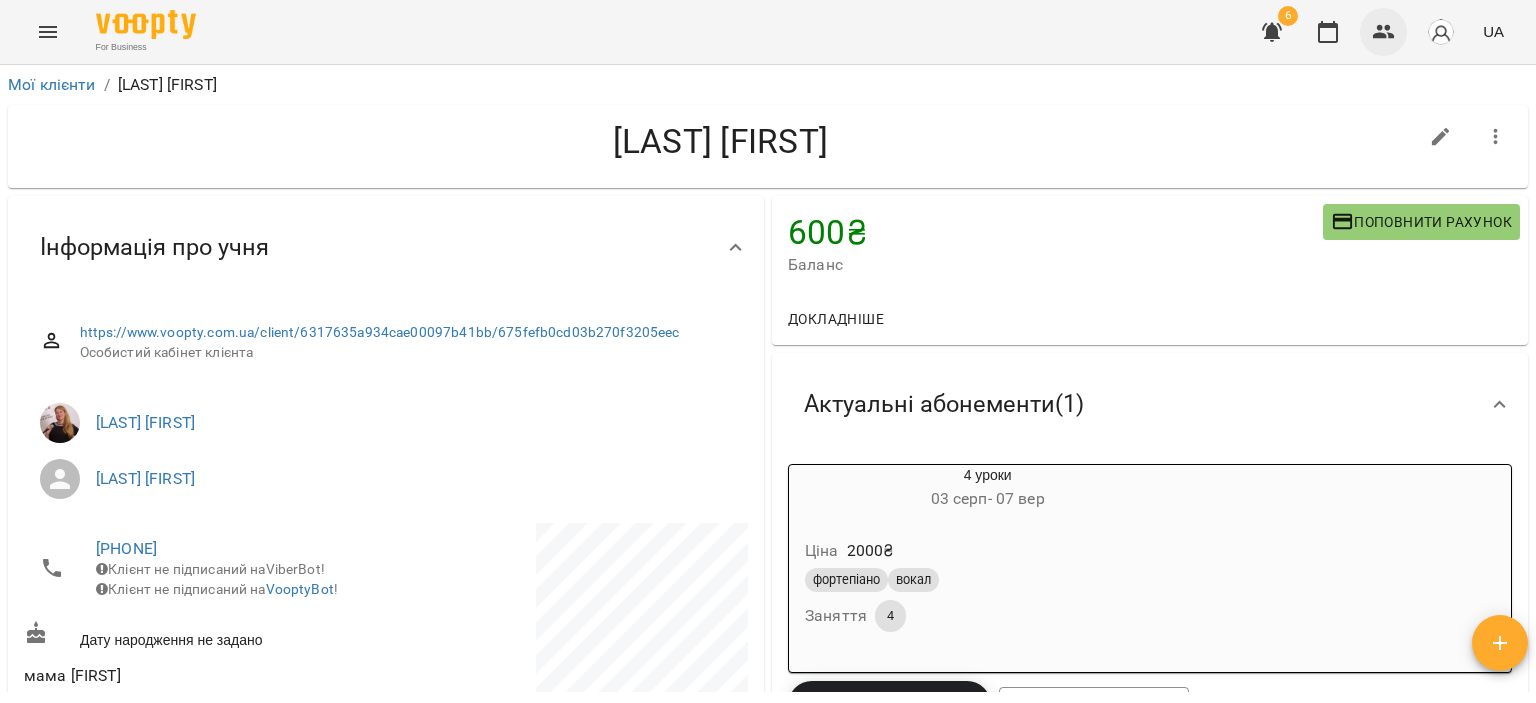 click at bounding box center (1384, 32) 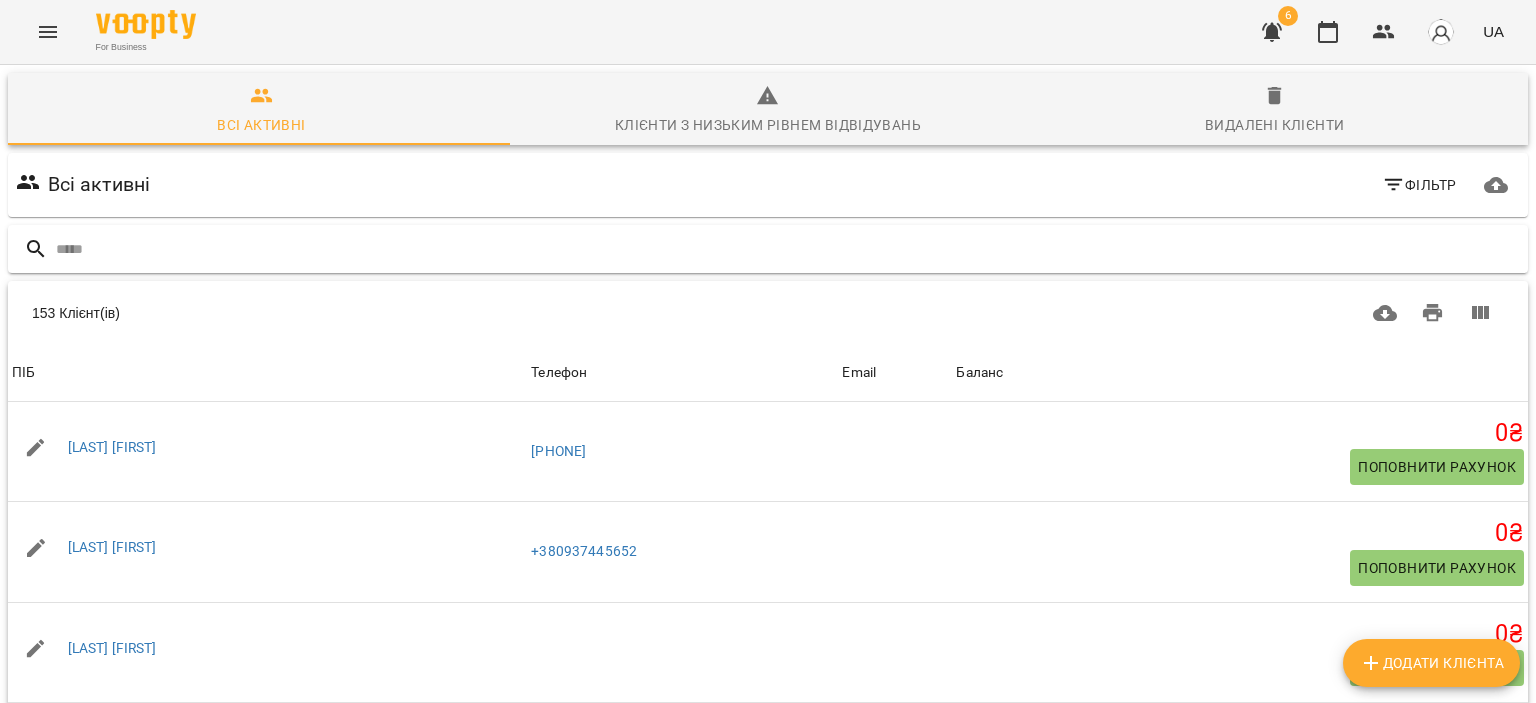 click at bounding box center (788, 249) 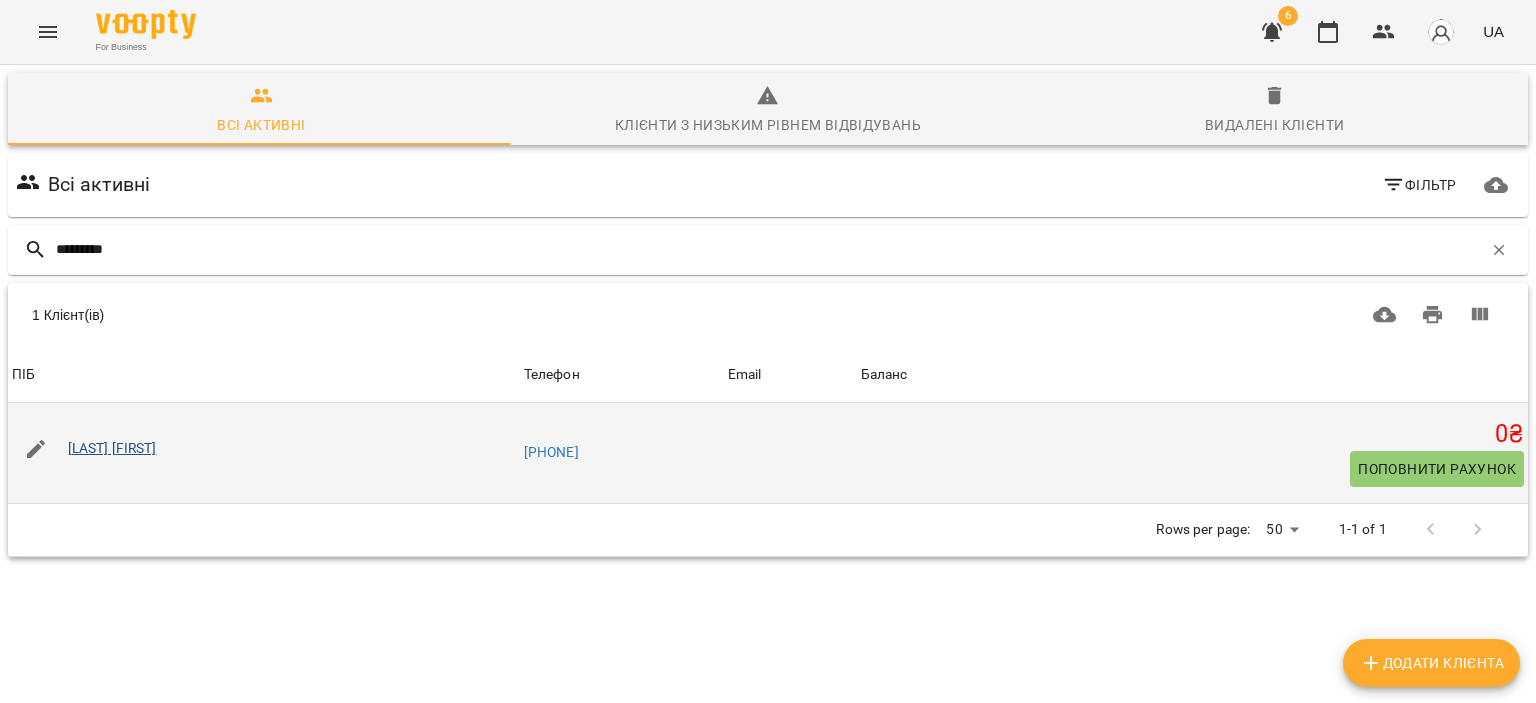 type on "*********" 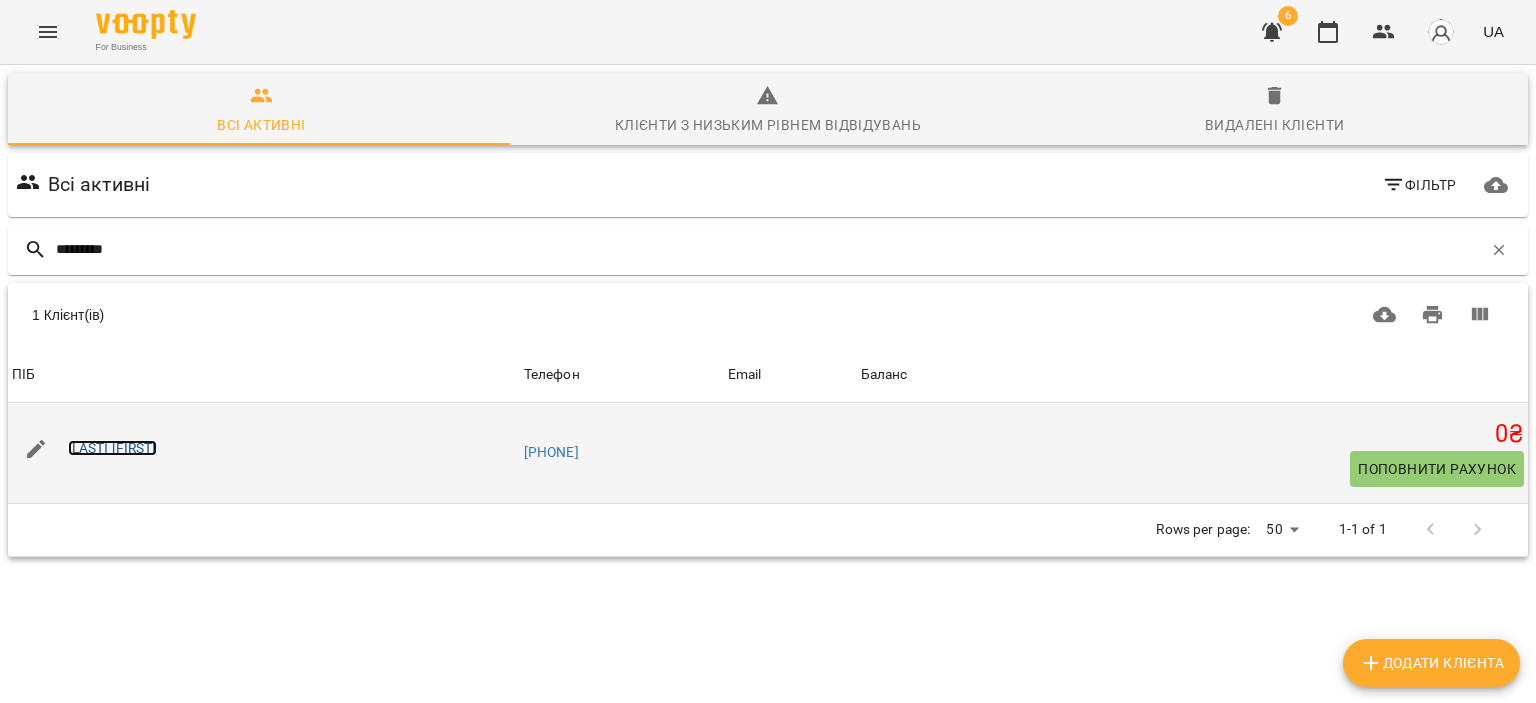 click on "Назаренко Єва" at bounding box center (112, 448) 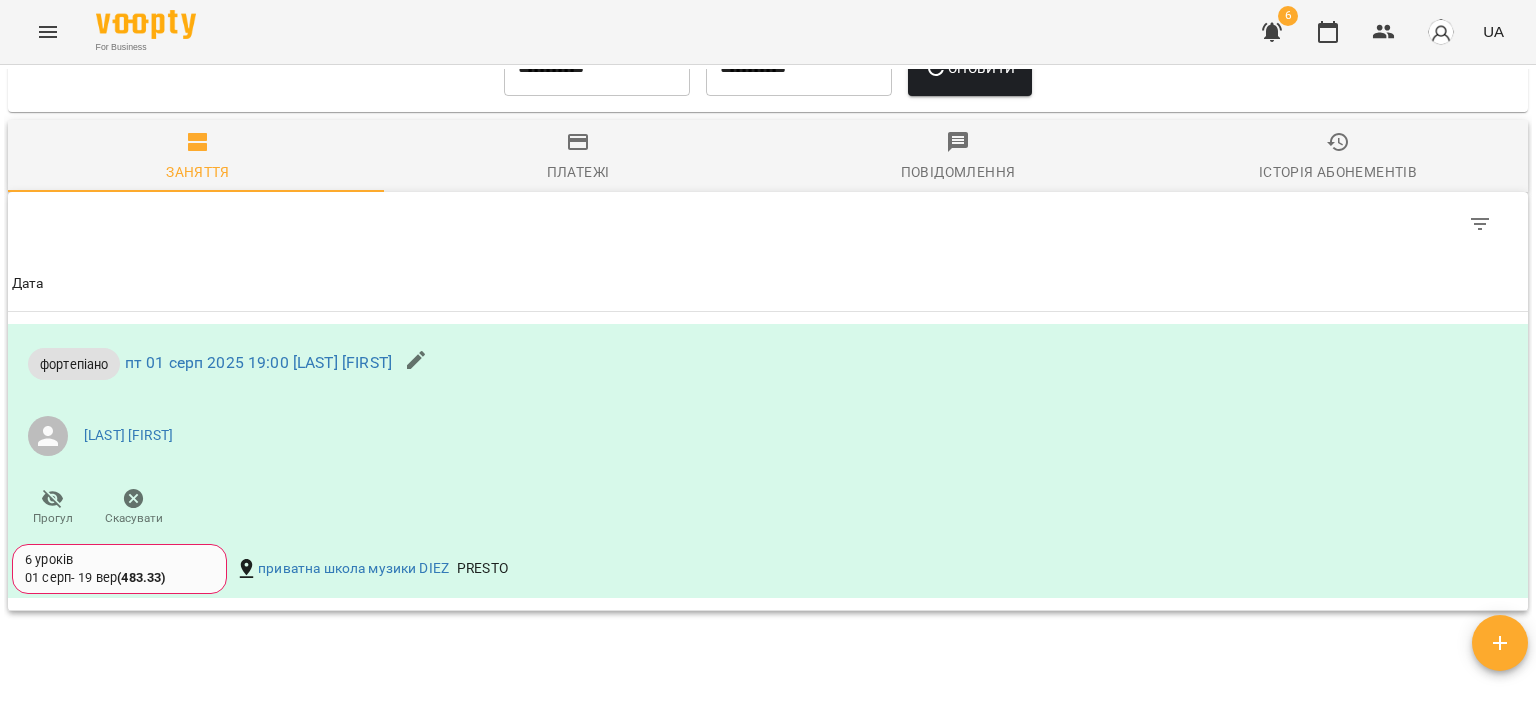 scroll, scrollTop: 900, scrollLeft: 0, axis: vertical 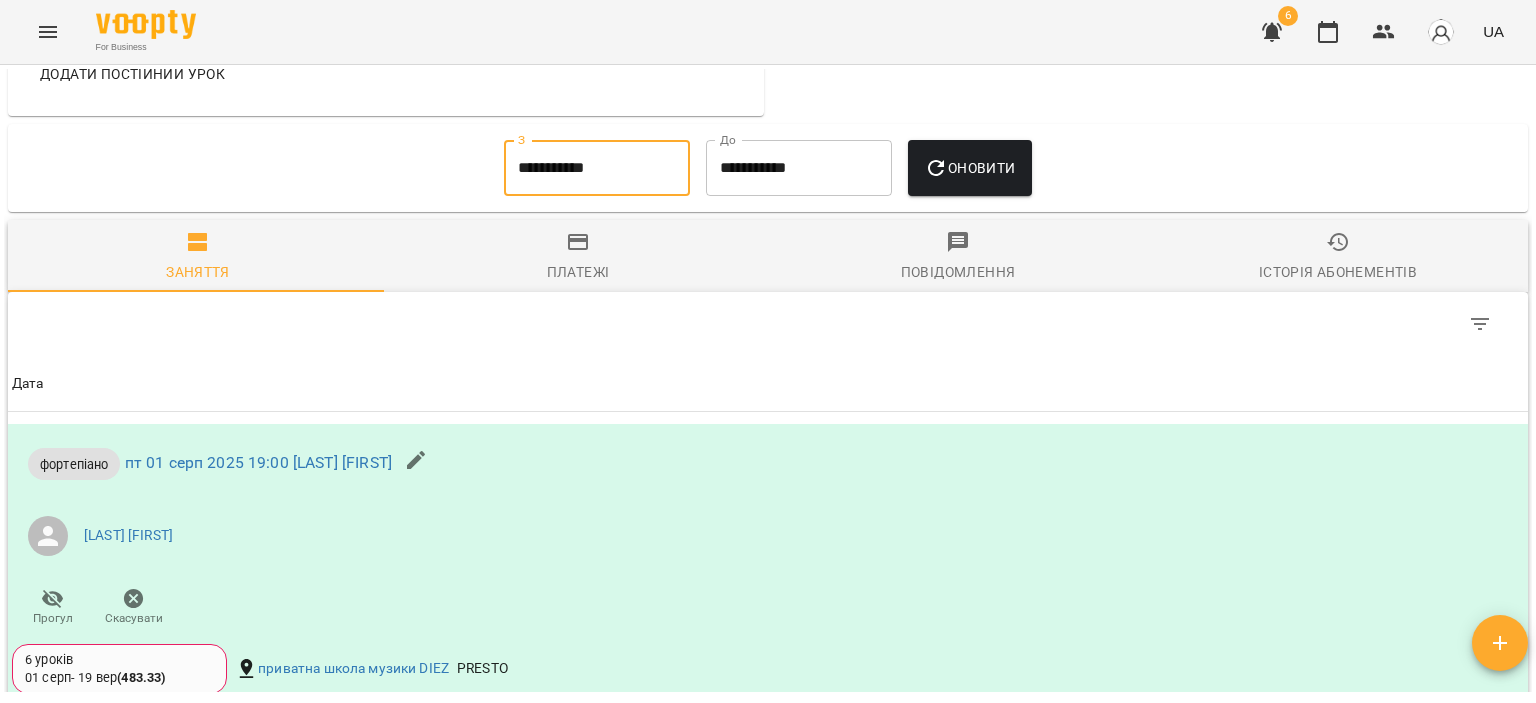 click on "**********" at bounding box center (597, 168) 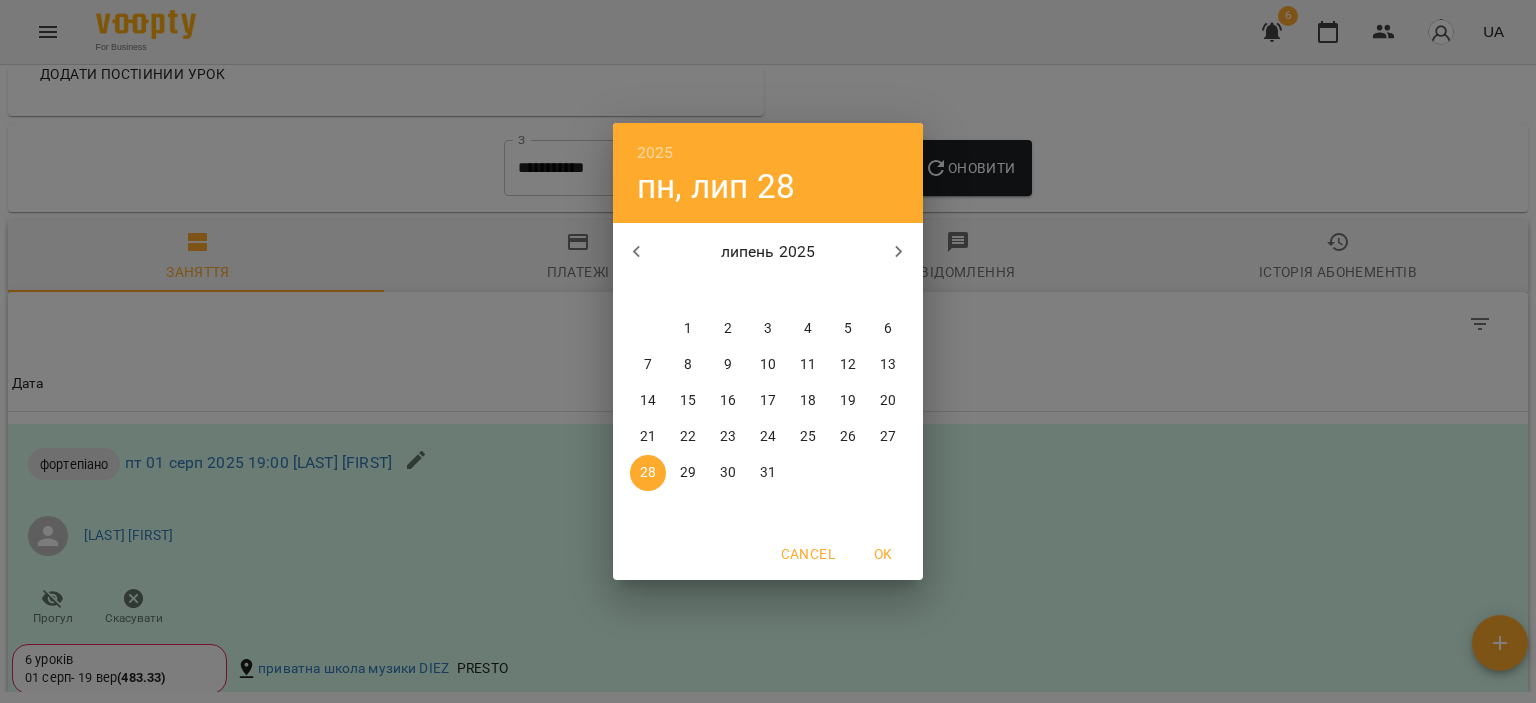 click at bounding box center [637, 252] 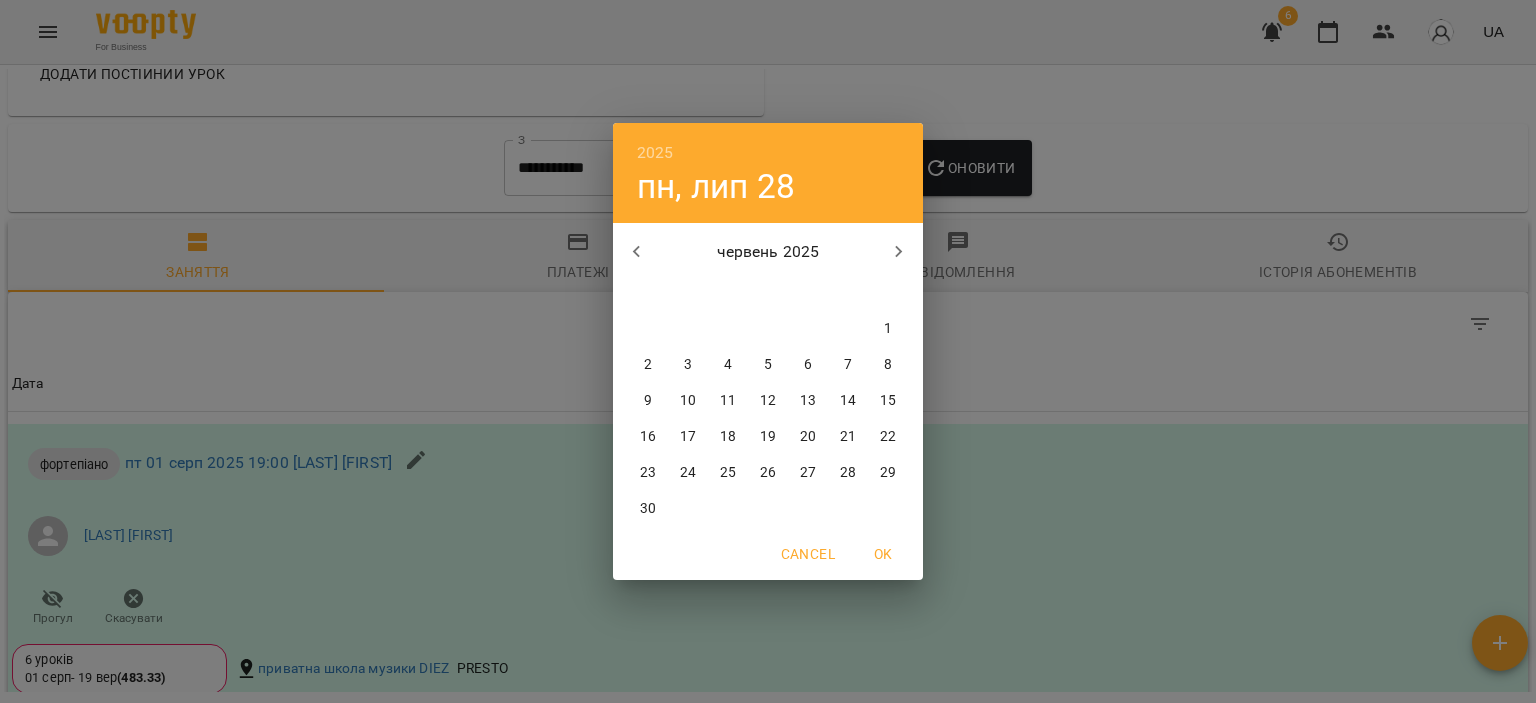 click 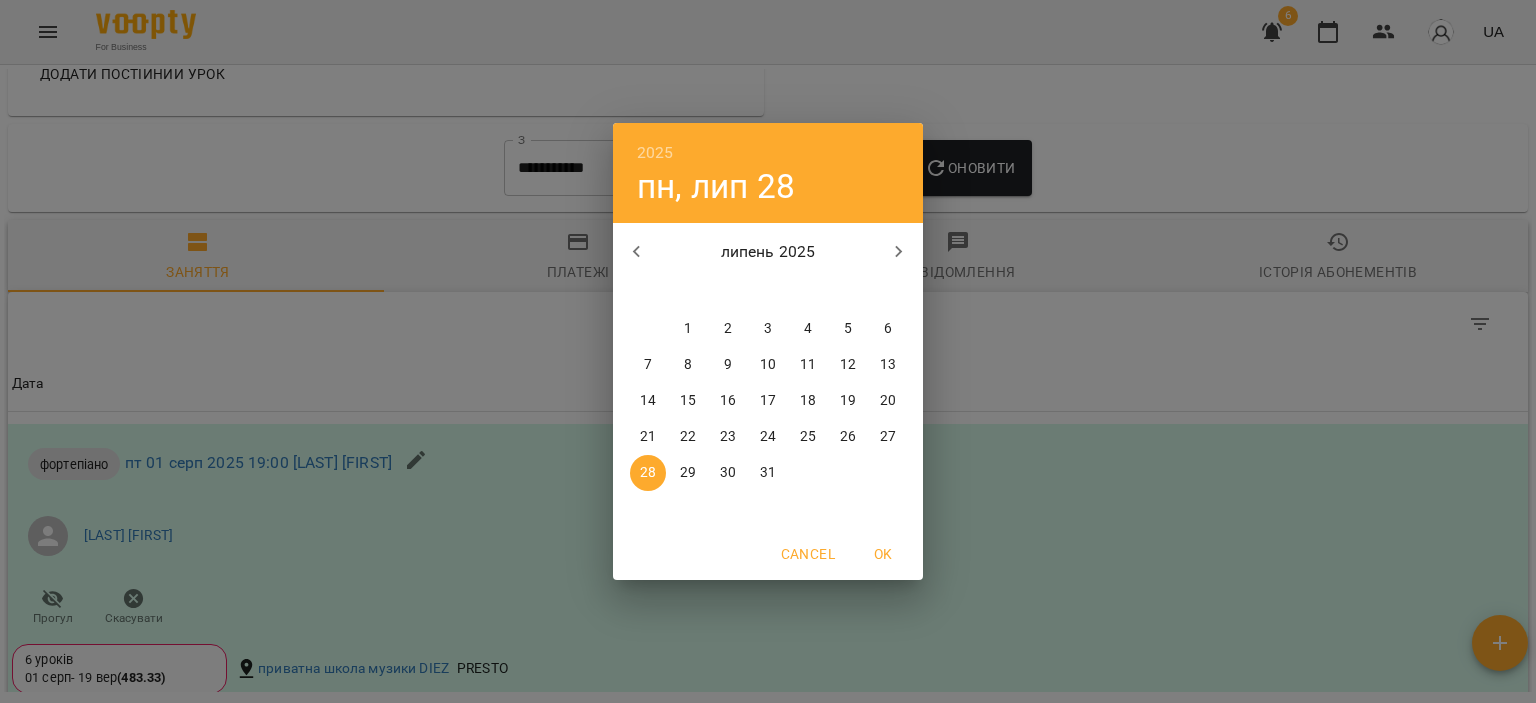click on "1" at bounding box center [688, 329] 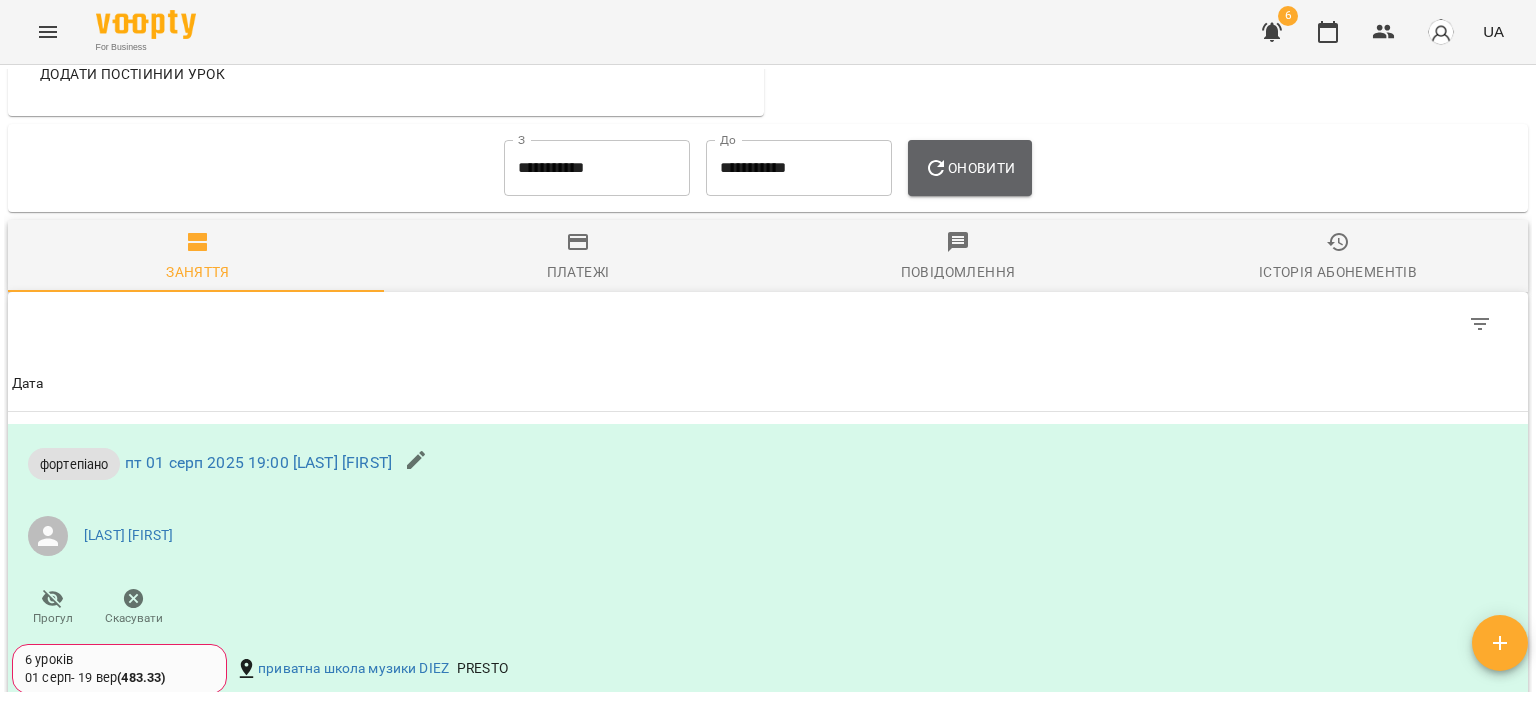 click on "Оновити" at bounding box center (969, 168) 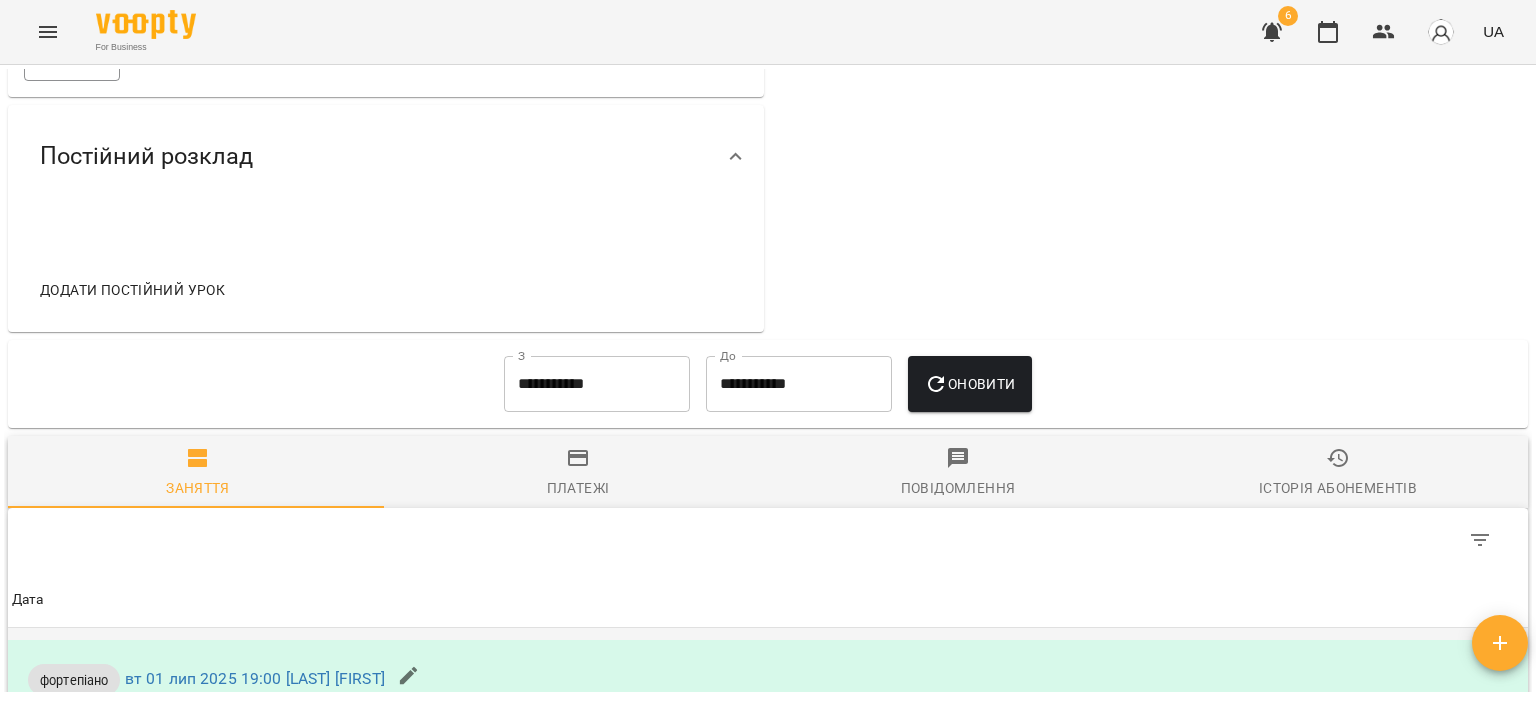 scroll, scrollTop: 600, scrollLeft: 0, axis: vertical 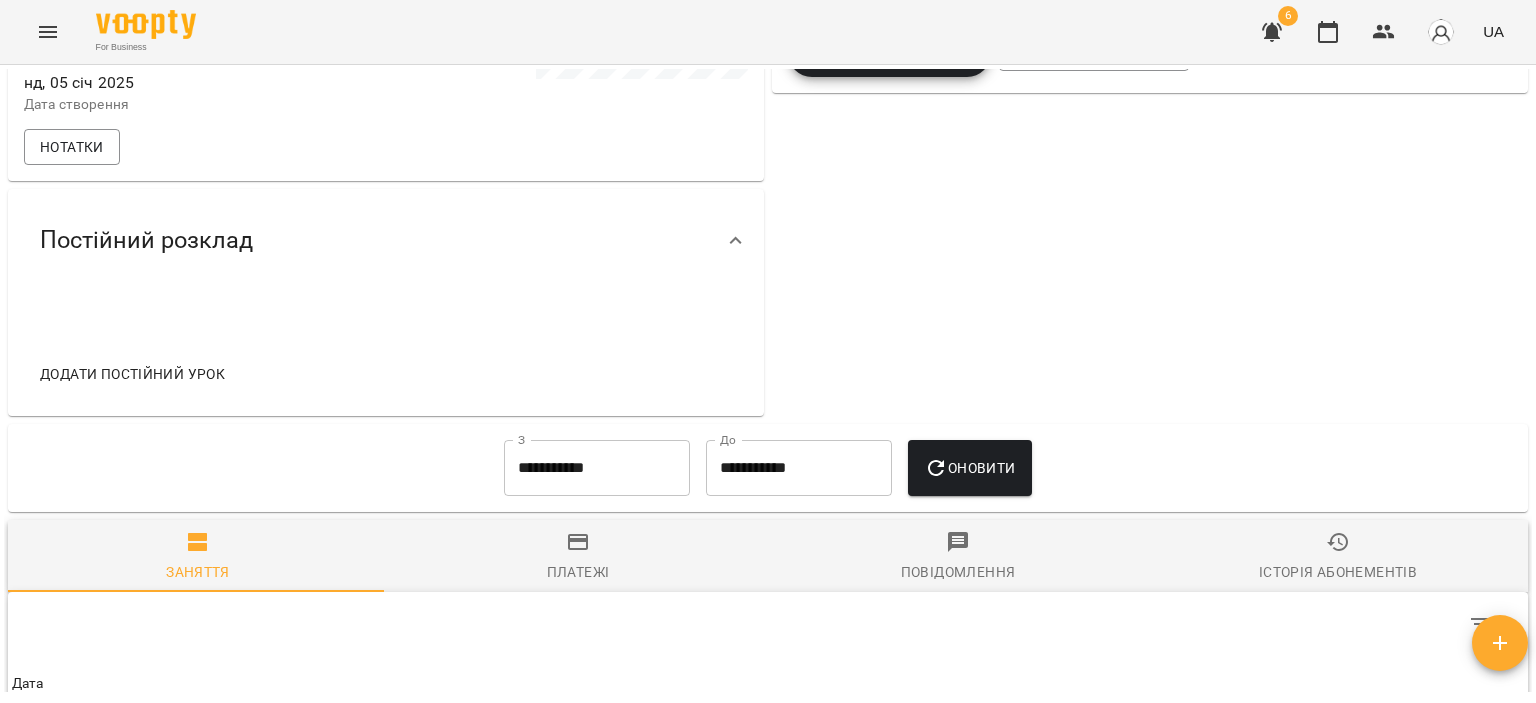 click on "**********" at bounding box center (597, 468) 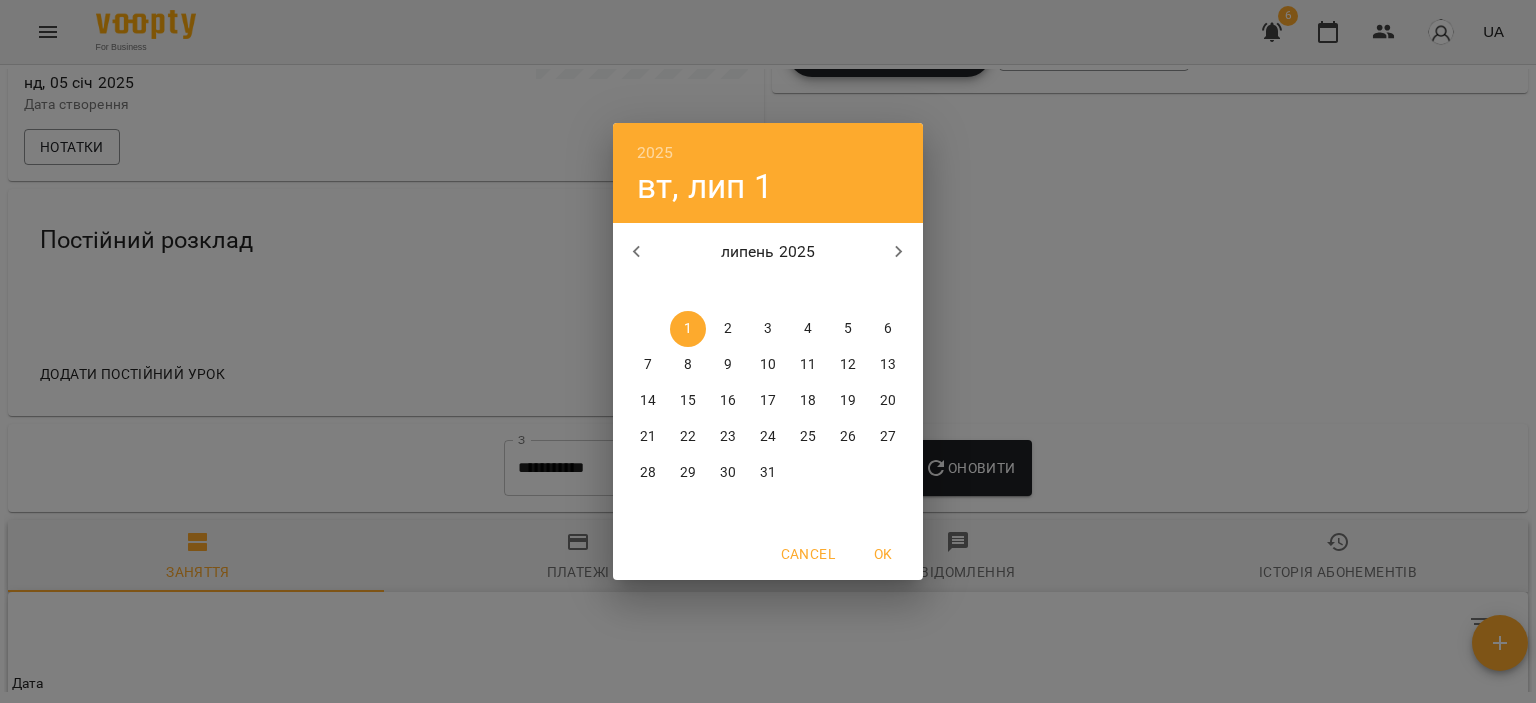 click 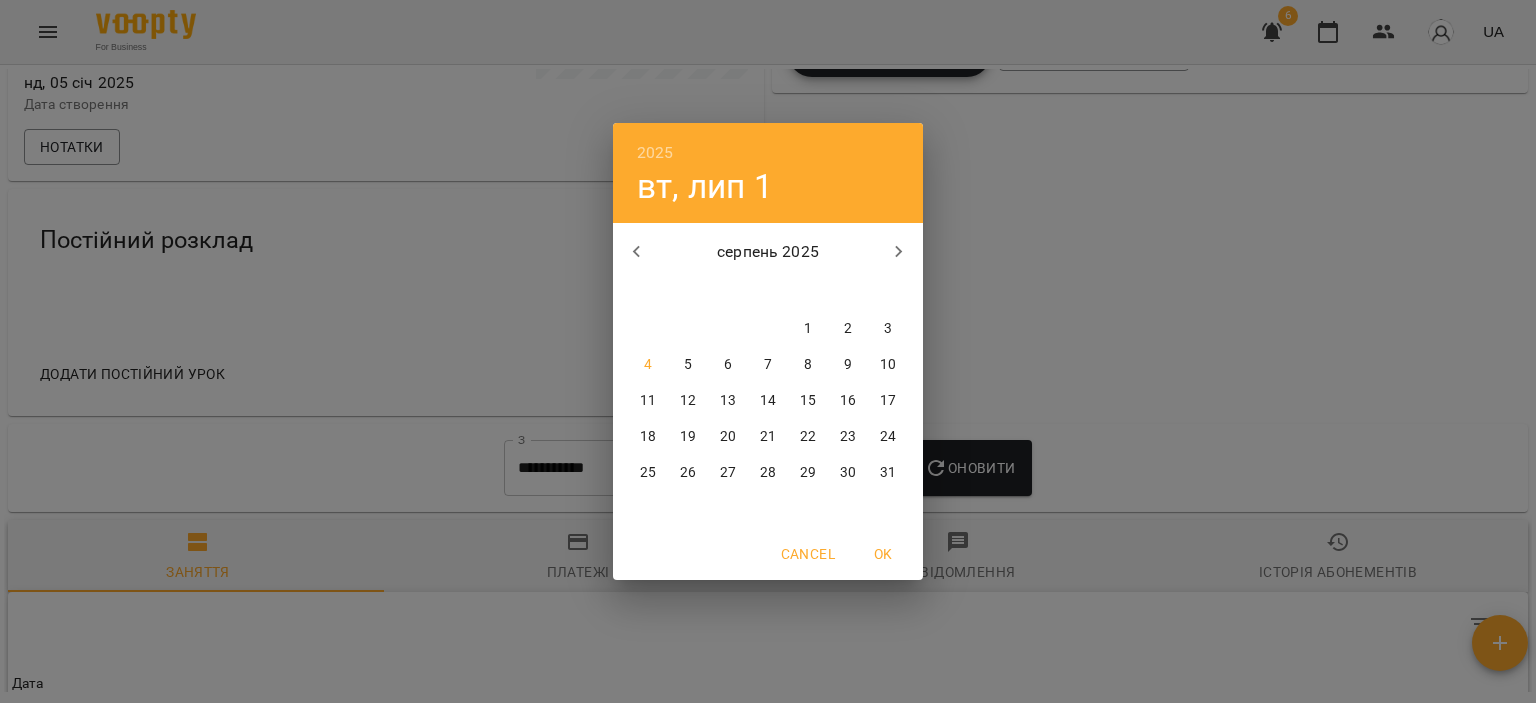 click on "1" at bounding box center (808, 329) 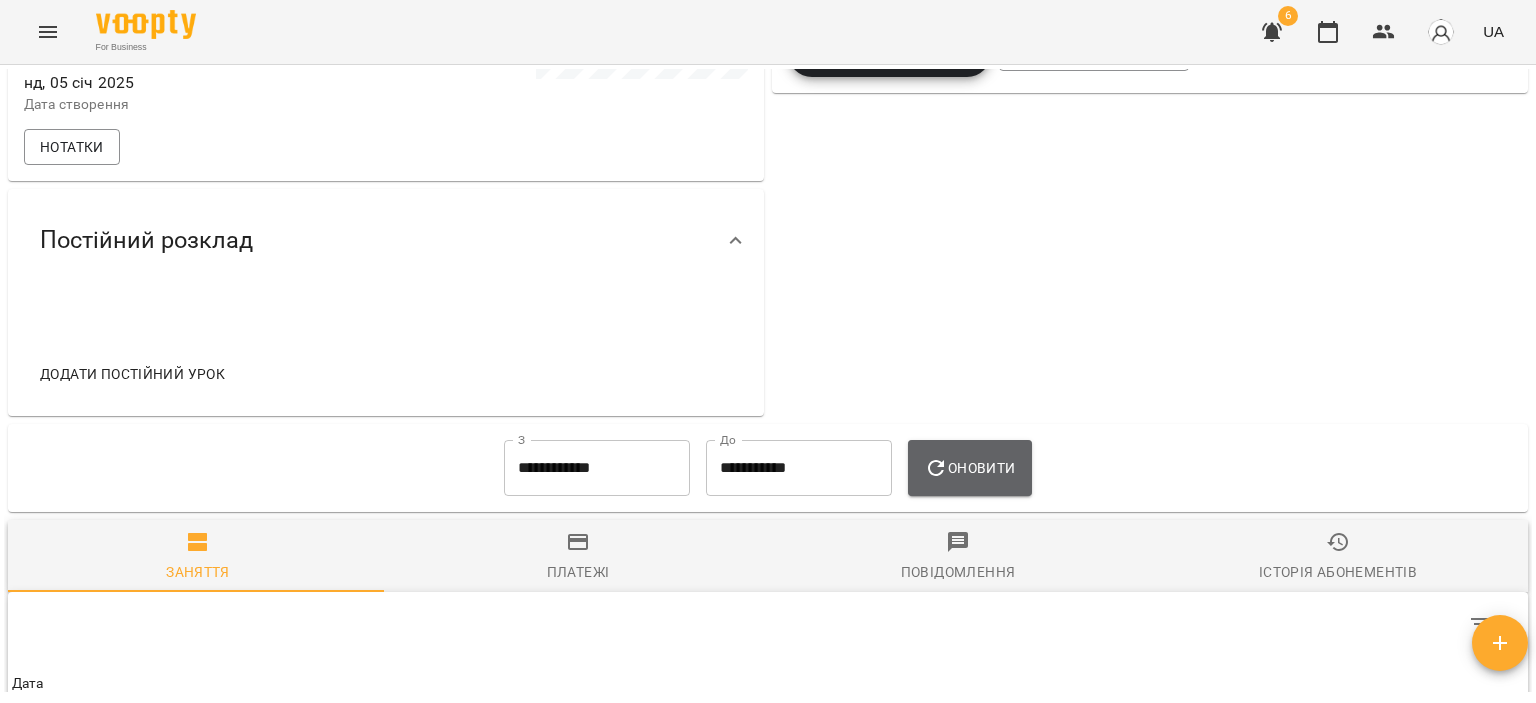 click 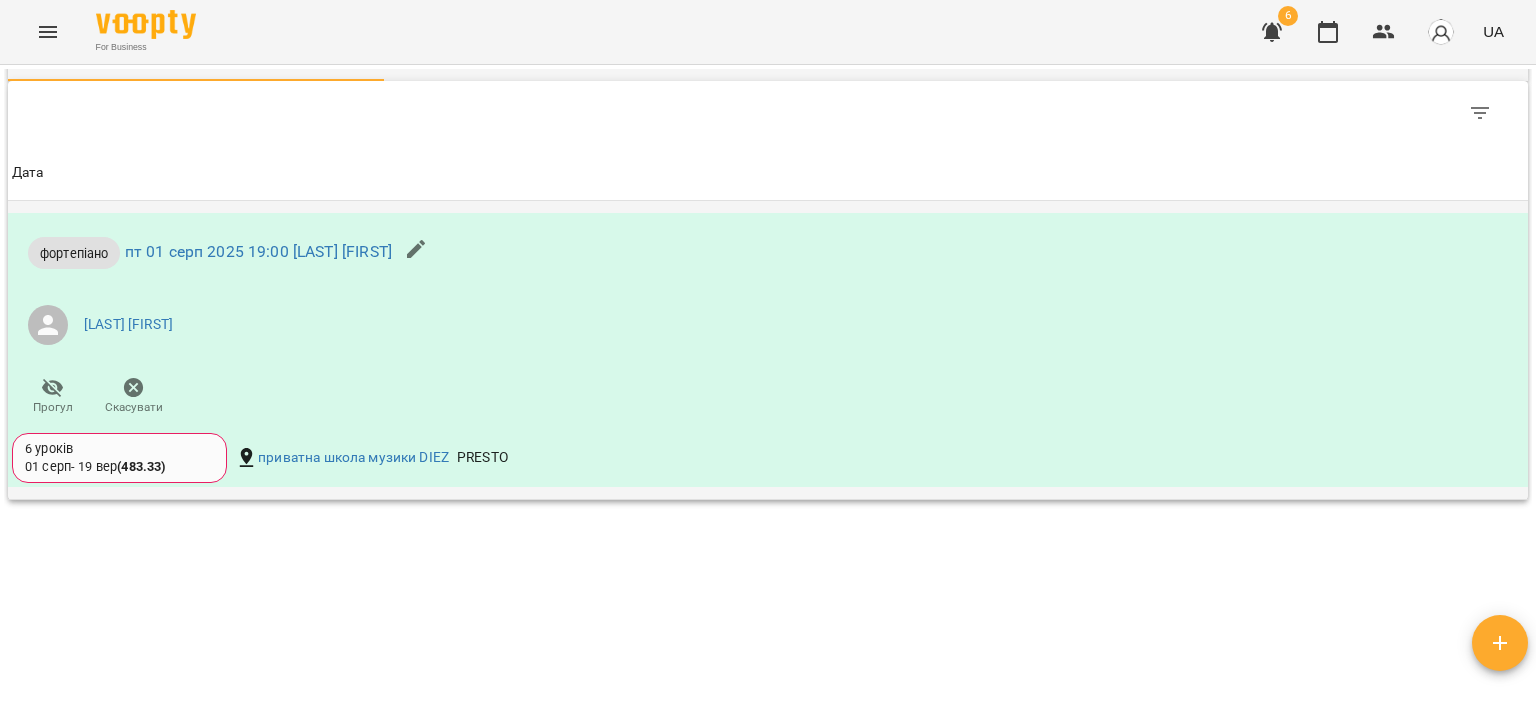 scroll, scrollTop: 1076, scrollLeft: 0, axis: vertical 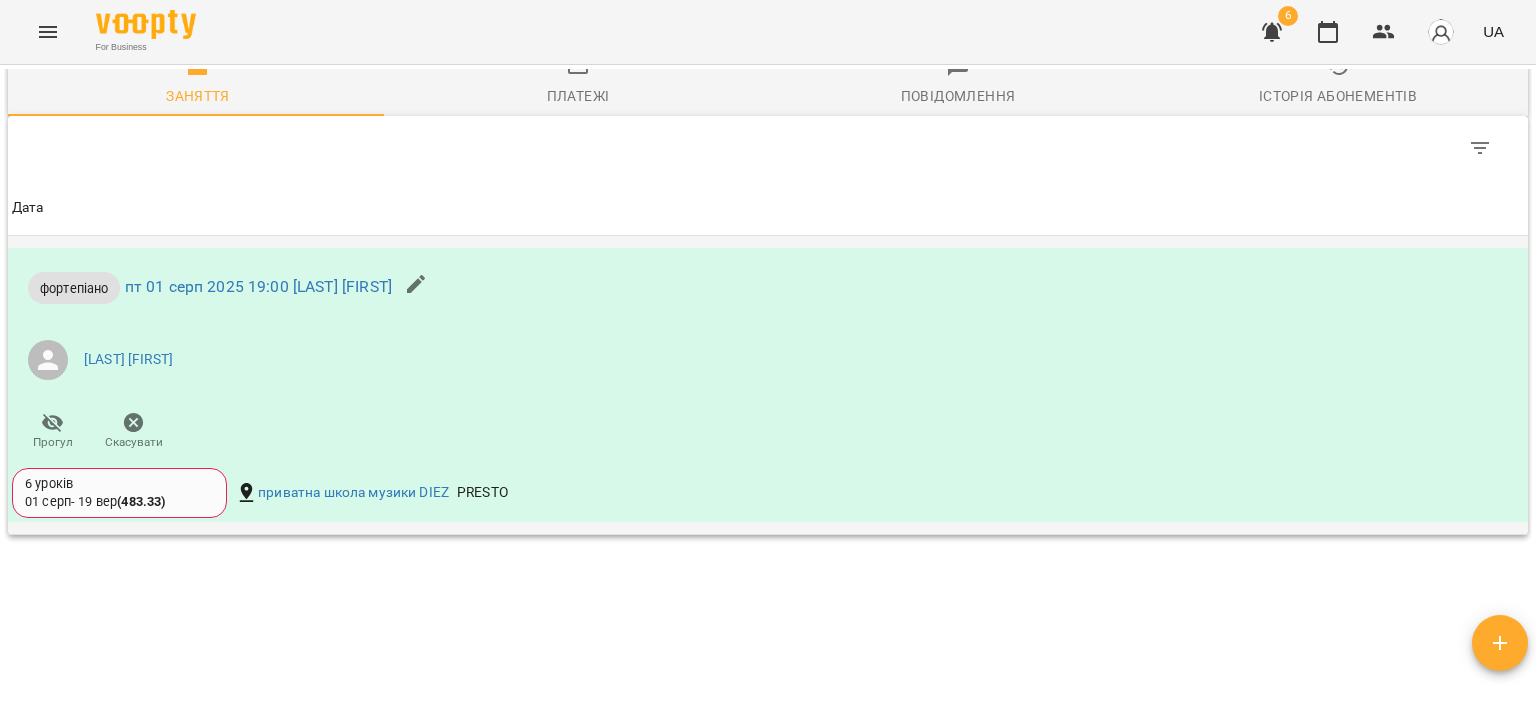 click on "6 уроків" at bounding box center [119, 484] 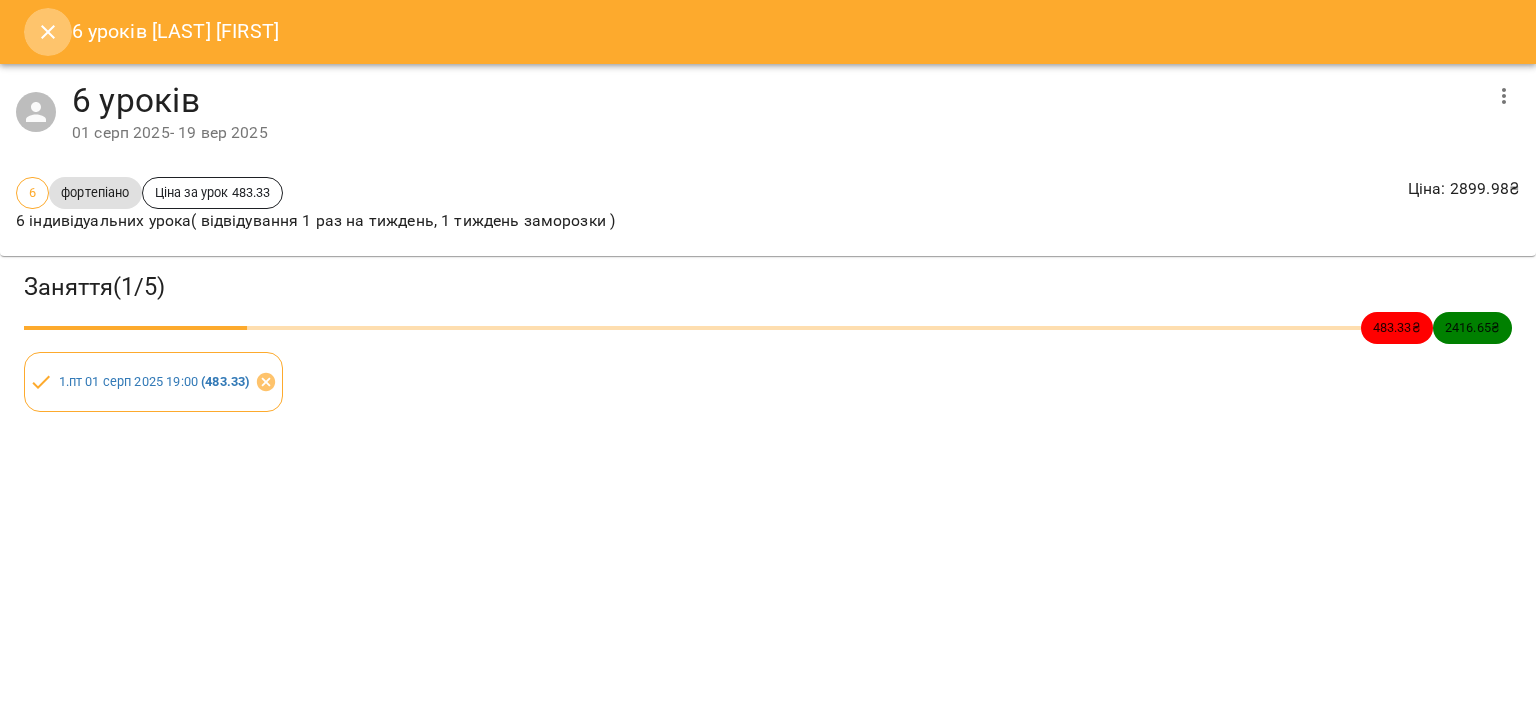 click 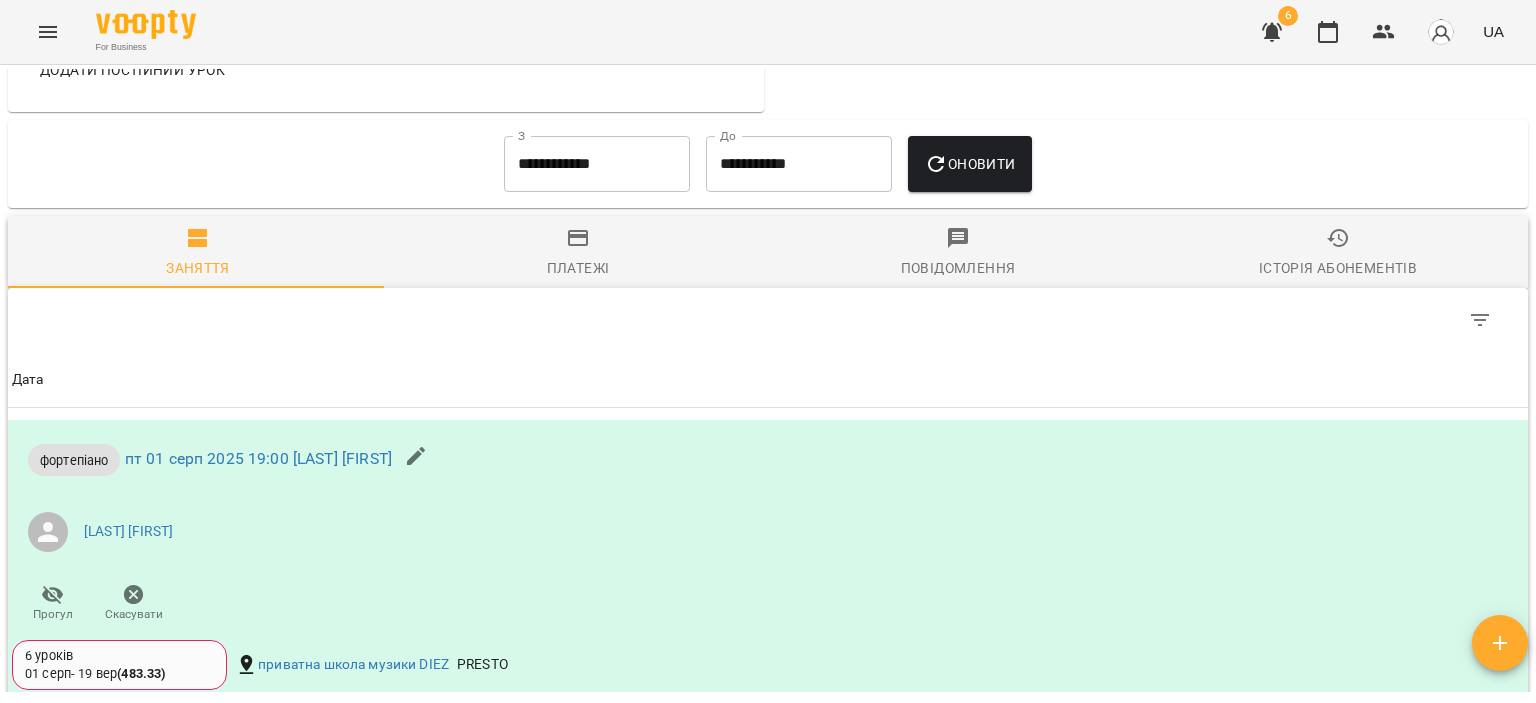 scroll, scrollTop: 1100, scrollLeft: 0, axis: vertical 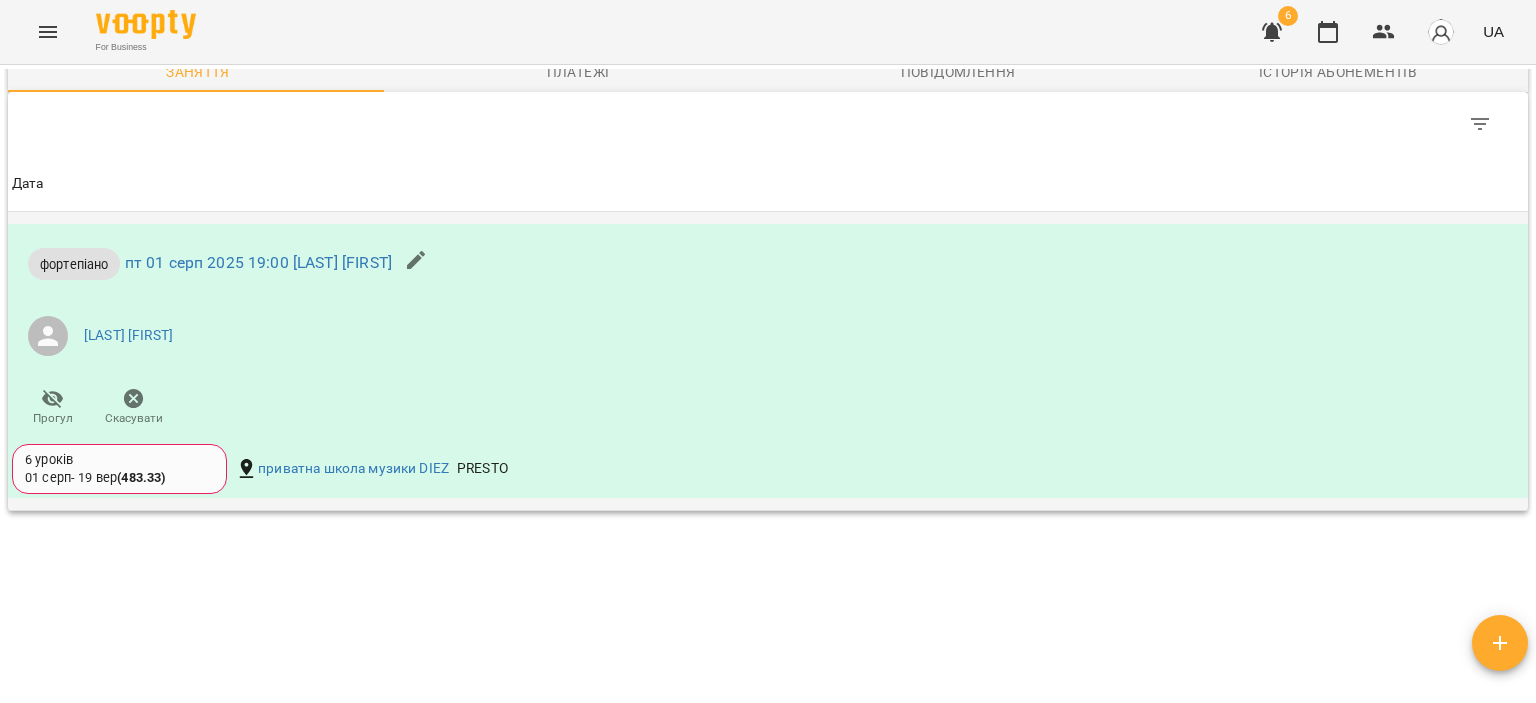 click 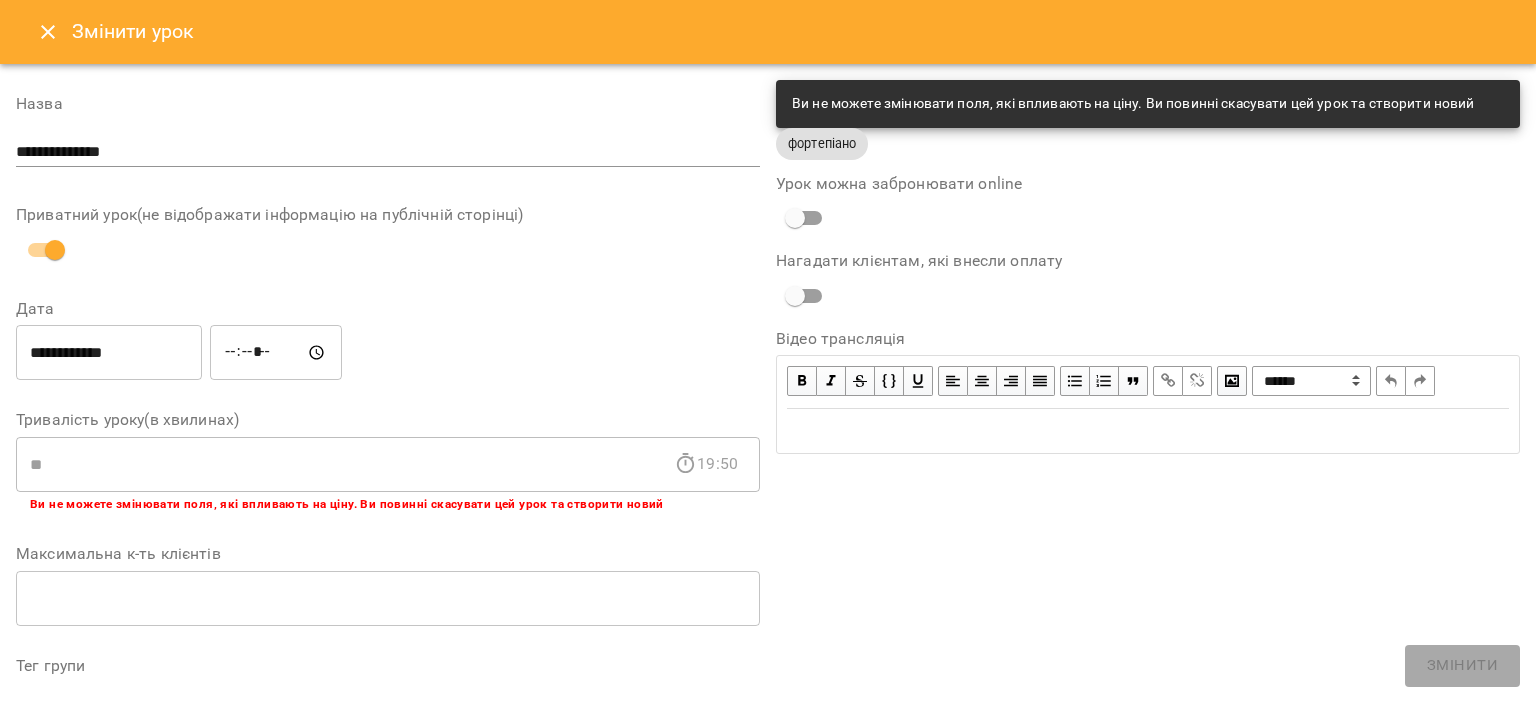 click on "**********" at bounding box center [1148, 677] 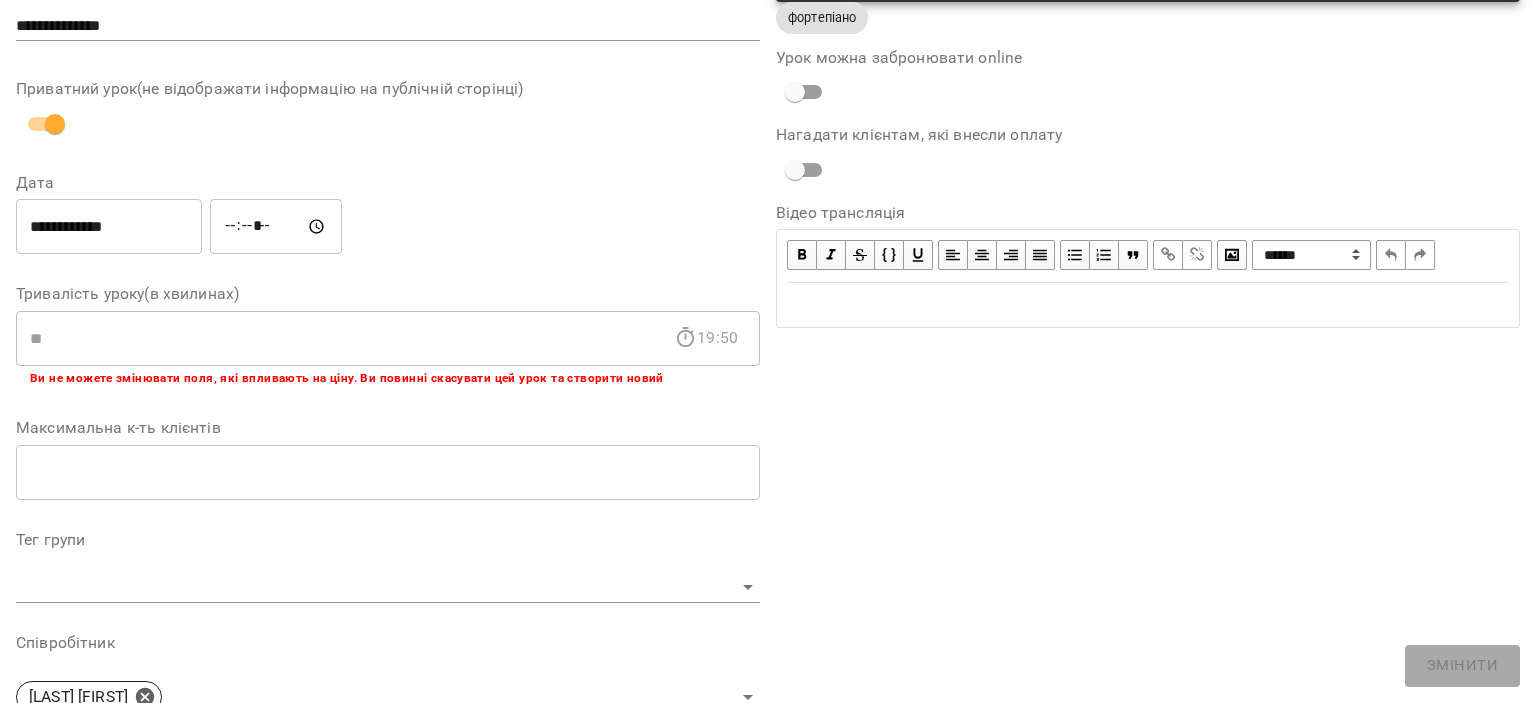 scroll, scrollTop: 0, scrollLeft: 0, axis: both 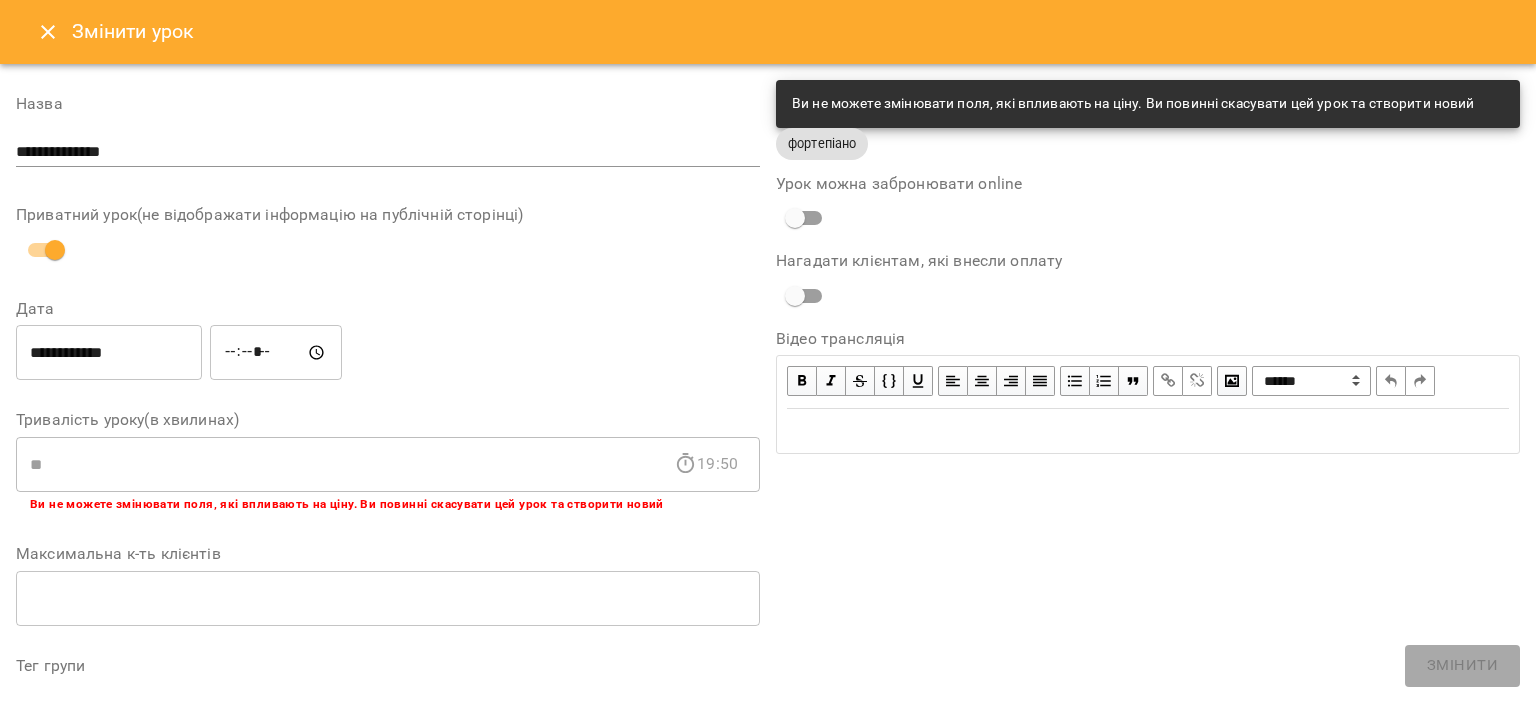 click at bounding box center (48, 32) 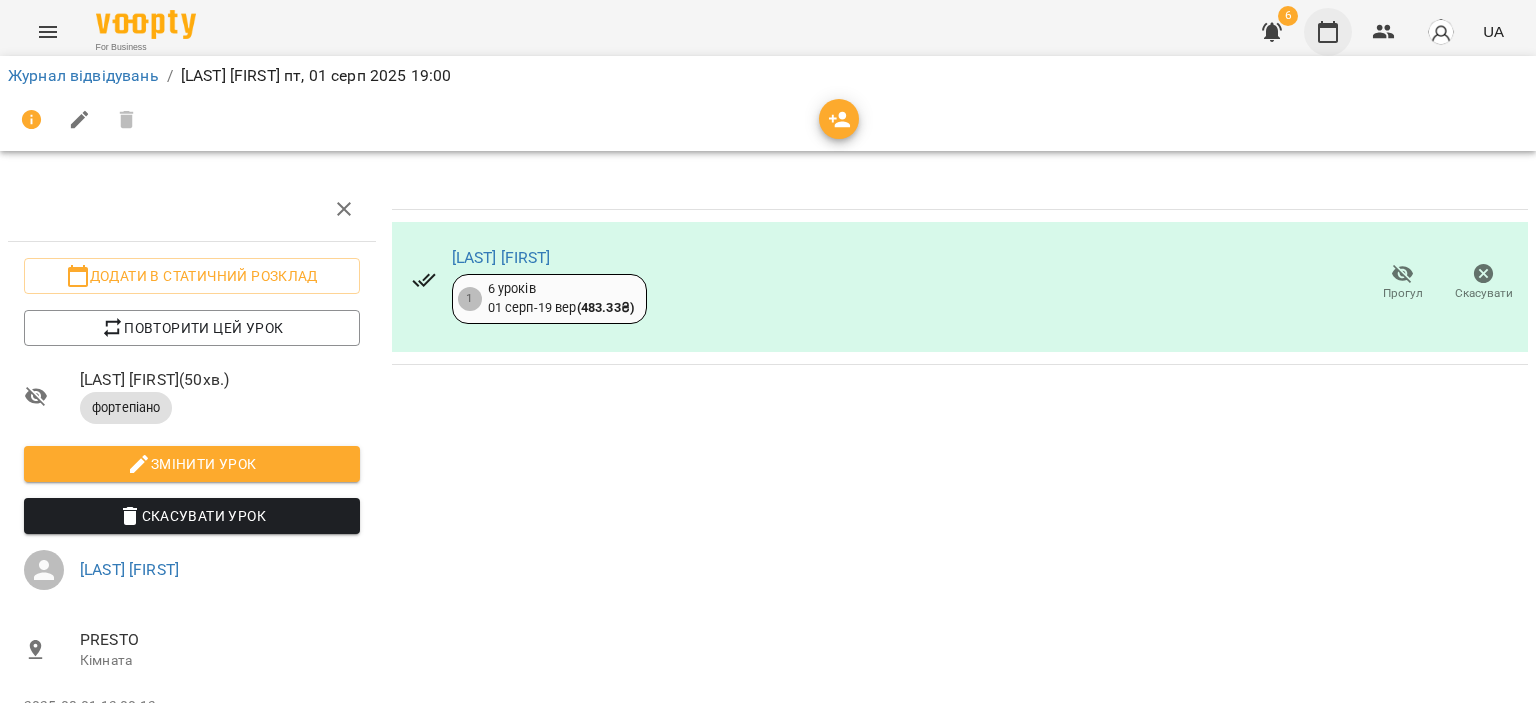 click 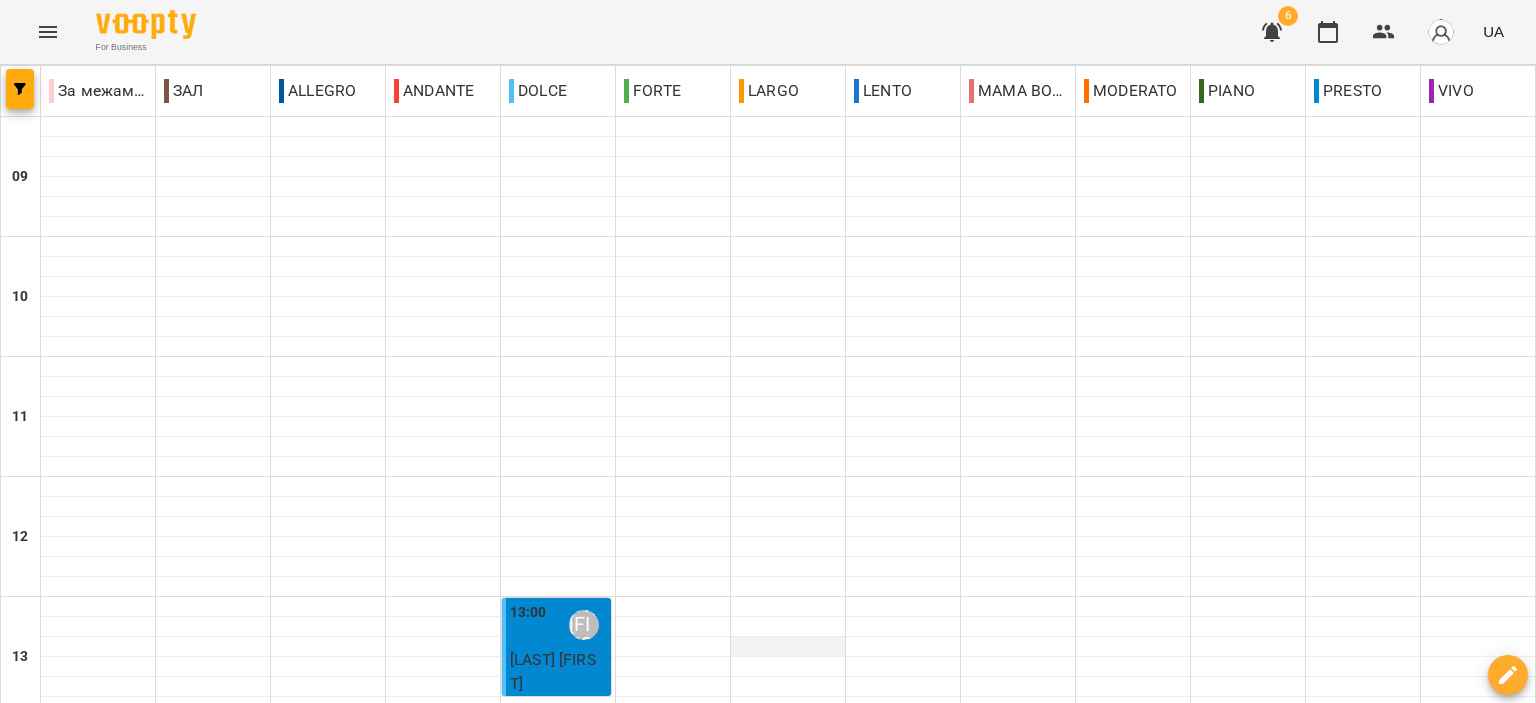 scroll, scrollTop: 700, scrollLeft: 0, axis: vertical 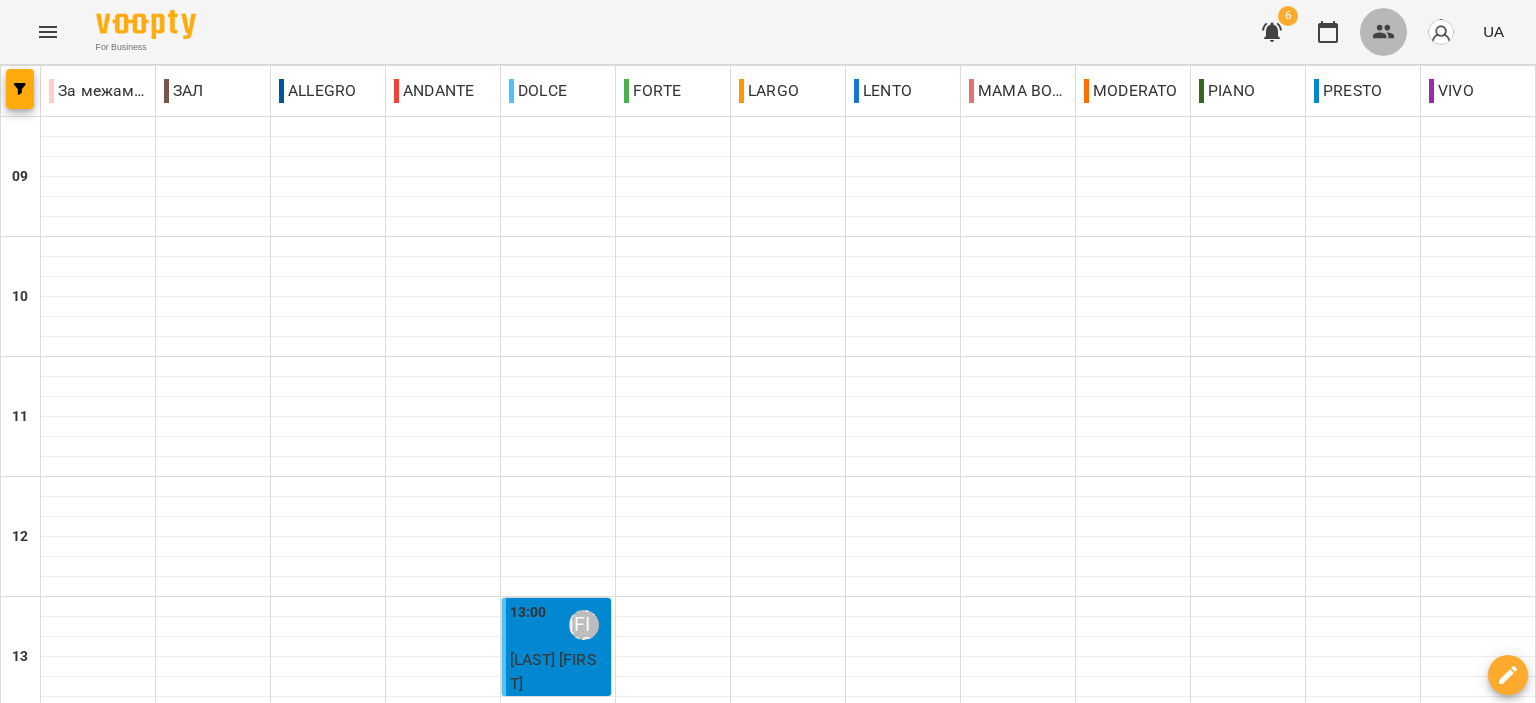 click 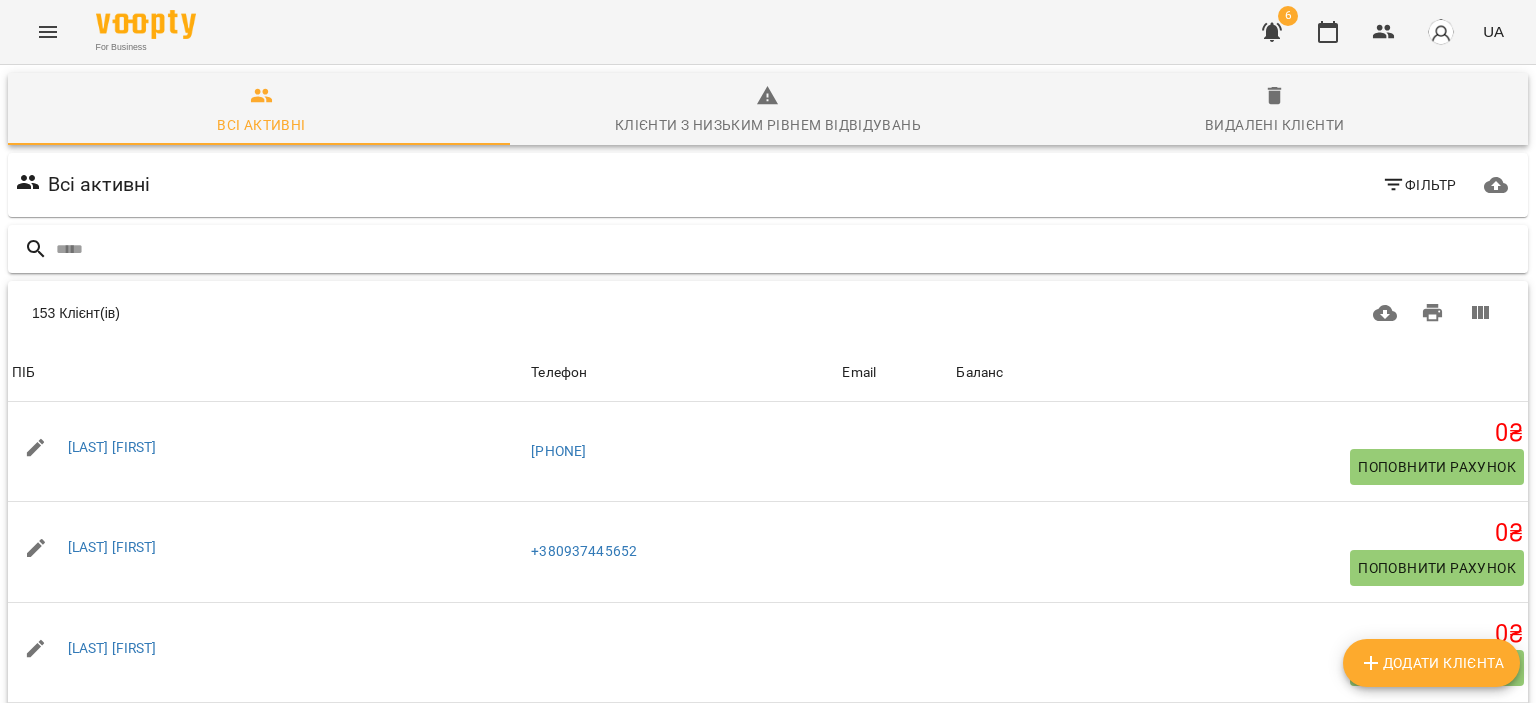 click at bounding box center [788, 249] 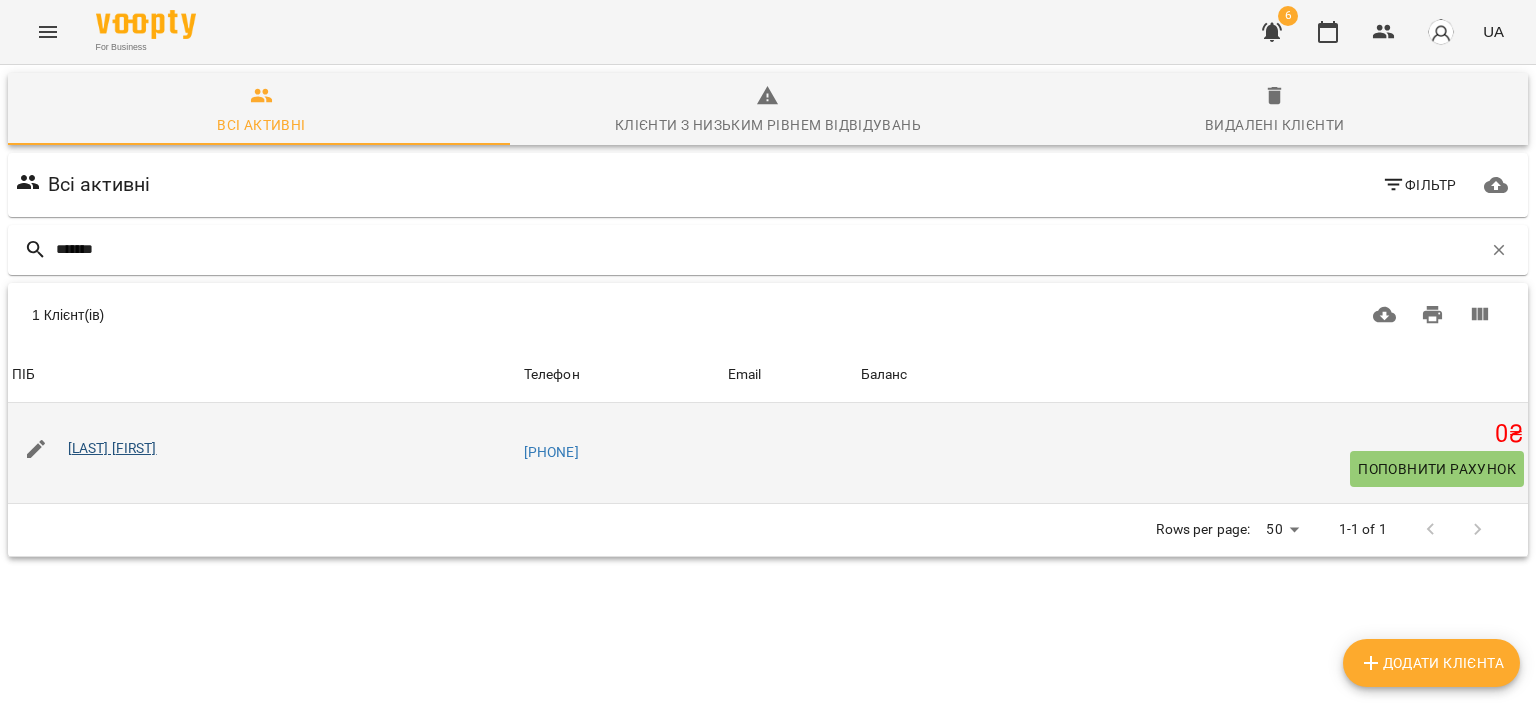 type on "*******" 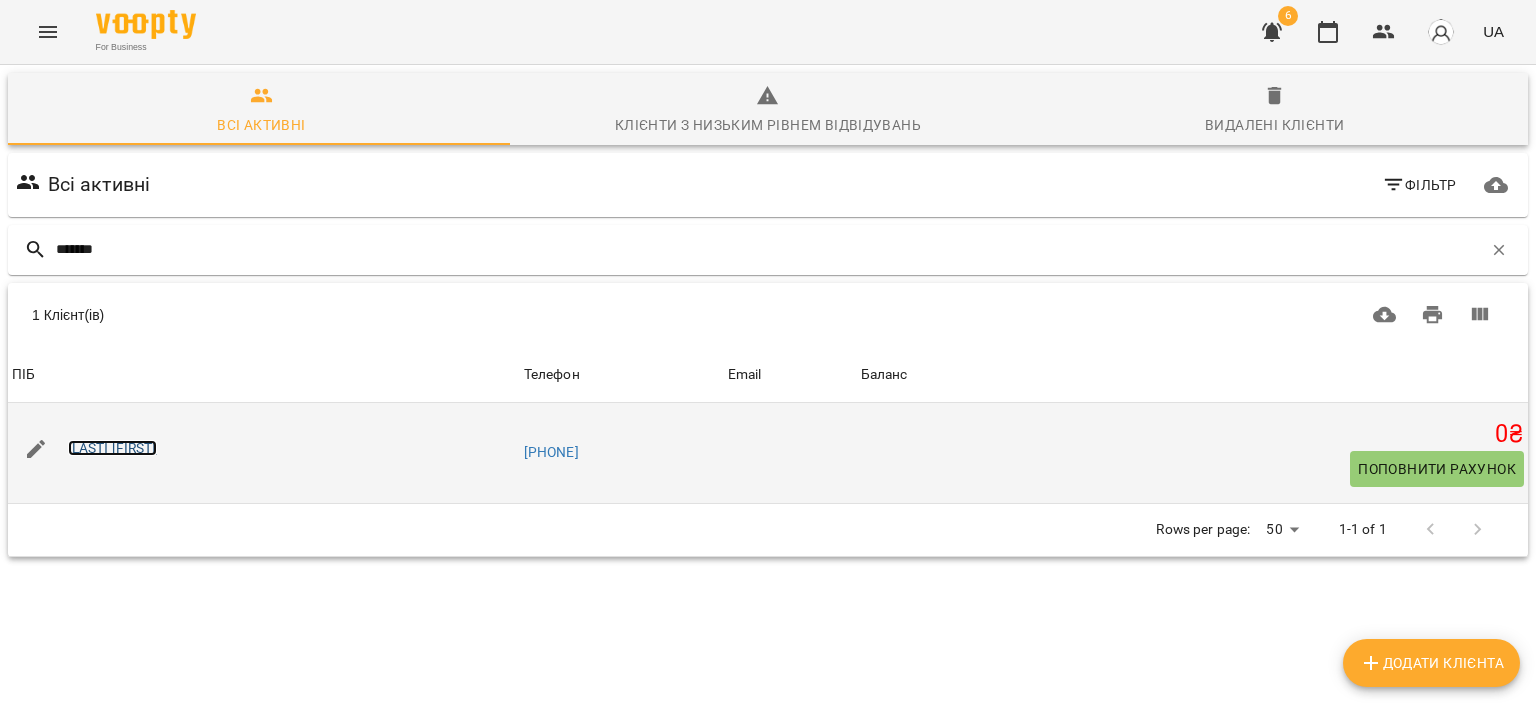 click on "Назаренко Єва" at bounding box center (112, 448) 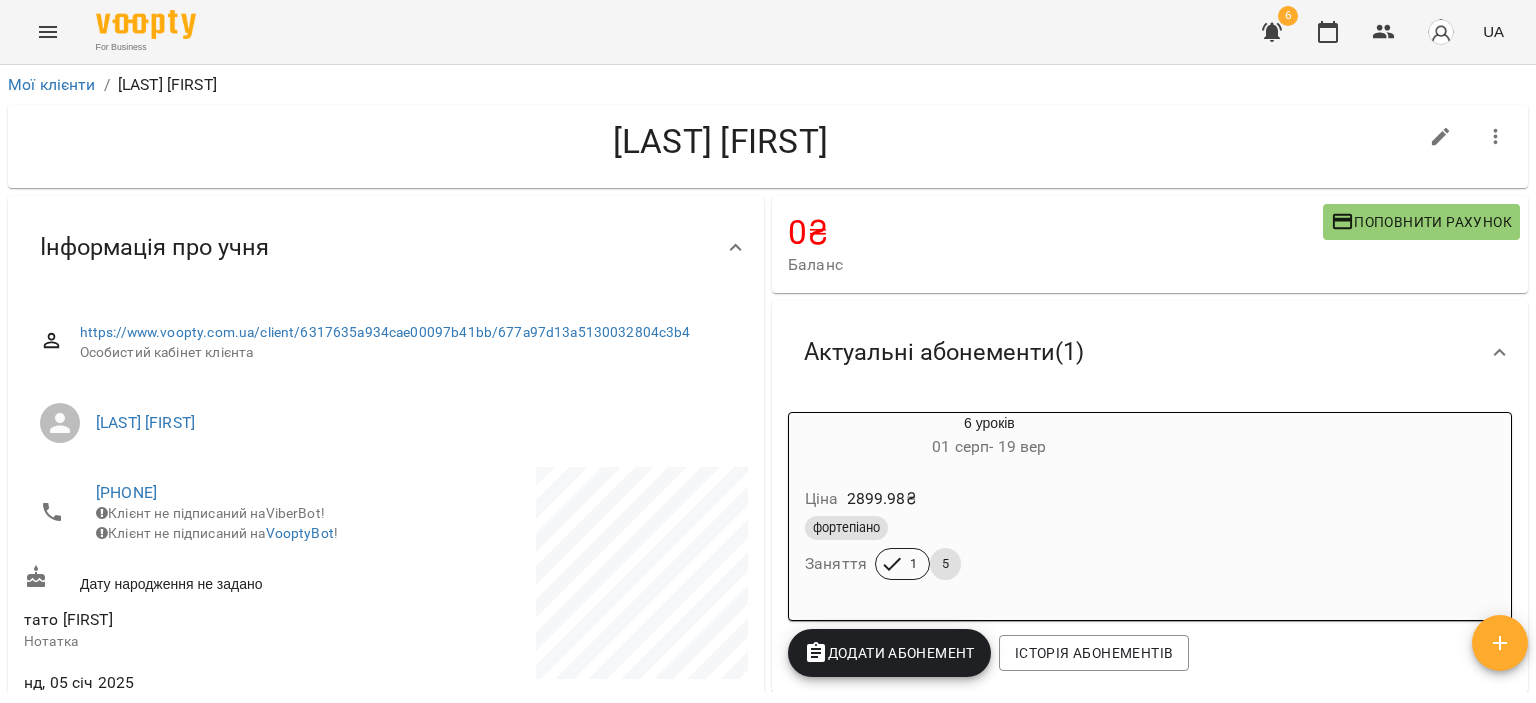 click on "Поповнити рахунок" at bounding box center (1421, 222) 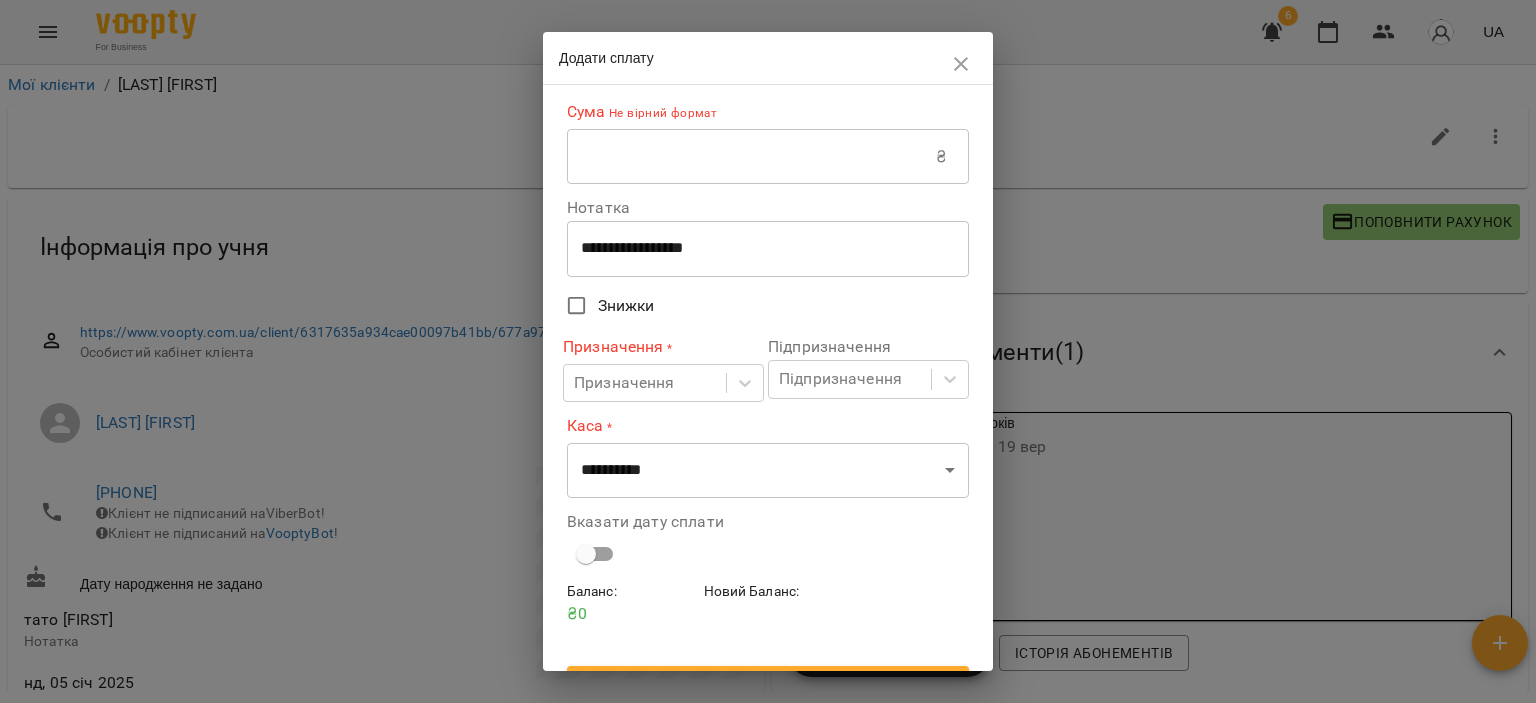 click at bounding box center [751, 157] 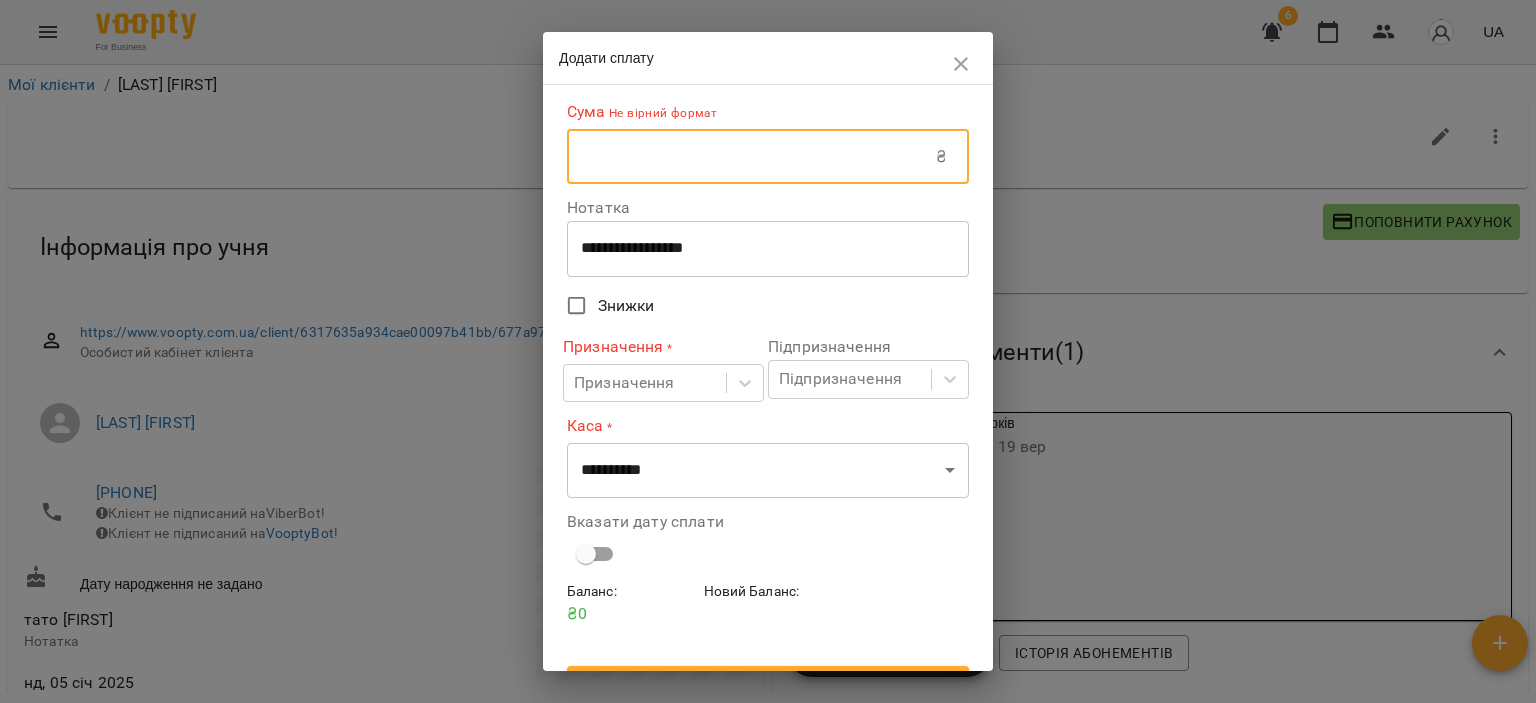 type on "***" 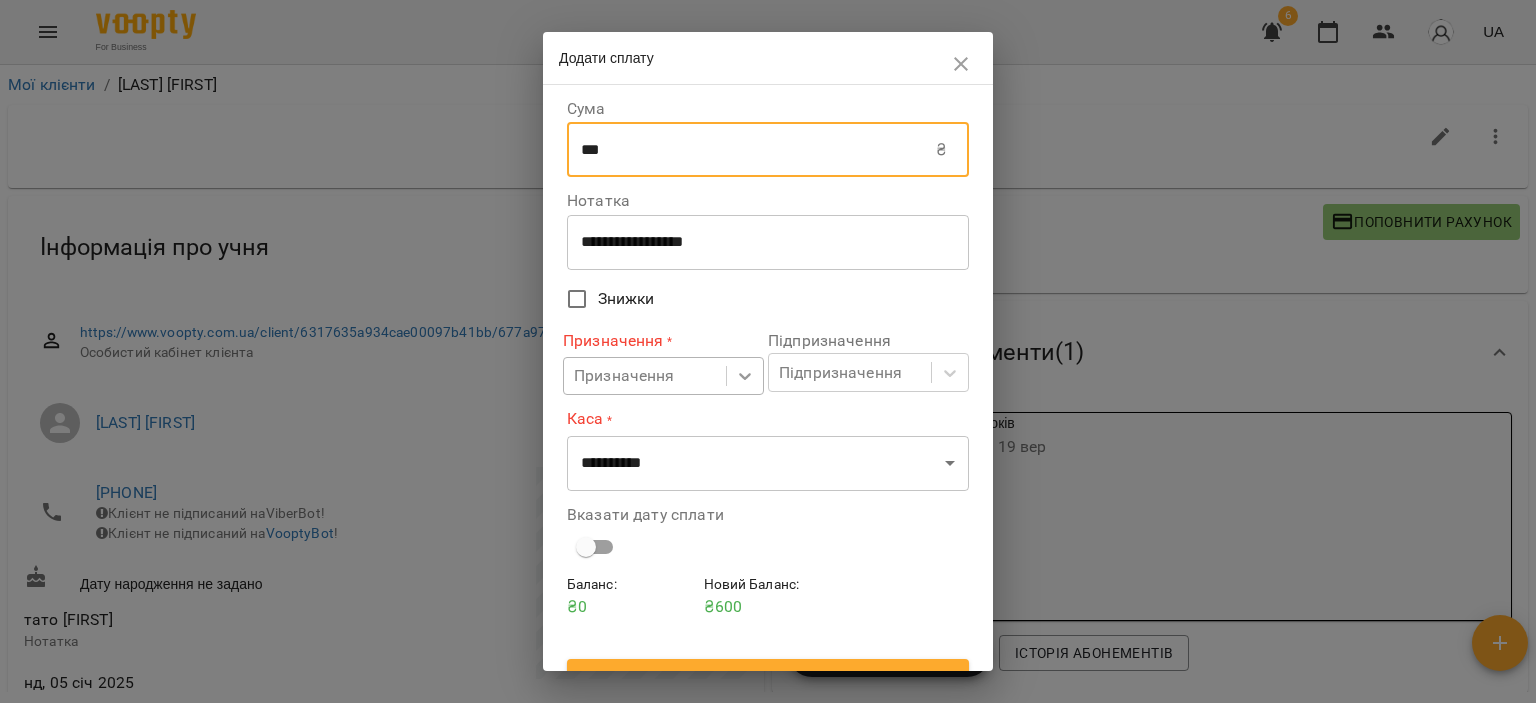 click 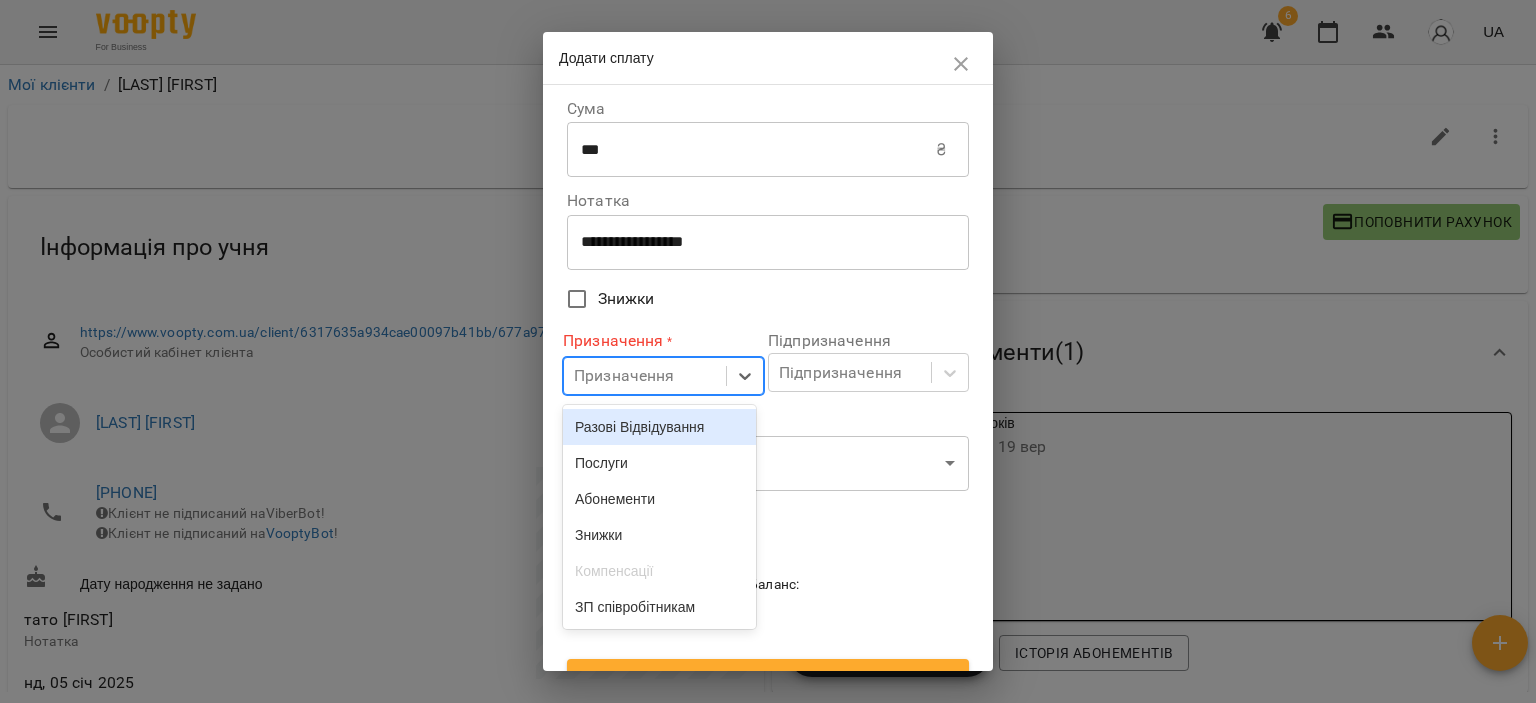 click on "Разові Відвідування" at bounding box center (659, 427) 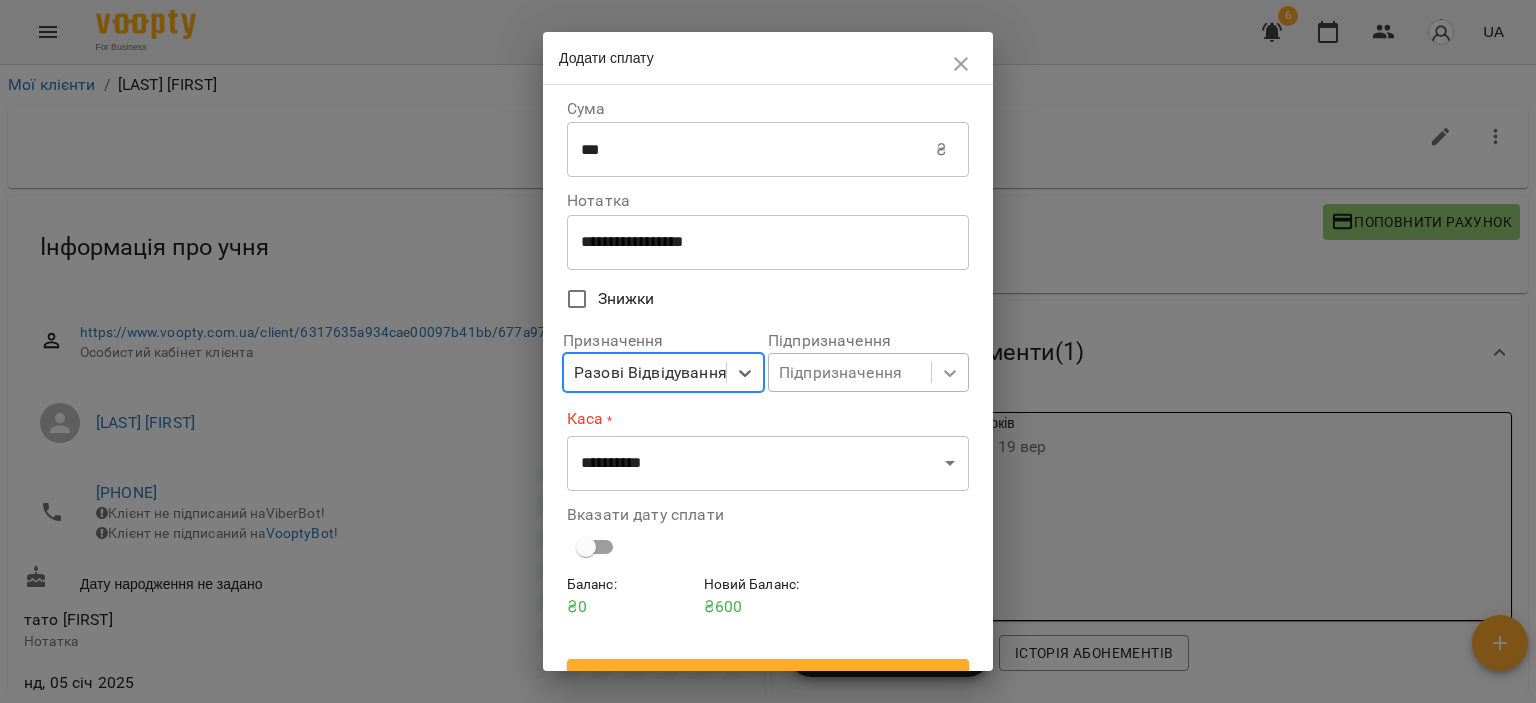 click at bounding box center (950, 373) 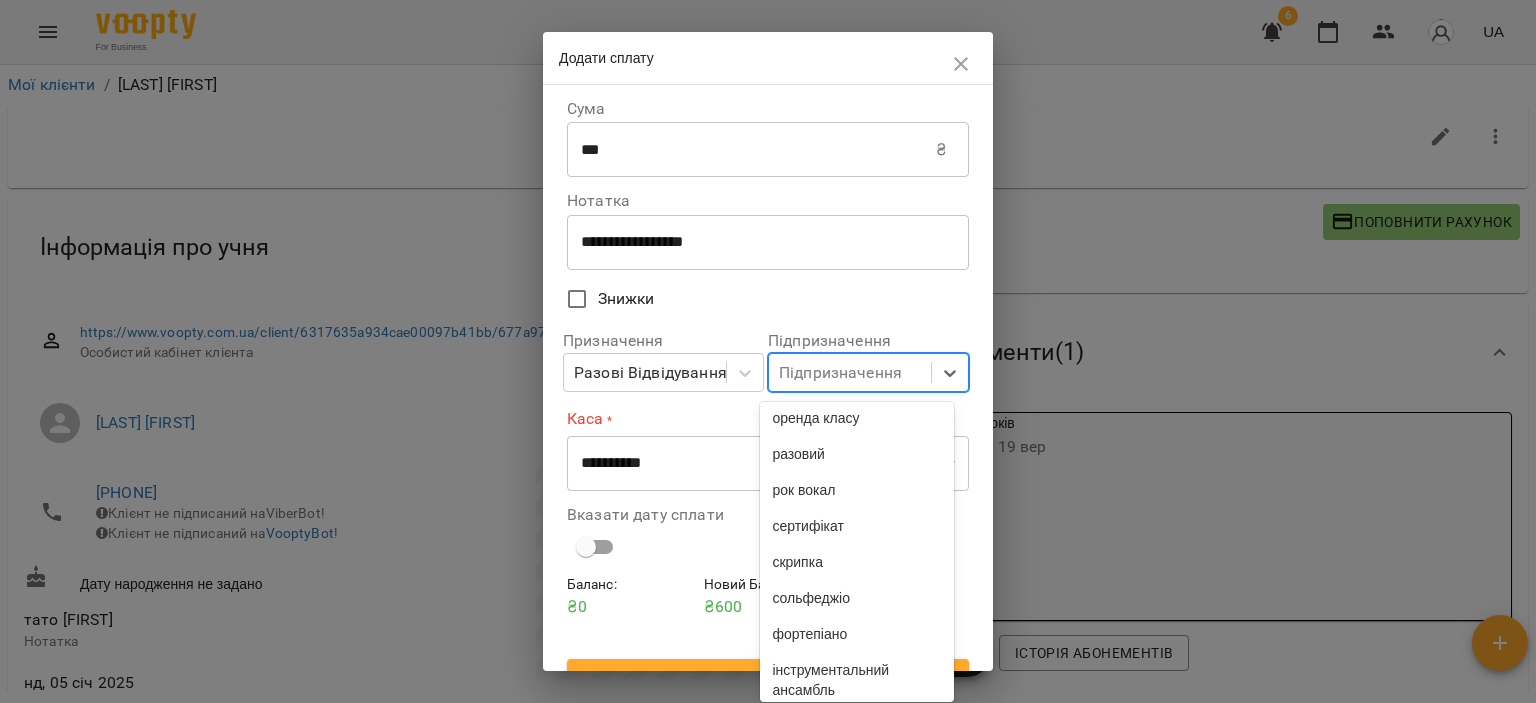 scroll, scrollTop: 900, scrollLeft: 0, axis: vertical 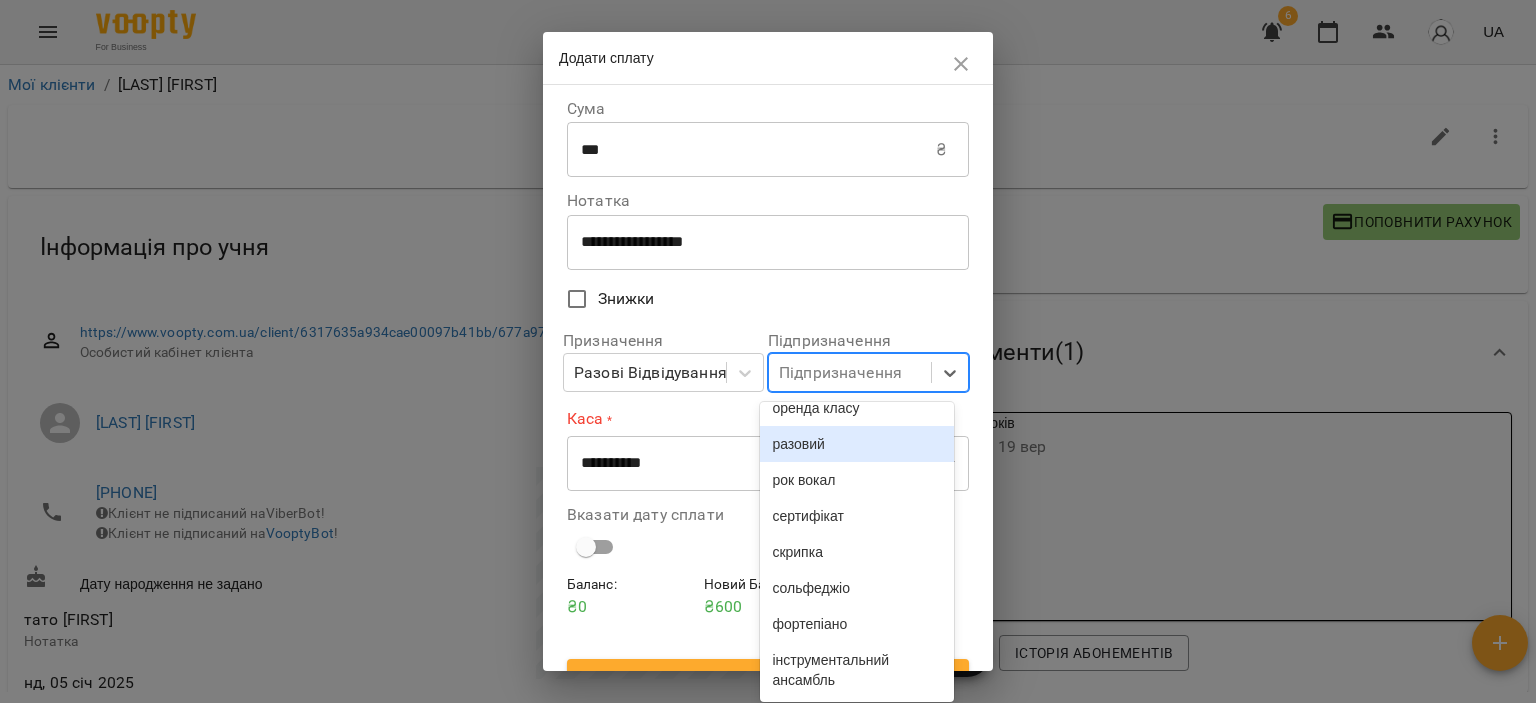 click on "разовий" at bounding box center (856, 444) 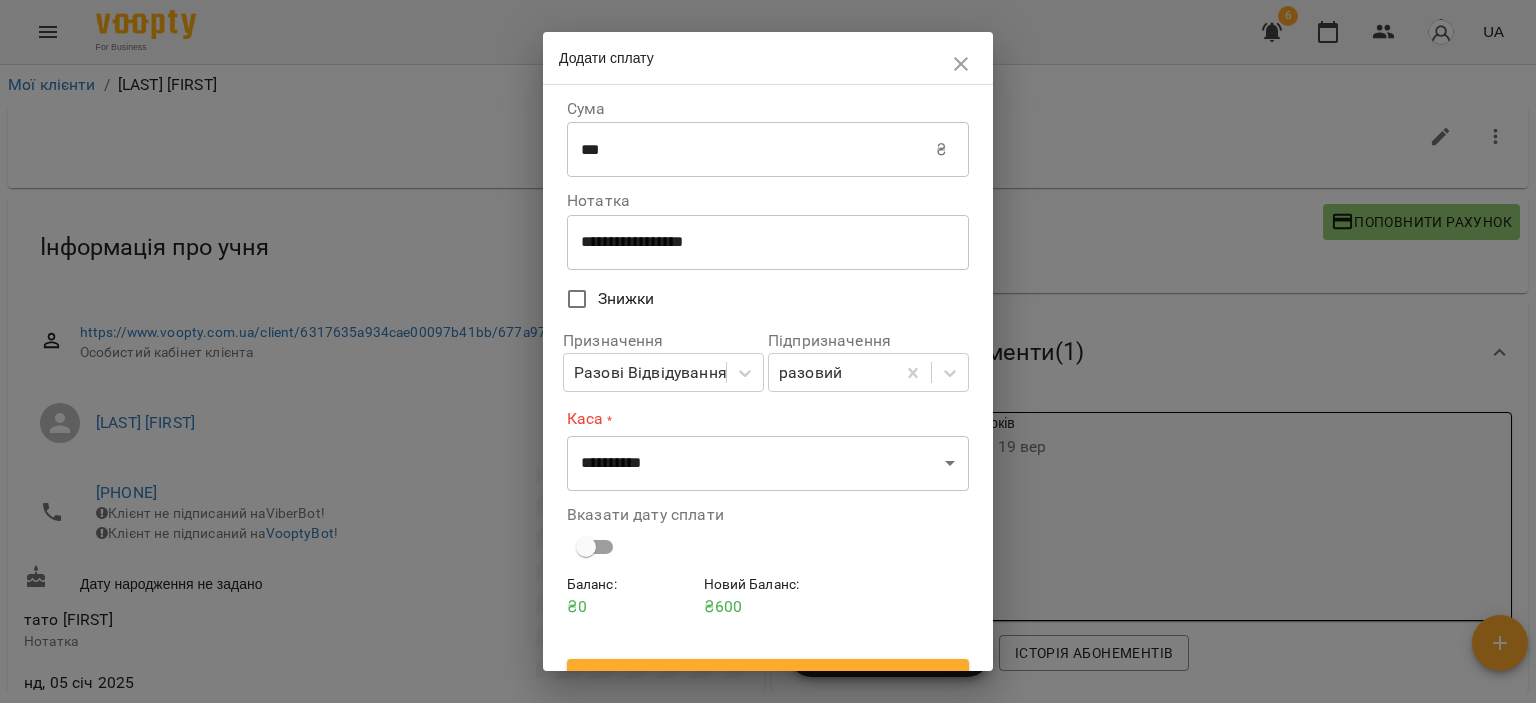 click on "Вказати дату сплати" at bounding box center [768, 536] 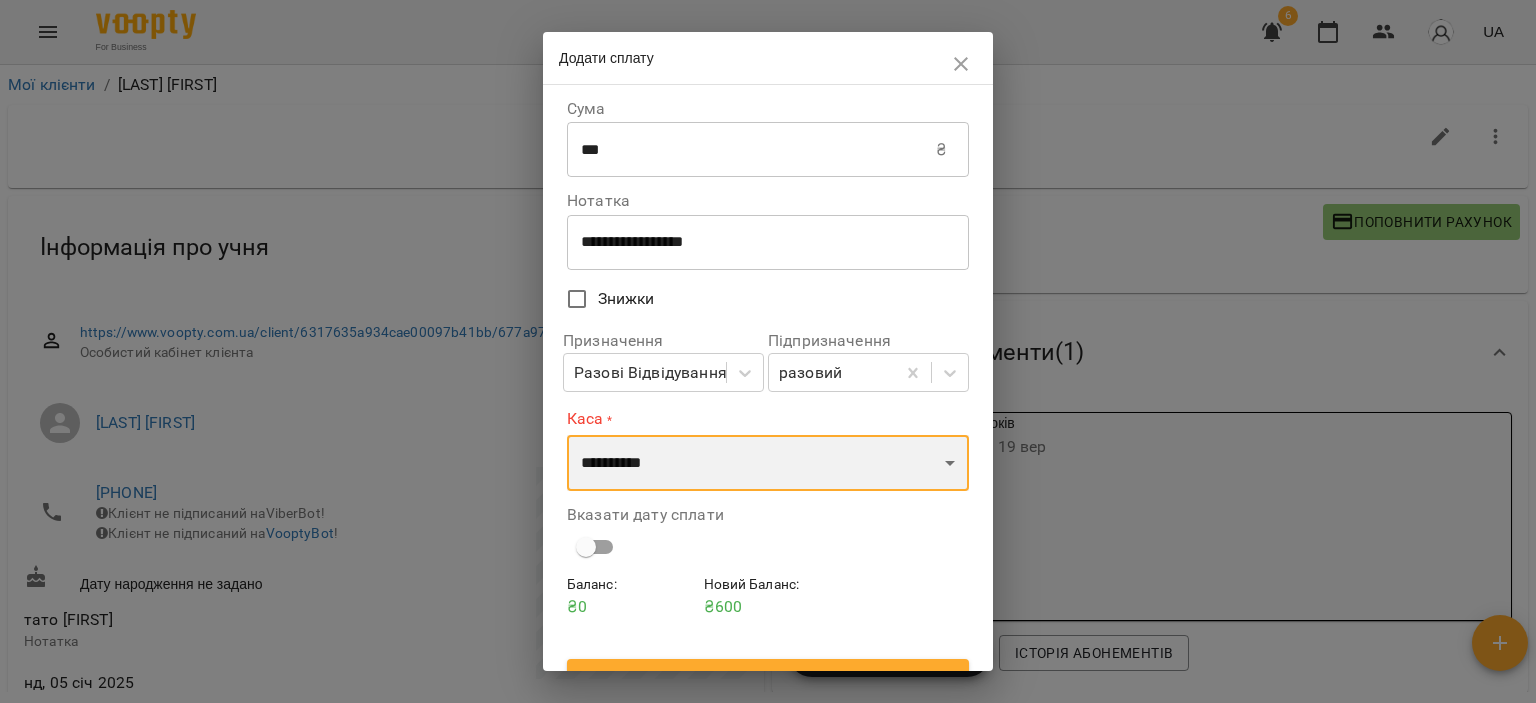 click on "**********" at bounding box center [768, 463] 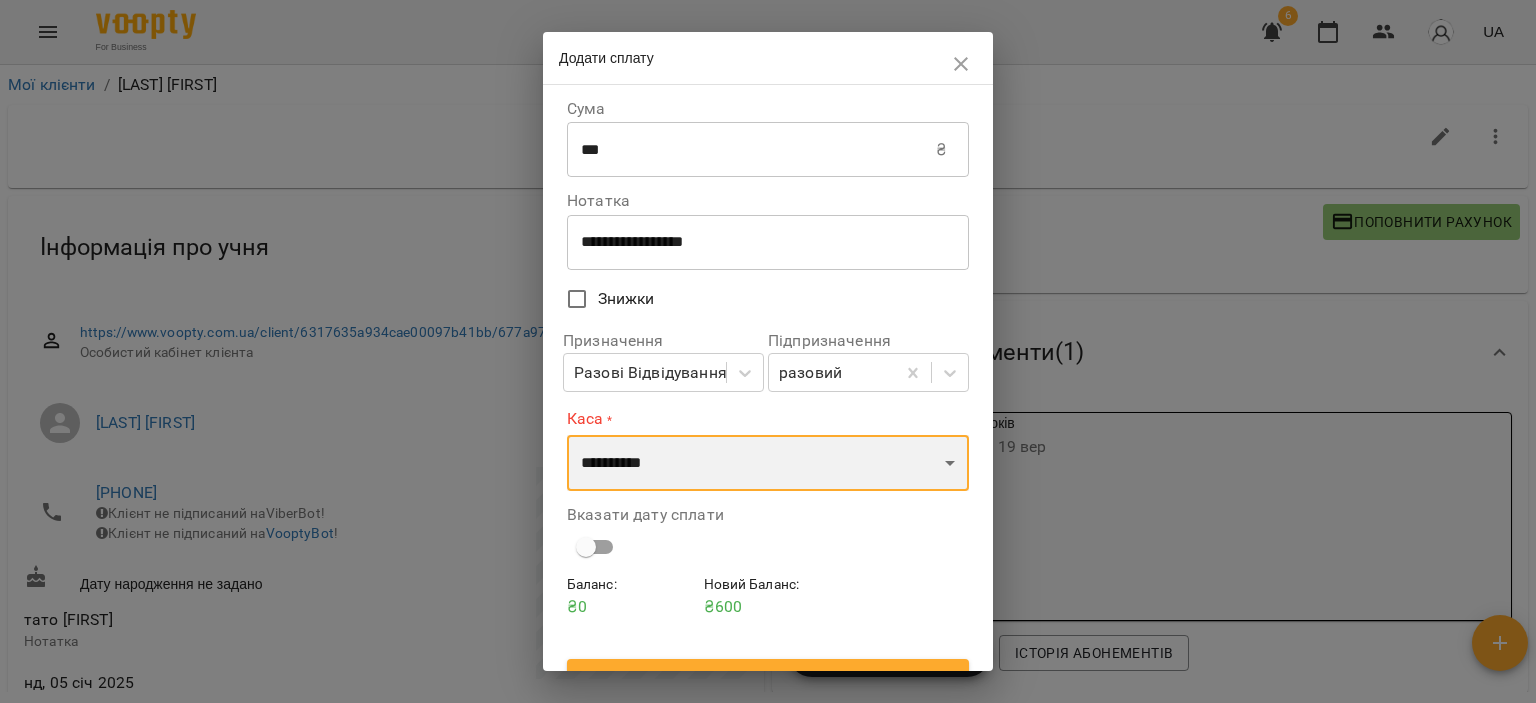 select on "****" 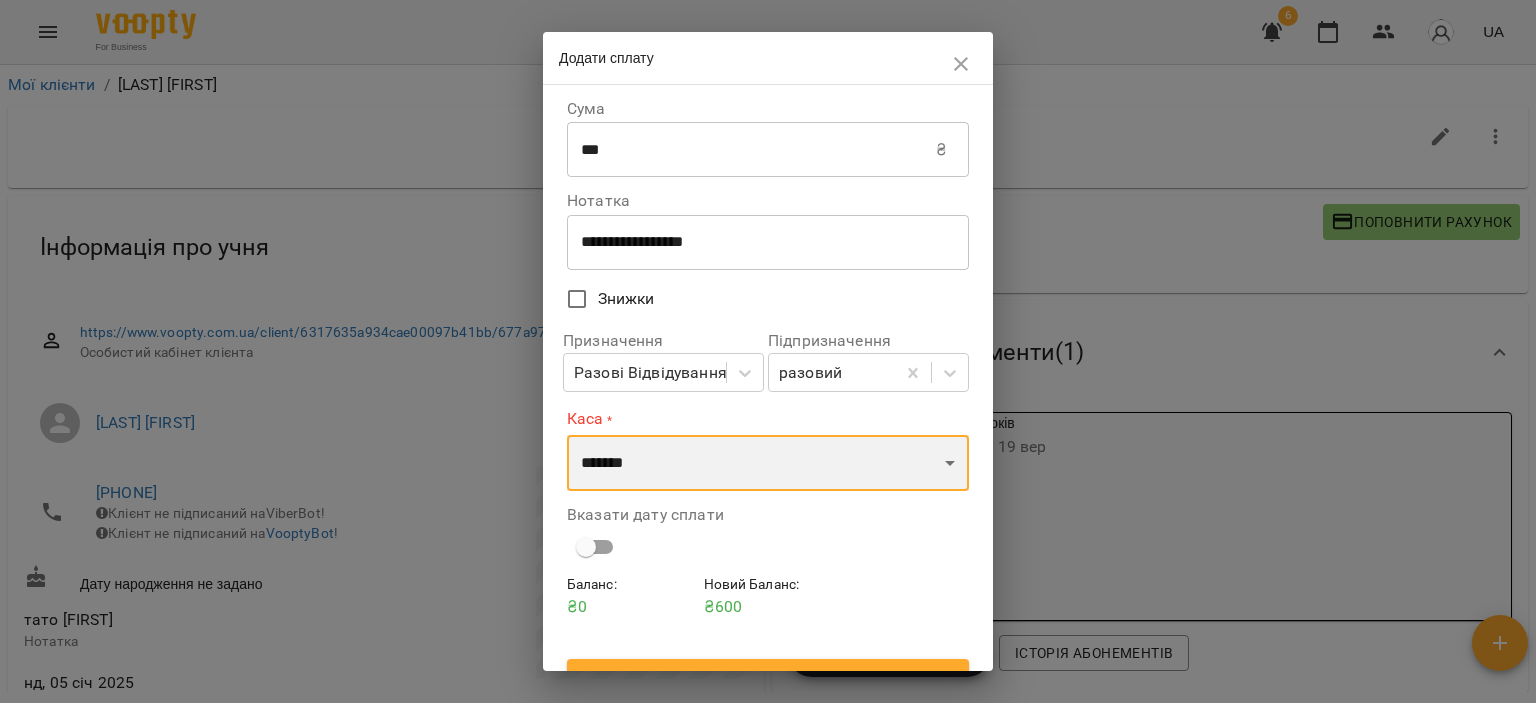 click on "**********" at bounding box center [768, 463] 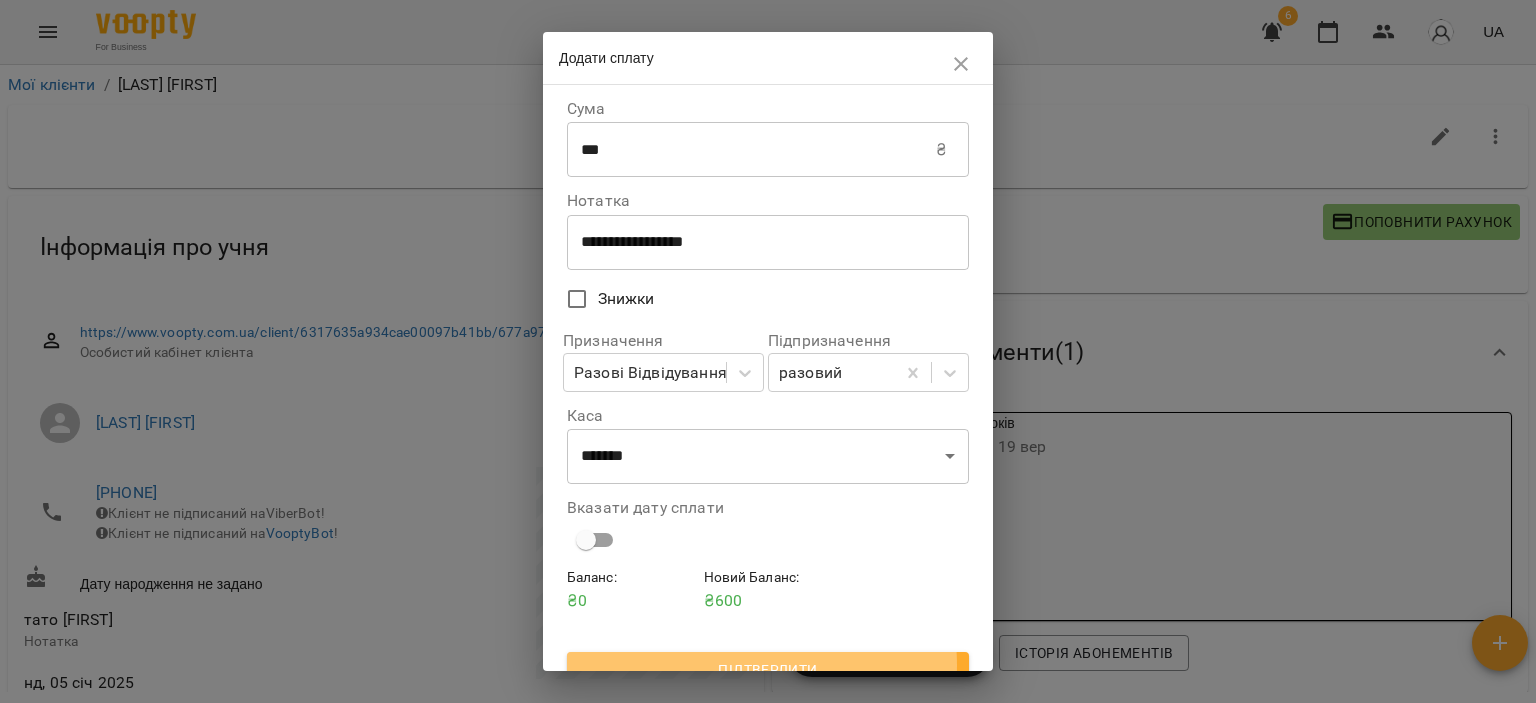 click on "Підтвердити" at bounding box center (768, 670) 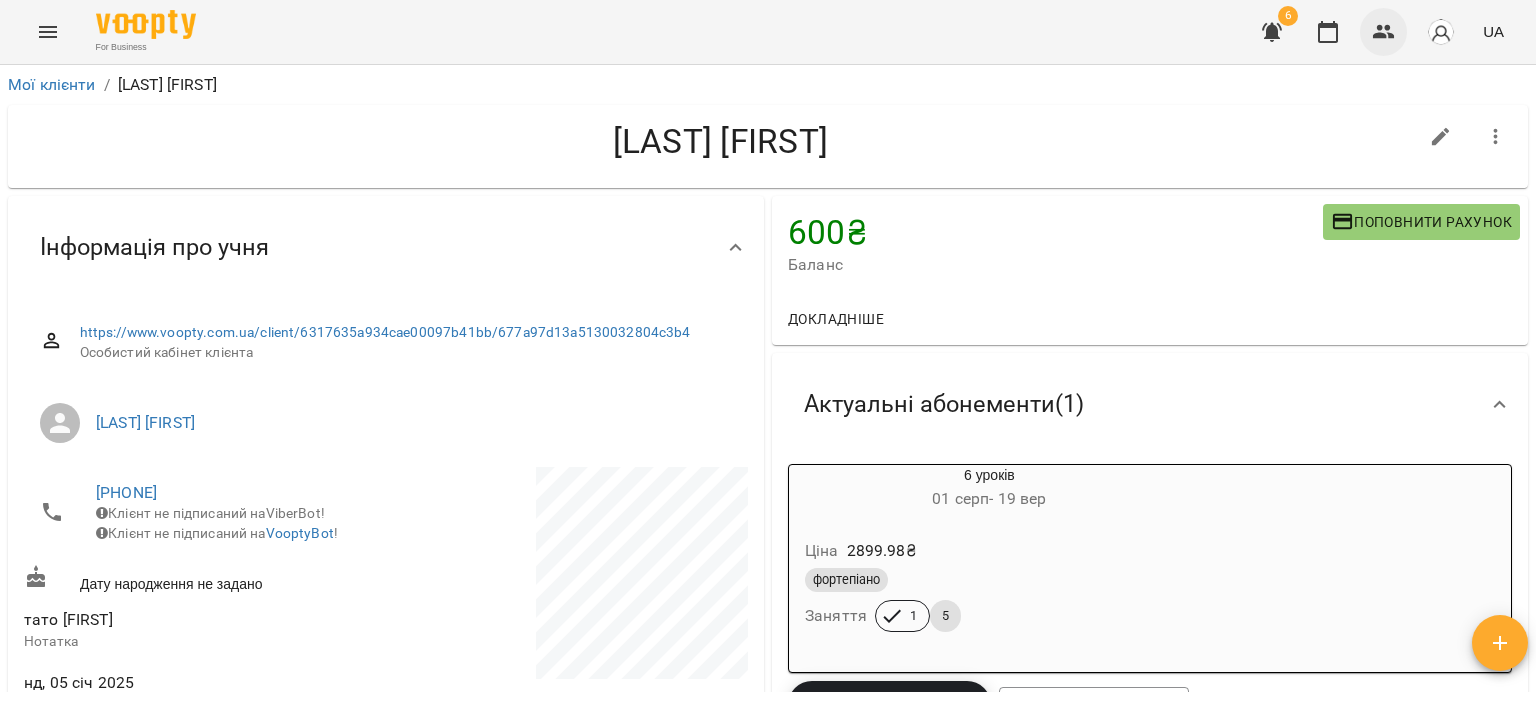 click 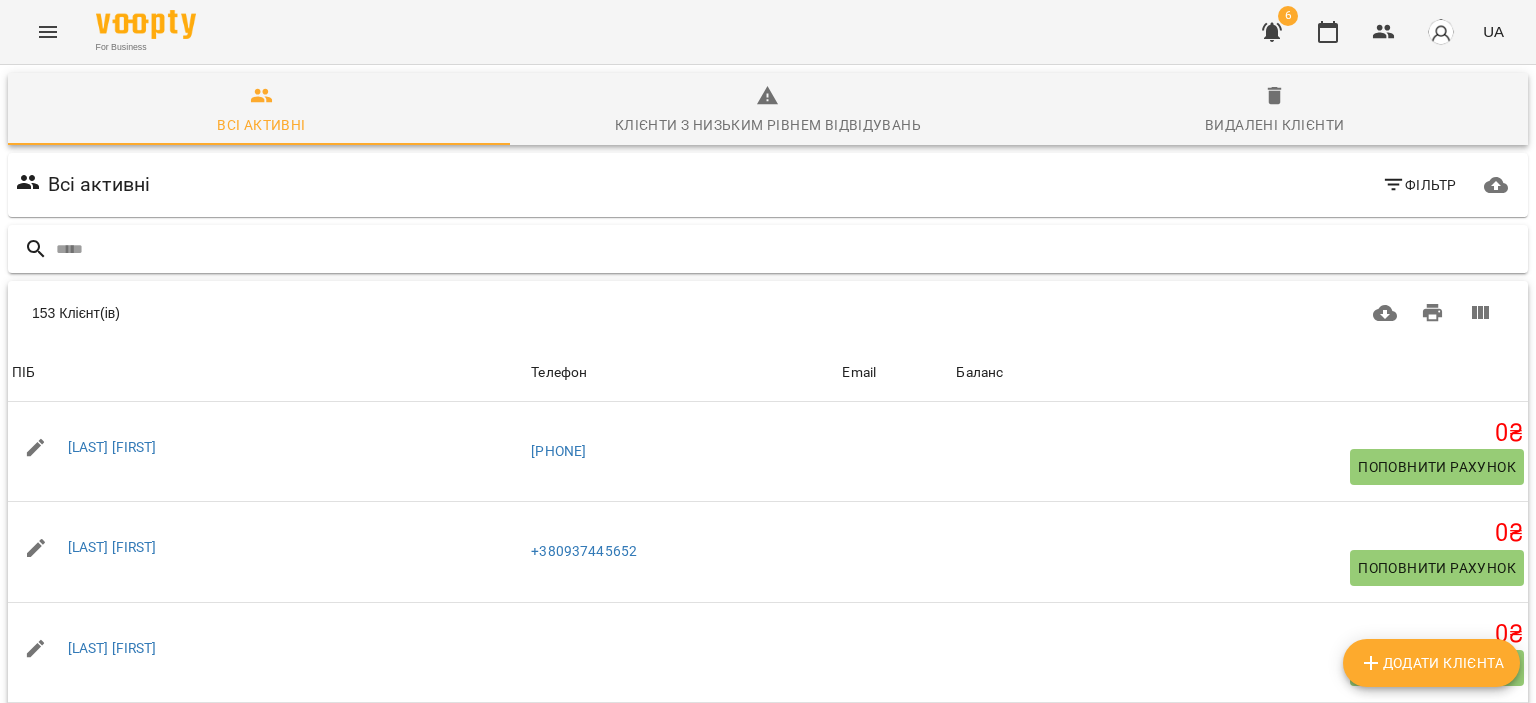 click at bounding box center [788, 249] 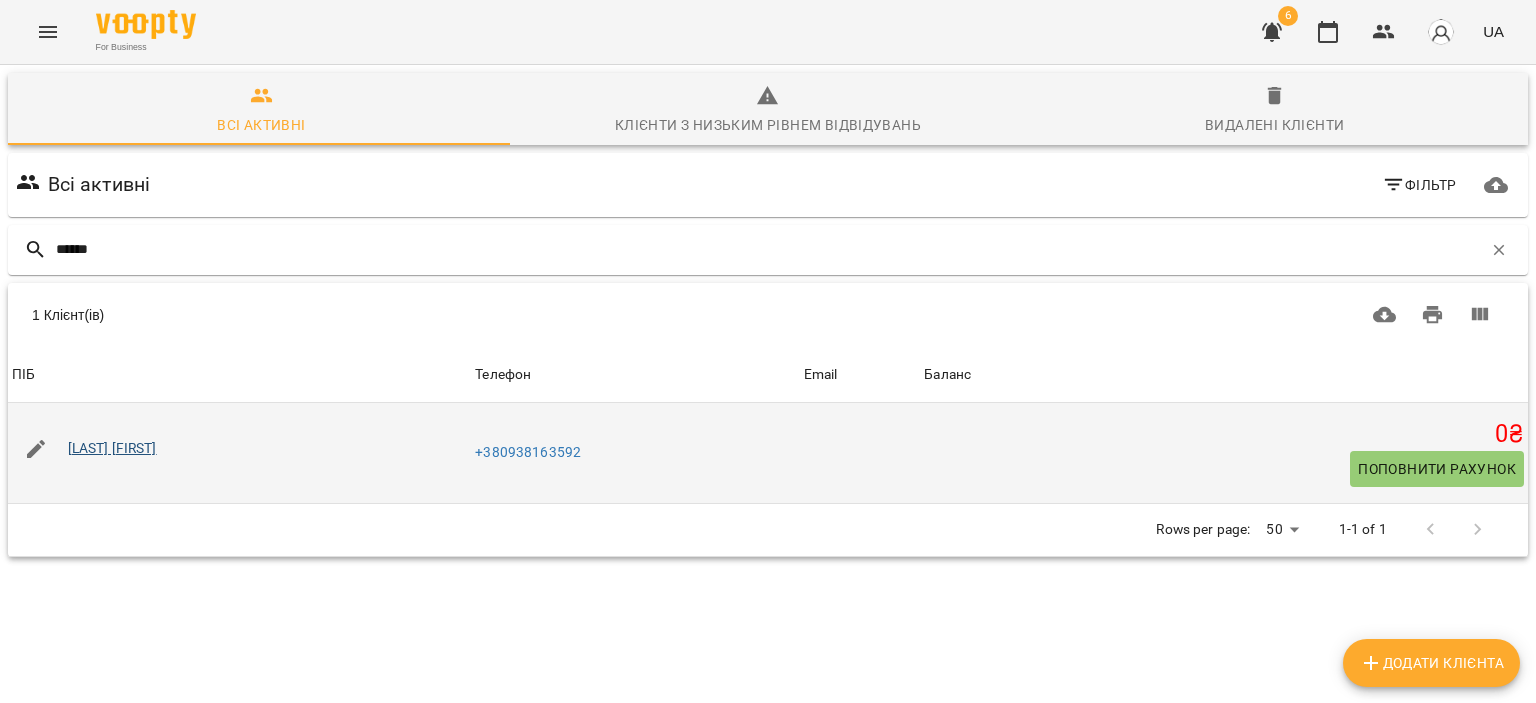 type on "******" 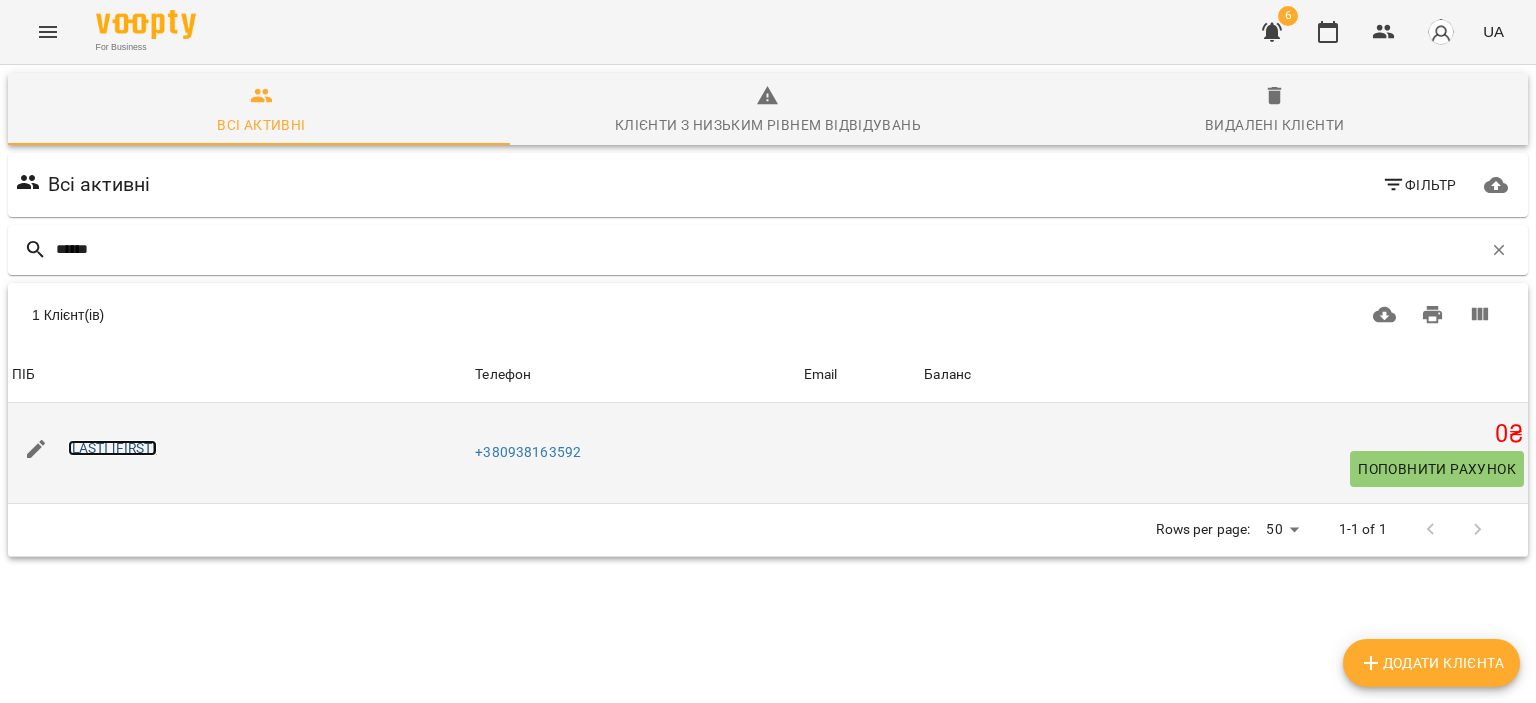 click on "Шляхта Софія" at bounding box center [112, 448] 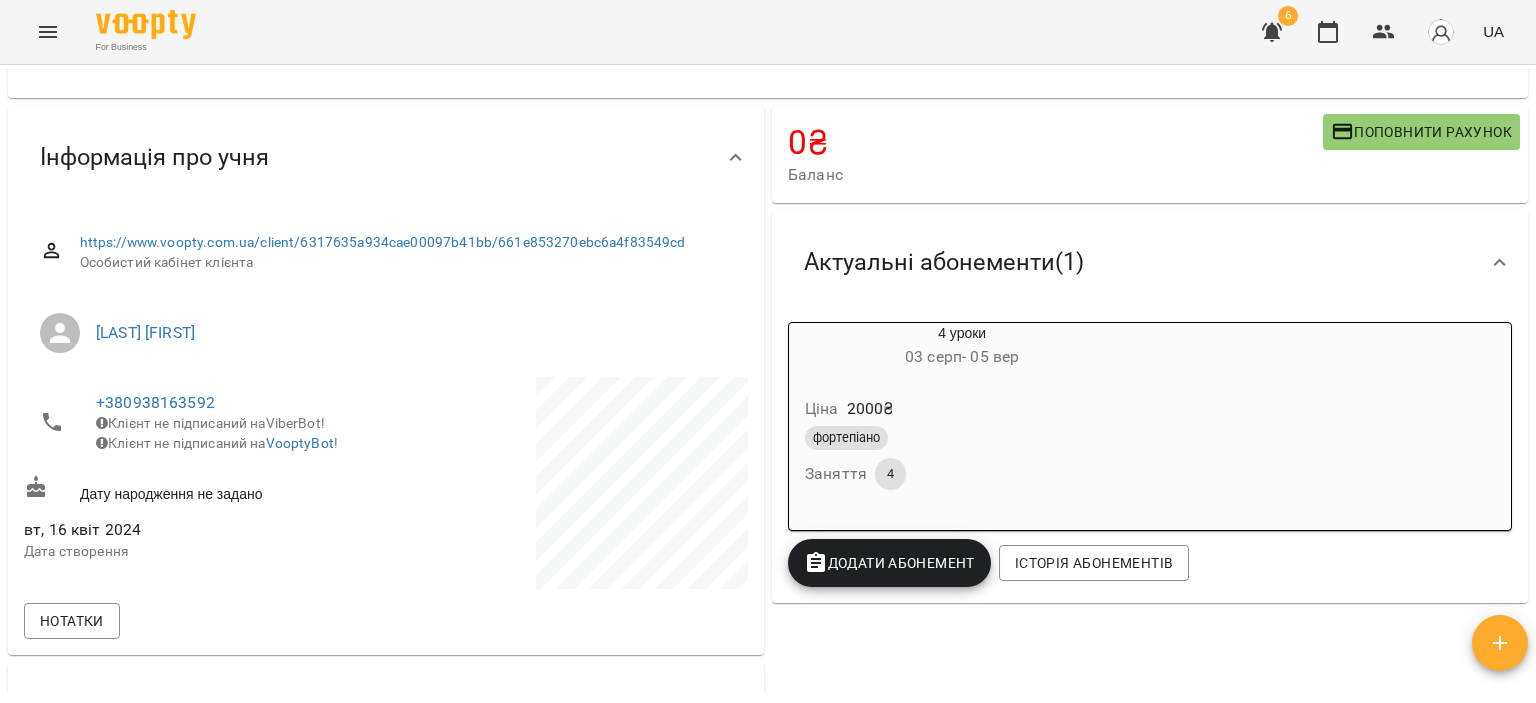 scroll, scrollTop: 0, scrollLeft: 0, axis: both 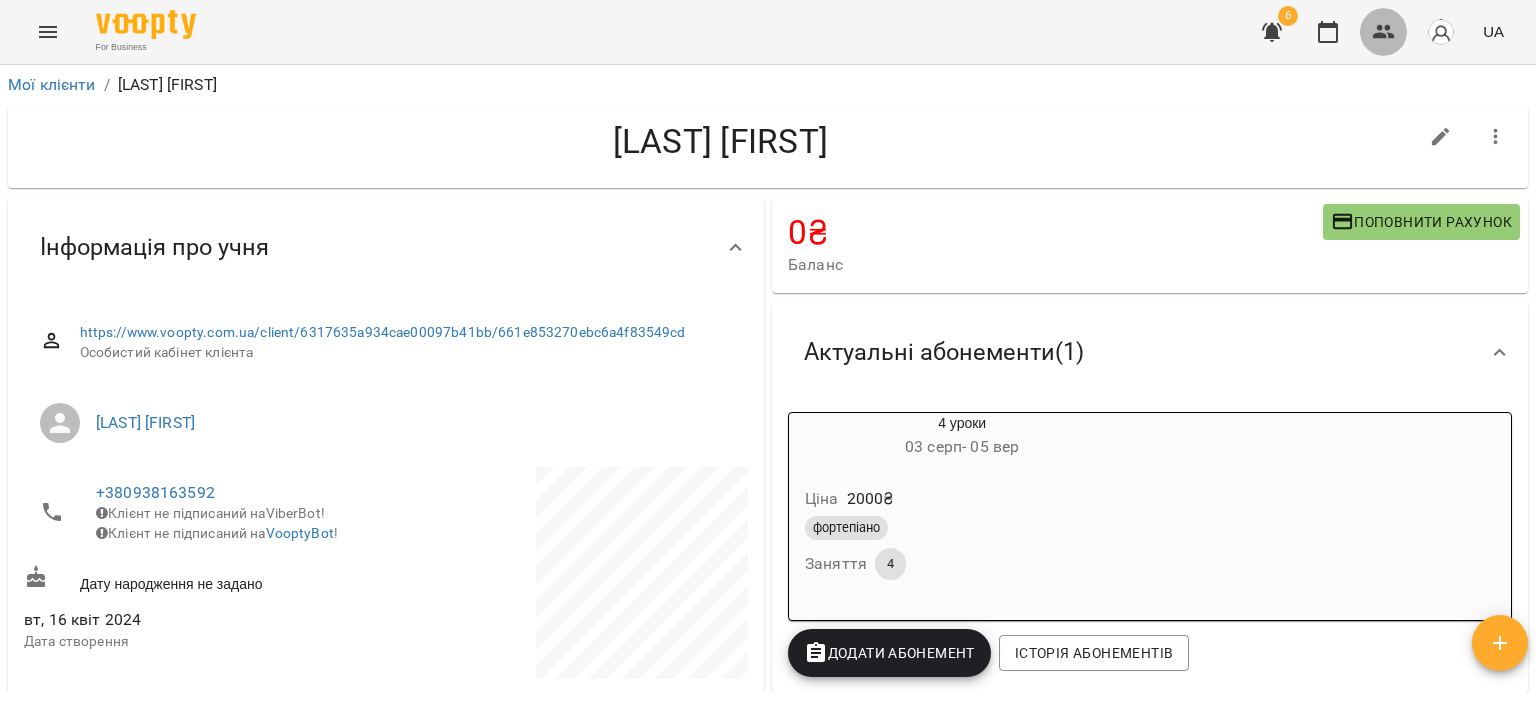 click at bounding box center [1384, 32] 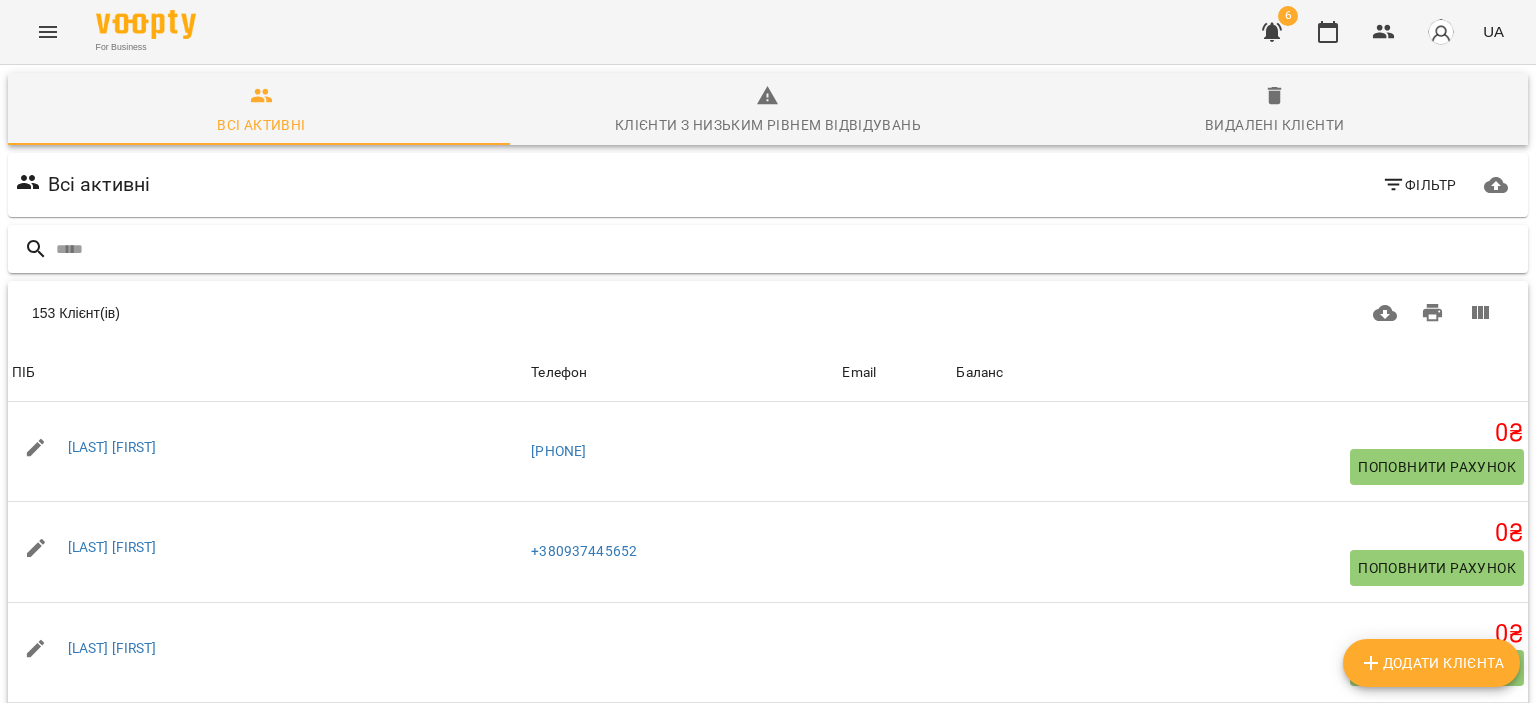 click at bounding box center [788, 249] 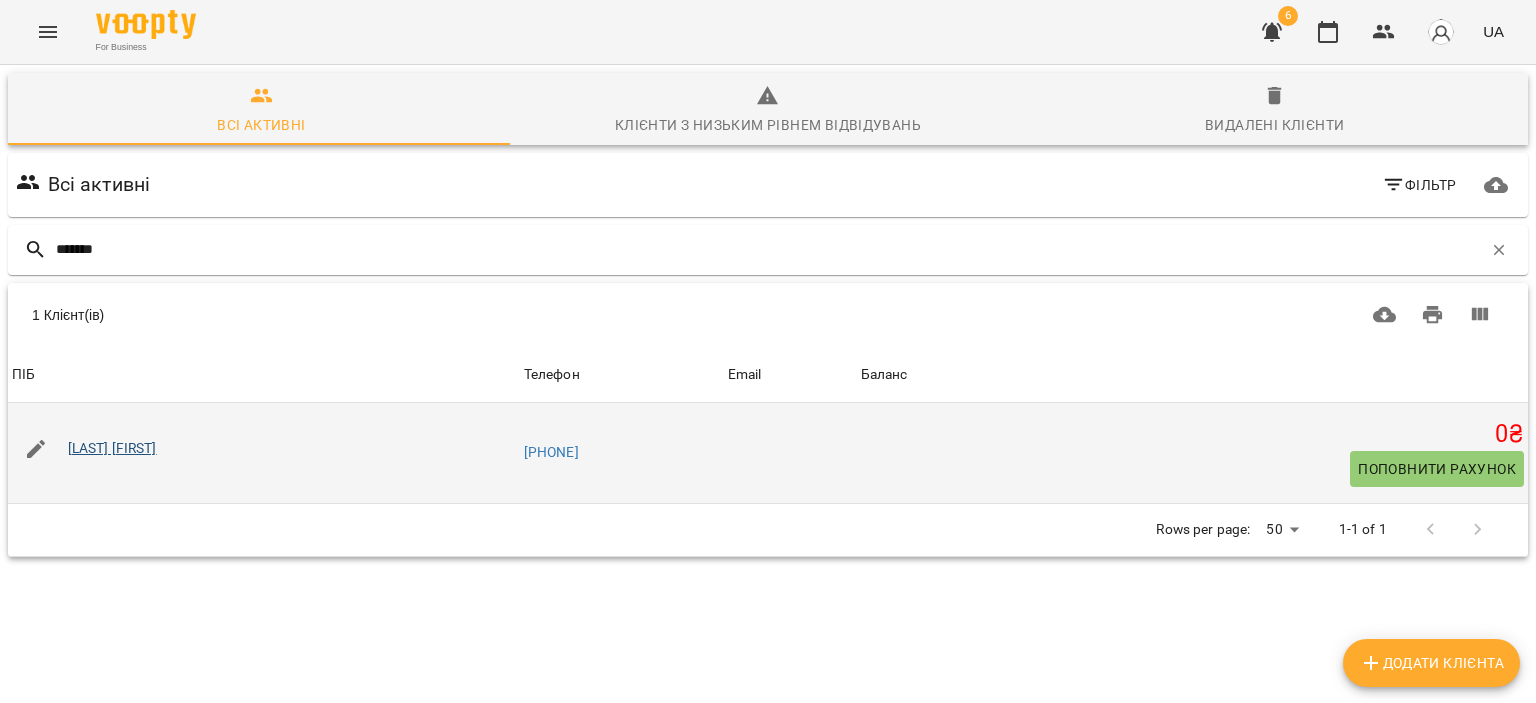 type on "*******" 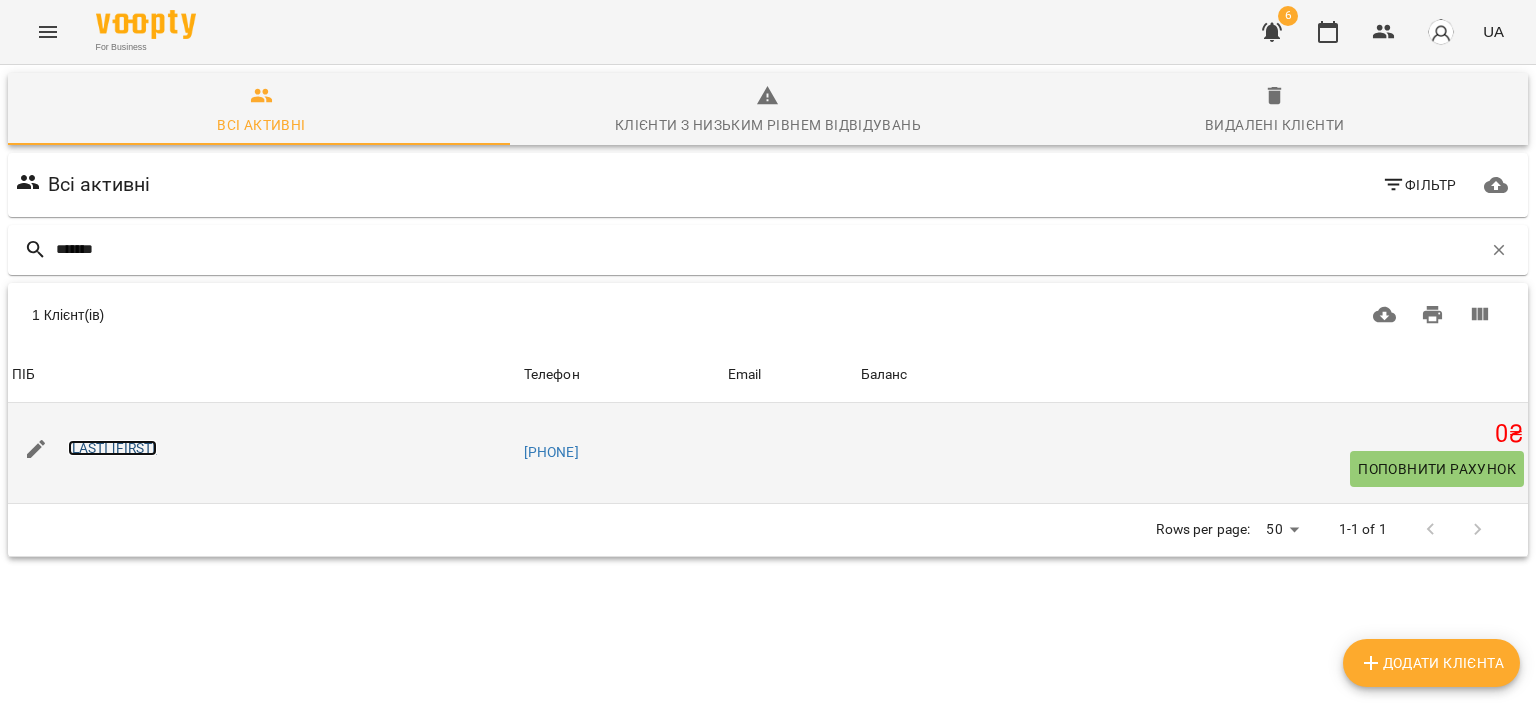 click on "Маленко Дмитро" at bounding box center (112, 448) 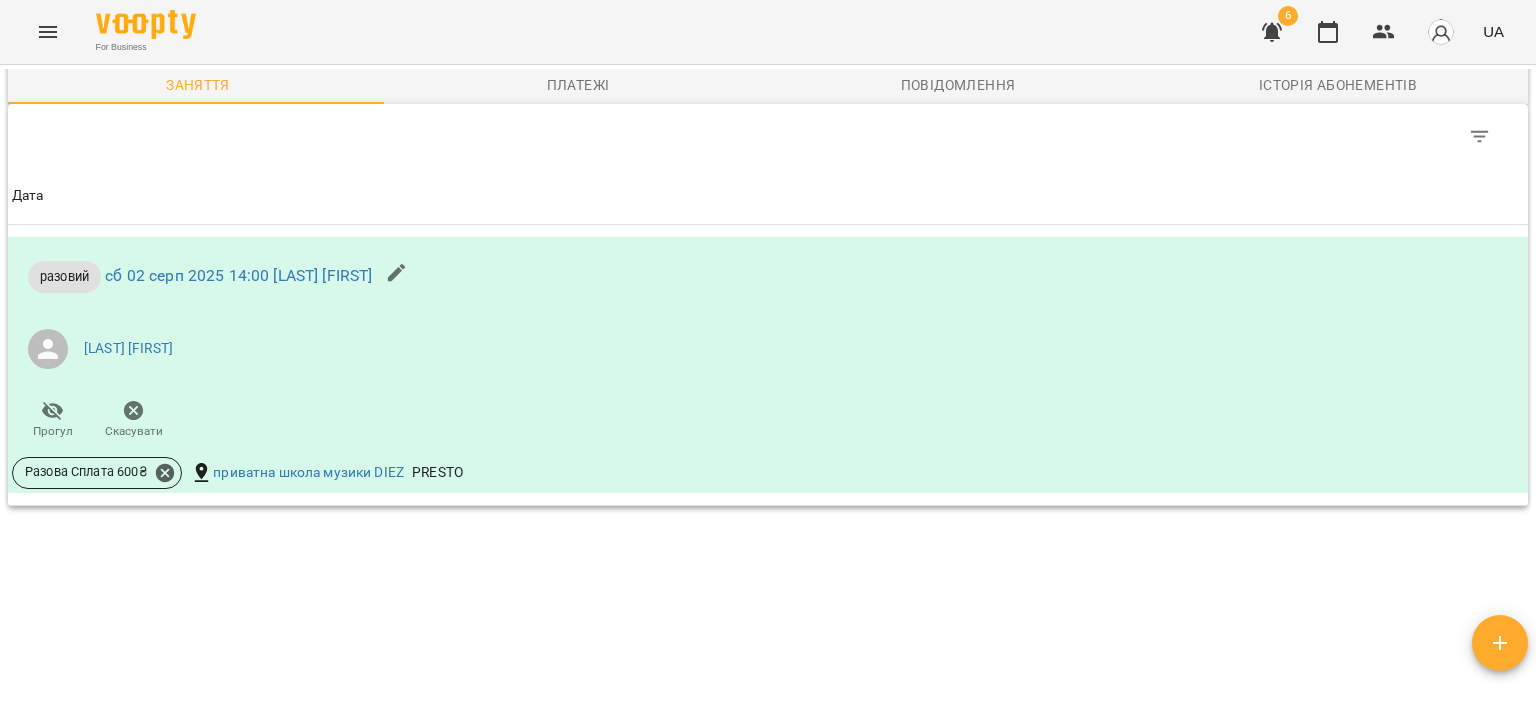 scroll, scrollTop: 1100, scrollLeft: 0, axis: vertical 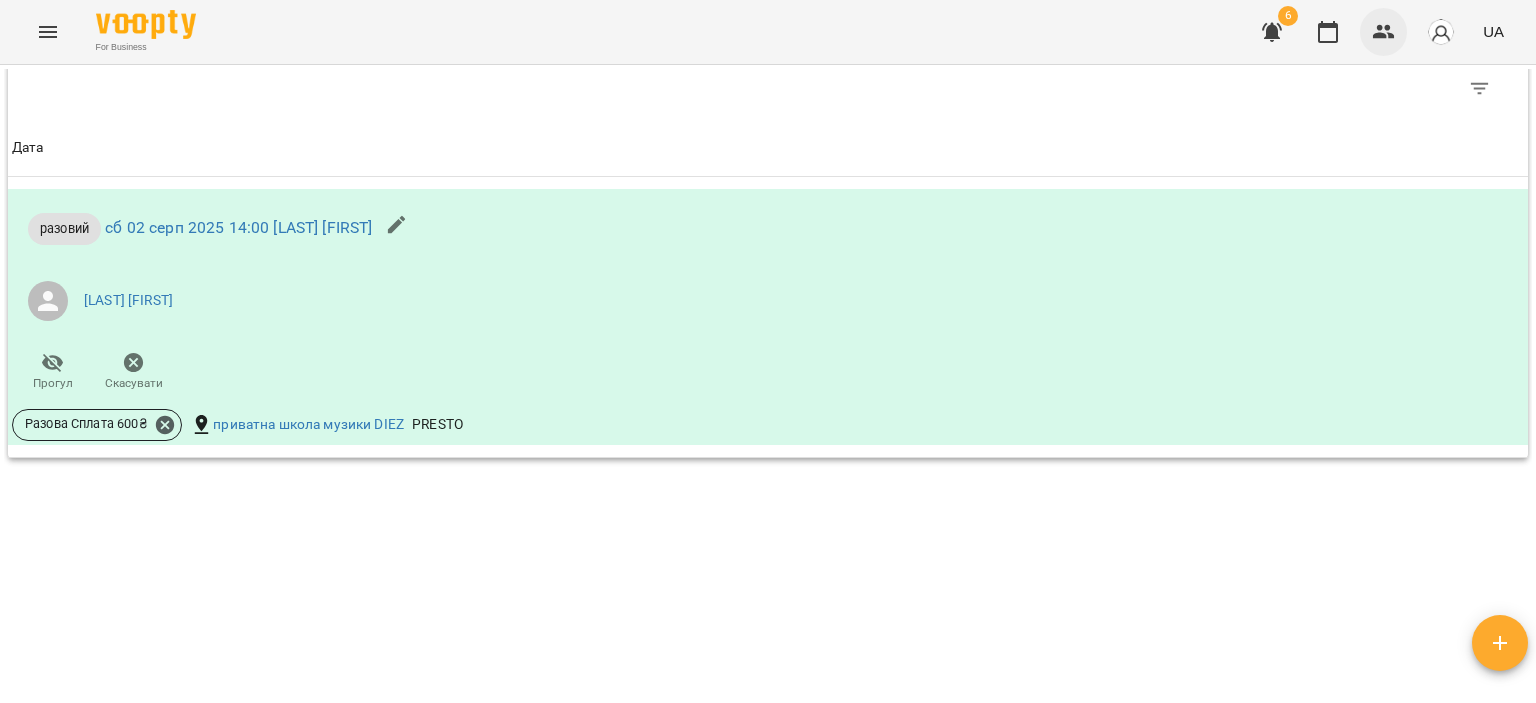 click at bounding box center (1384, 32) 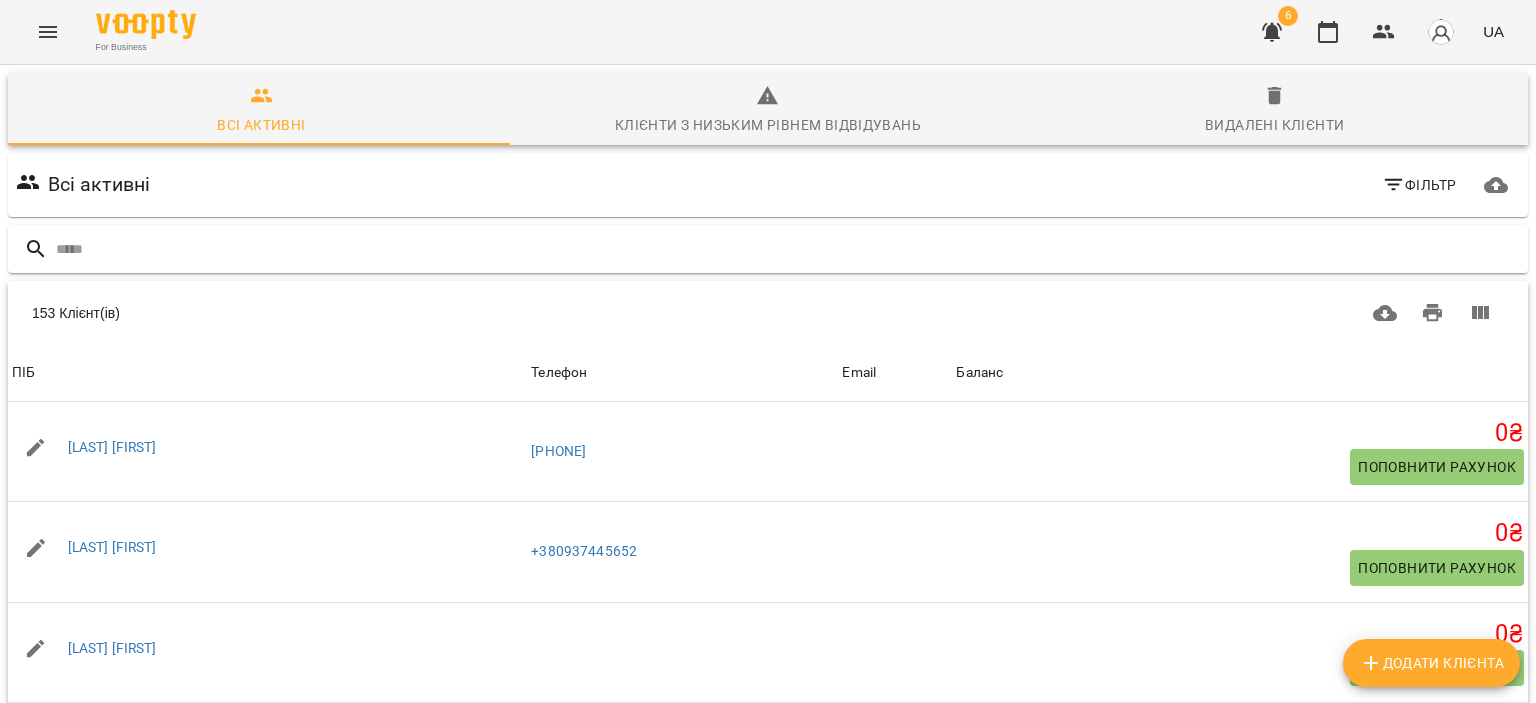 click at bounding box center [788, 249] 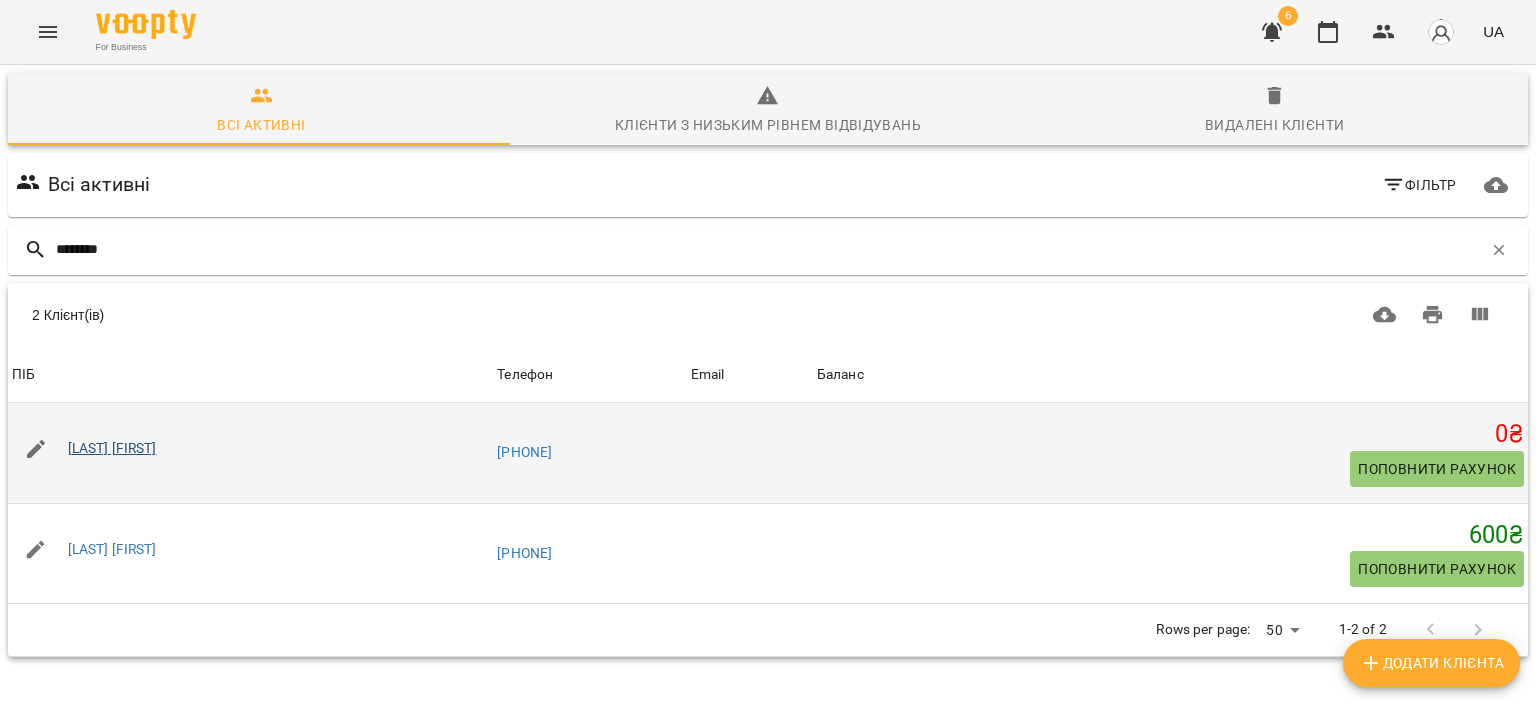 type on "********" 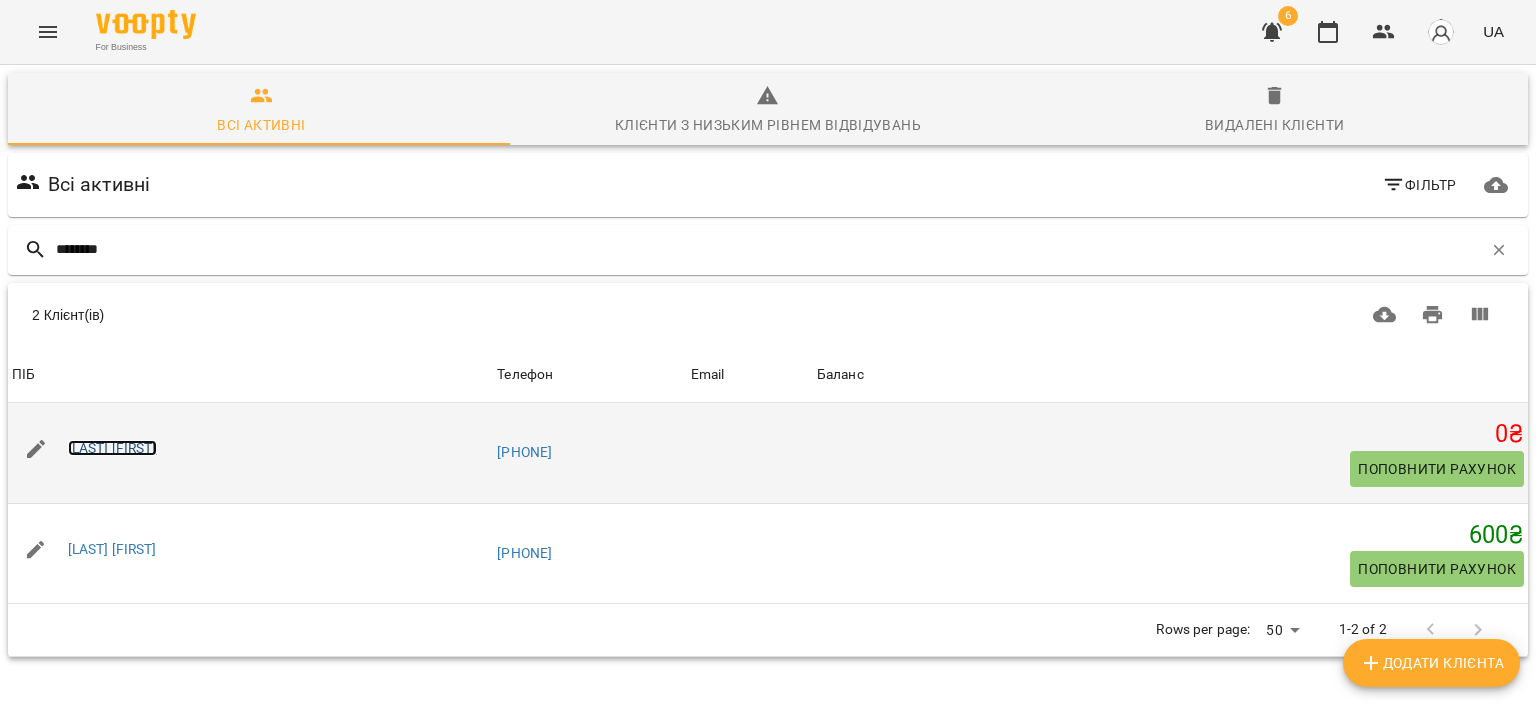 click on "Шкафенко Андрій" at bounding box center (112, 448) 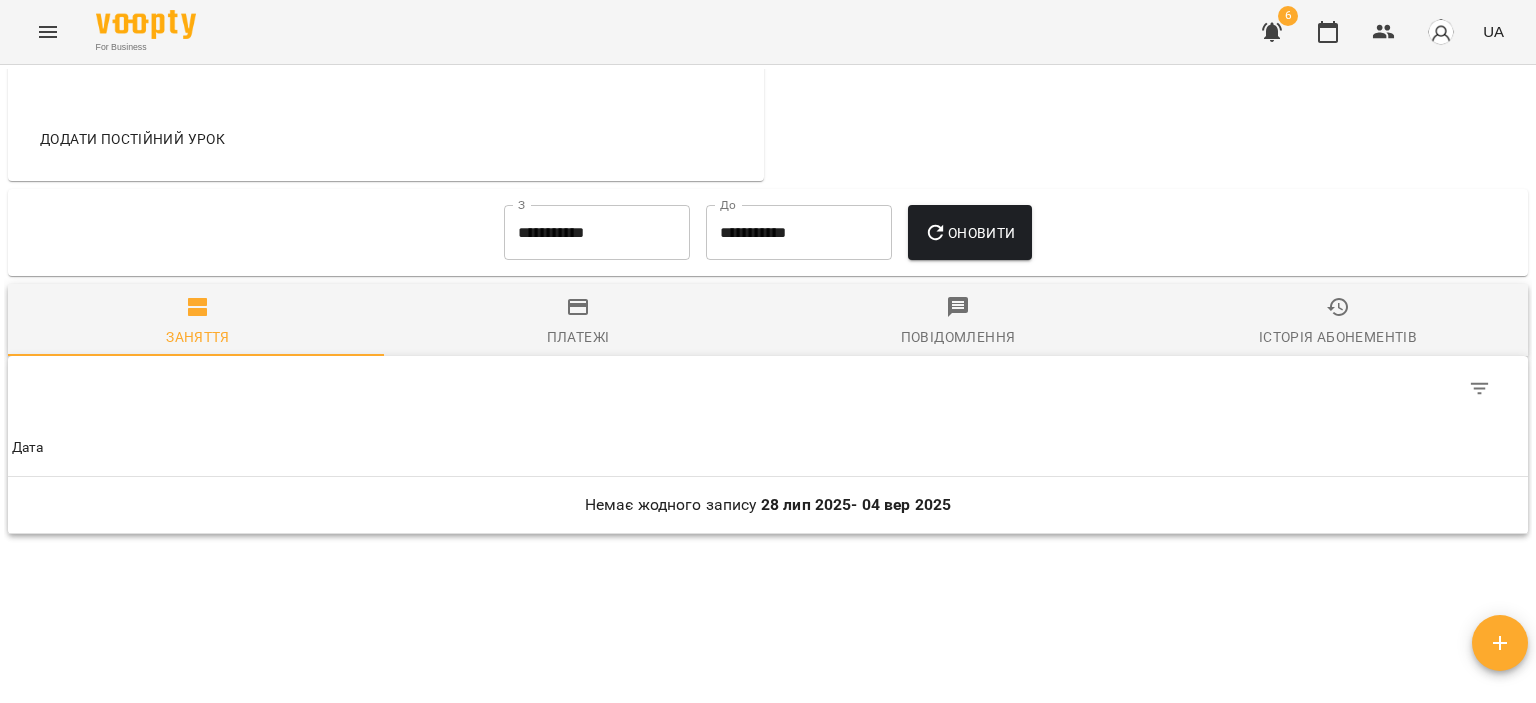 scroll, scrollTop: 884, scrollLeft: 0, axis: vertical 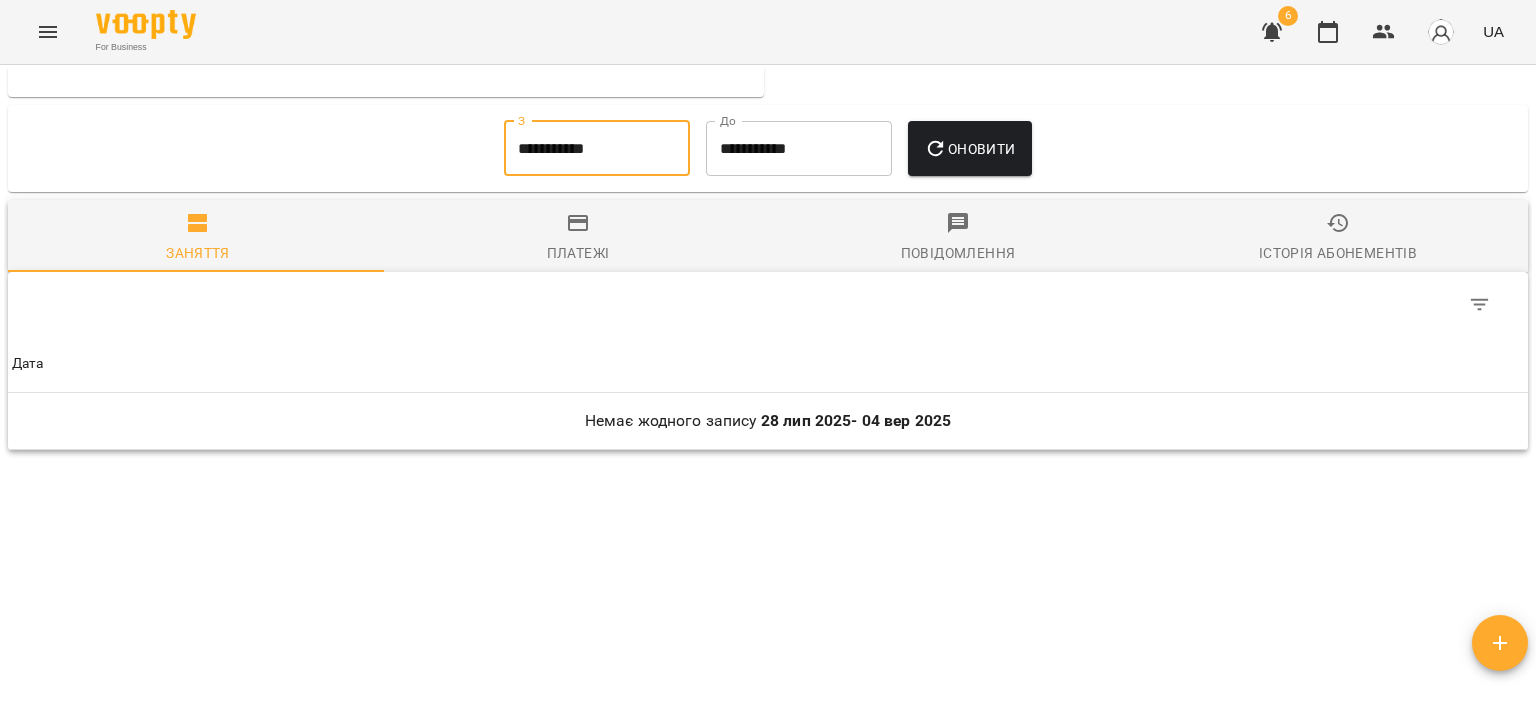 click on "**********" at bounding box center (597, 149) 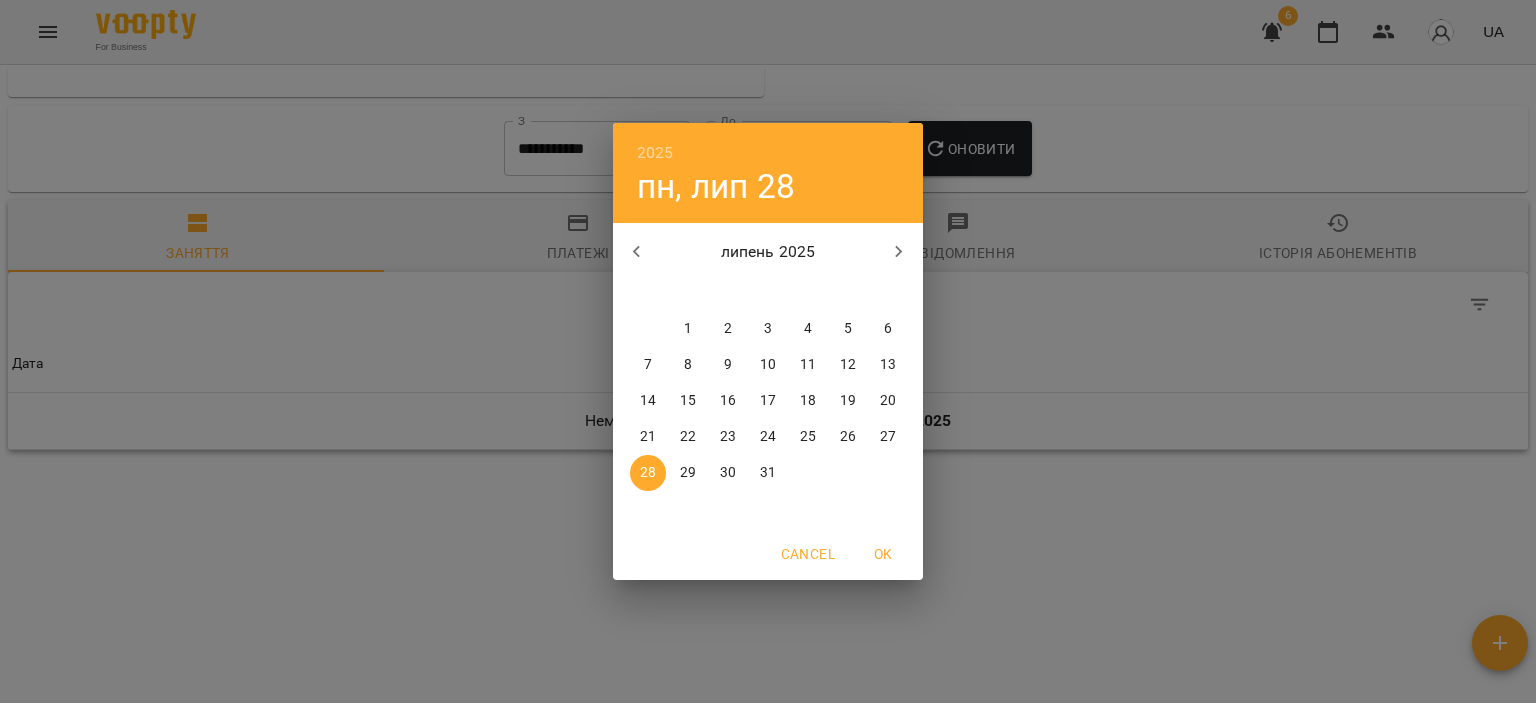 click on "8" at bounding box center [688, 365] 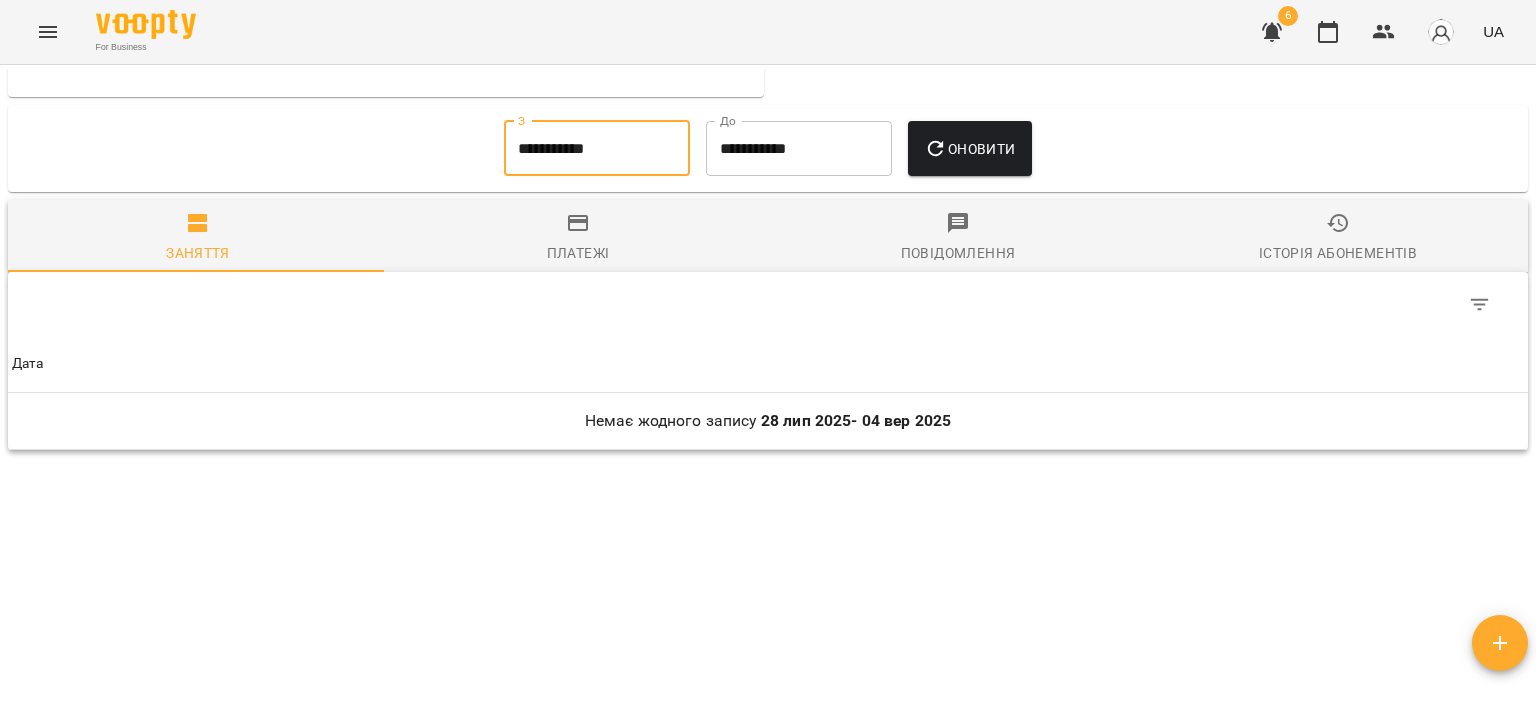 click on "Дата" at bounding box center (768, 364) 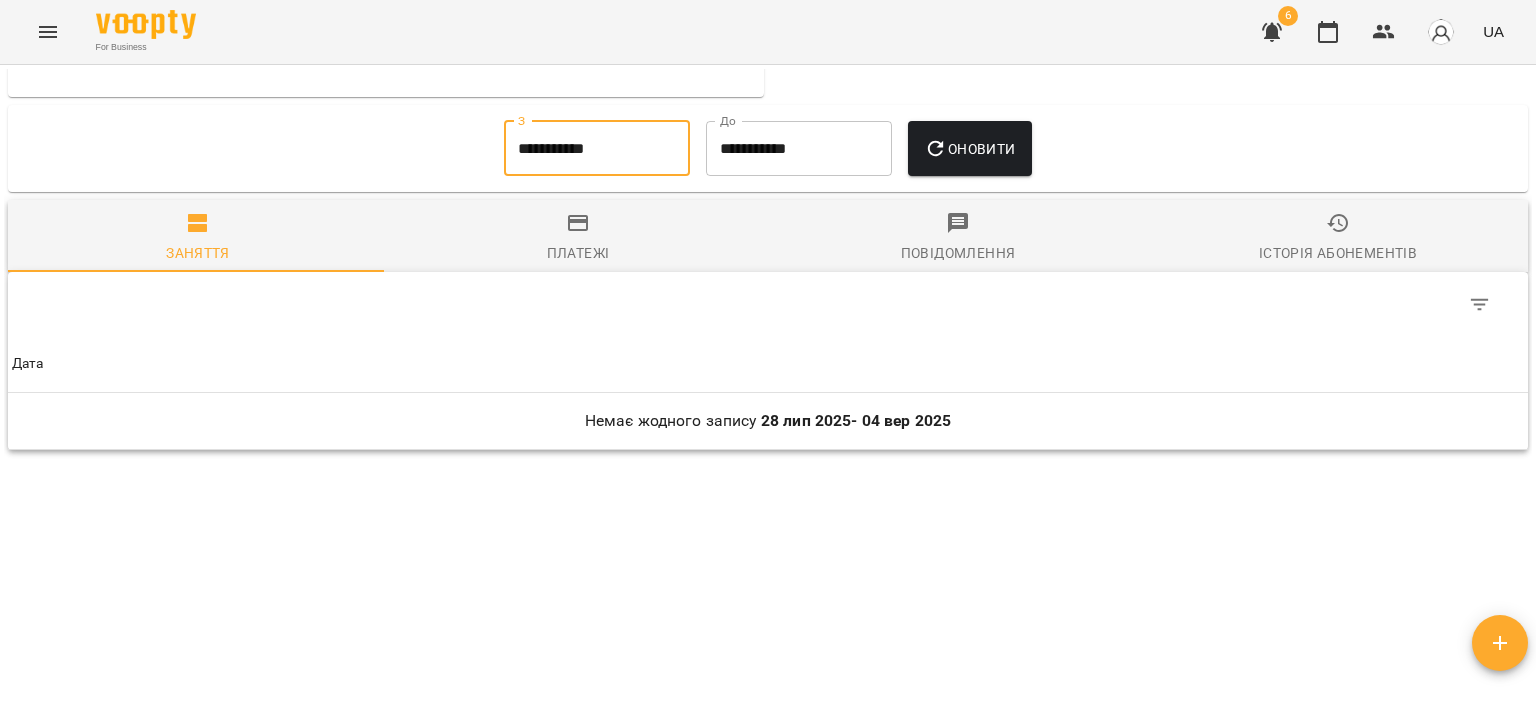 click on "**********" at bounding box center [597, 149] 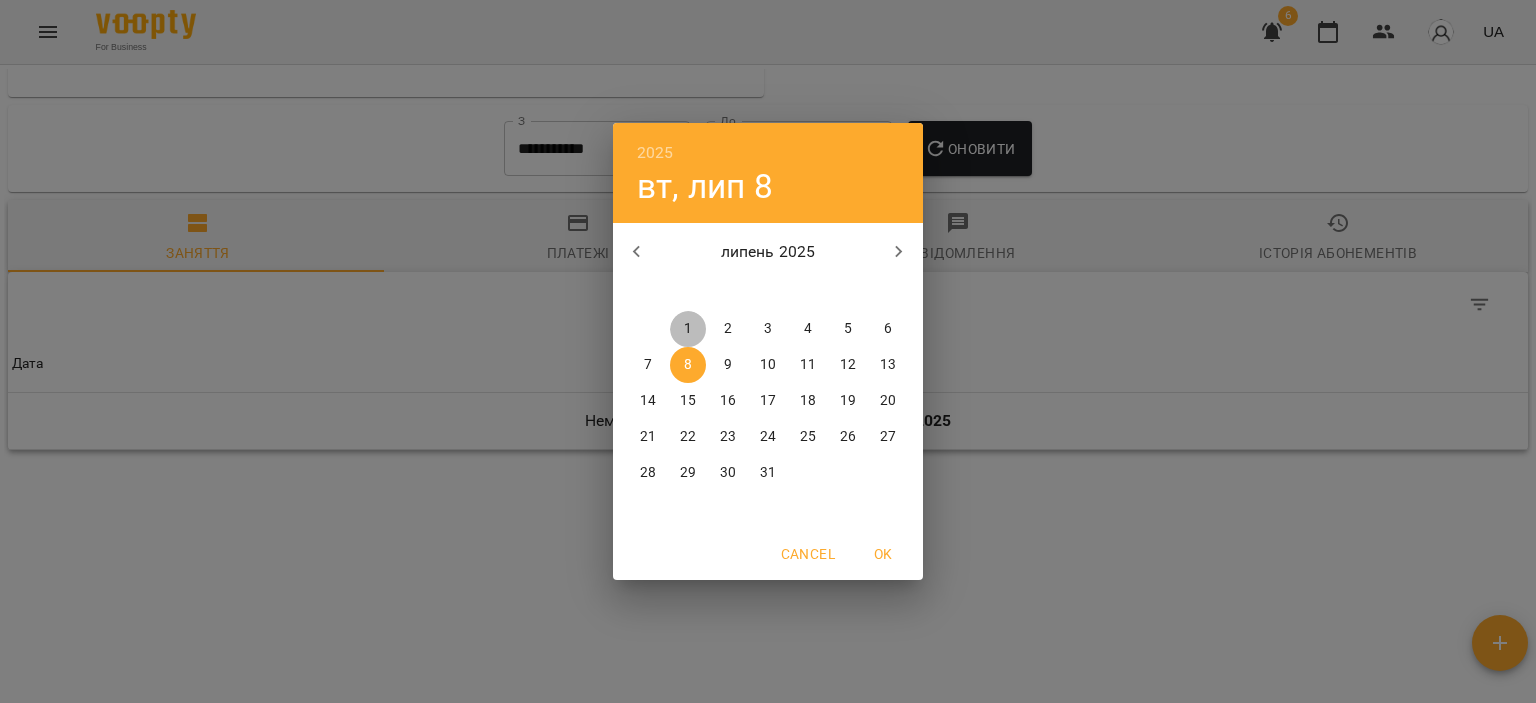 click on "1" at bounding box center (688, 329) 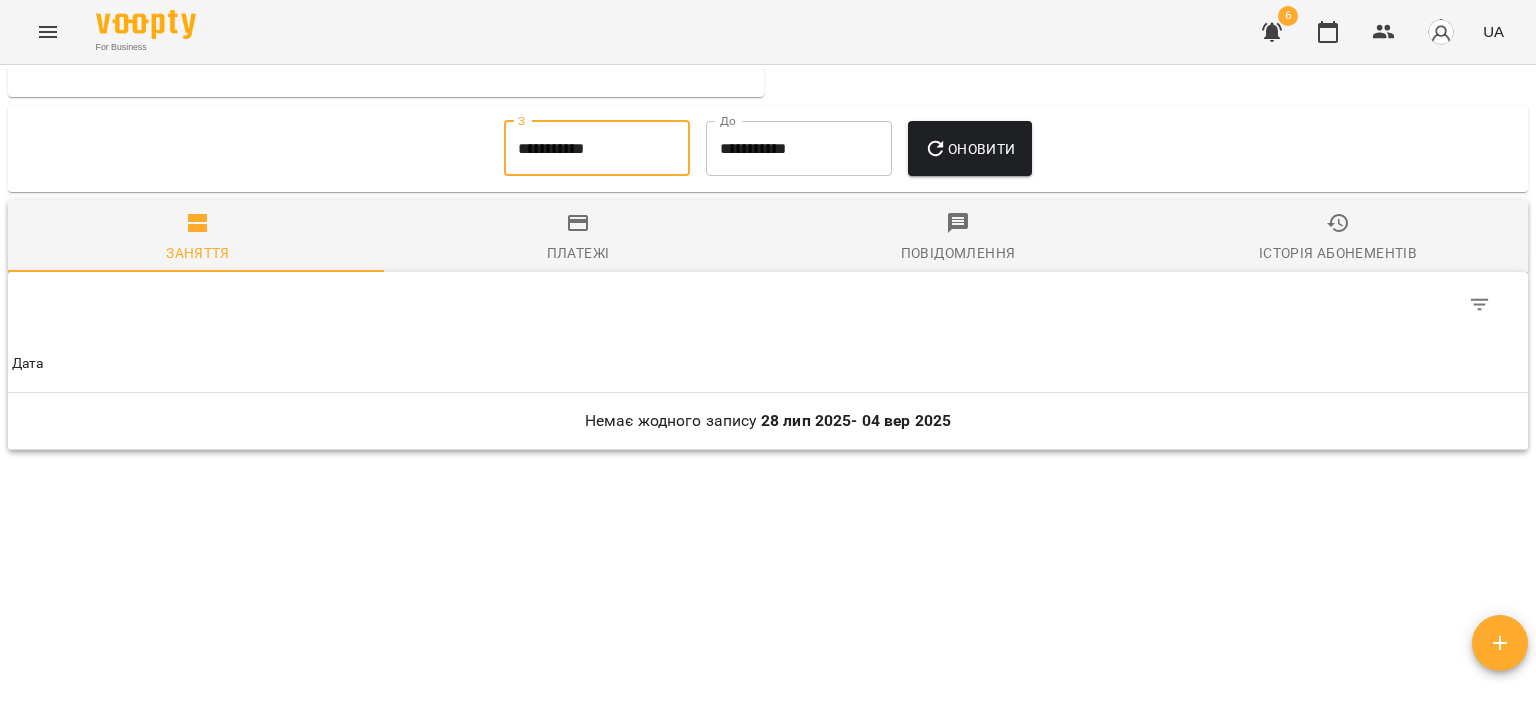 click on "Оновити" at bounding box center [969, 149] 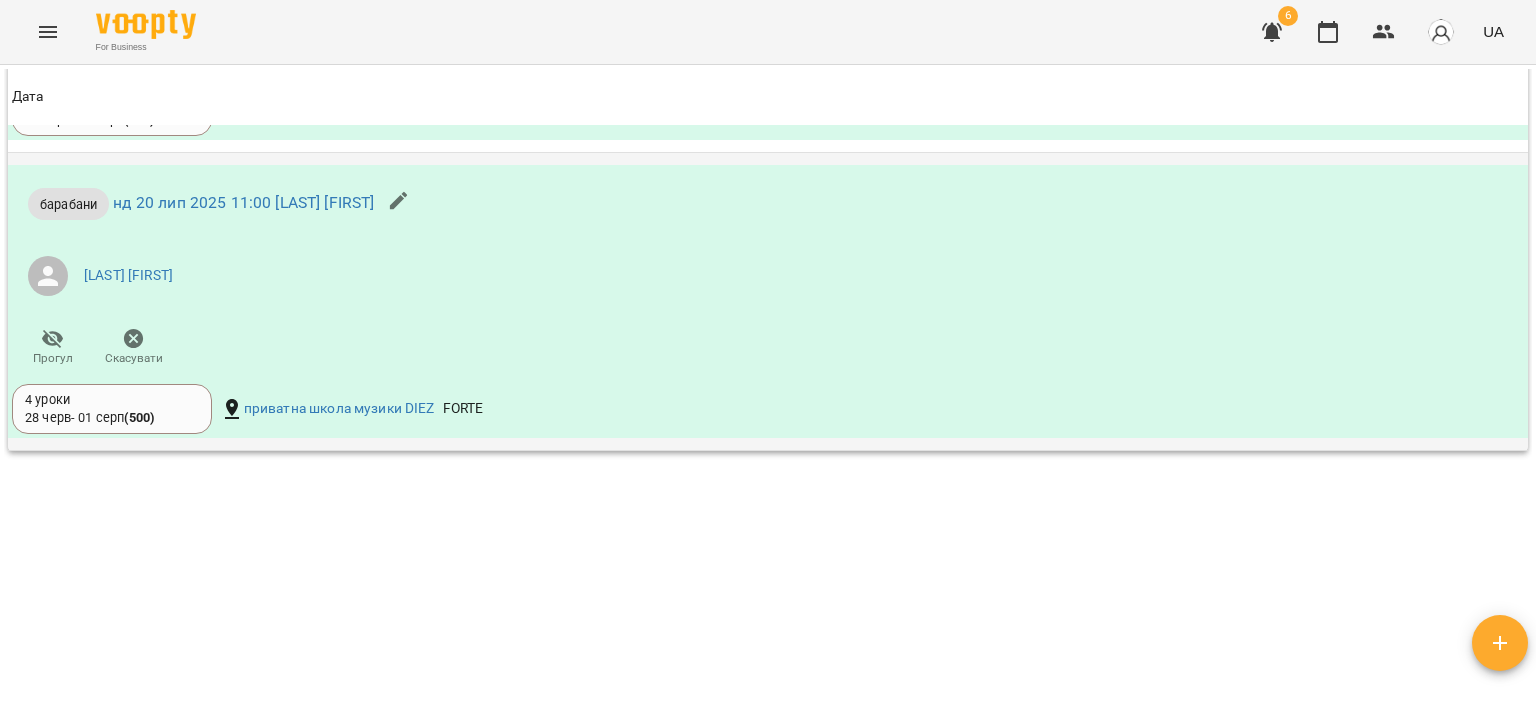 scroll, scrollTop: 1424, scrollLeft: 0, axis: vertical 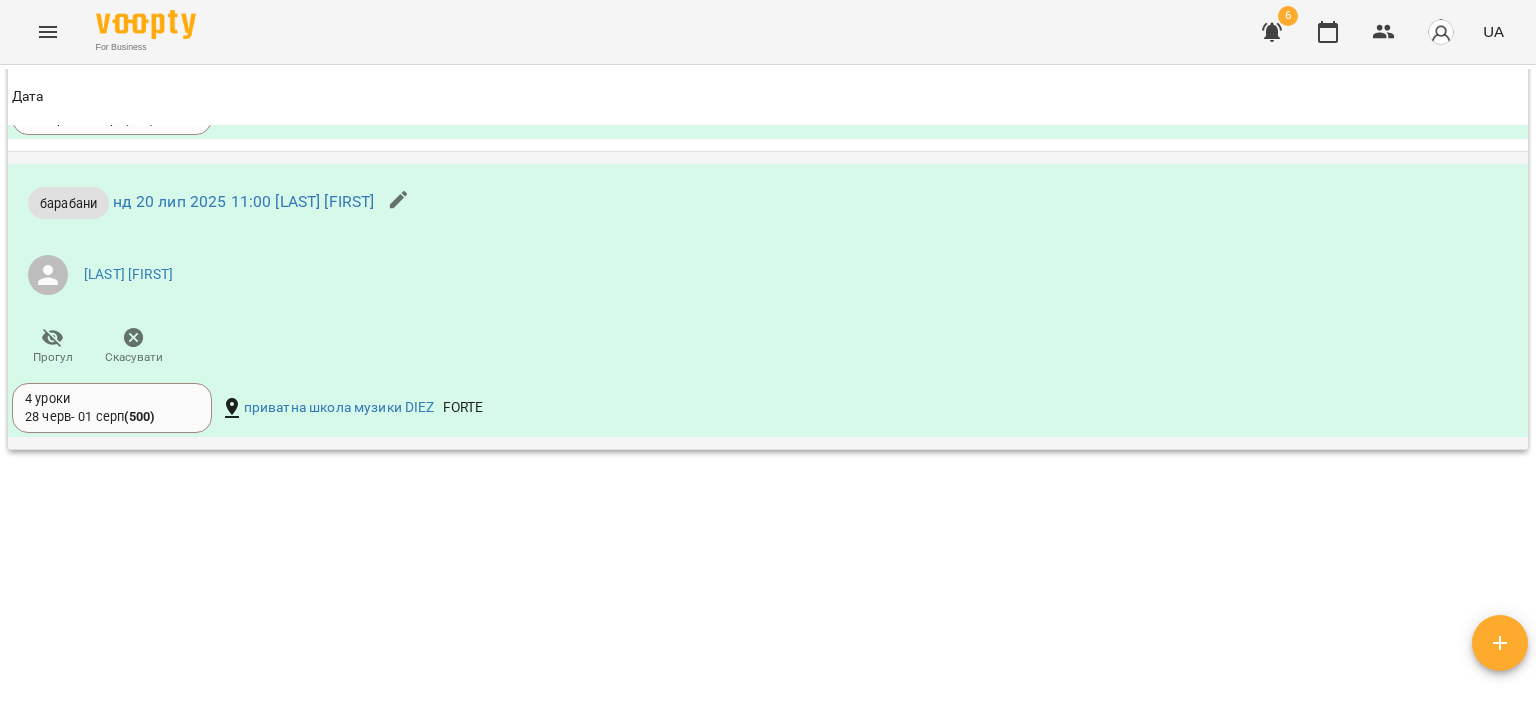 click on "4 уроки 28 черв -   01 серп ( 500 )" at bounding box center (112, 408) 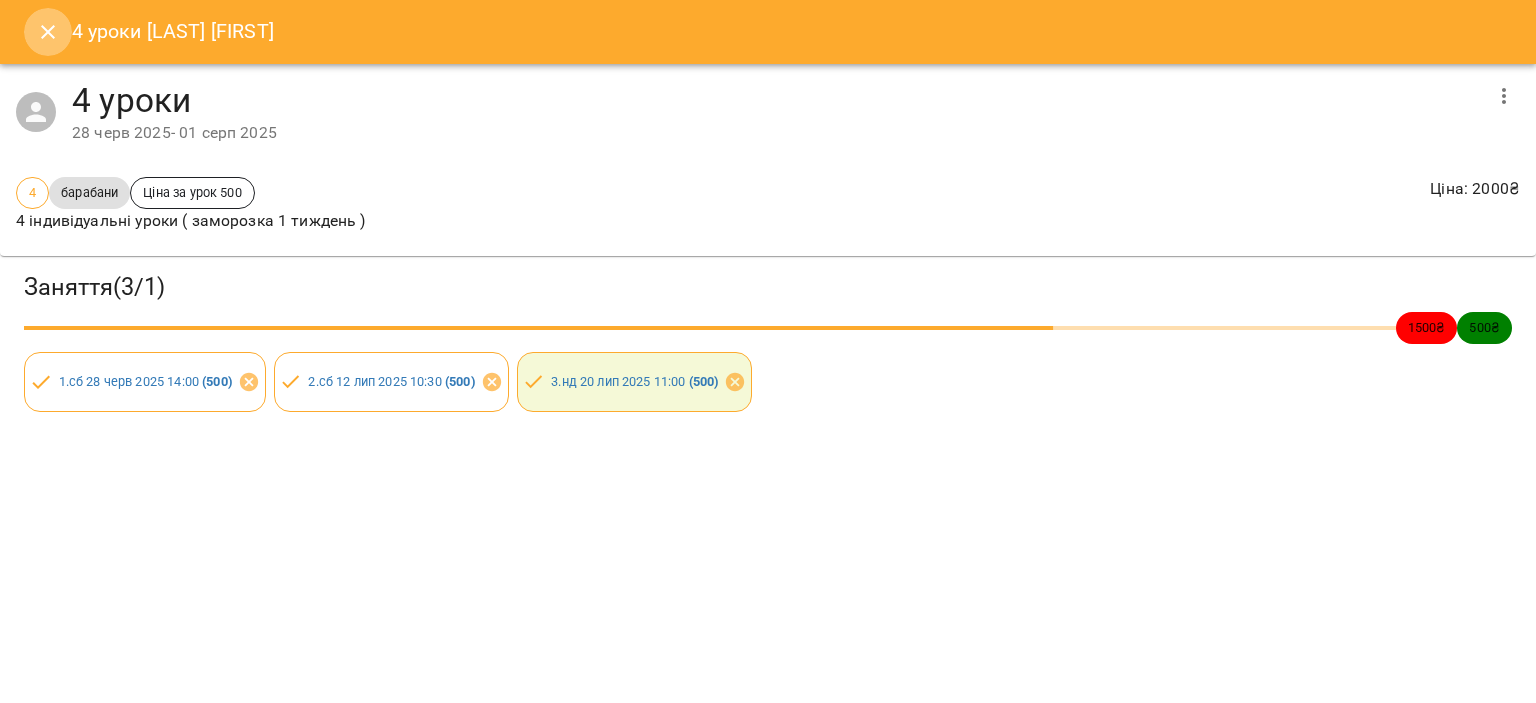 click 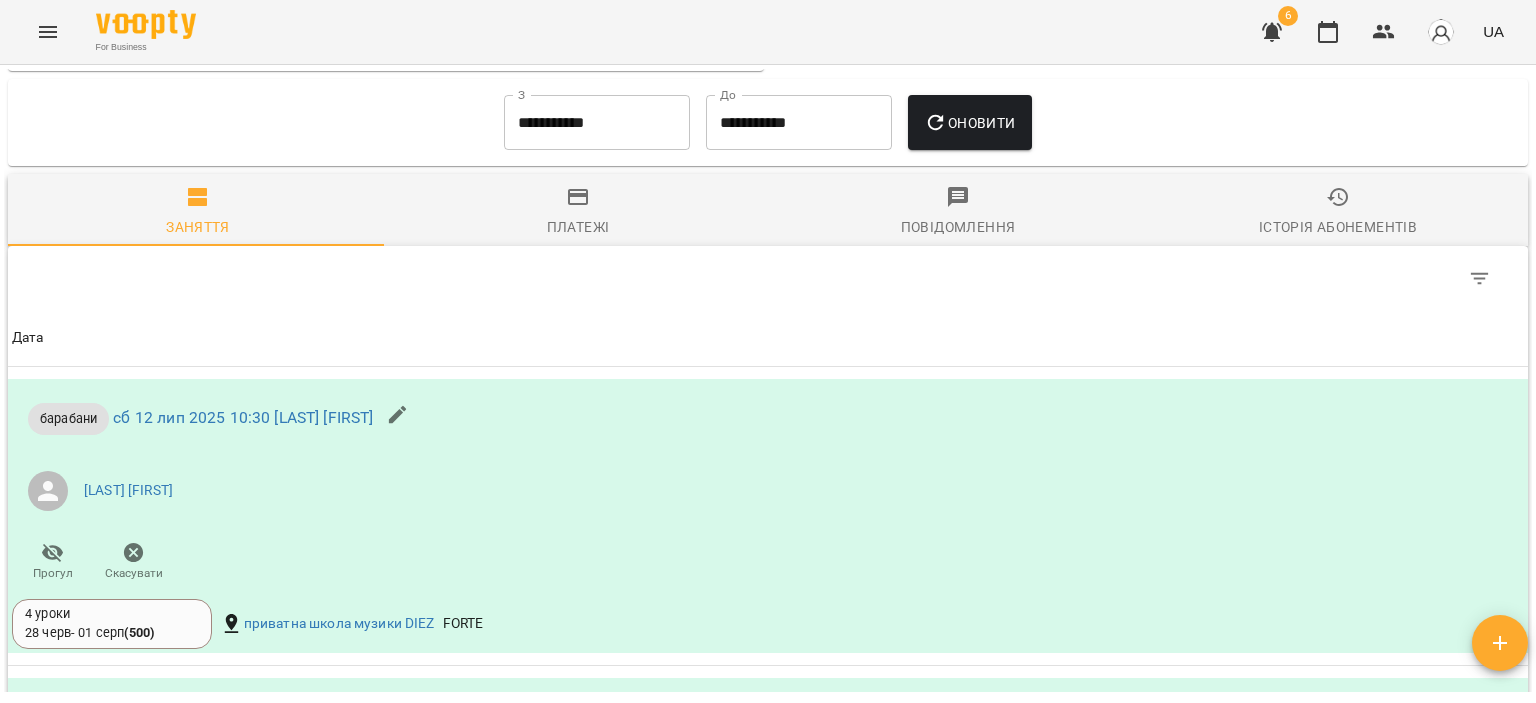scroll, scrollTop: 790, scrollLeft: 0, axis: vertical 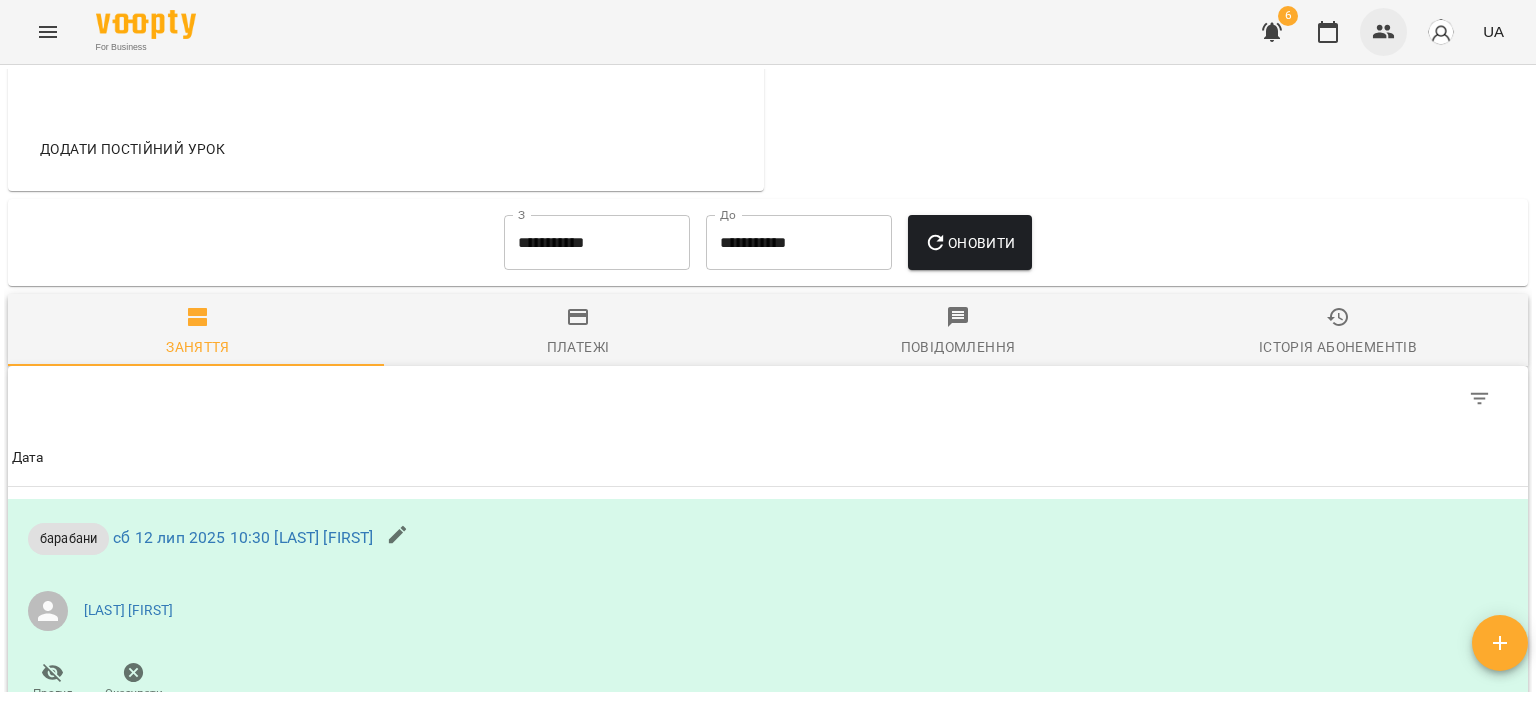 click at bounding box center [1384, 32] 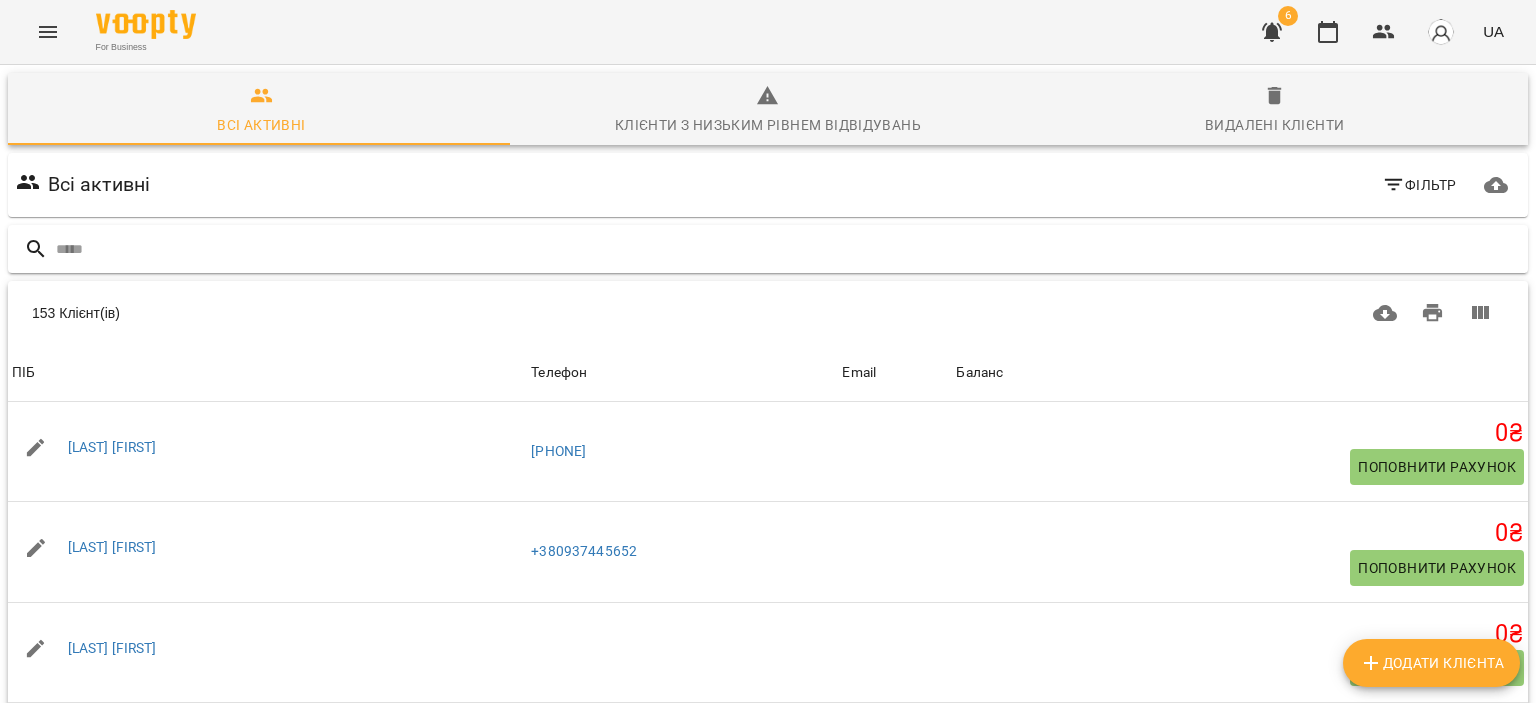 click at bounding box center [788, 249] 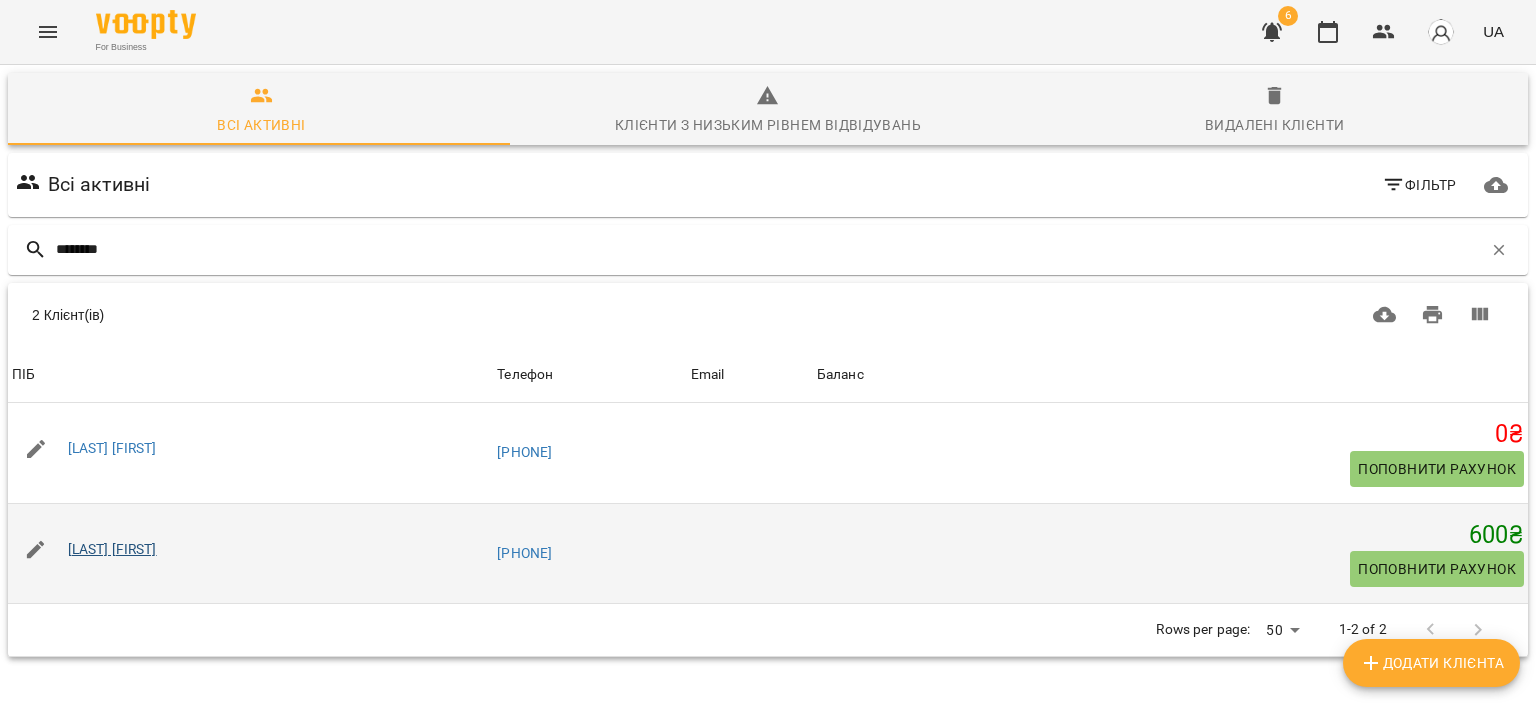 type on "********" 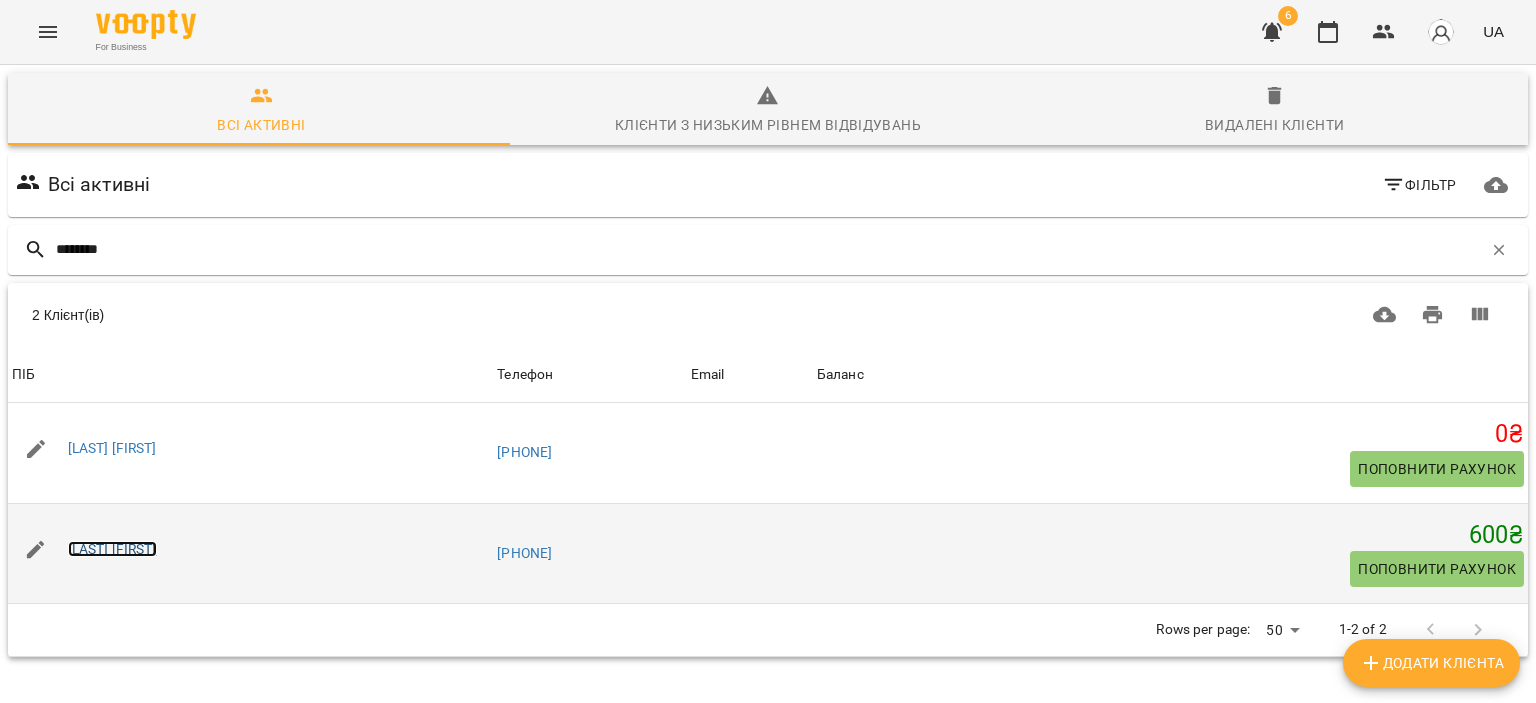 click on "Шкафенко Олександр" at bounding box center (112, 549) 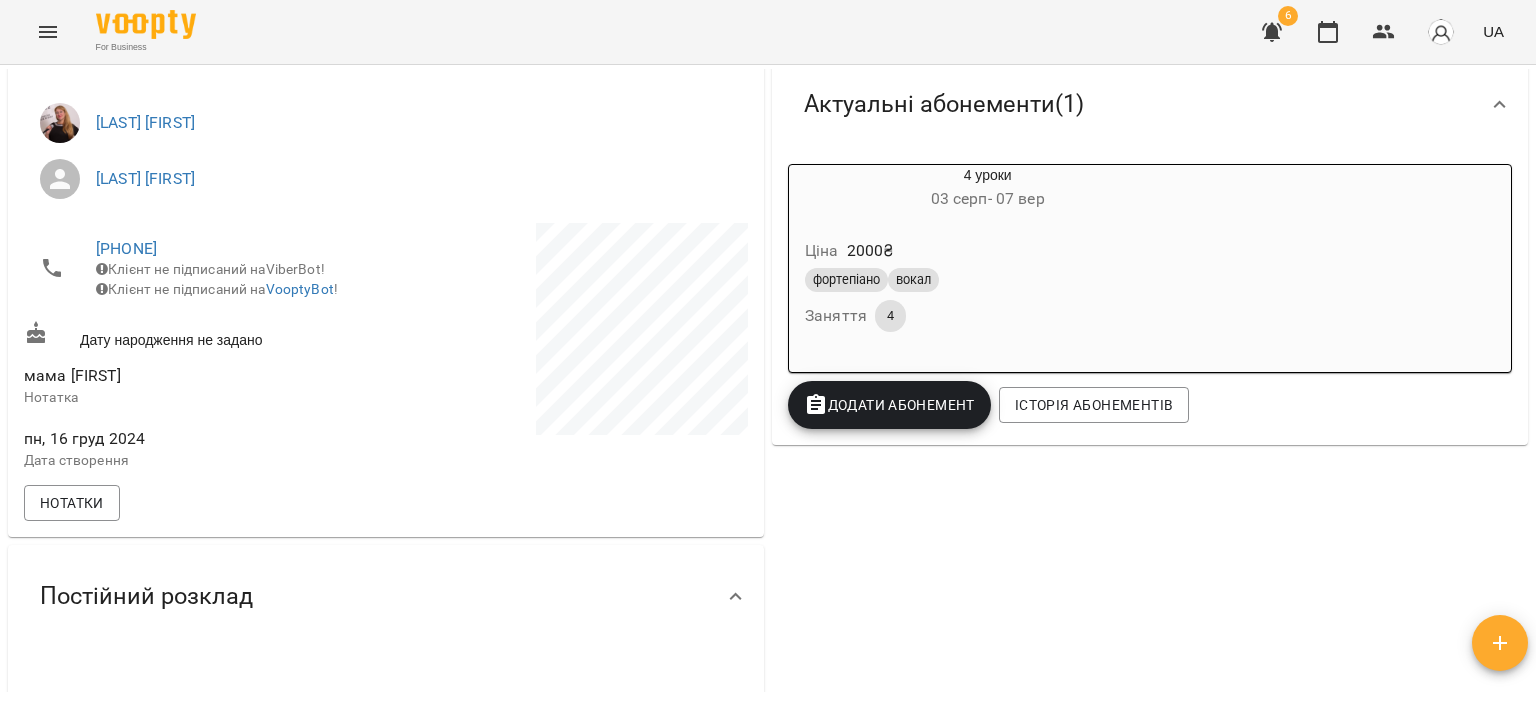 scroll, scrollTop: 0, scrollLeft: 0, axis: both 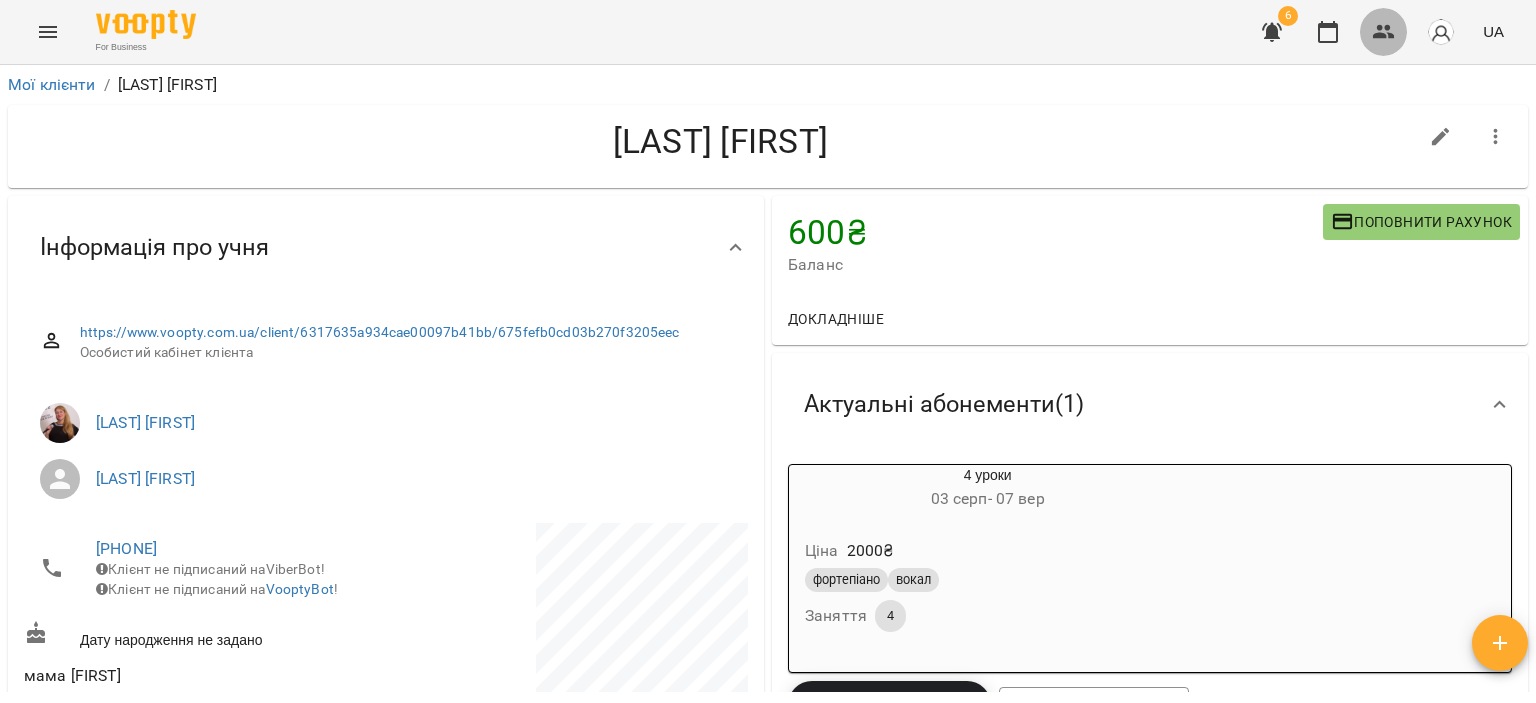 click 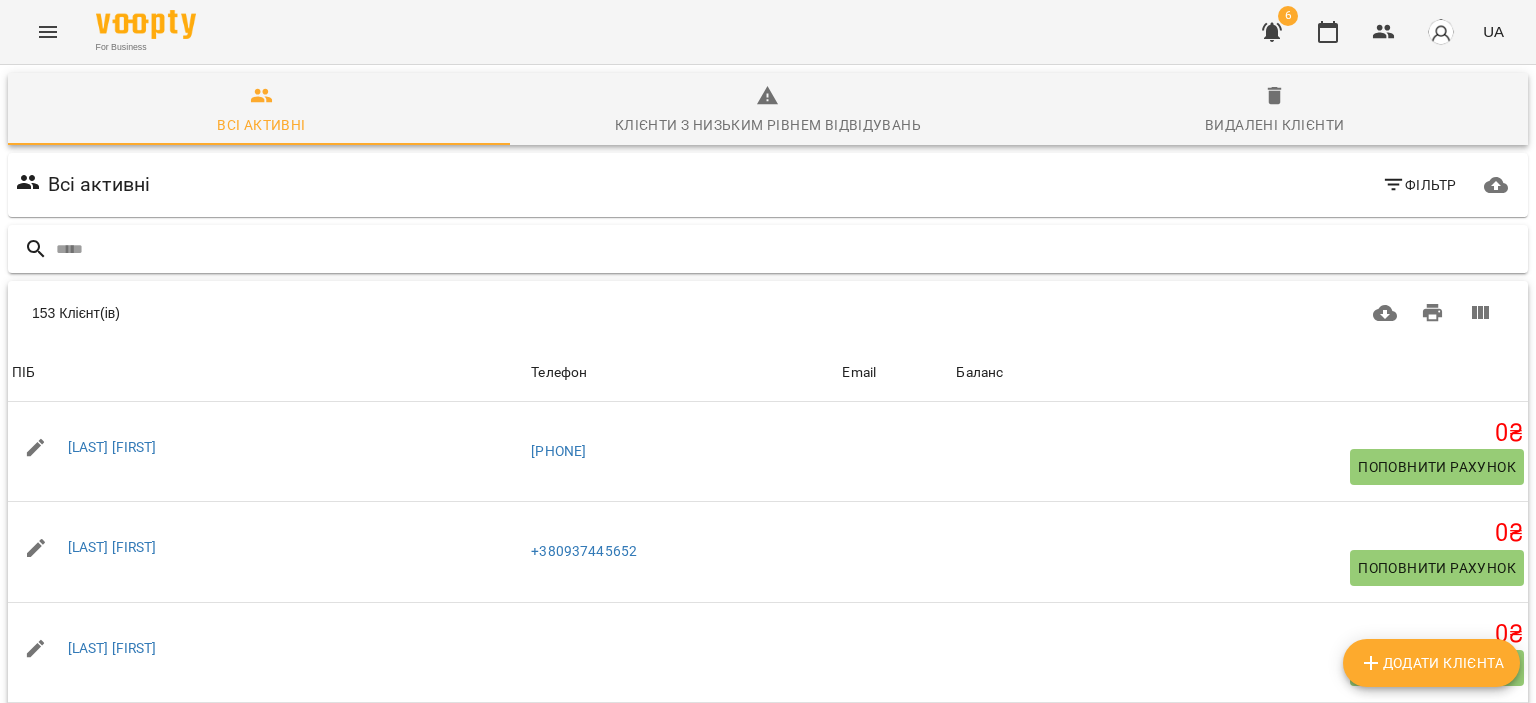 click at bounding box center (788, 249) 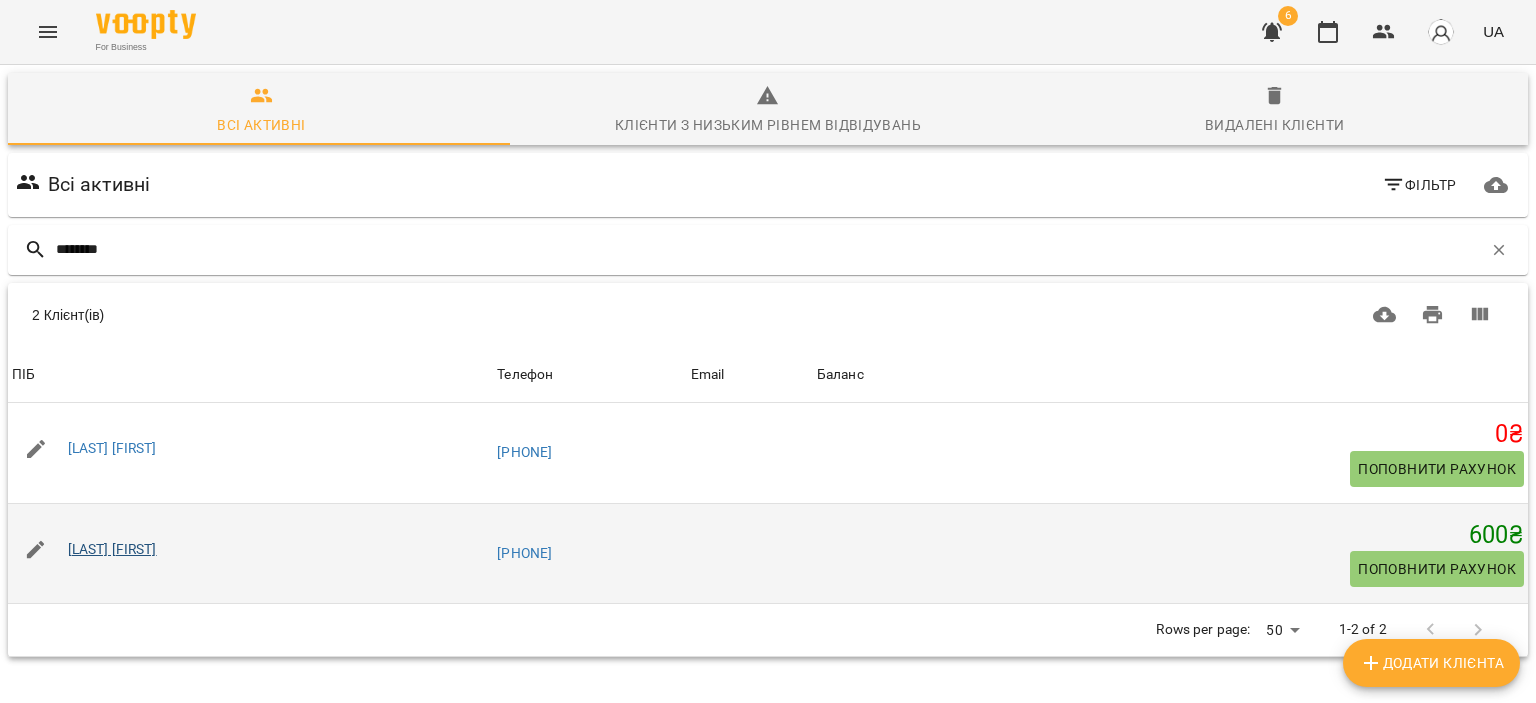 type on "********" 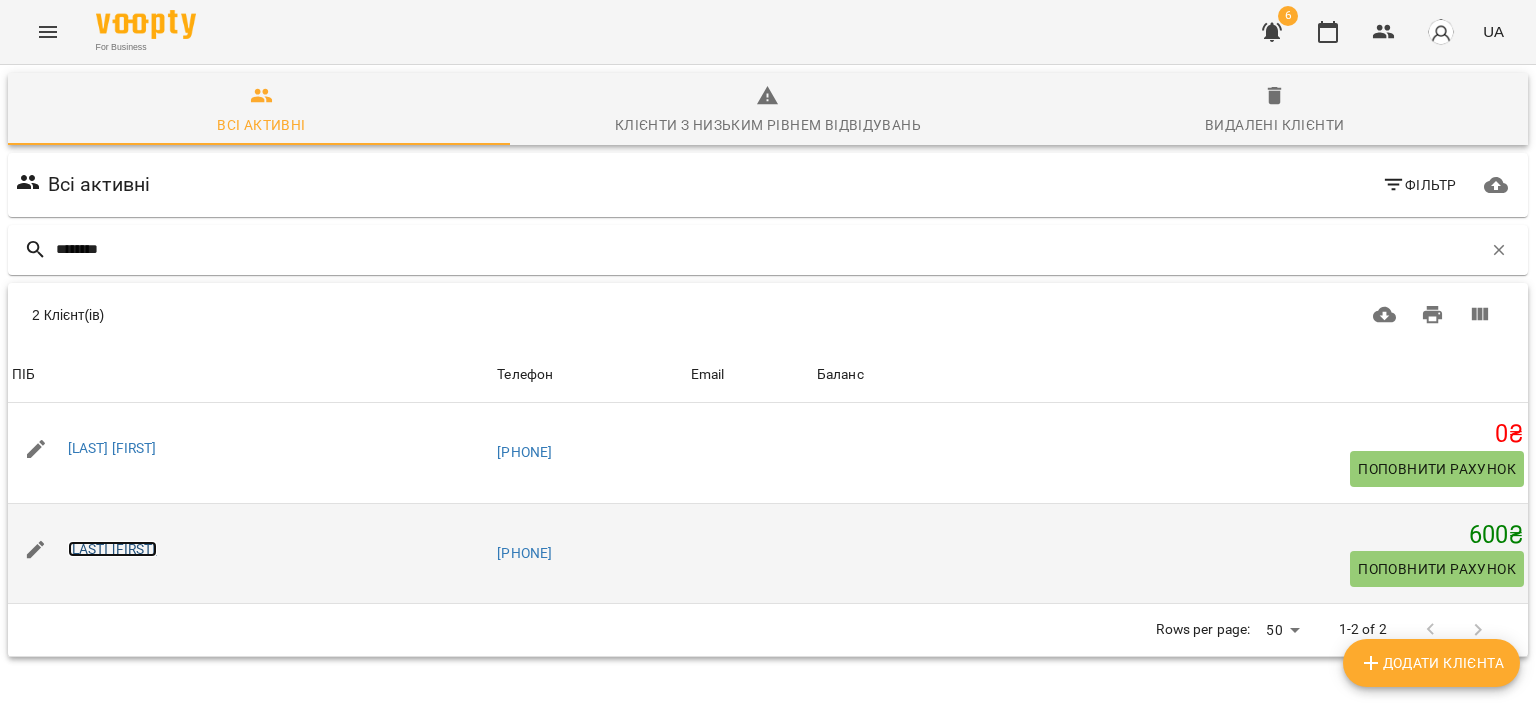 click on "Шкафенко Олександр" at bounding box center [112, 549] 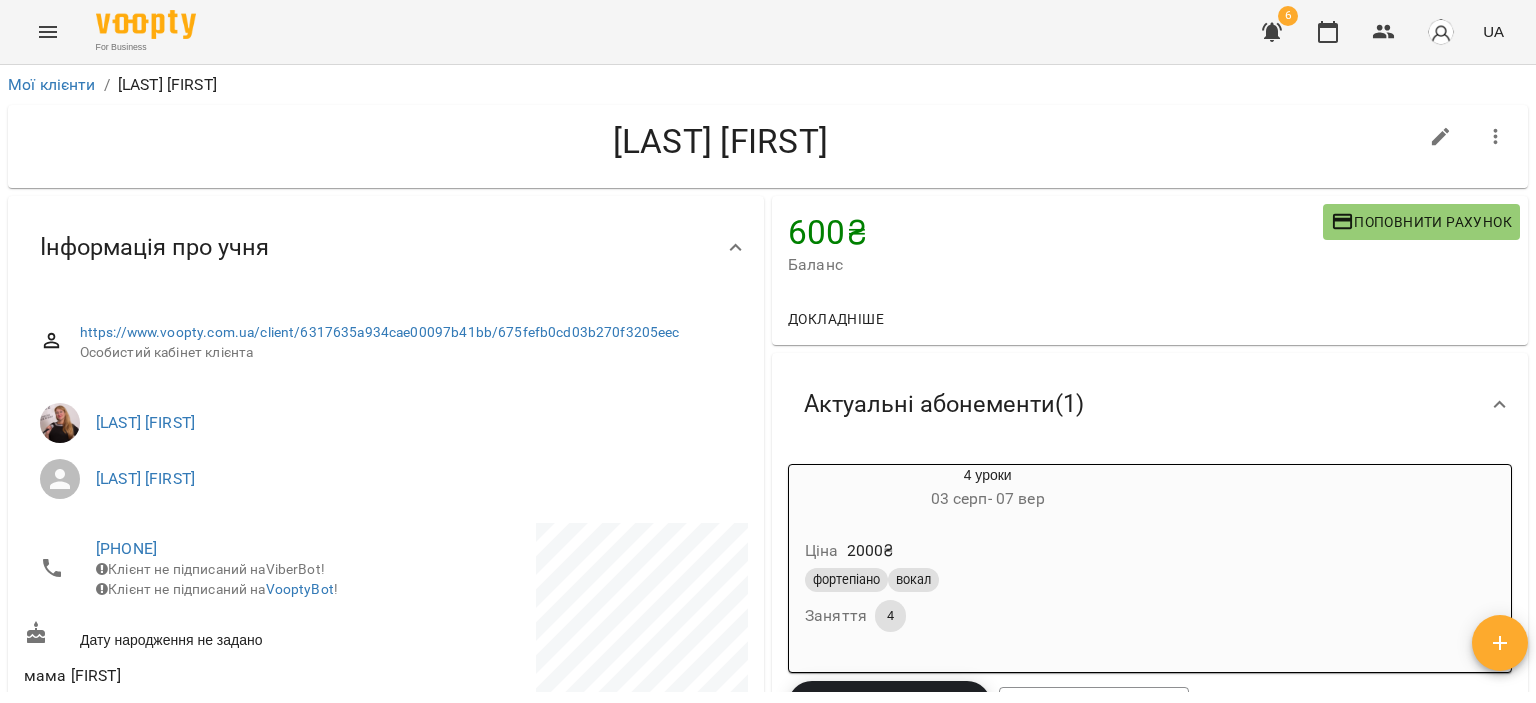 click on "Мої клієнти / Шкафенко Олександр" at bounding box center [768, 85] 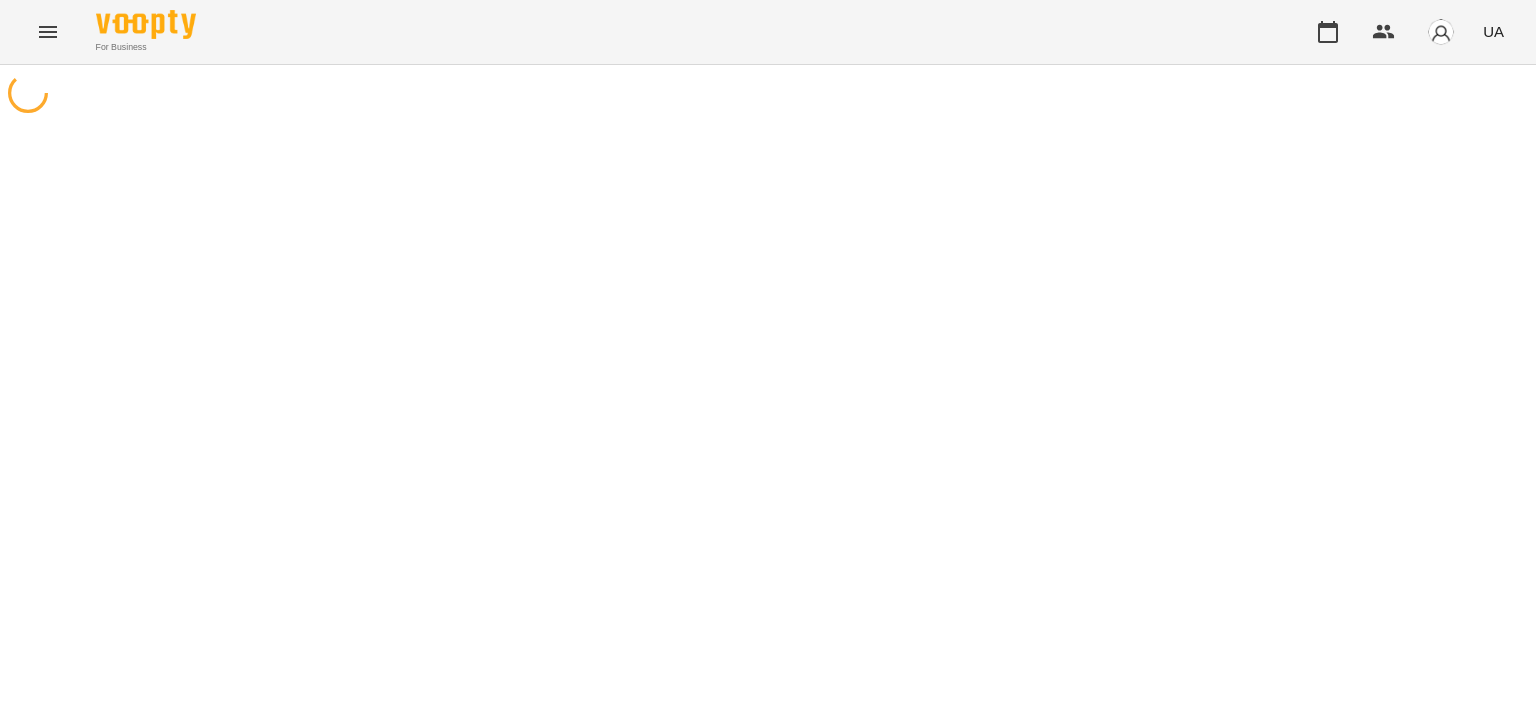 scroll, scrollTop: 0, scrollLeft: 0, axis: both 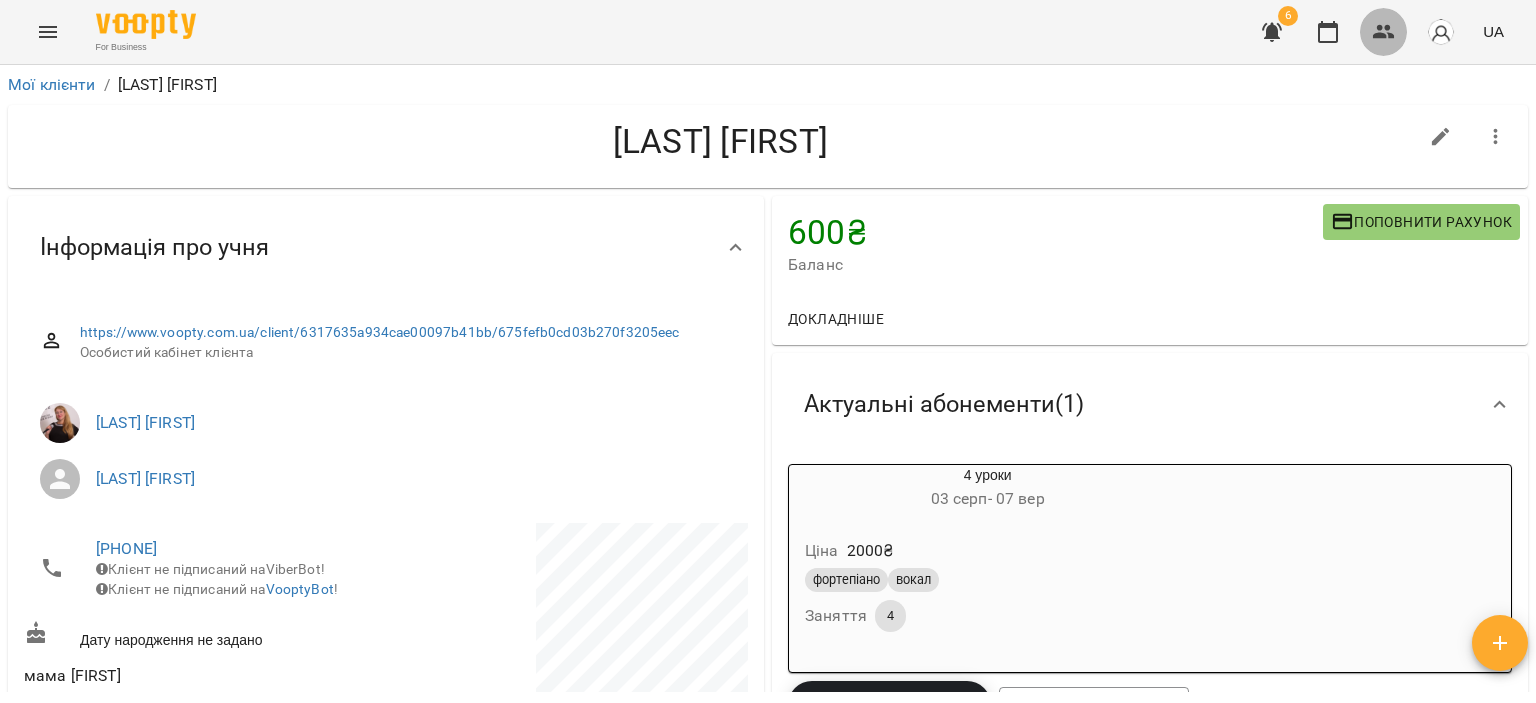 click 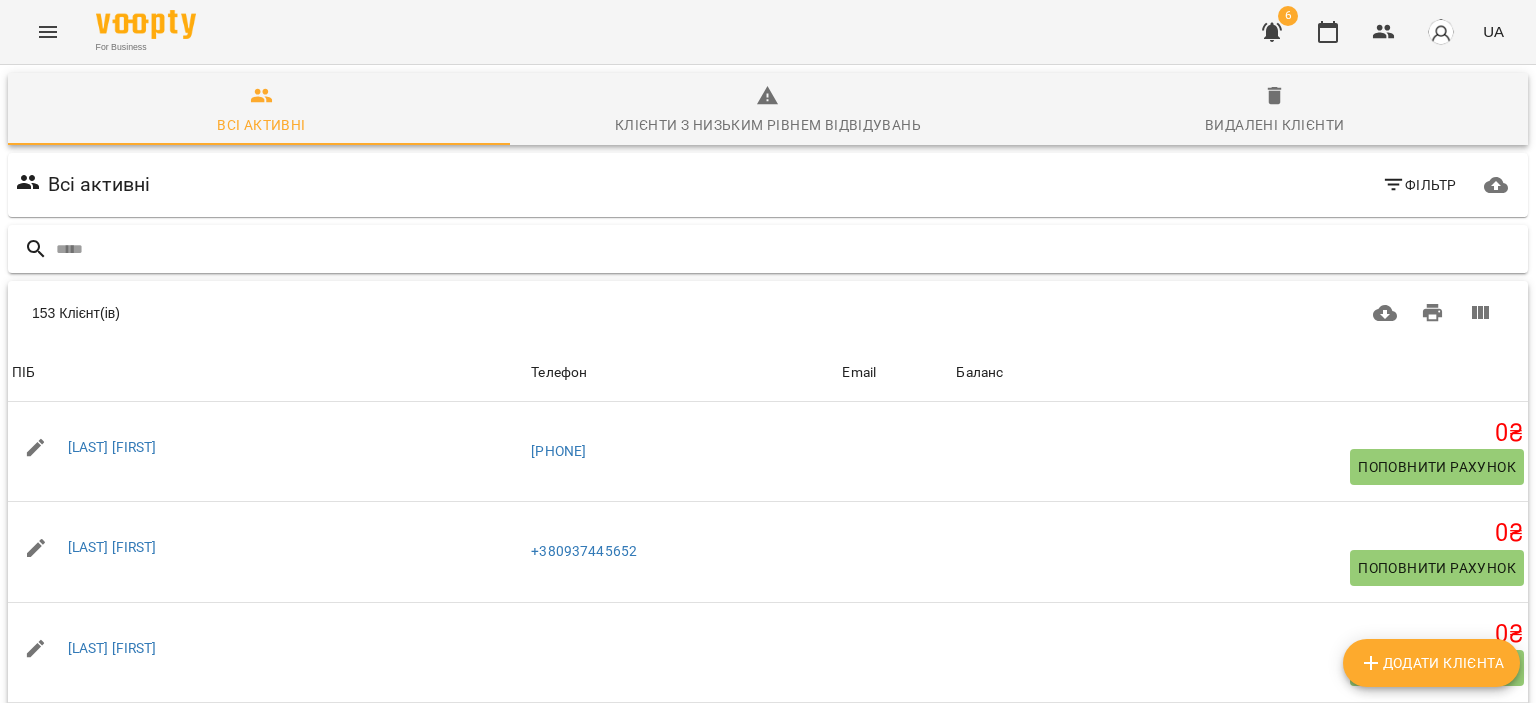 click at bounding box center [788, 249] 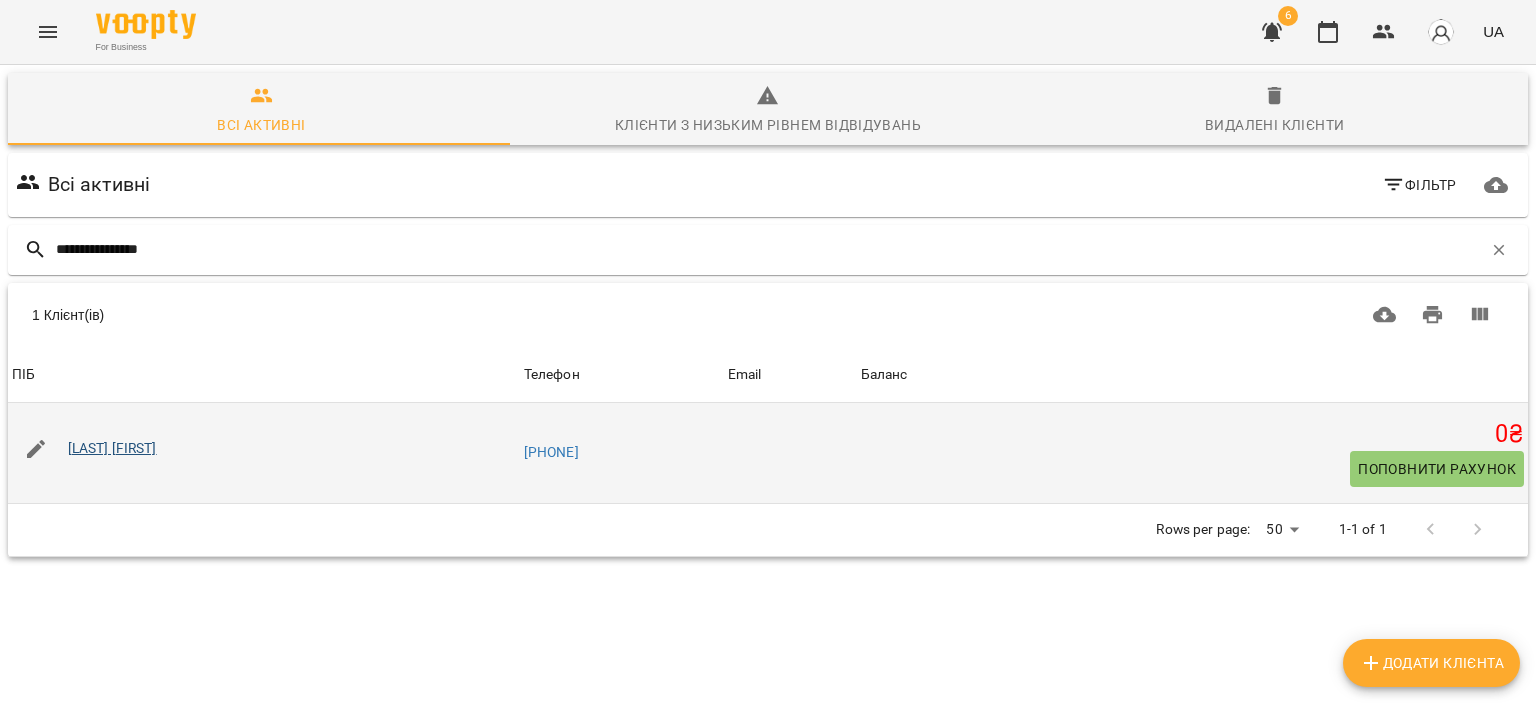 type on "**********" 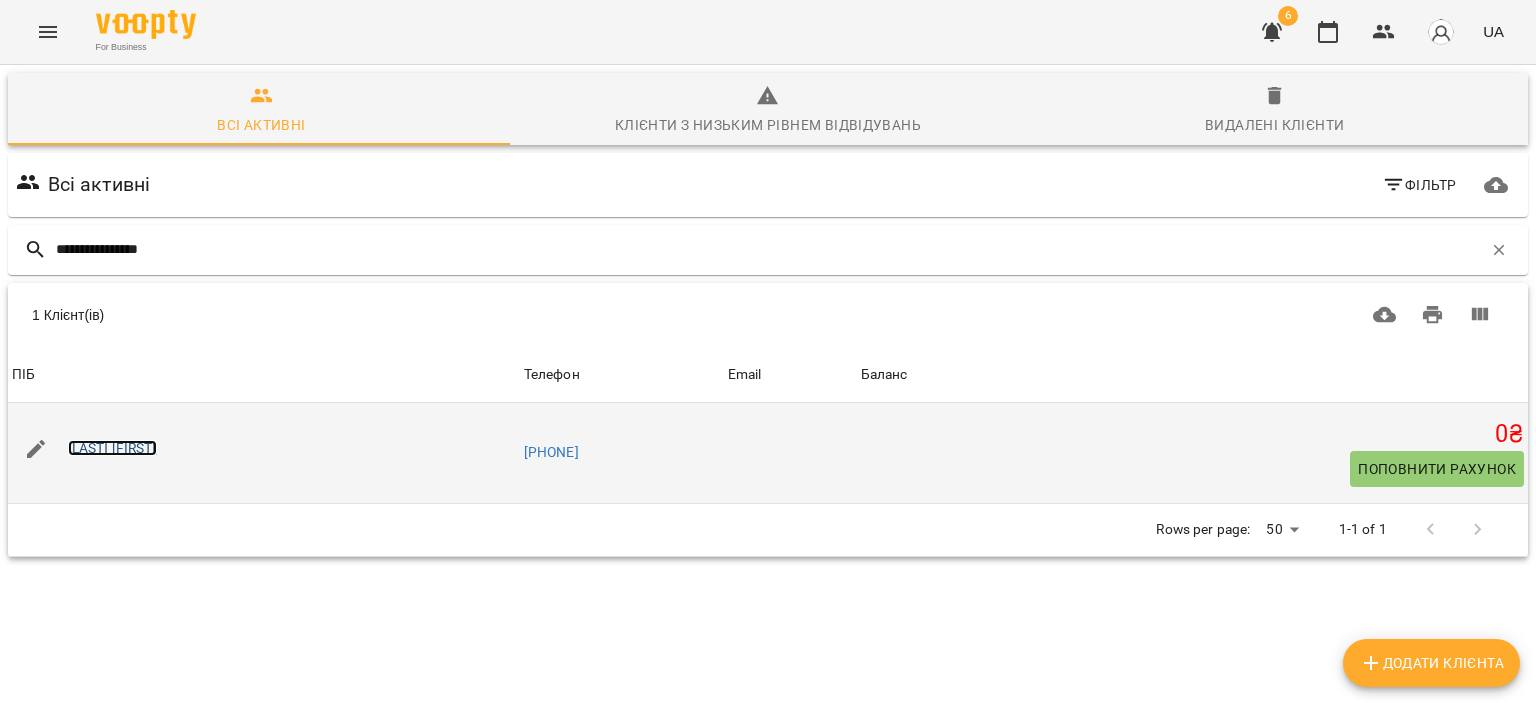 click on "[FIRST] [LAST]" at bounding box center (112, 448) 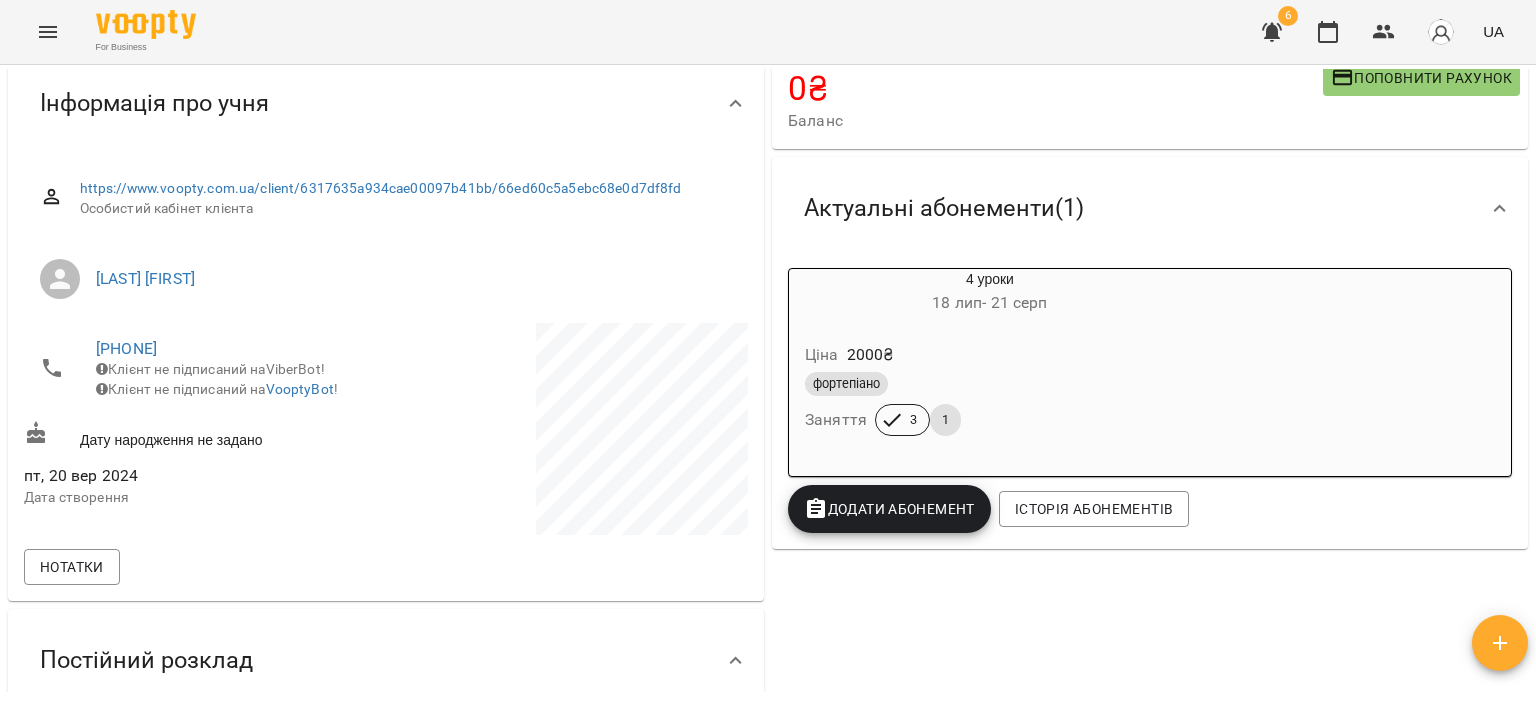 scroll, scrollTop: 0, scrollLeft: 0, axis: both 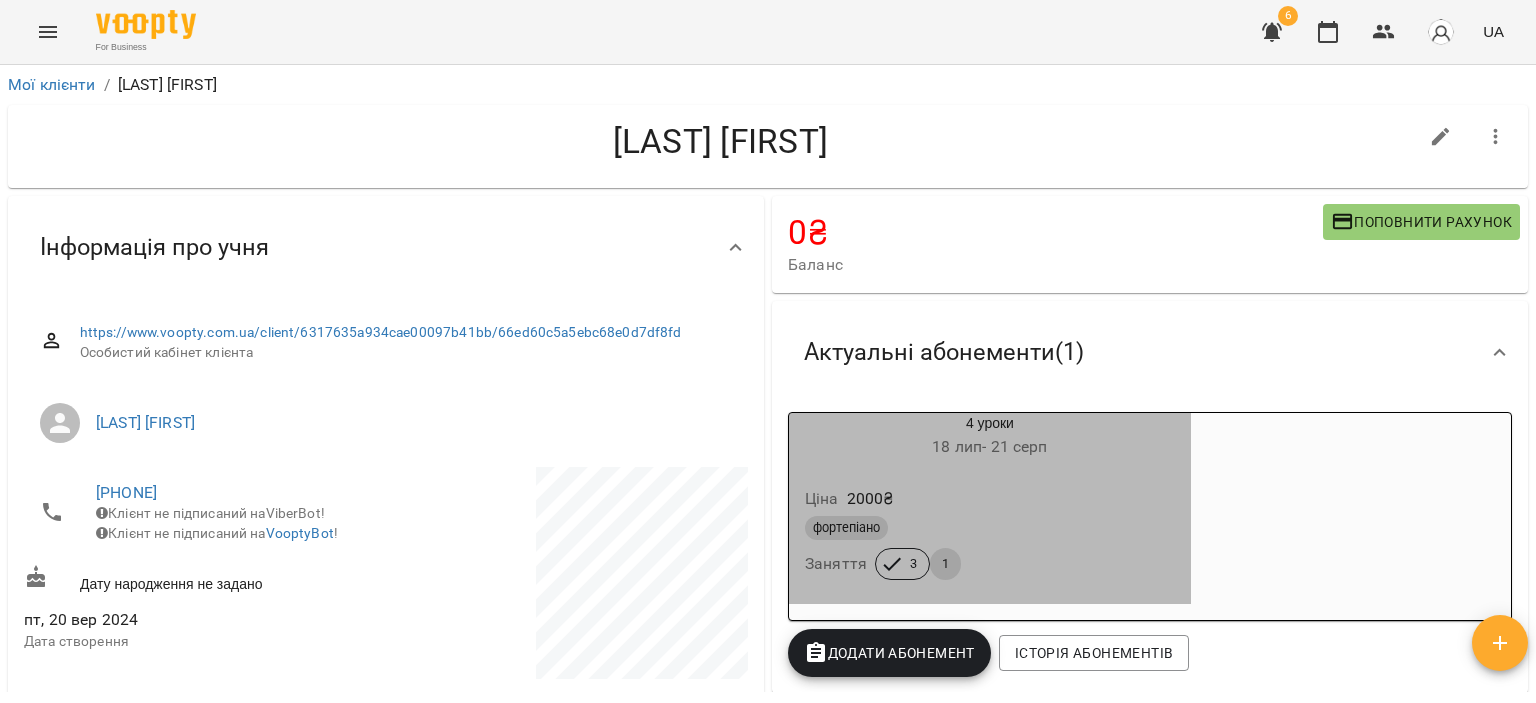 click on "Ціна 2000 ₴" at bounding box center [990, 499] 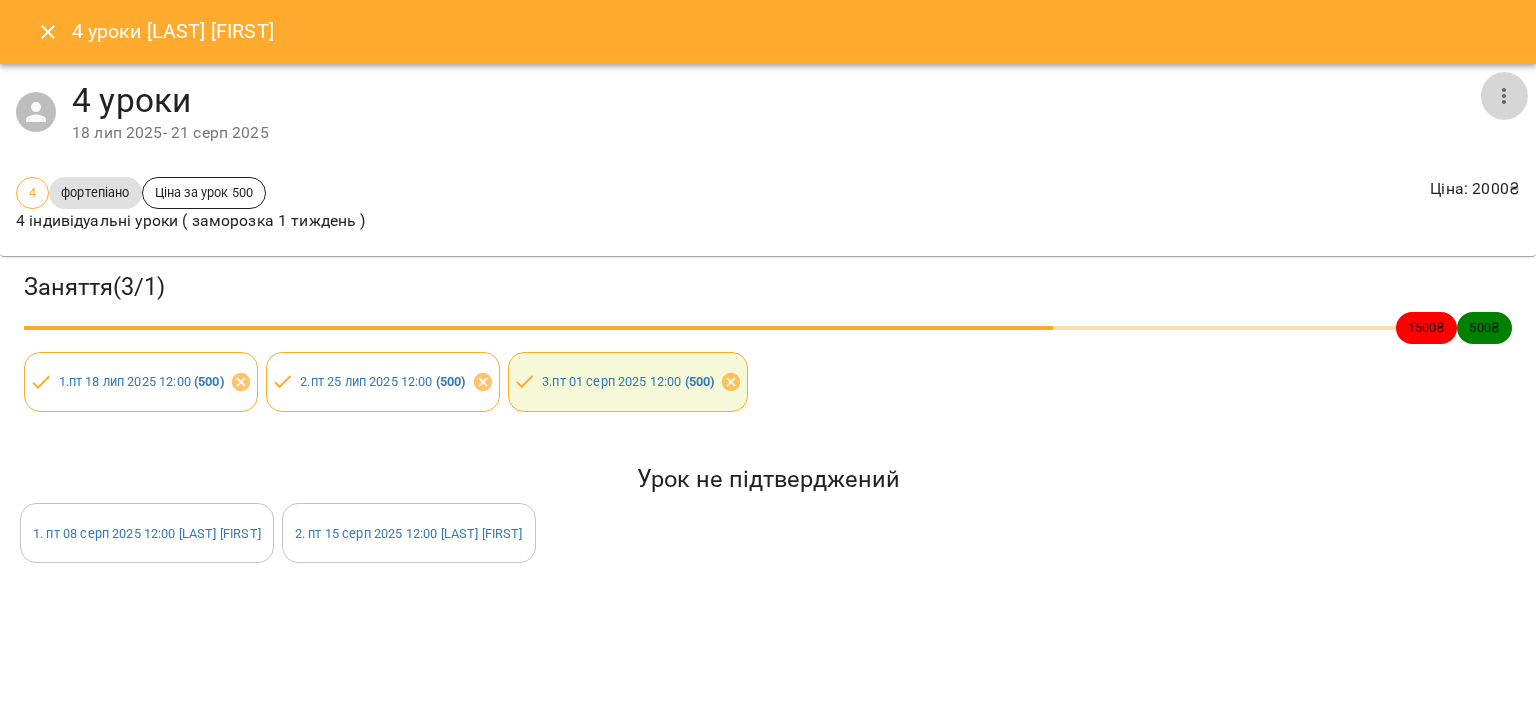 click 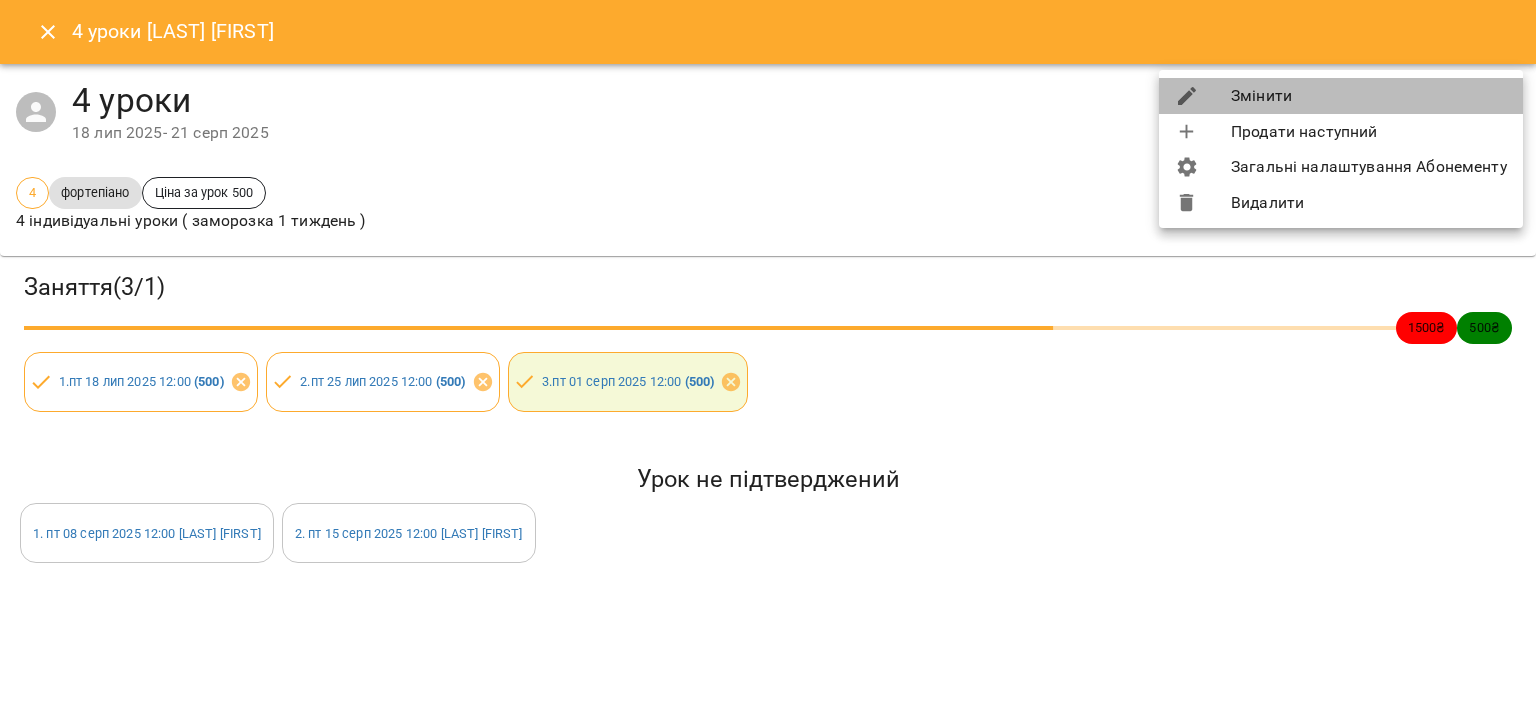 click on "Змінити" at bounding box center (1341, 96) 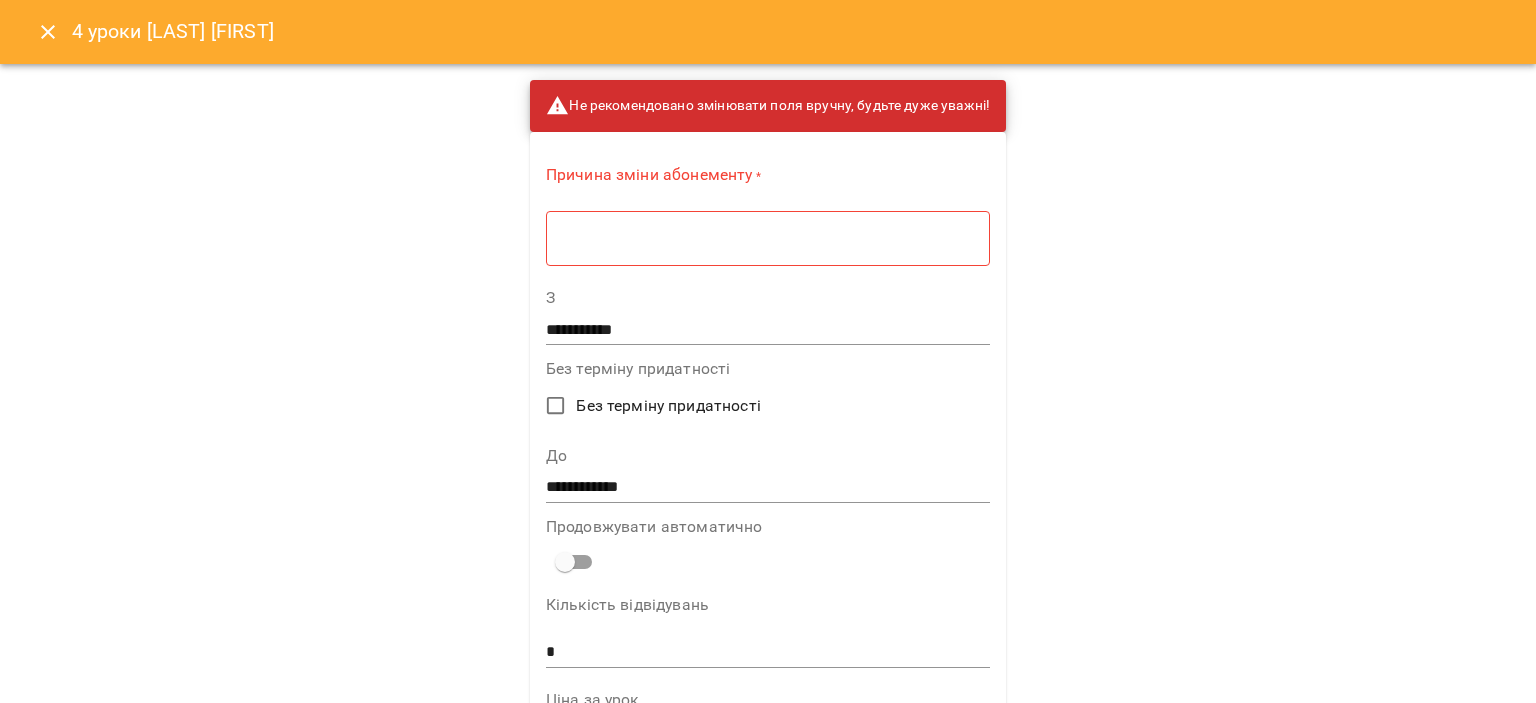 click at bounding box center (768, 238) 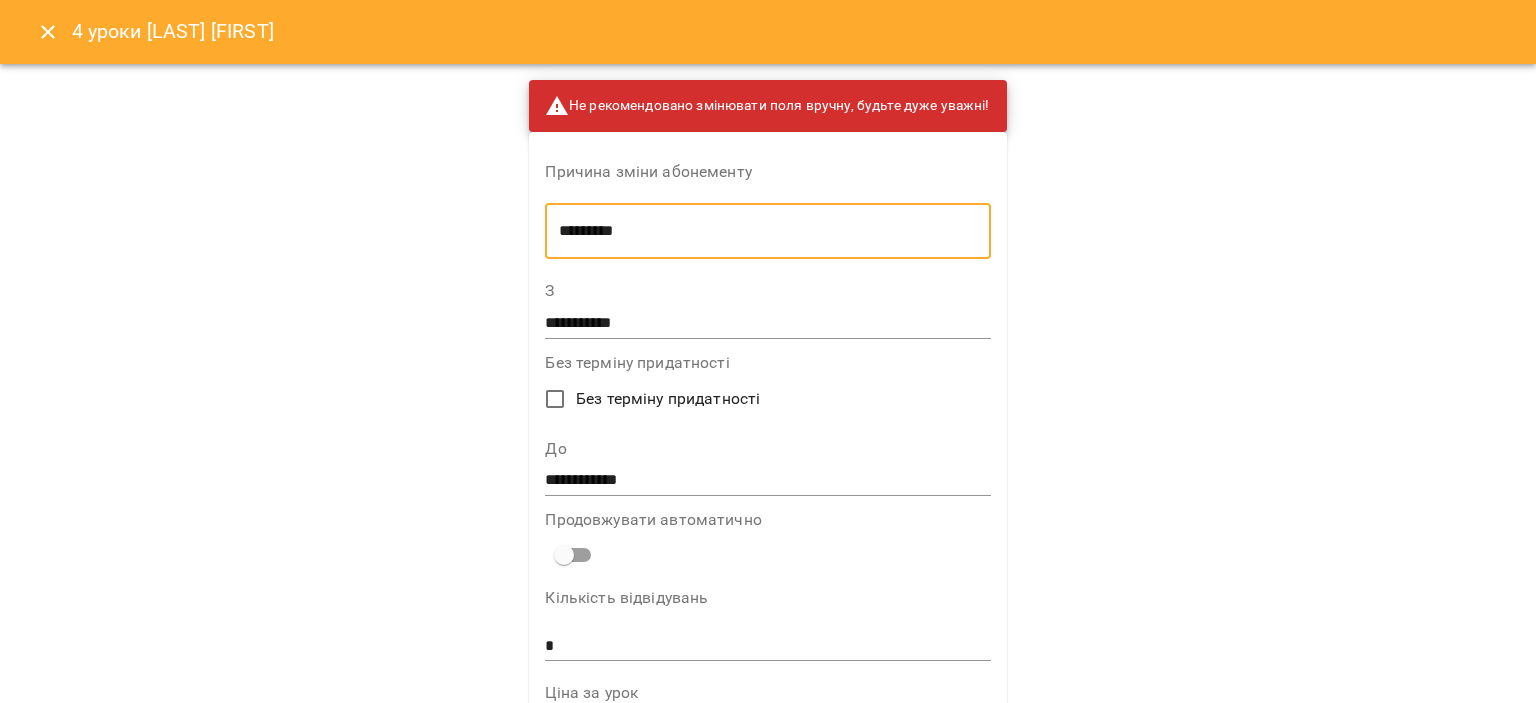 type on "*********" 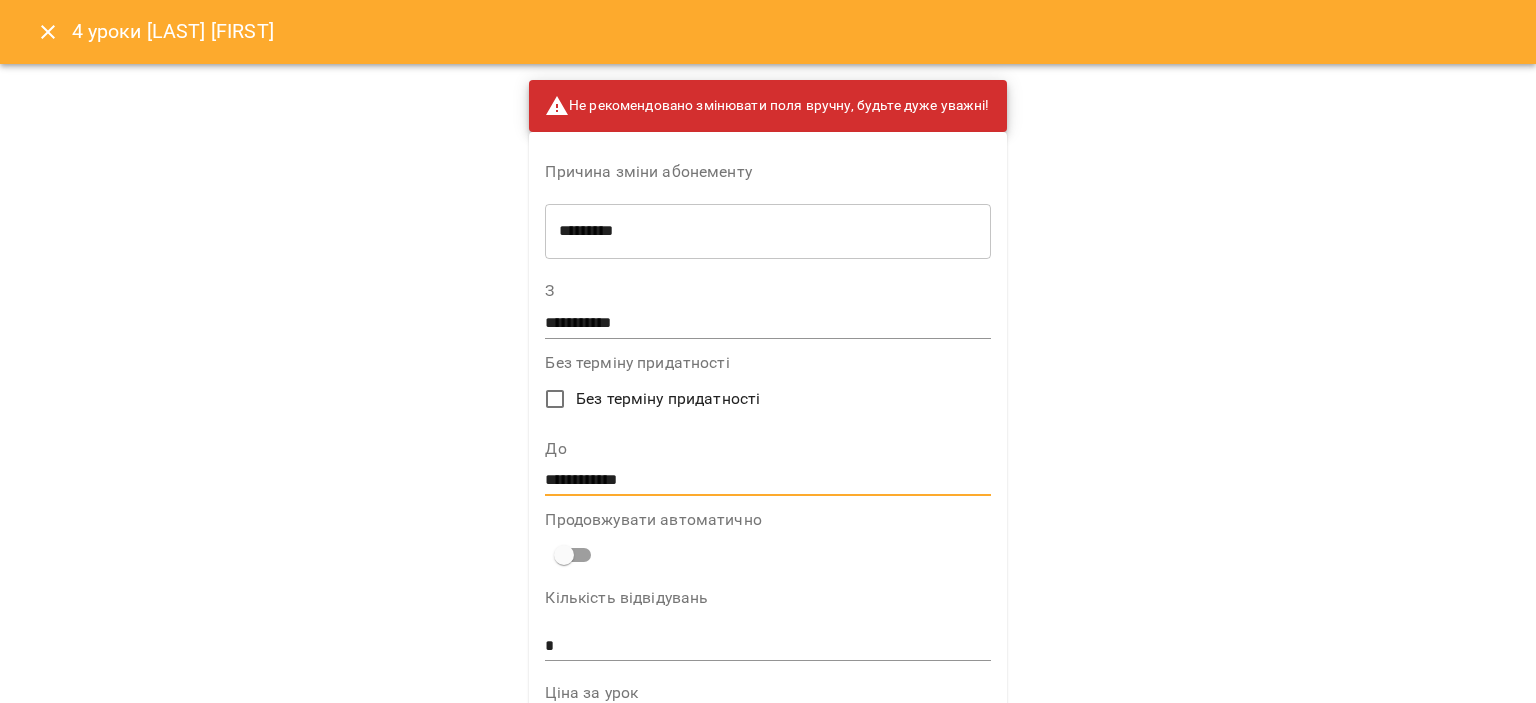 click on "**********" at bounding box center (767, 481) 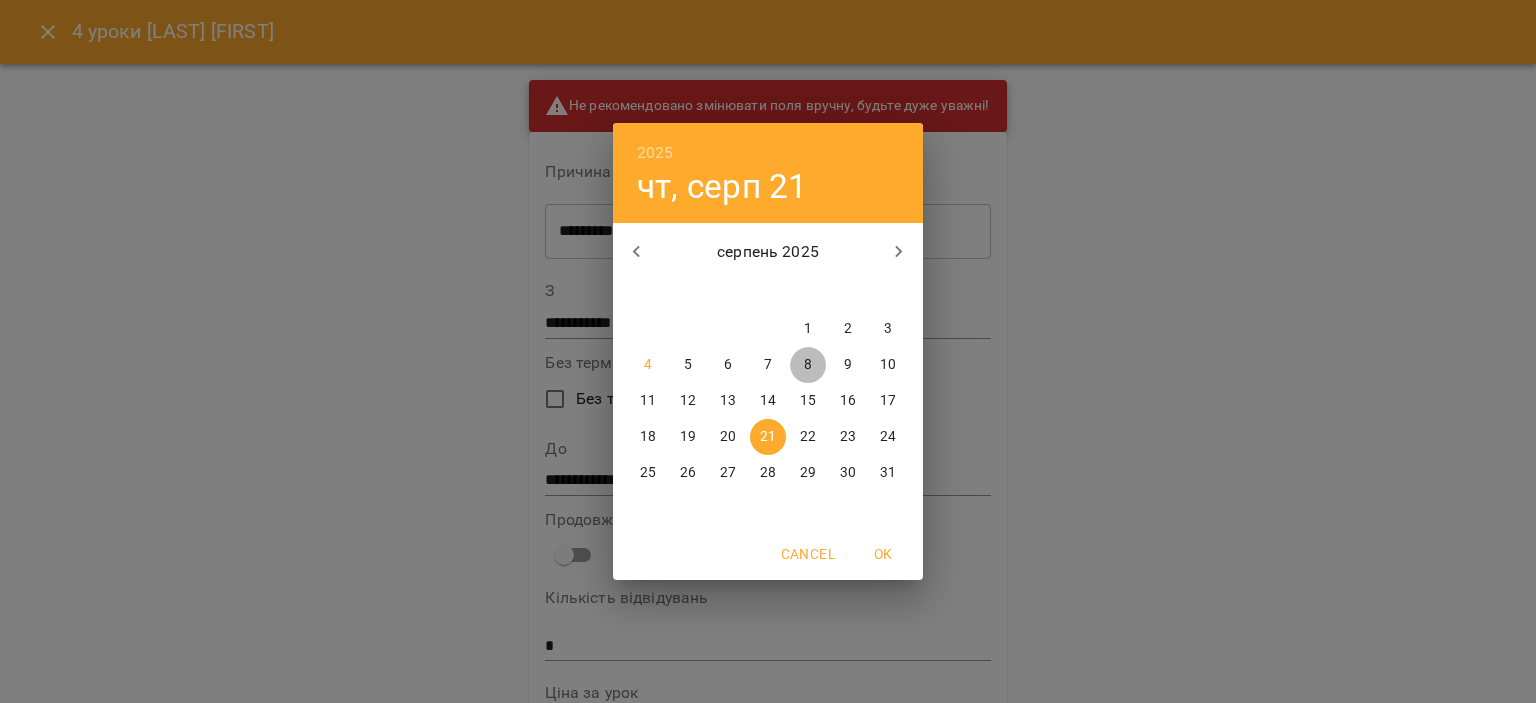 click on "8" at bounding box center [808, 365] 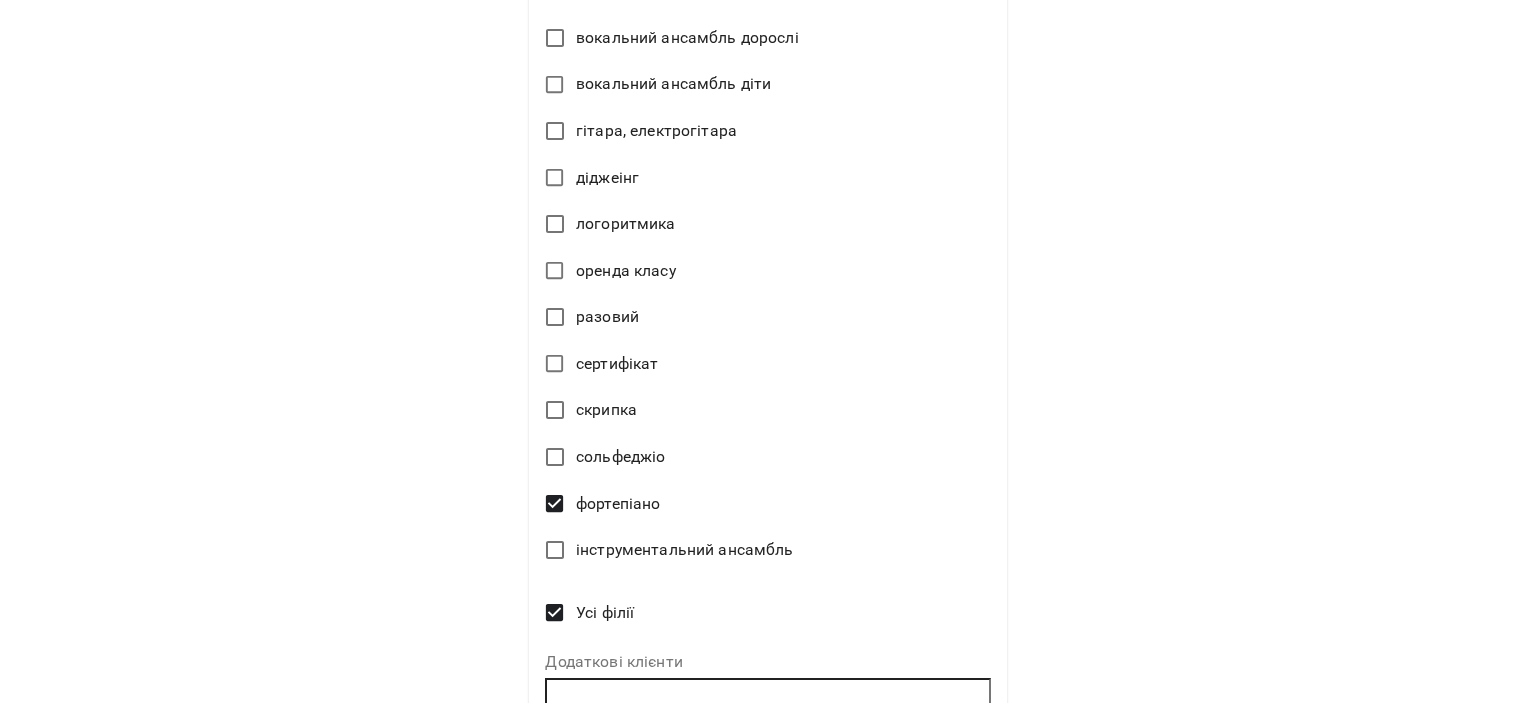 scroll, scrollTop: 1406, scrollLeft: 0, axis: vertical 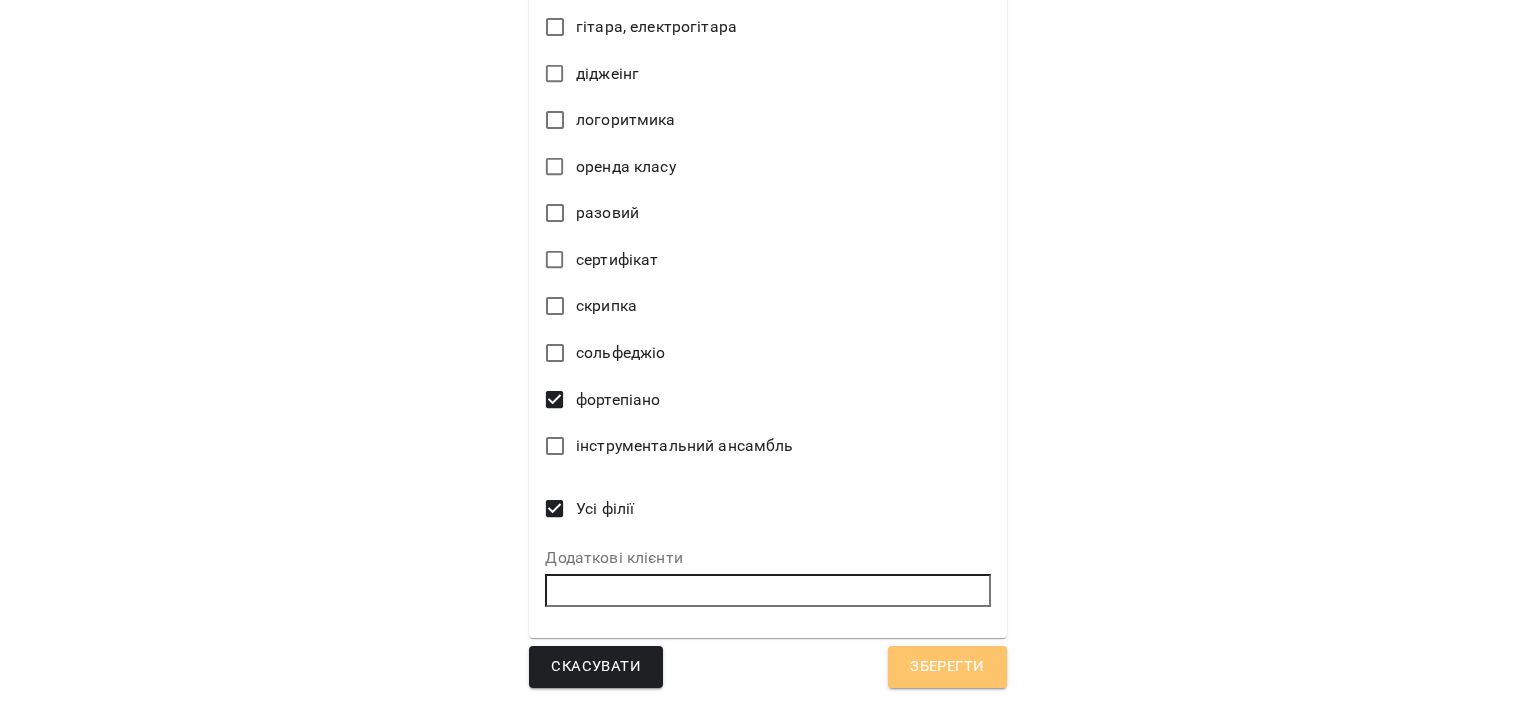 click on "Зберегти" at bounding box center (947, 667) 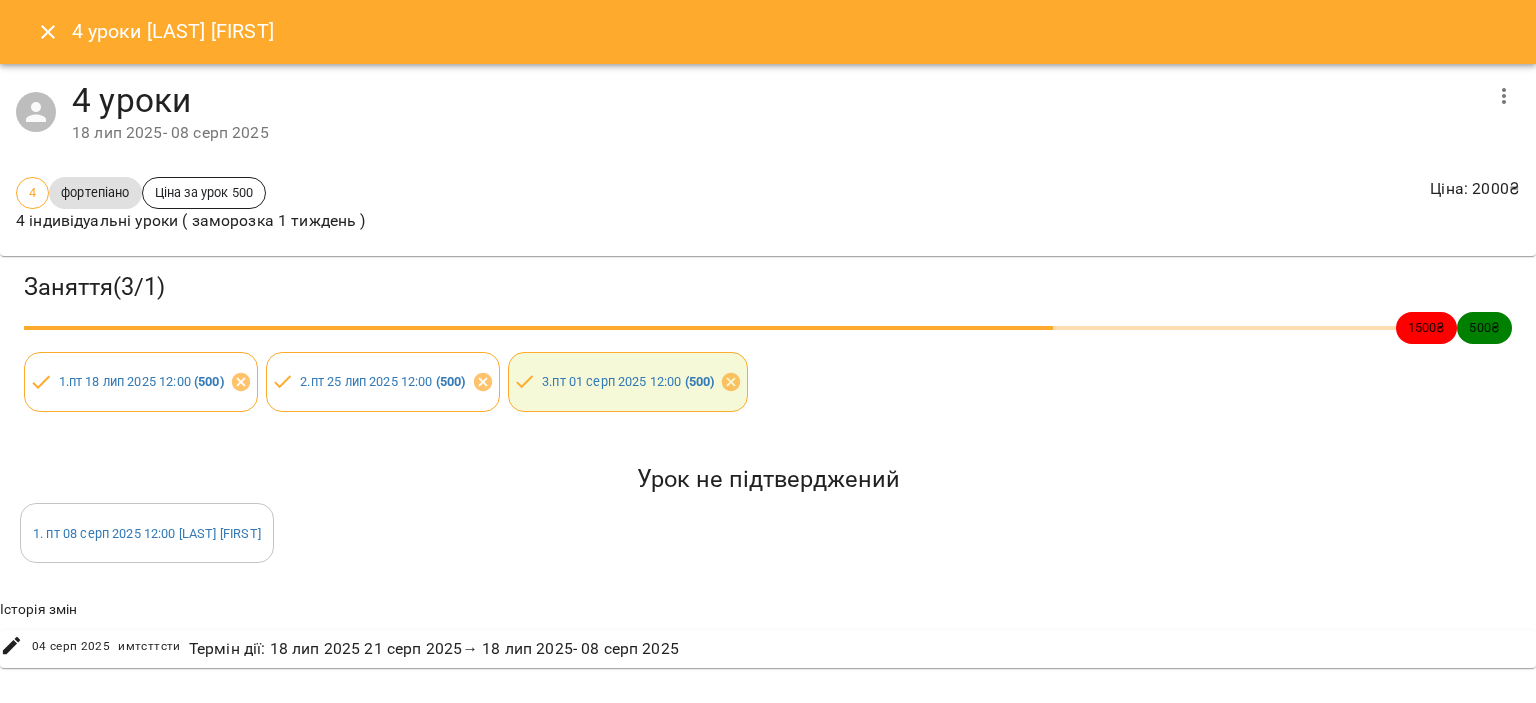 click 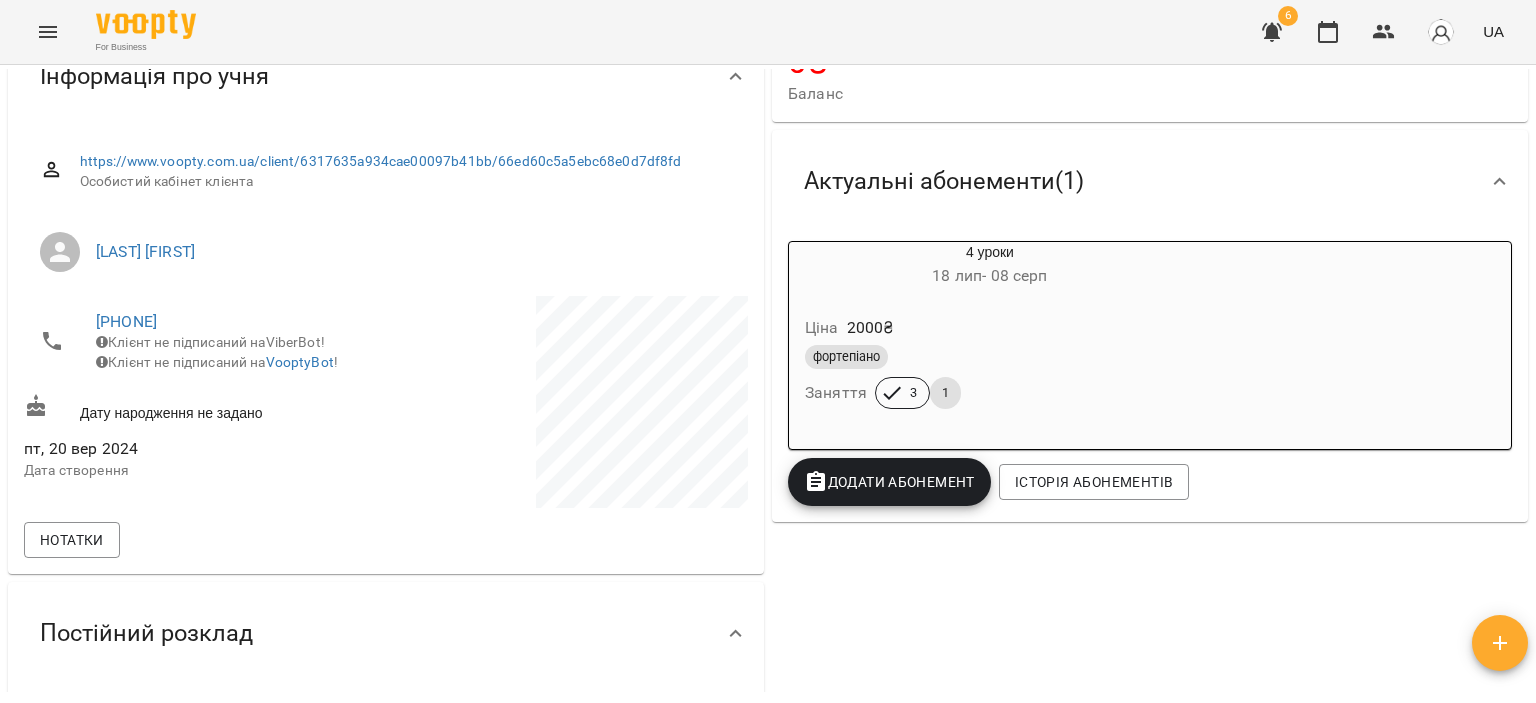 scroll, scrollTop: 200, scrollLeft: 0, axis: vertical 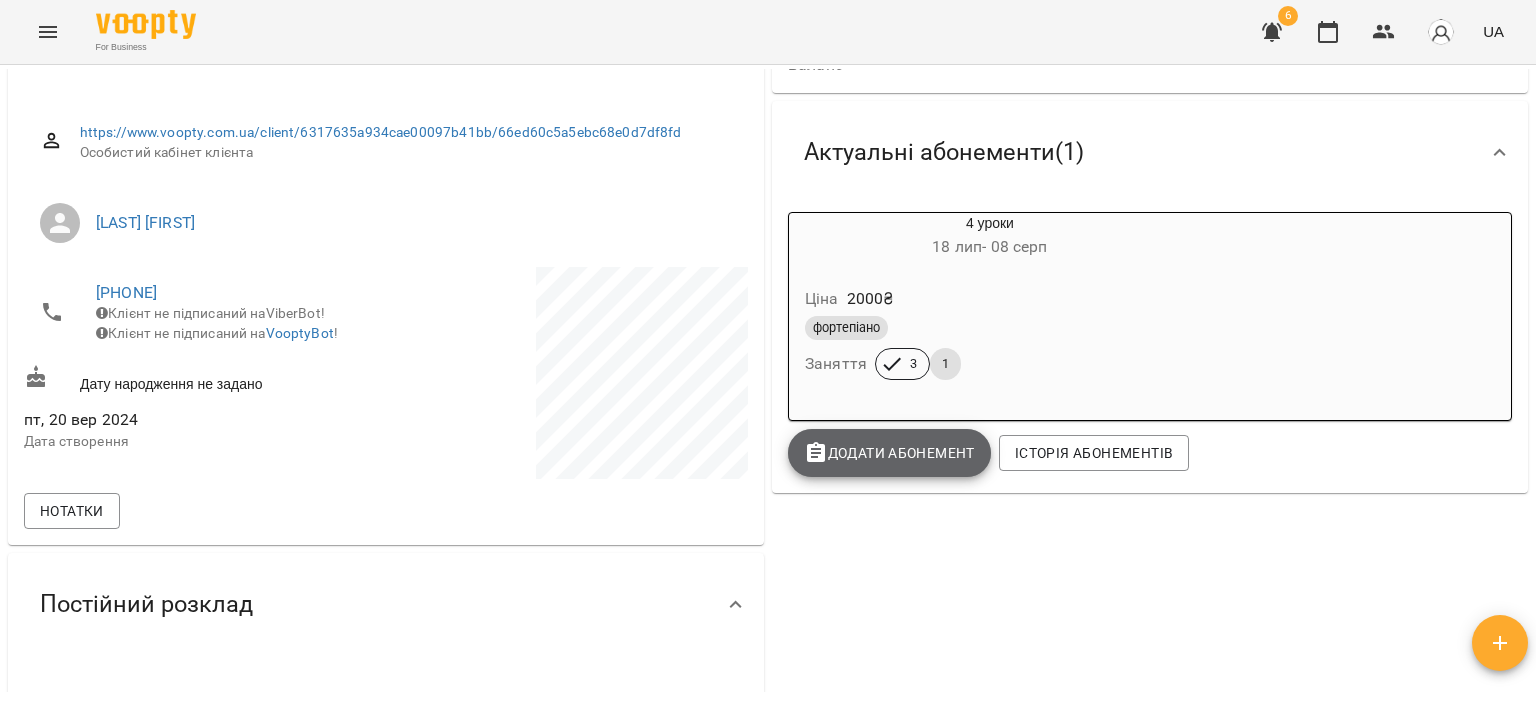 click on "Додати Абонемент" at bounding box center [889, 453] 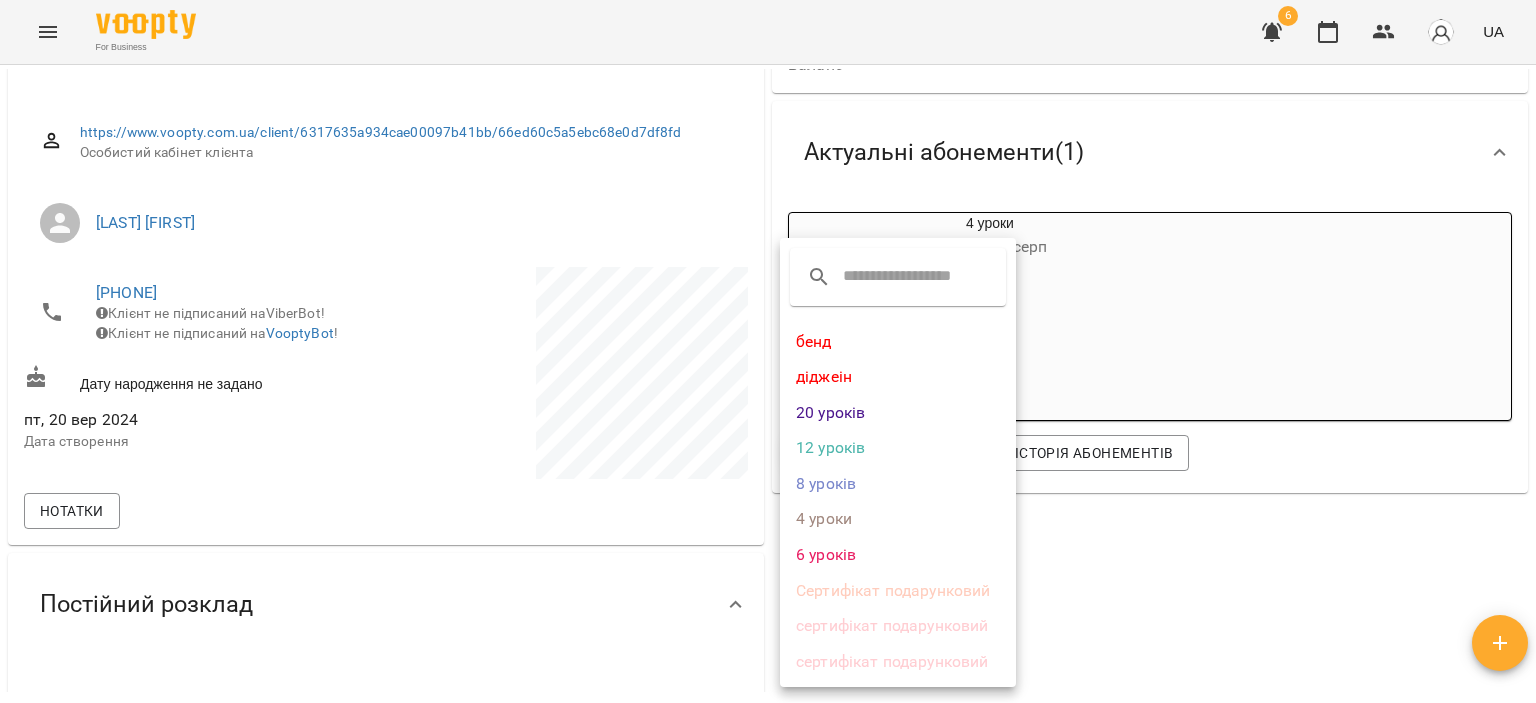 click on "4 уроки" at bounding box center [898, 519] 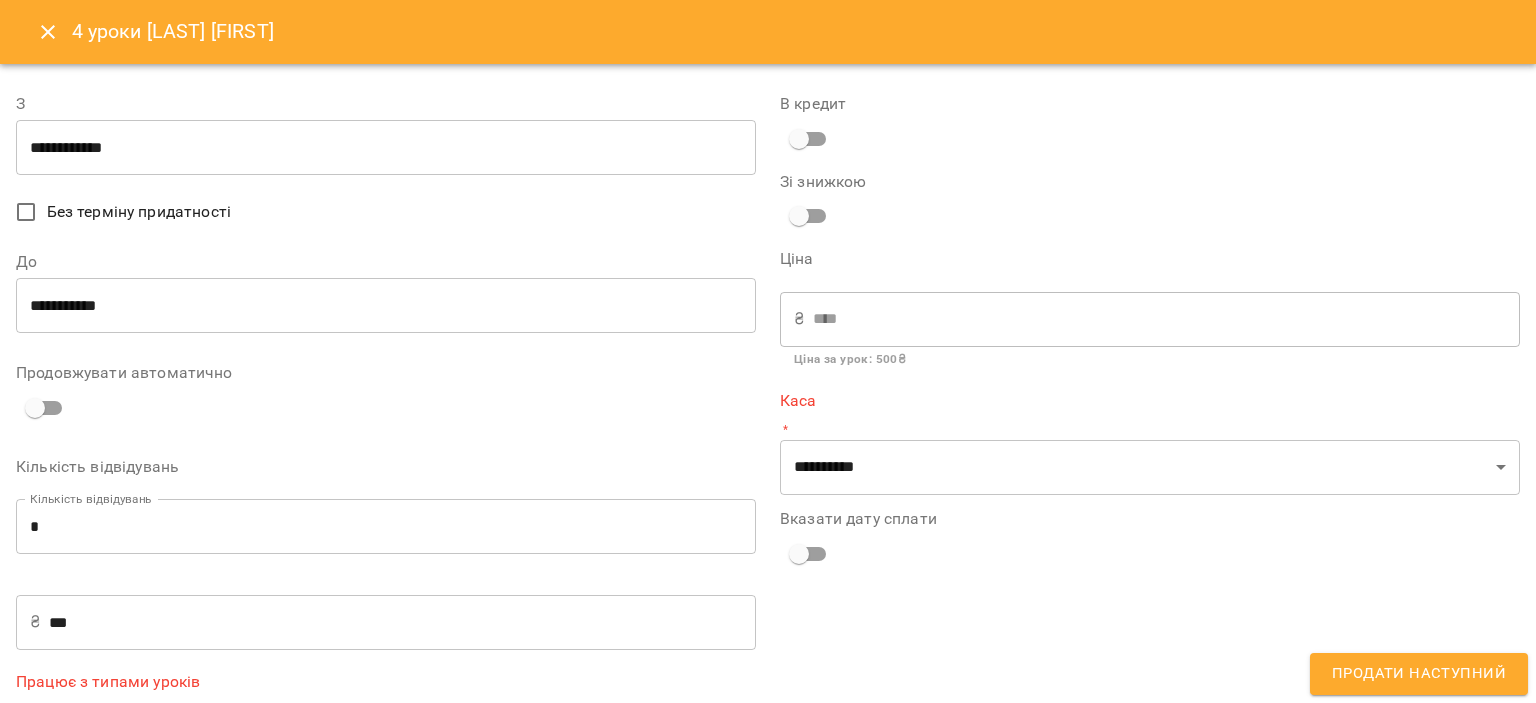 click on "**********" at bounding box center [386, 148] 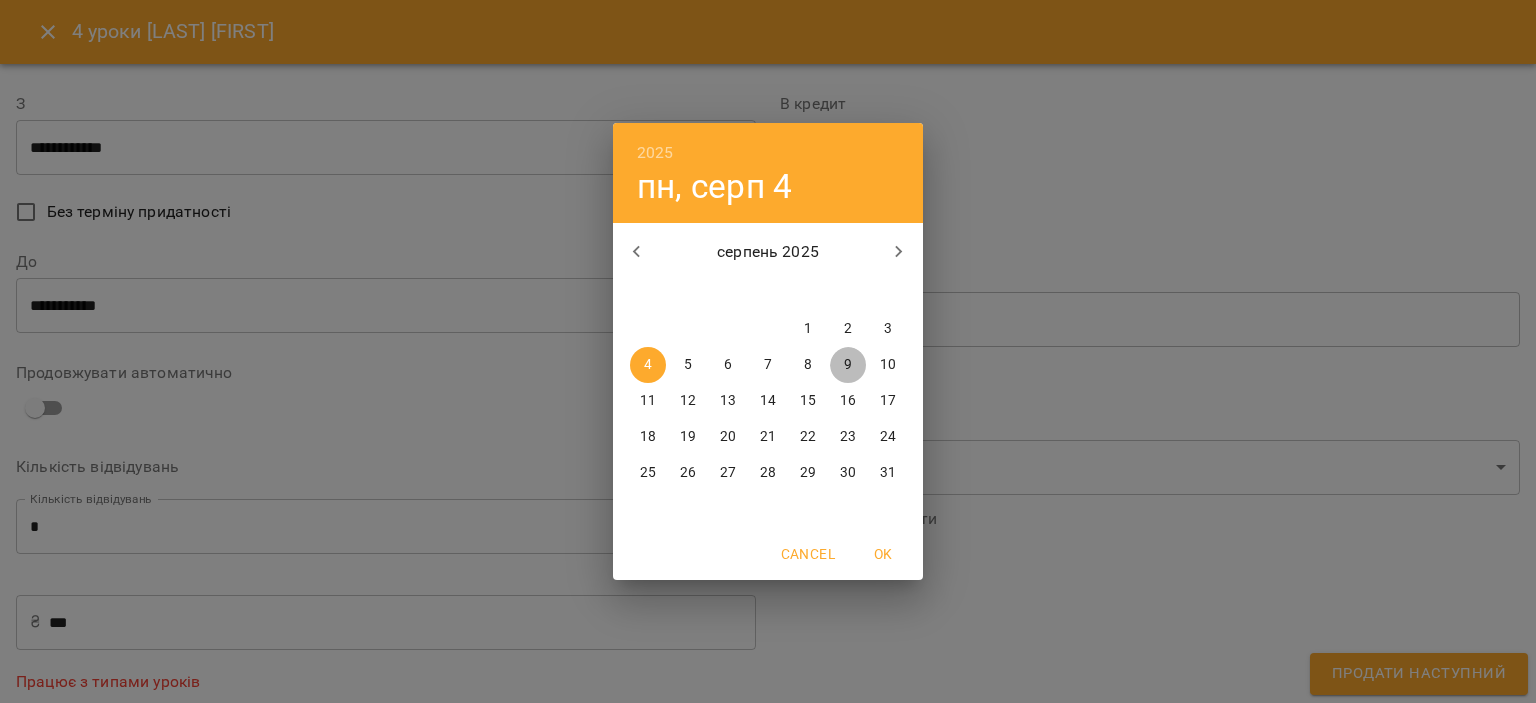 click on "9" at bounding box center [848, 365] 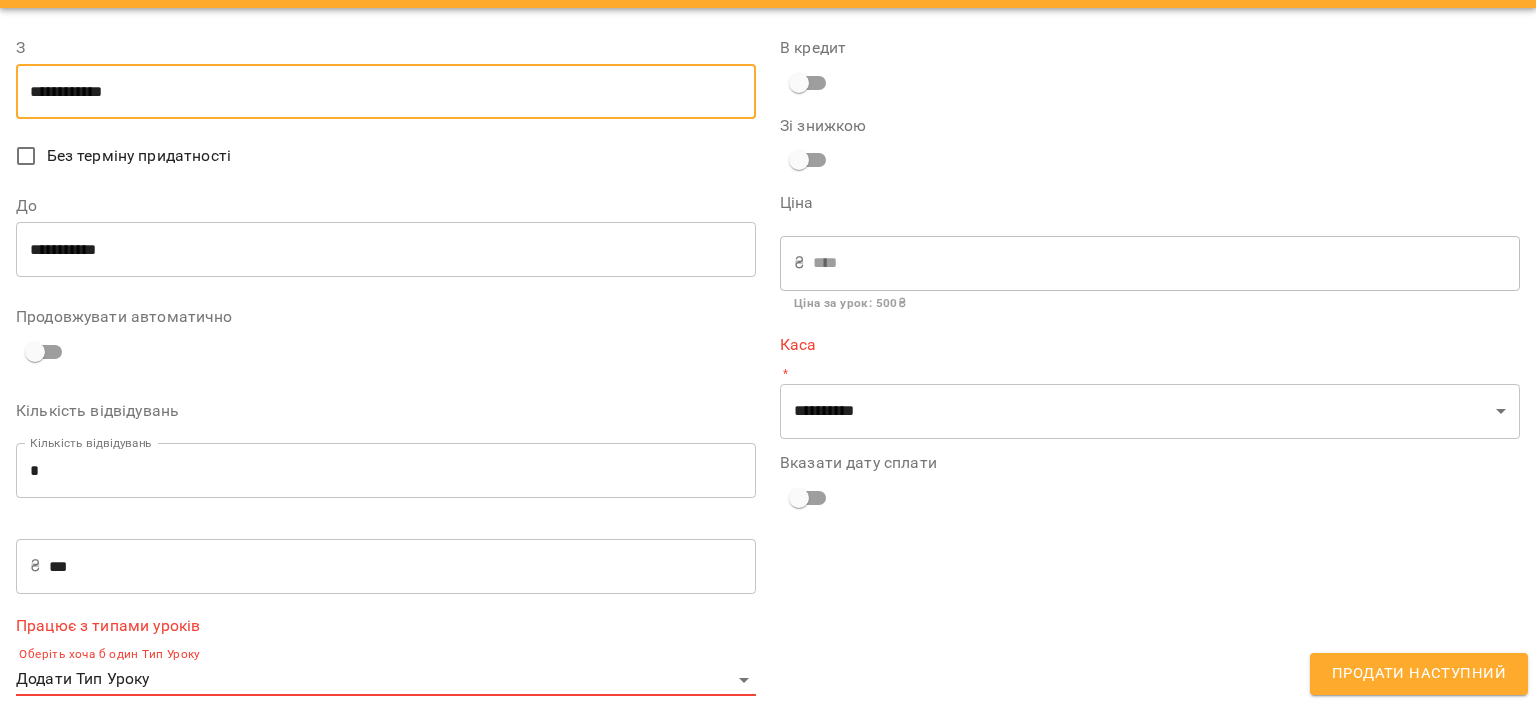 scroll, scrollTop: 80, scrollLeft: 0, axis: vertical 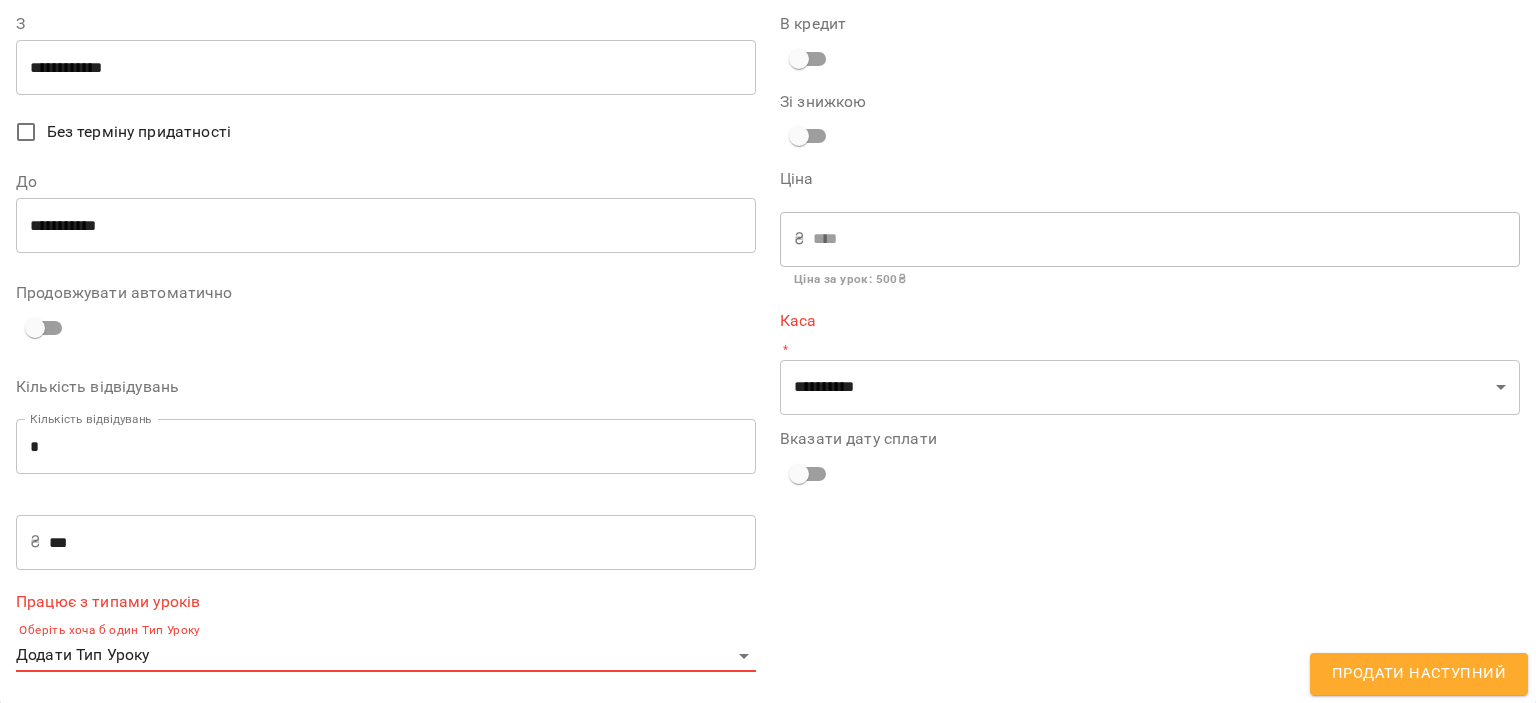 click on "**********" at bounding box center [386, 344] 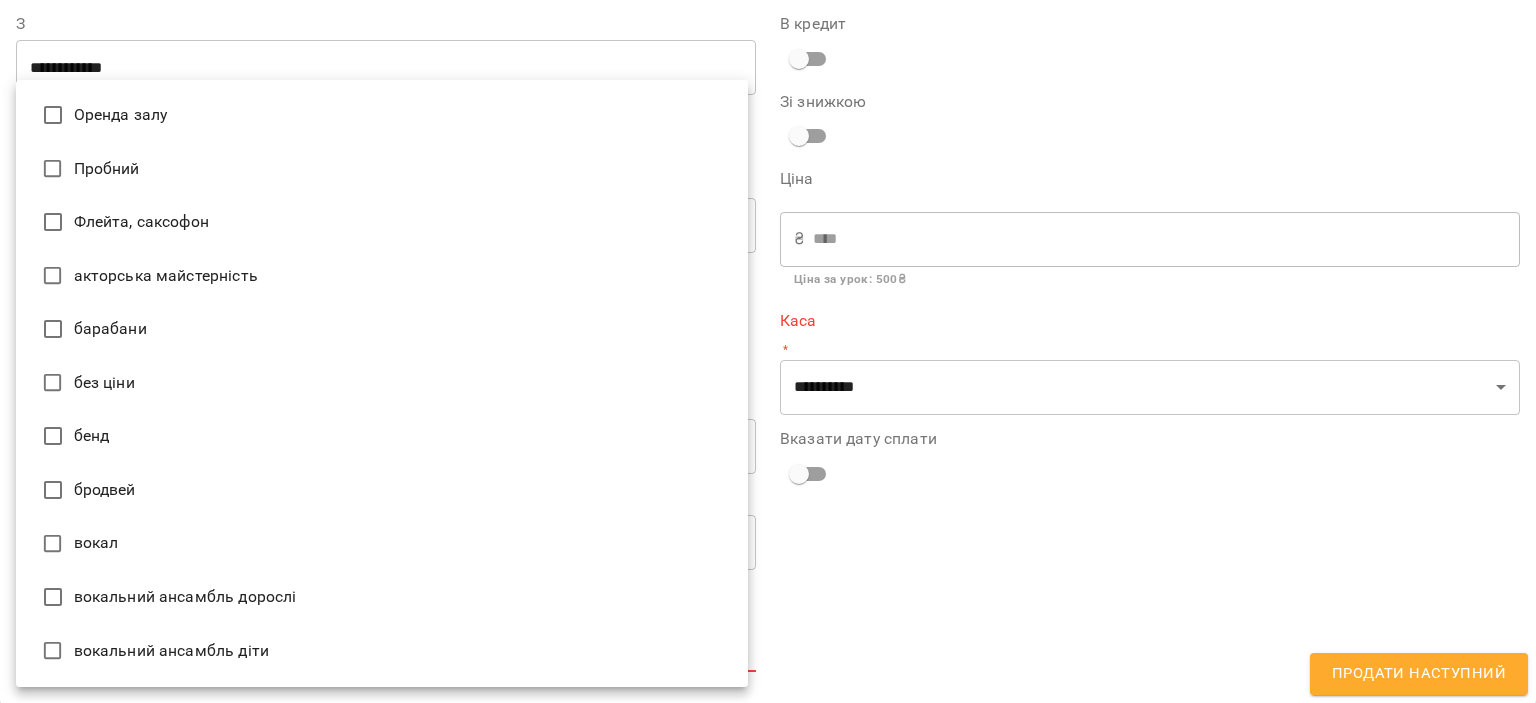 click at bounding box center [768, 351] 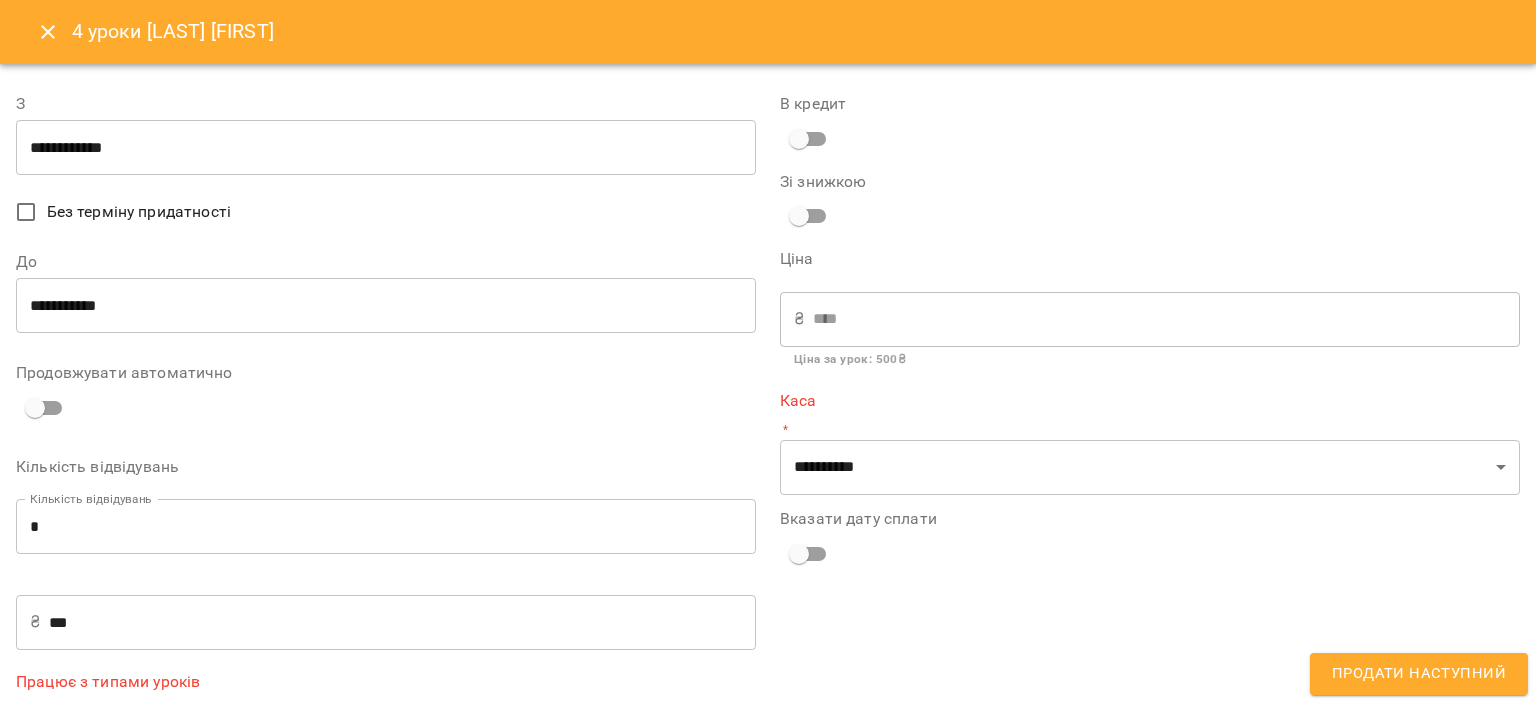 scroll, scrollTop: 80, scrollLeft: 0, axis: vertical 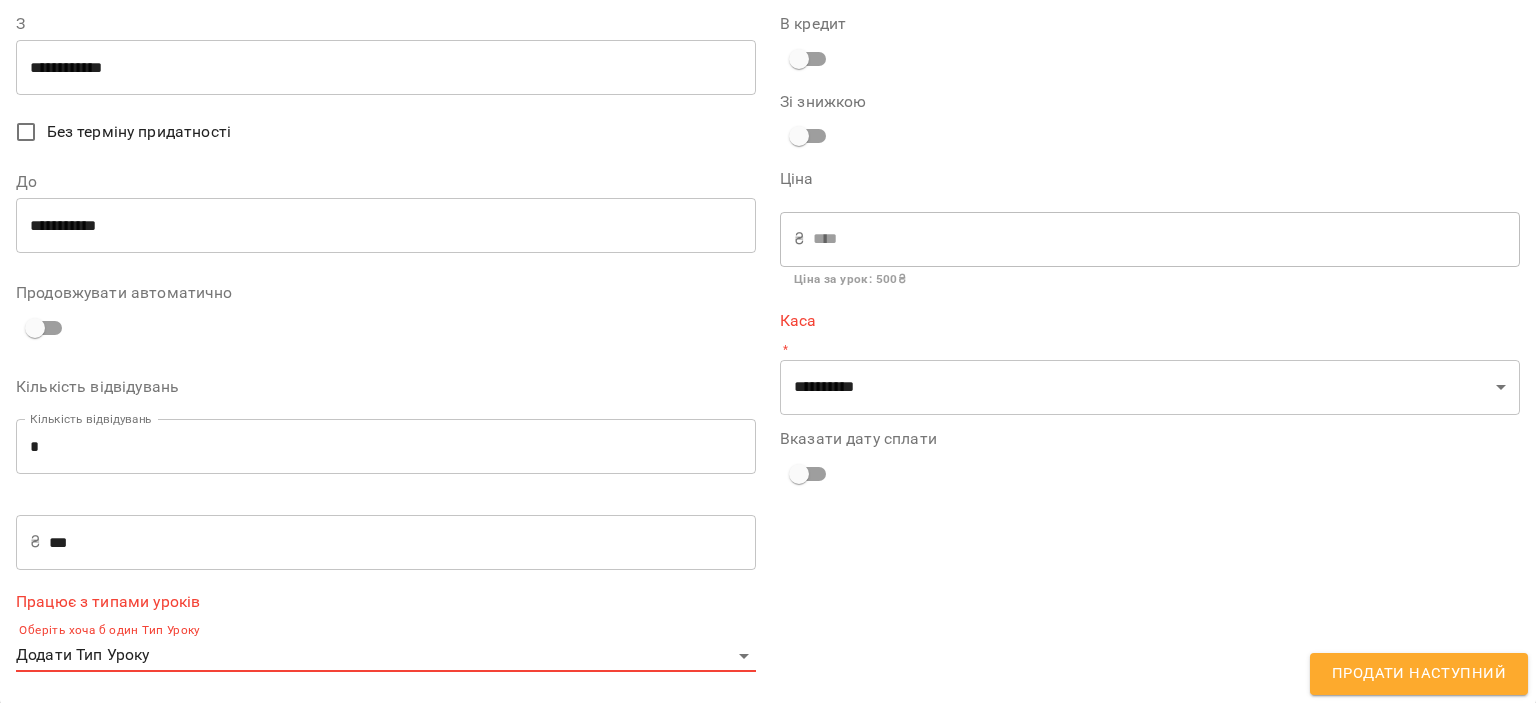 click on "**********" at bounding box center (768, 384) 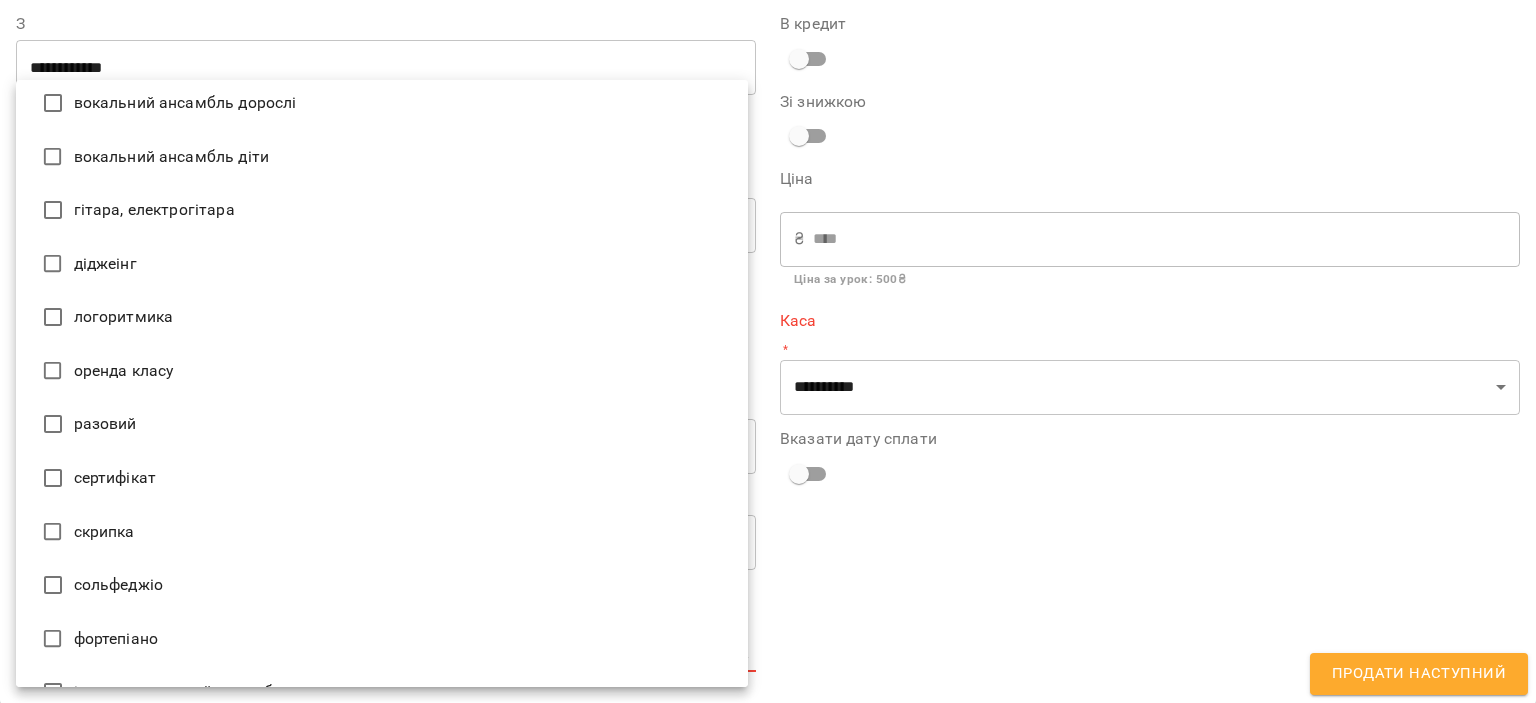 scroll, scrollTop: 533, scrollLeft: 0, axis: vertical 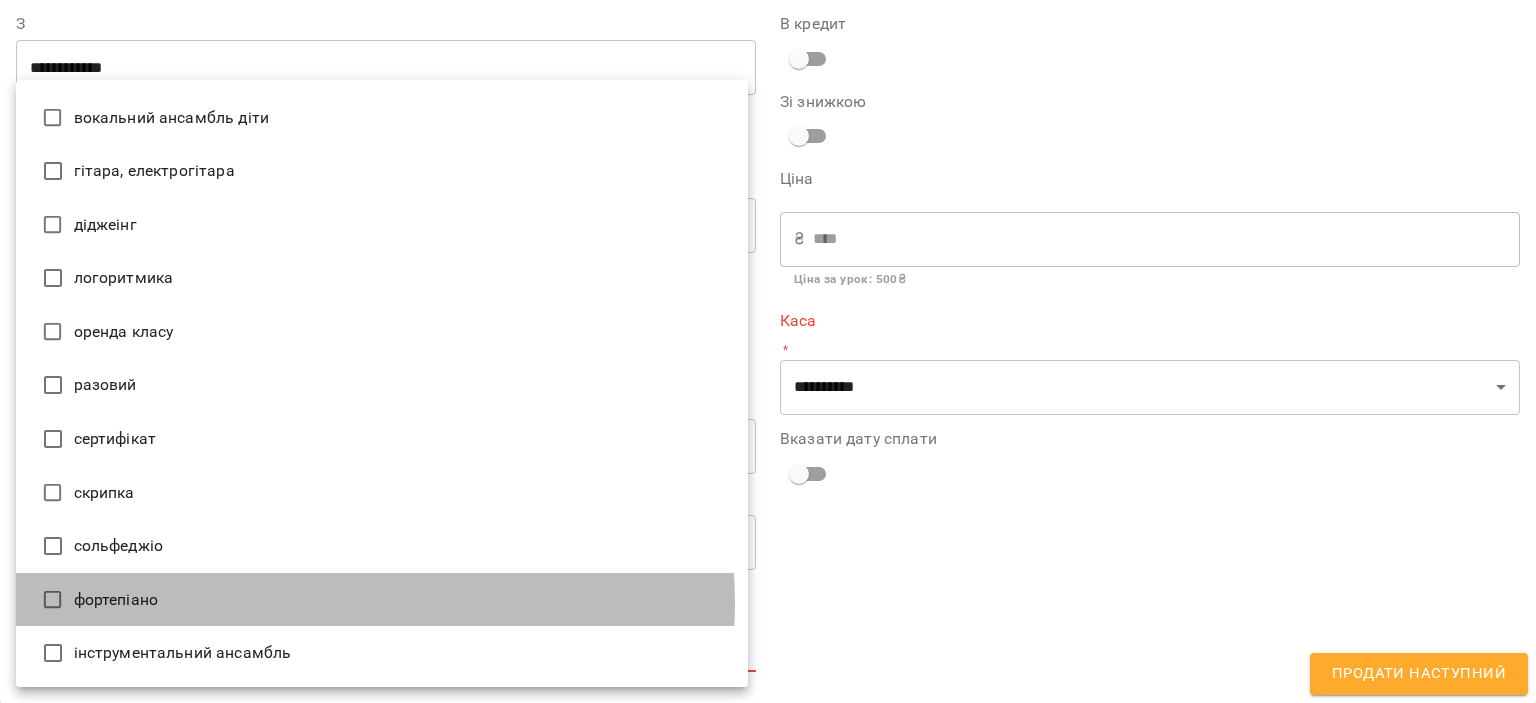 click on "фортепіано" at bounding box center [382, 600] 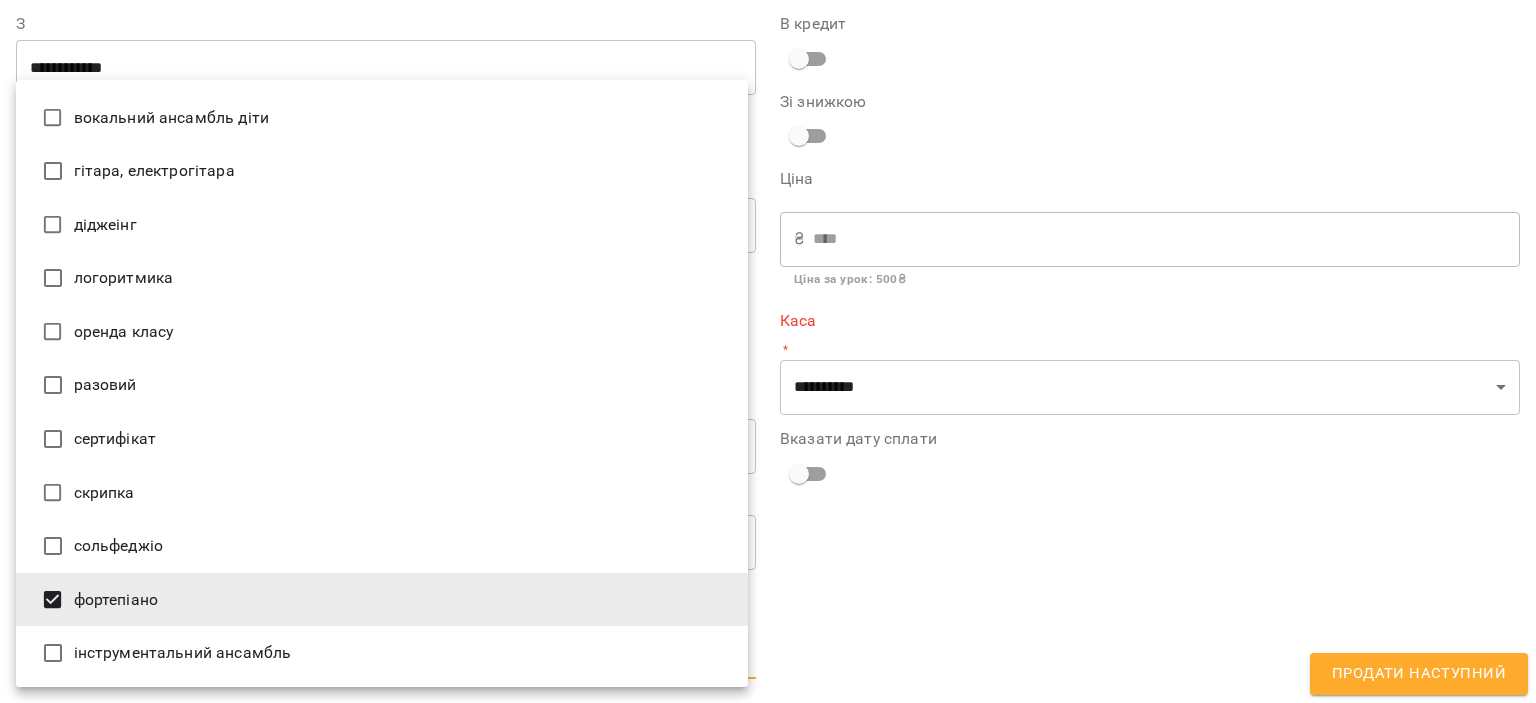 click at bounding box center (768, 351) 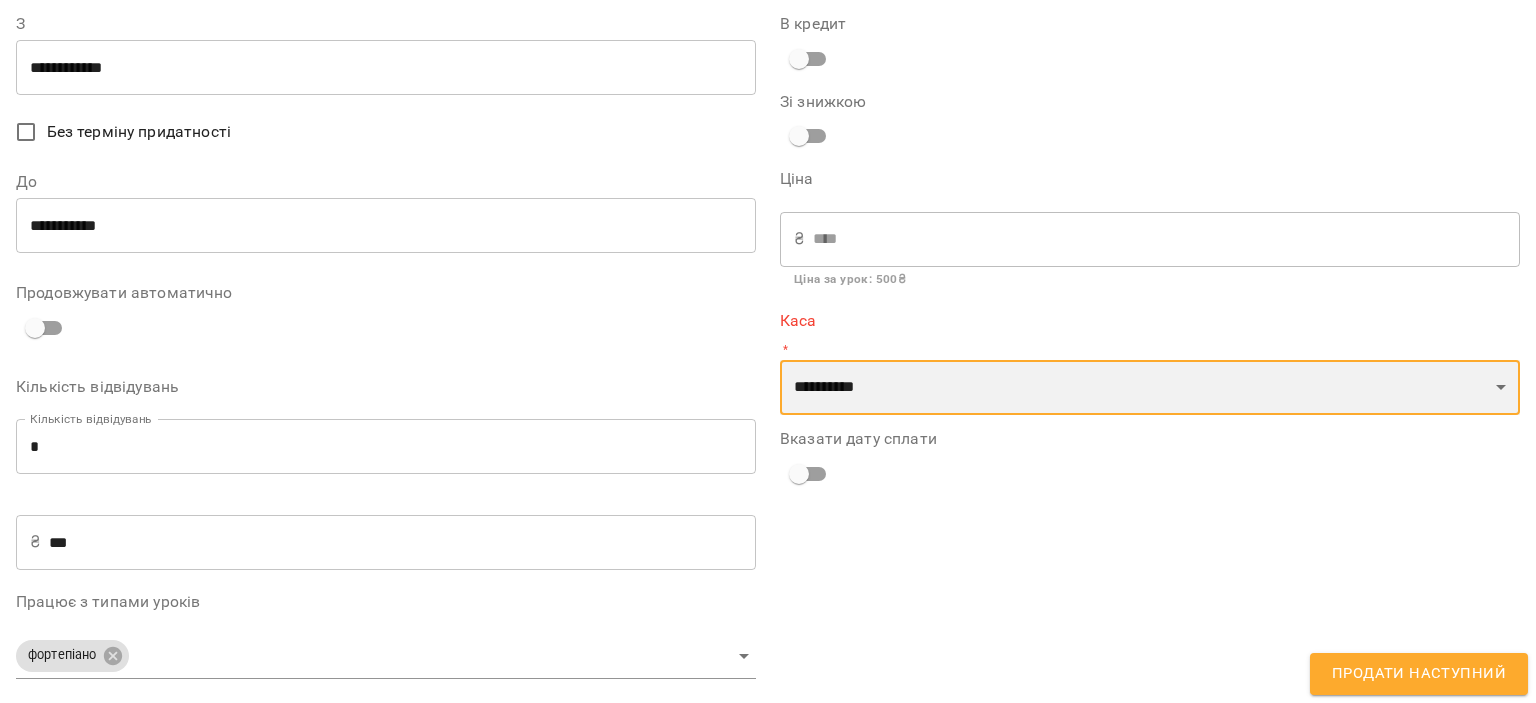 click on "**********" at bounding box center [1150, 388] 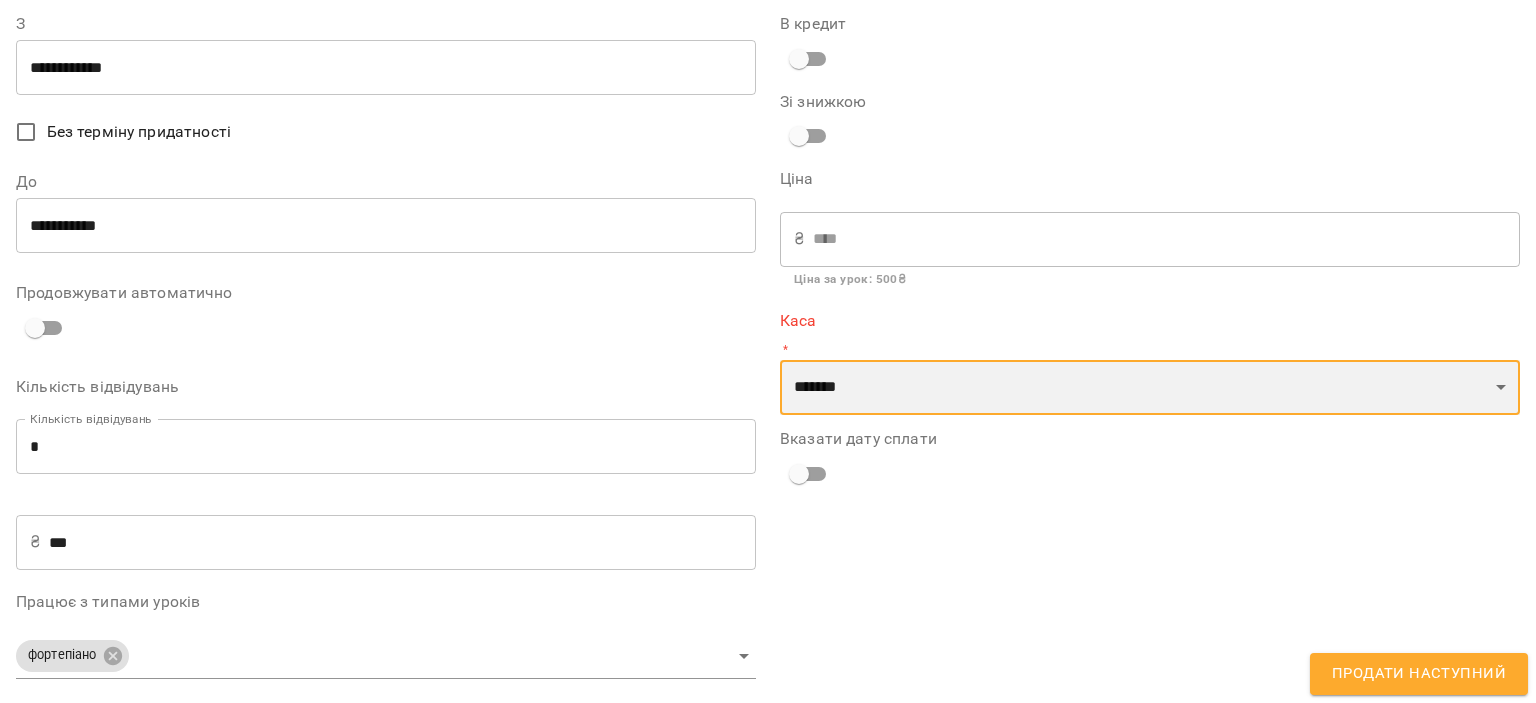 click on "**********" at bounding box center (1150, 388) 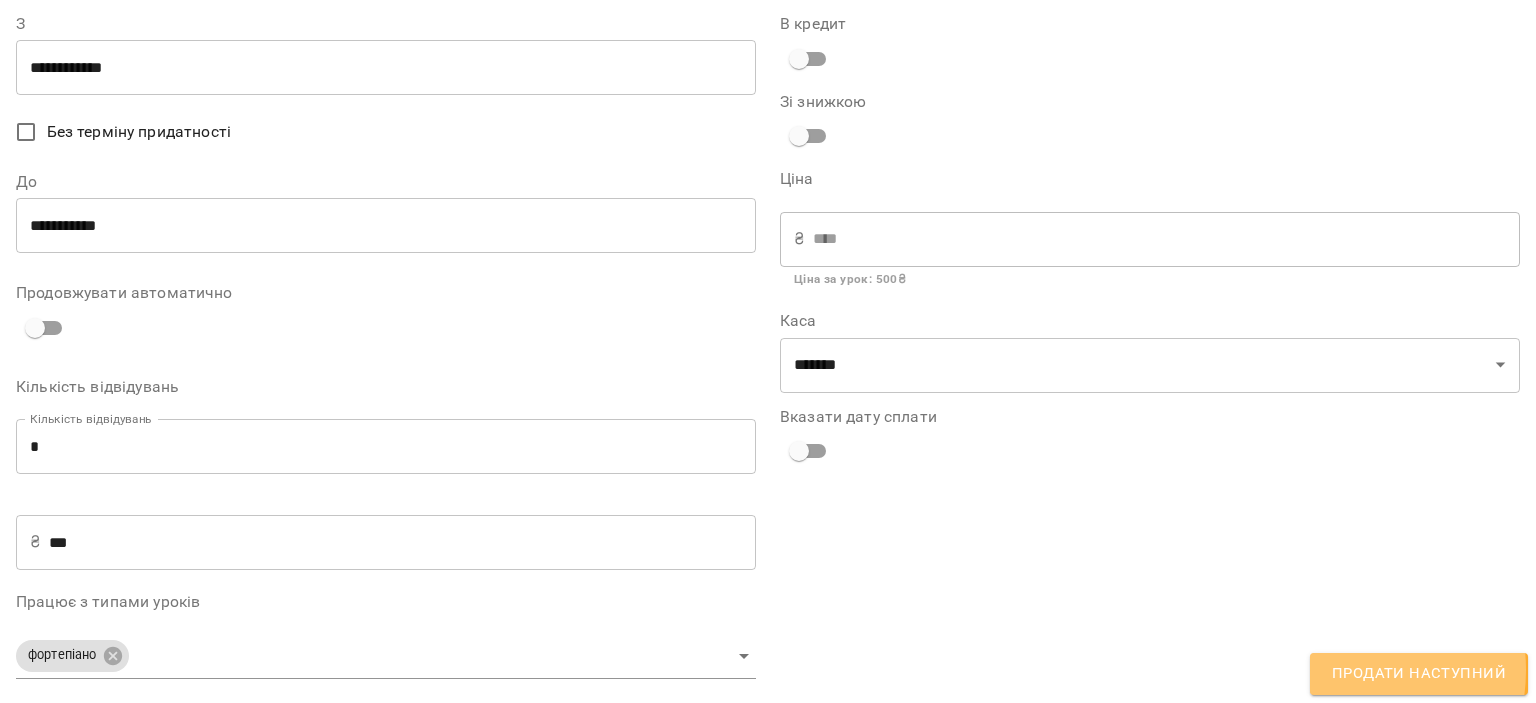 click on "Продати наступний" at bounding box center [1419, 674] 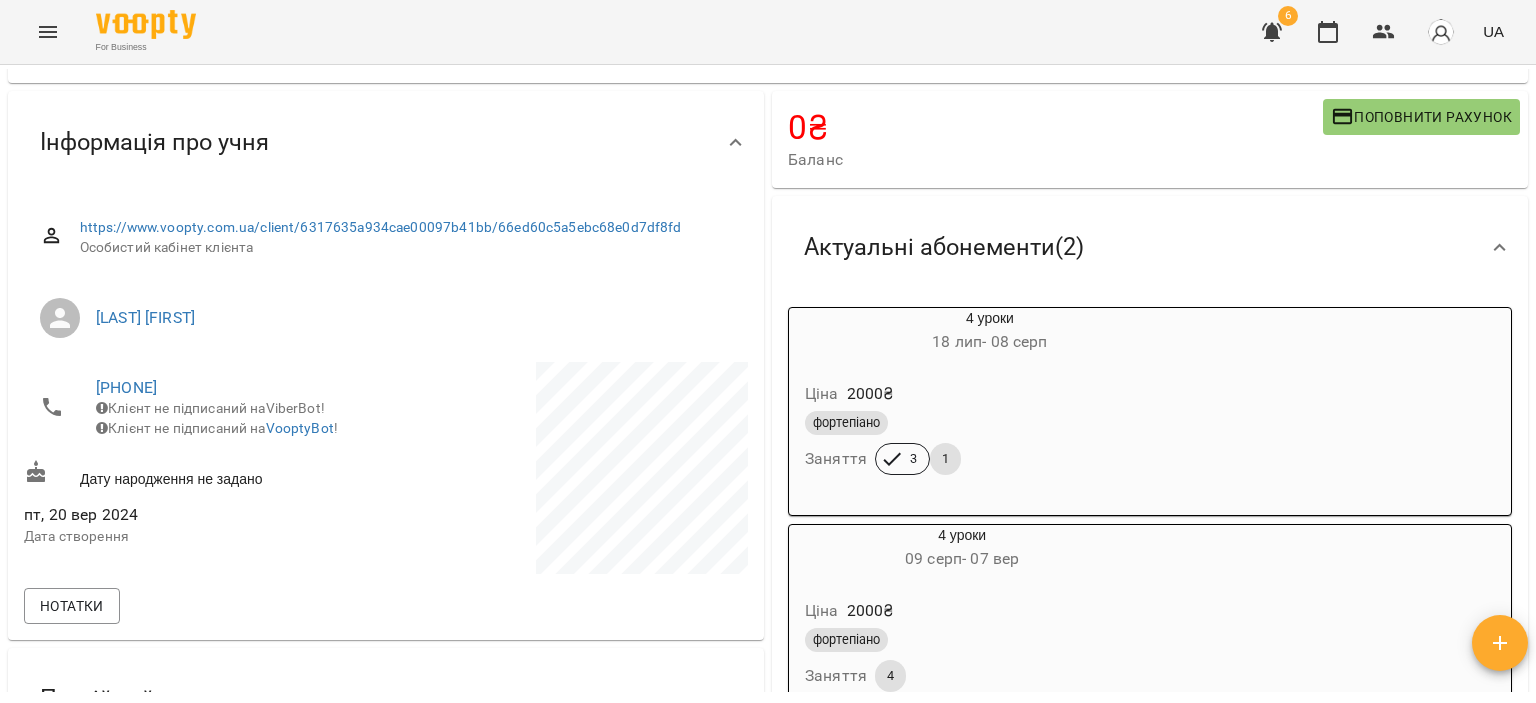 scroll, scrollTop: 0, scrollLeft: 0, axis: both 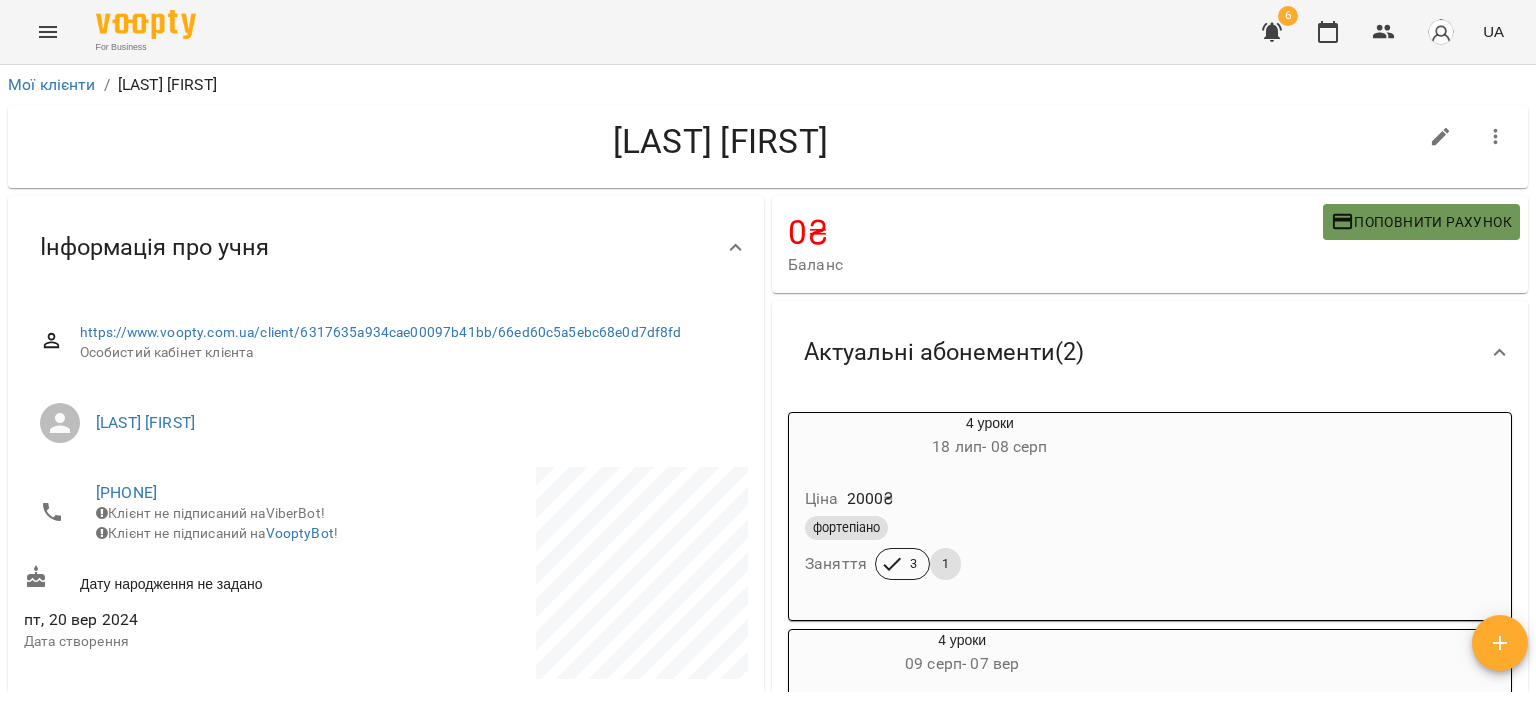 click on "Поповнити рахунок" at bounding box center (1421, 222) 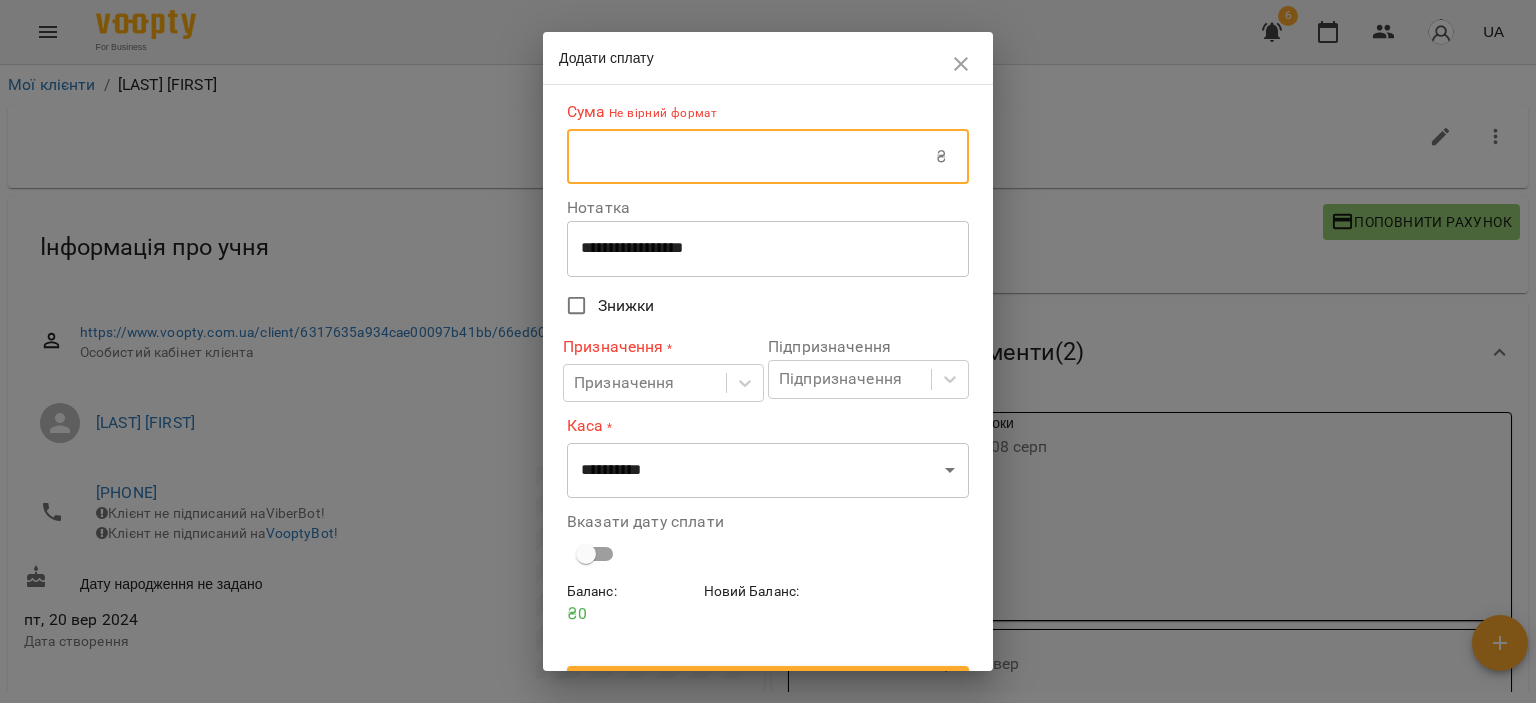 click at bounding box center (751, 157) 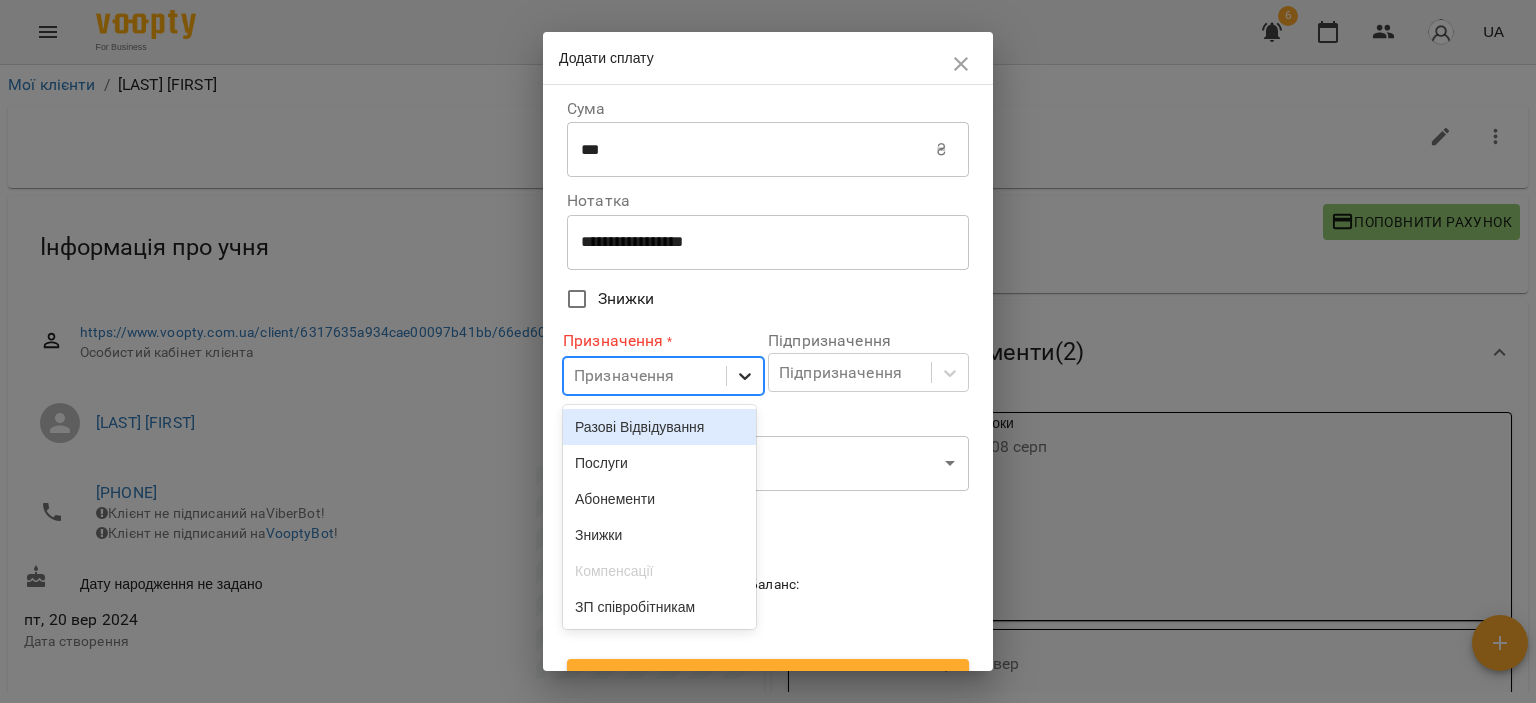 click 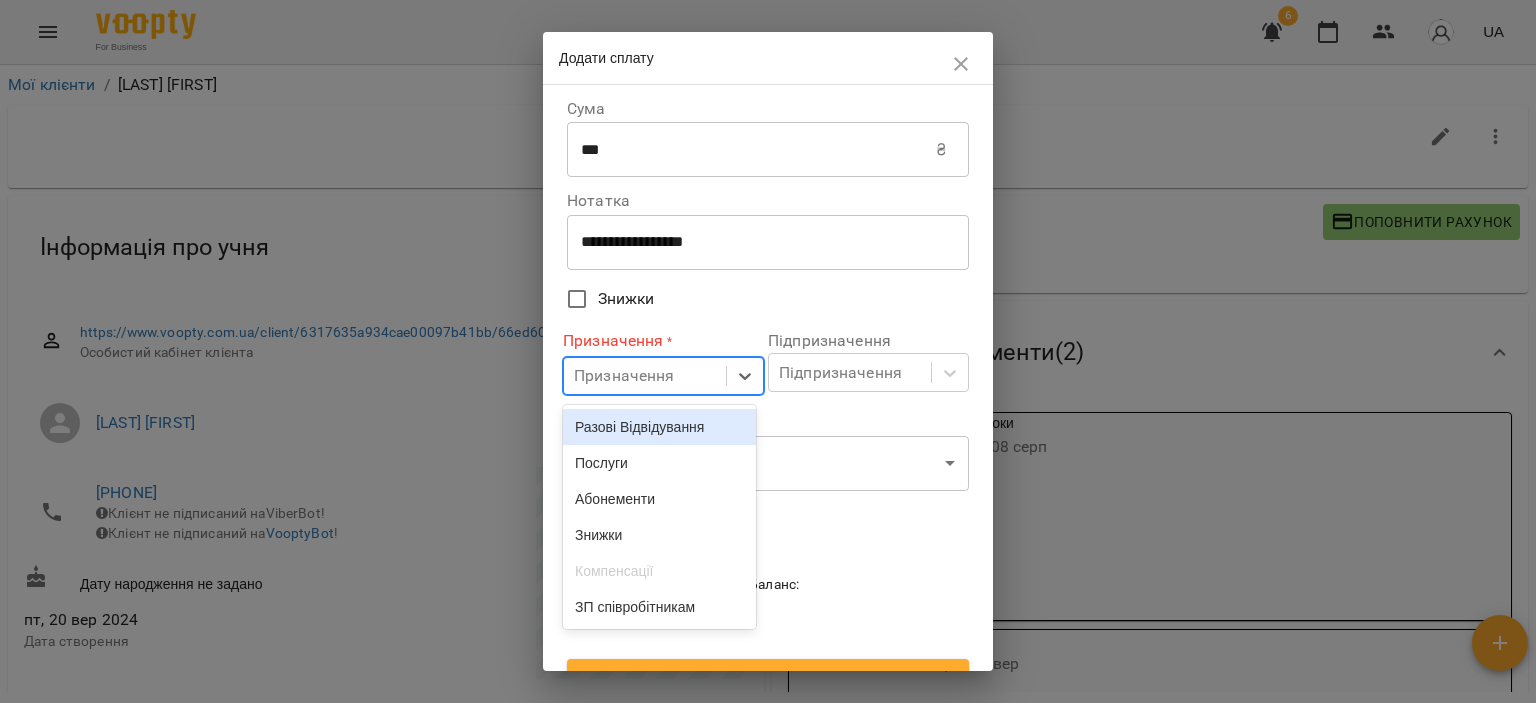 click on "Разові Відвідування" at bounding box center [659, 427] 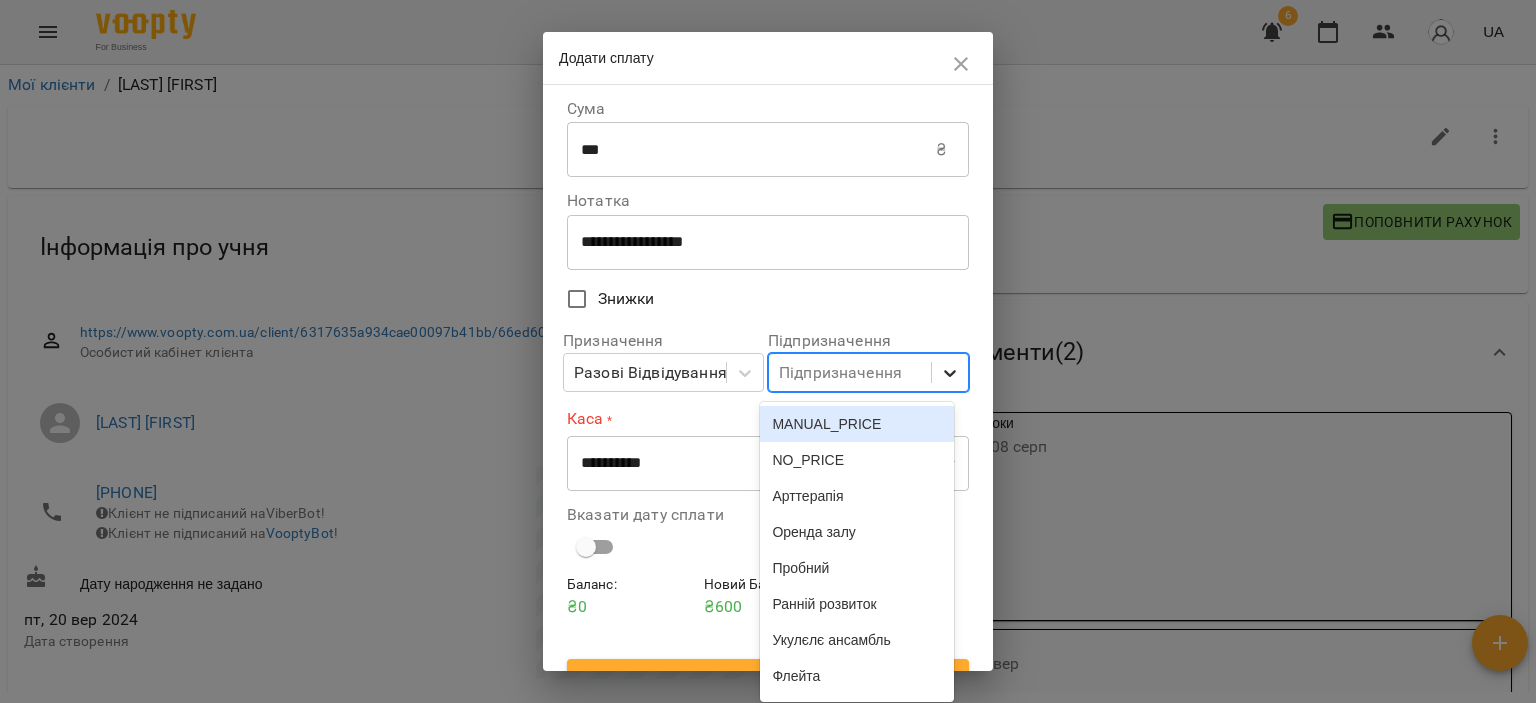 click 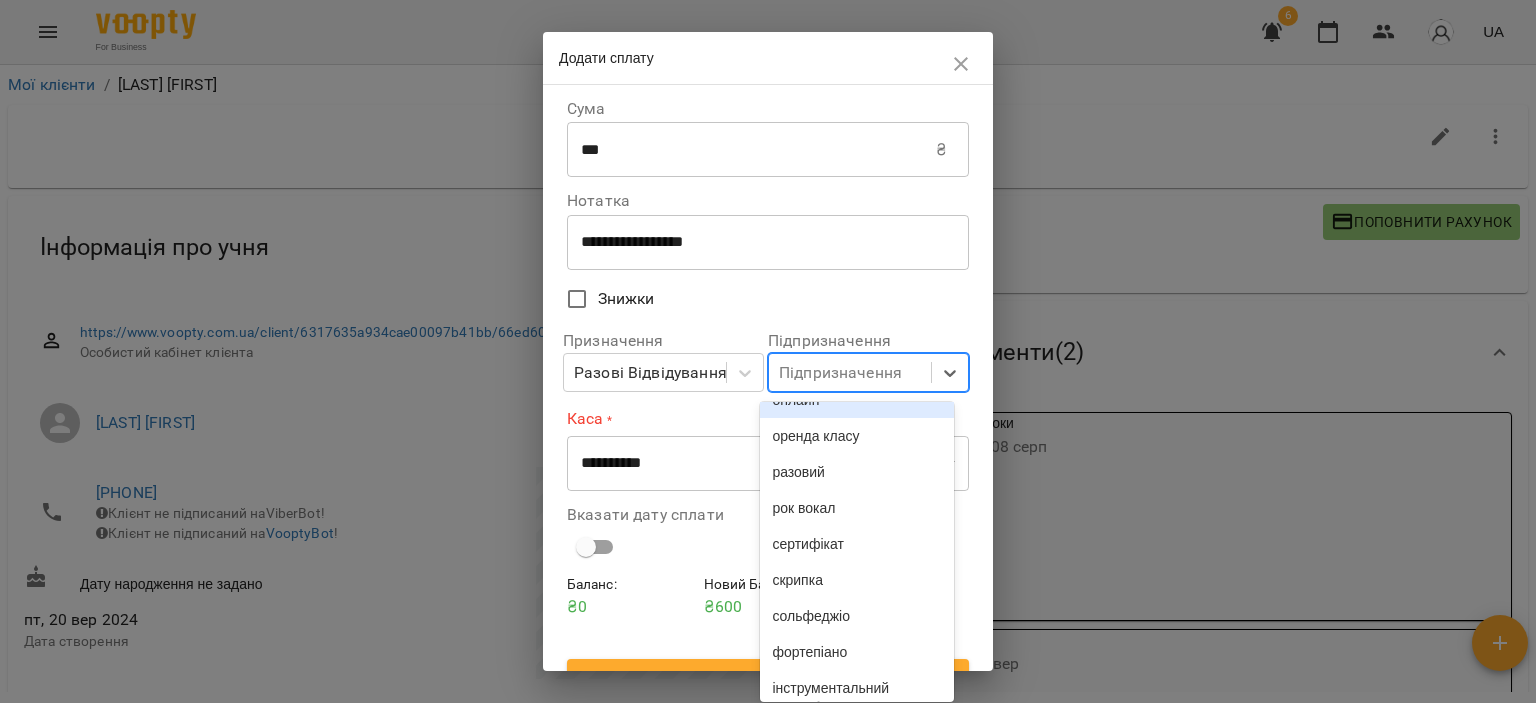 scroll, scrollTop: 987, scrollLeft: 0, axis: vertical 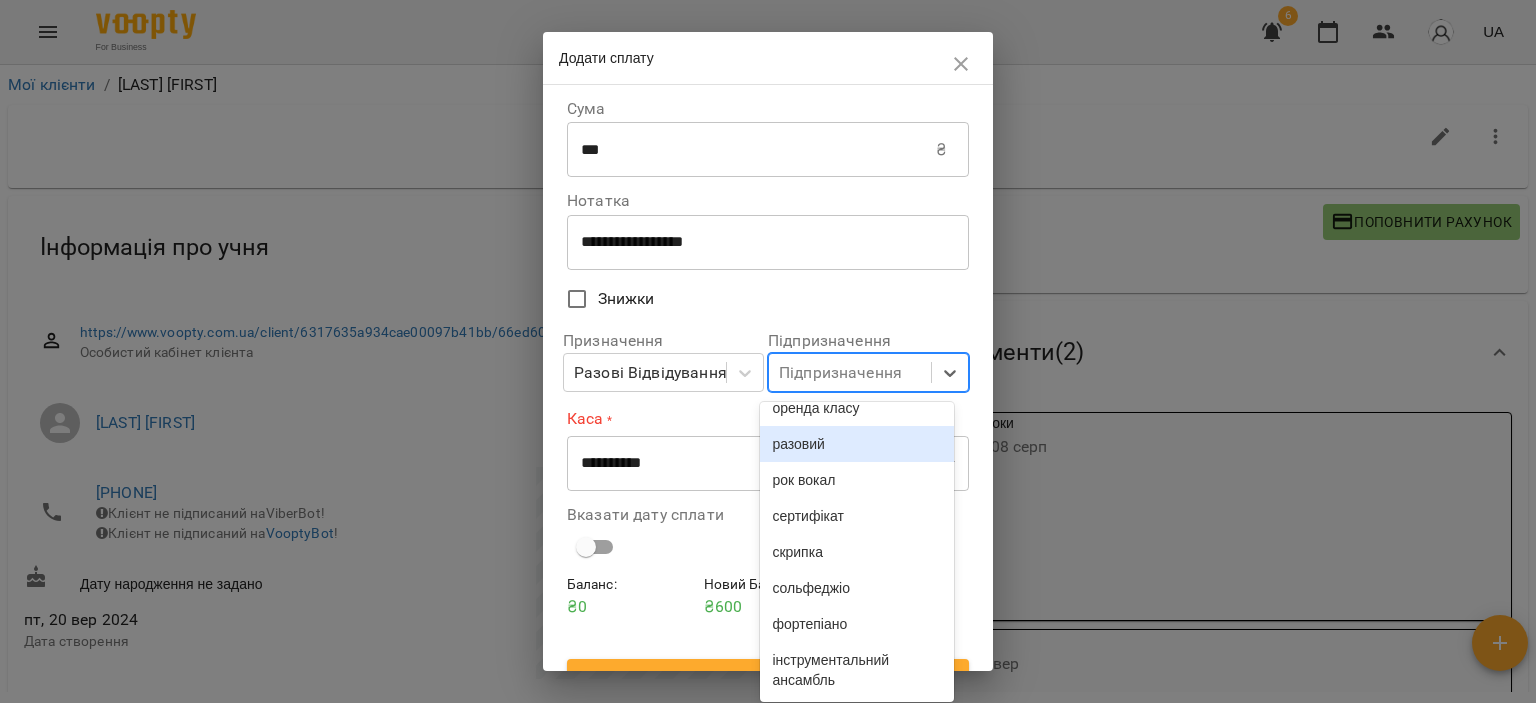 click on "разовий" at bounding box center (856, 444) 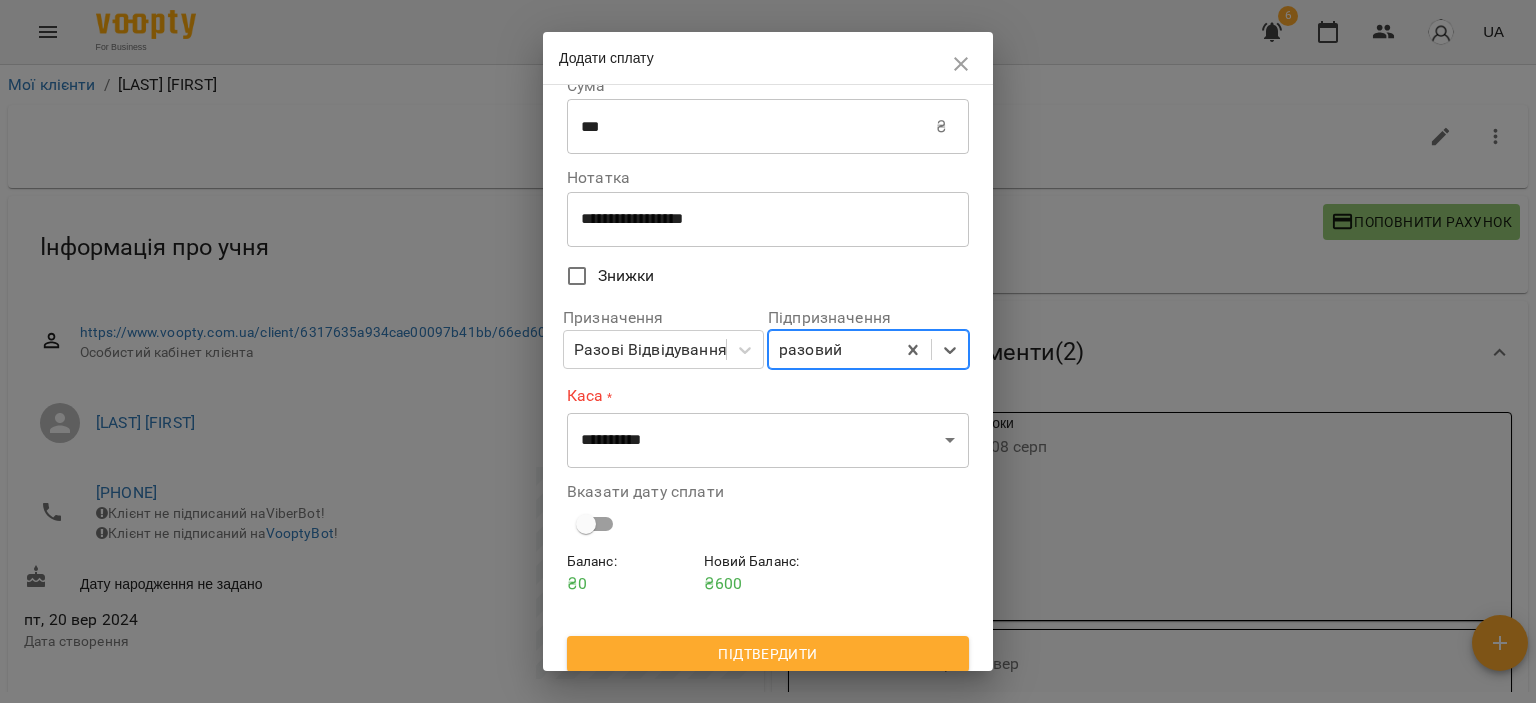 scroll, scrollTop: 33, scrollLeft: 0, axis: vertical 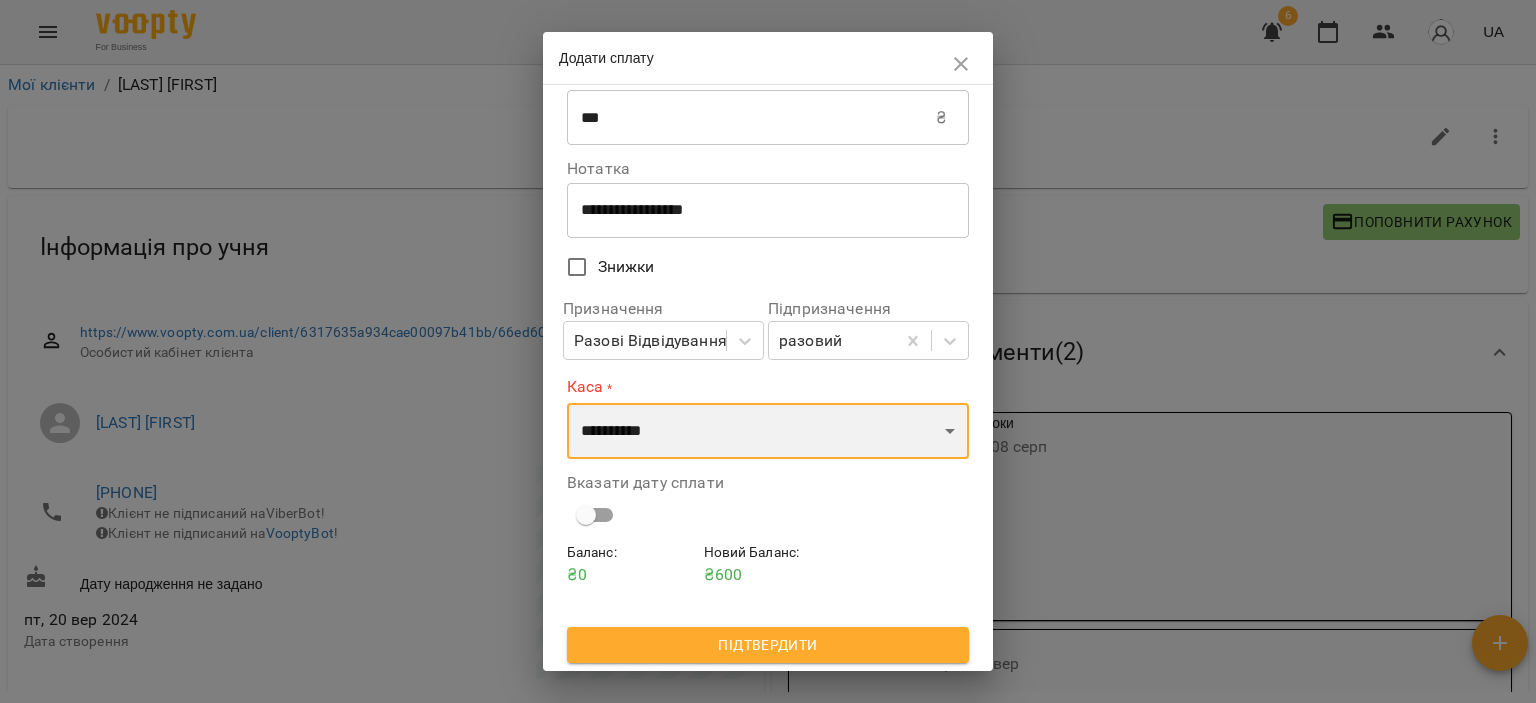 click on "**********" at bounding box center (768, 431) 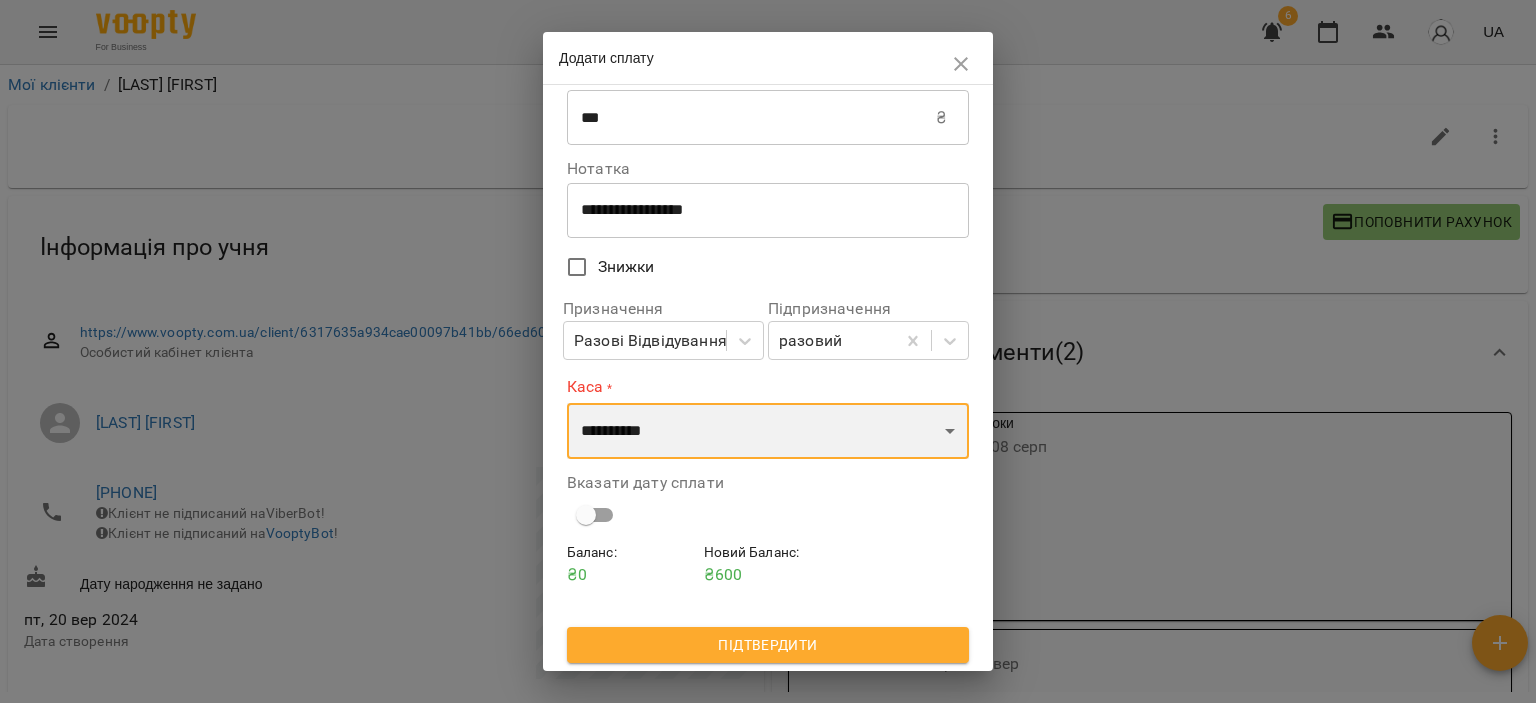 select on "****" 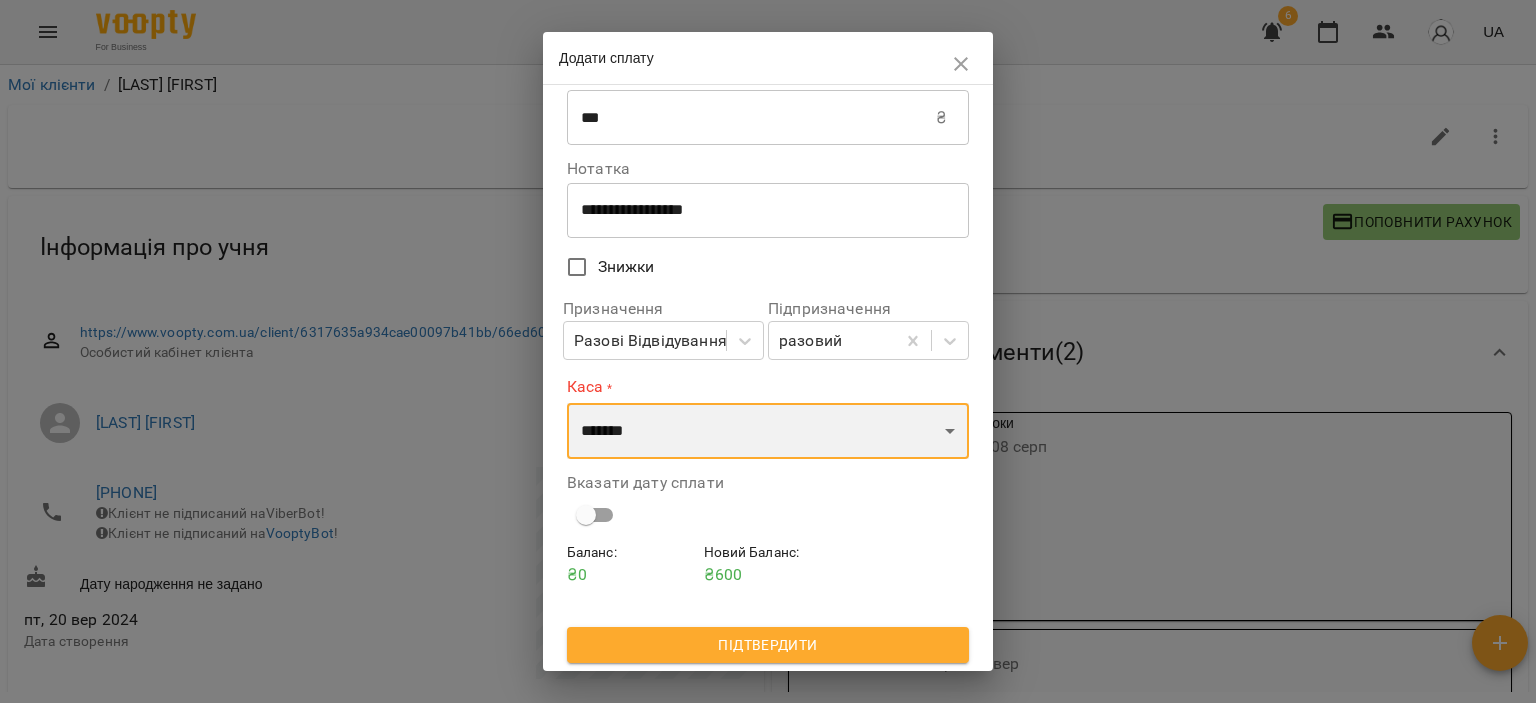 click on "**********" at bounding box center (768, 431) 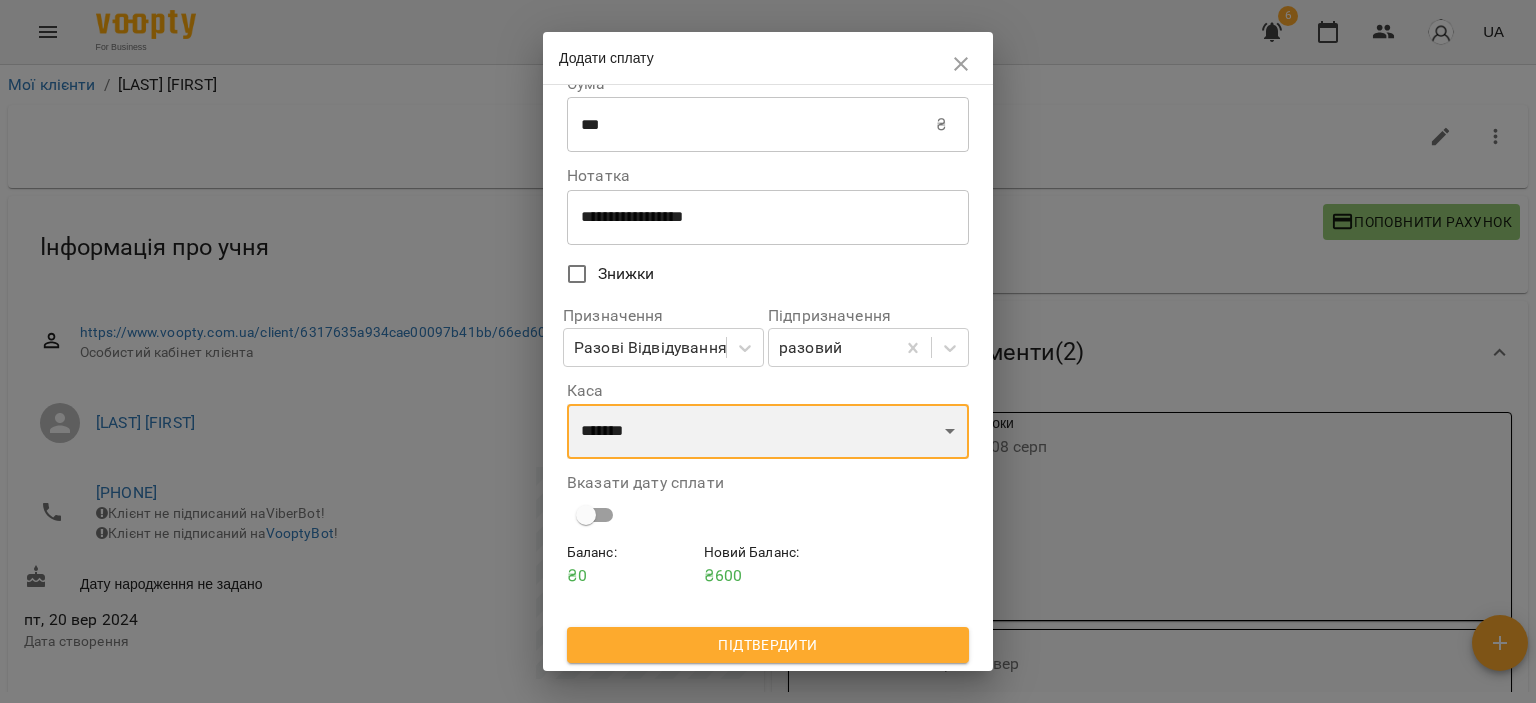 scroll, scrollTop: 27, scrollLeft: 0, axis: vertical 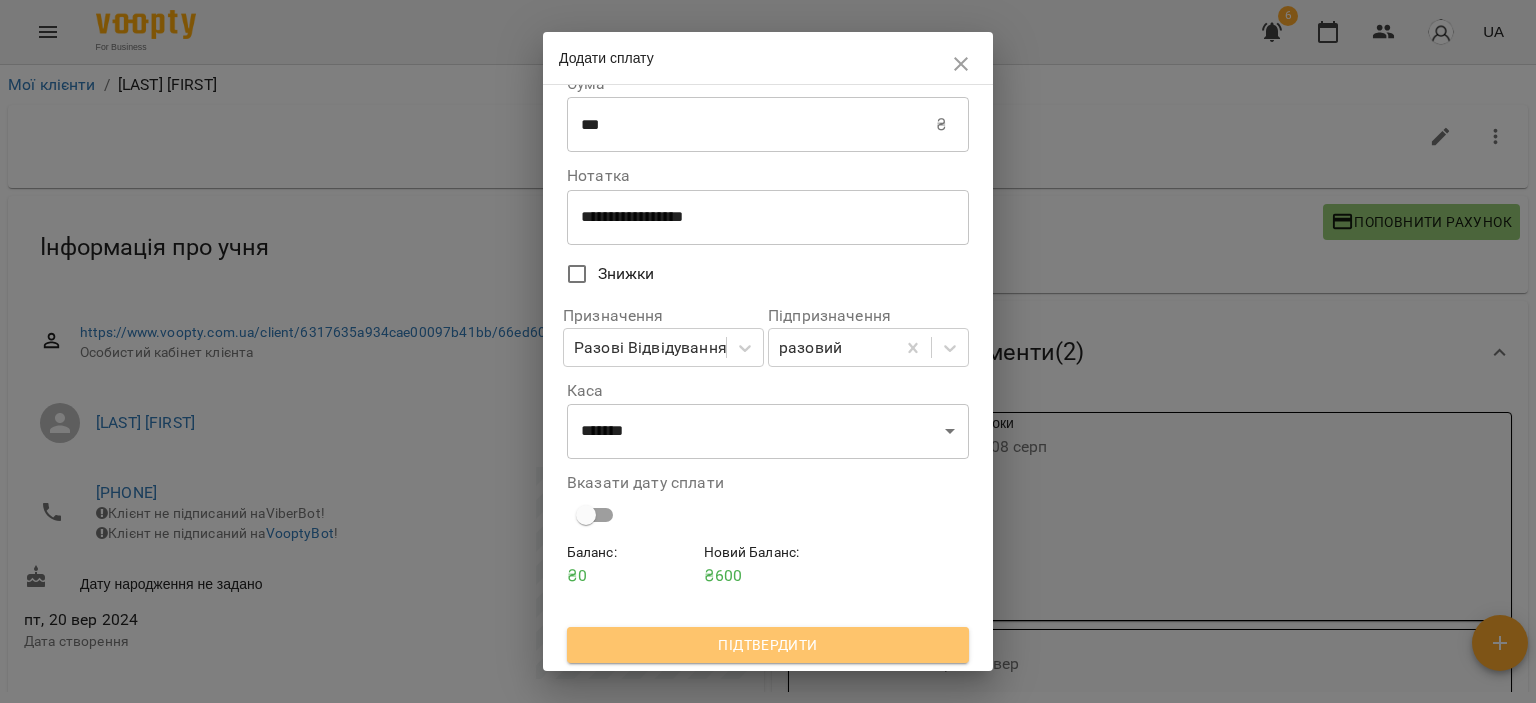 click on "Підтвердити" at bounding box center (768, 645) 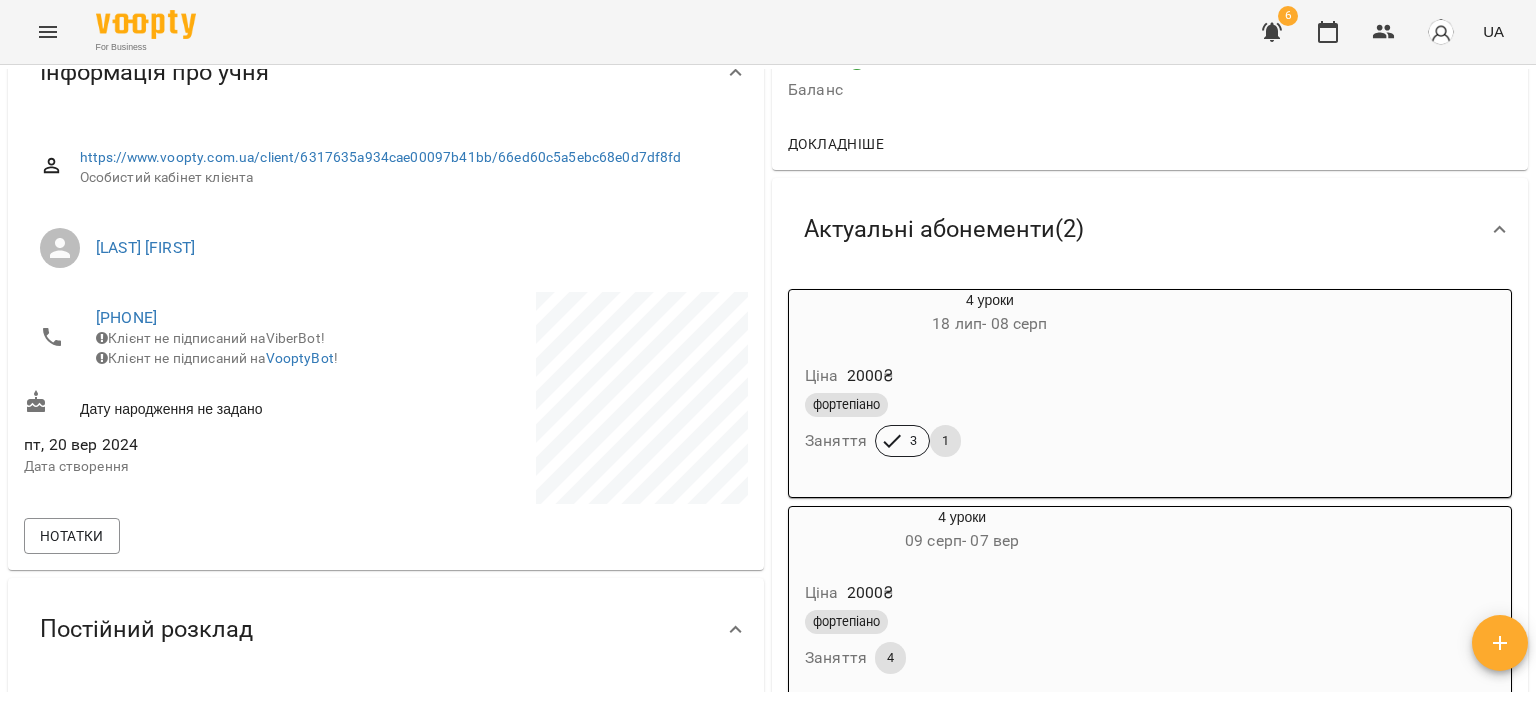 scroll, scrollTop: 0, scrollLeft: 0, axis: both 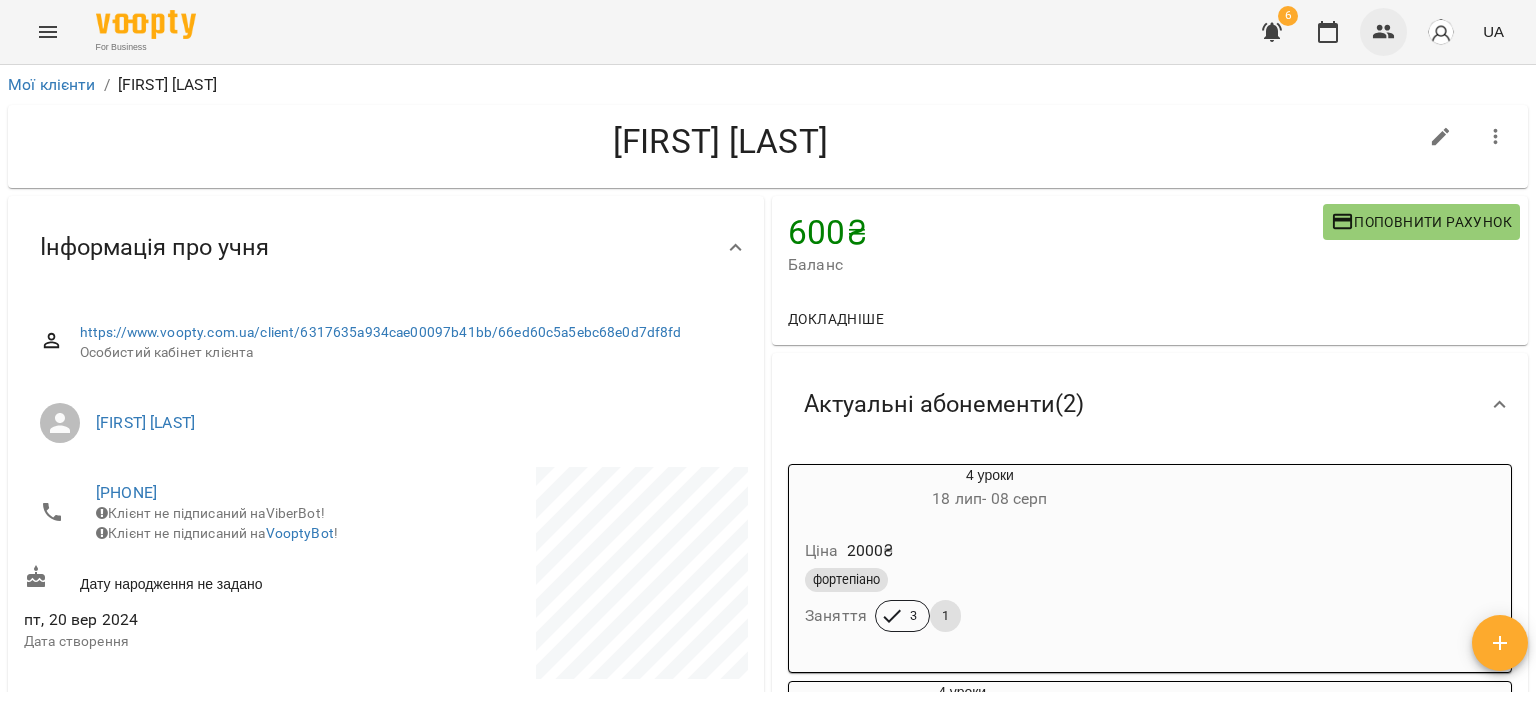 click 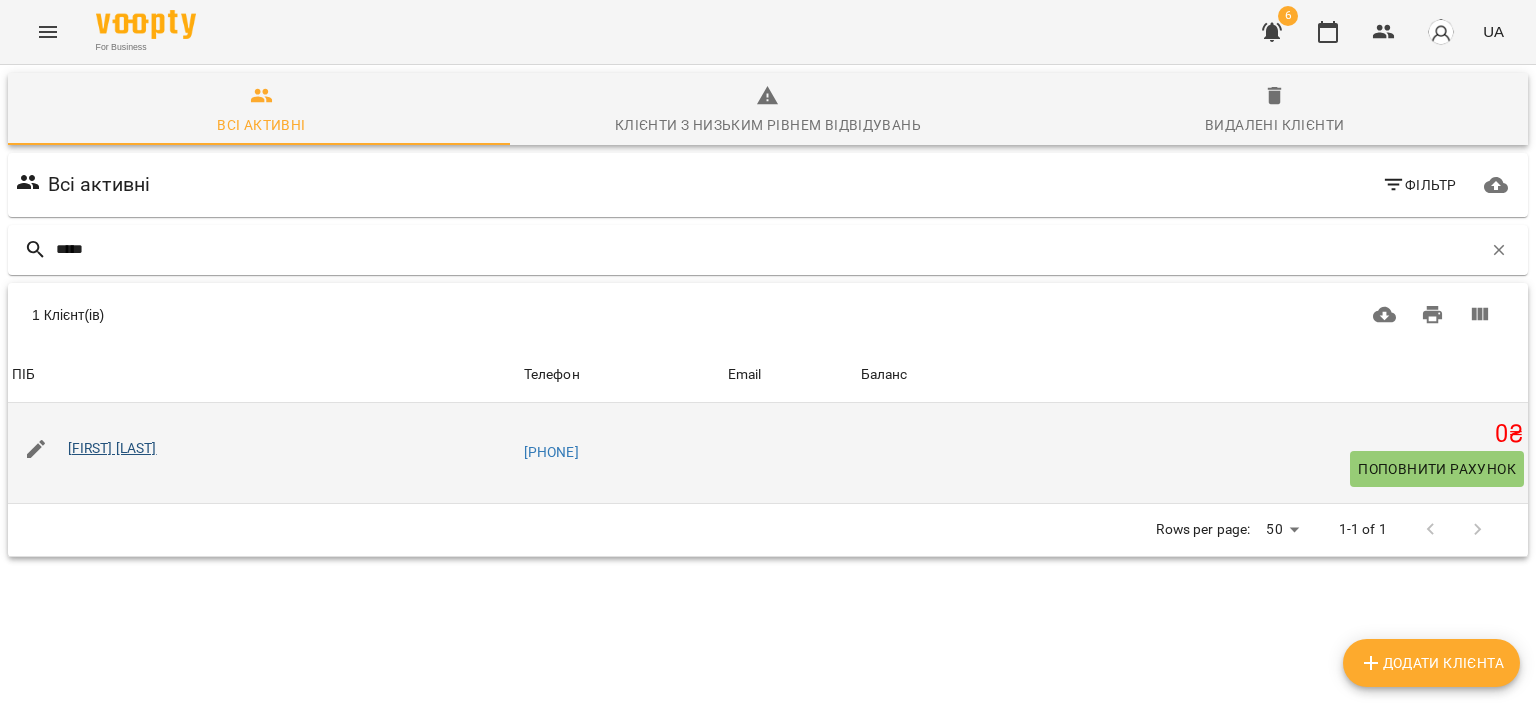 type on "*****" 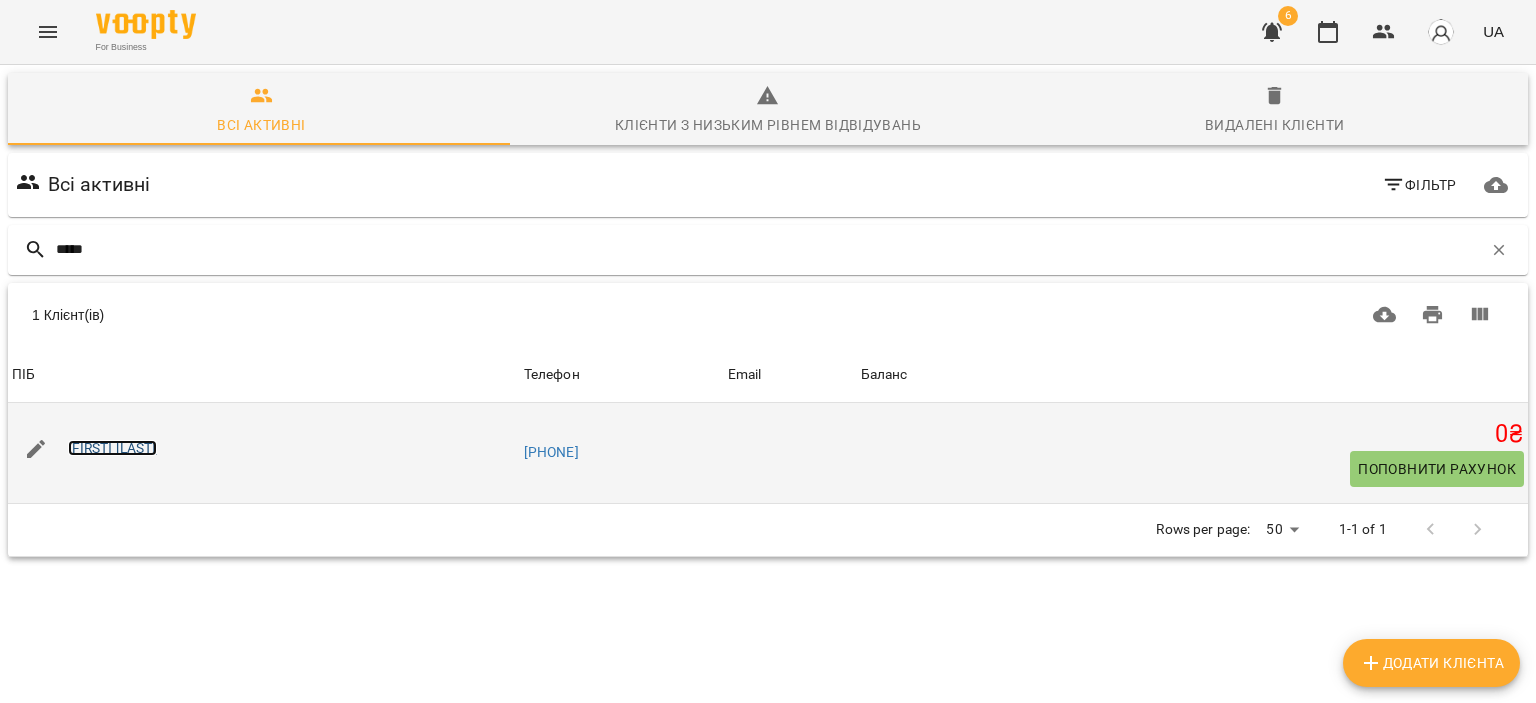 click on "Кацан Маргарита" at bounding box center [112, 448] 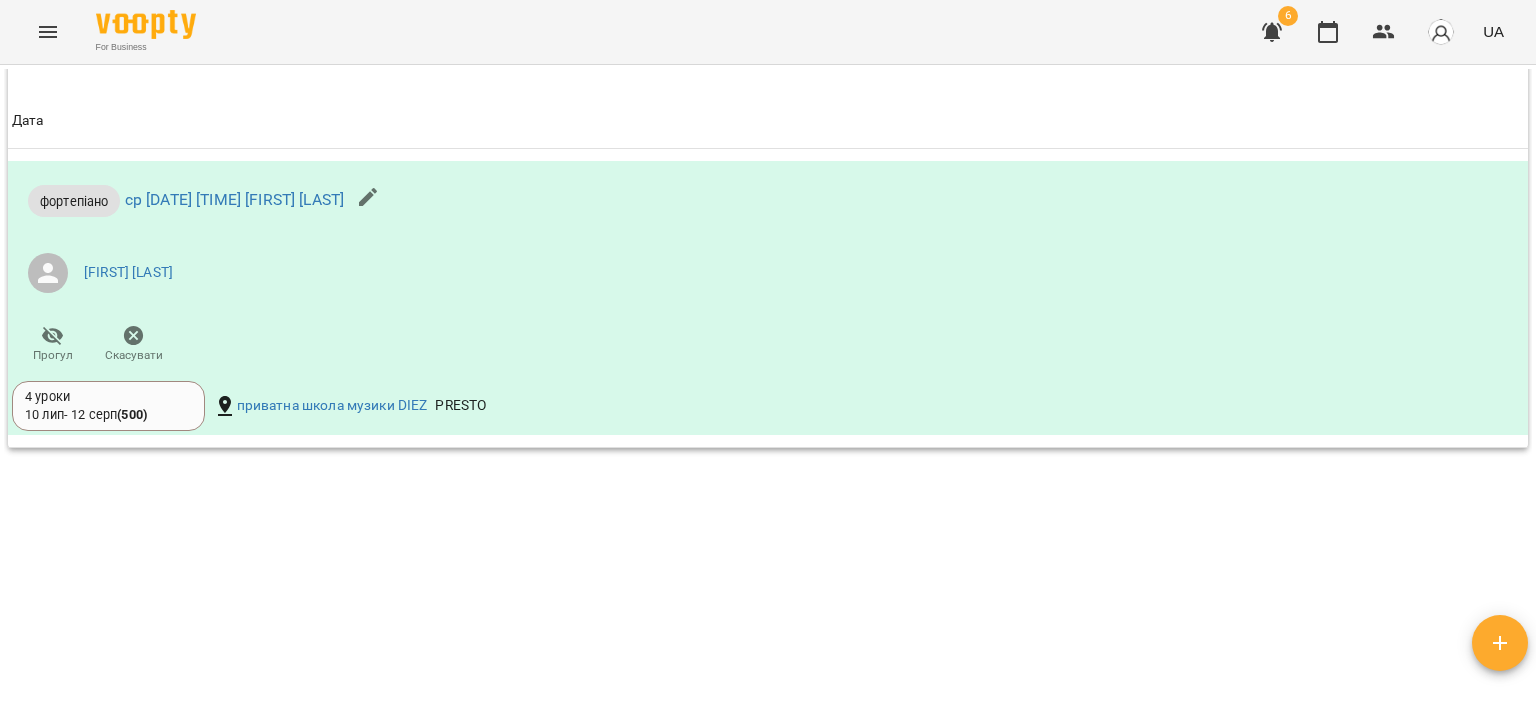 scroll, scrollTop: 876, scrollLeft: 0, axis: vertical 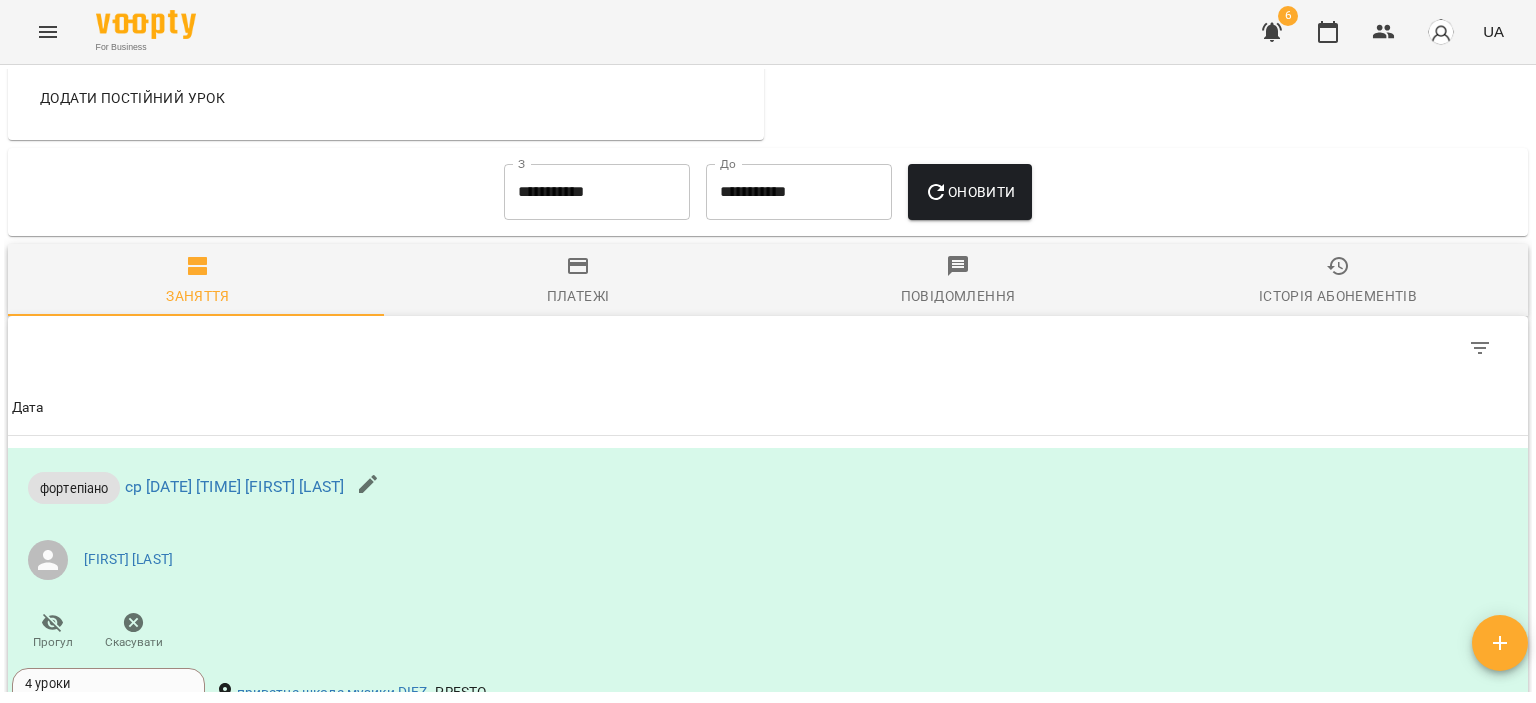 click on "**********" at bounding box center (597, 192) 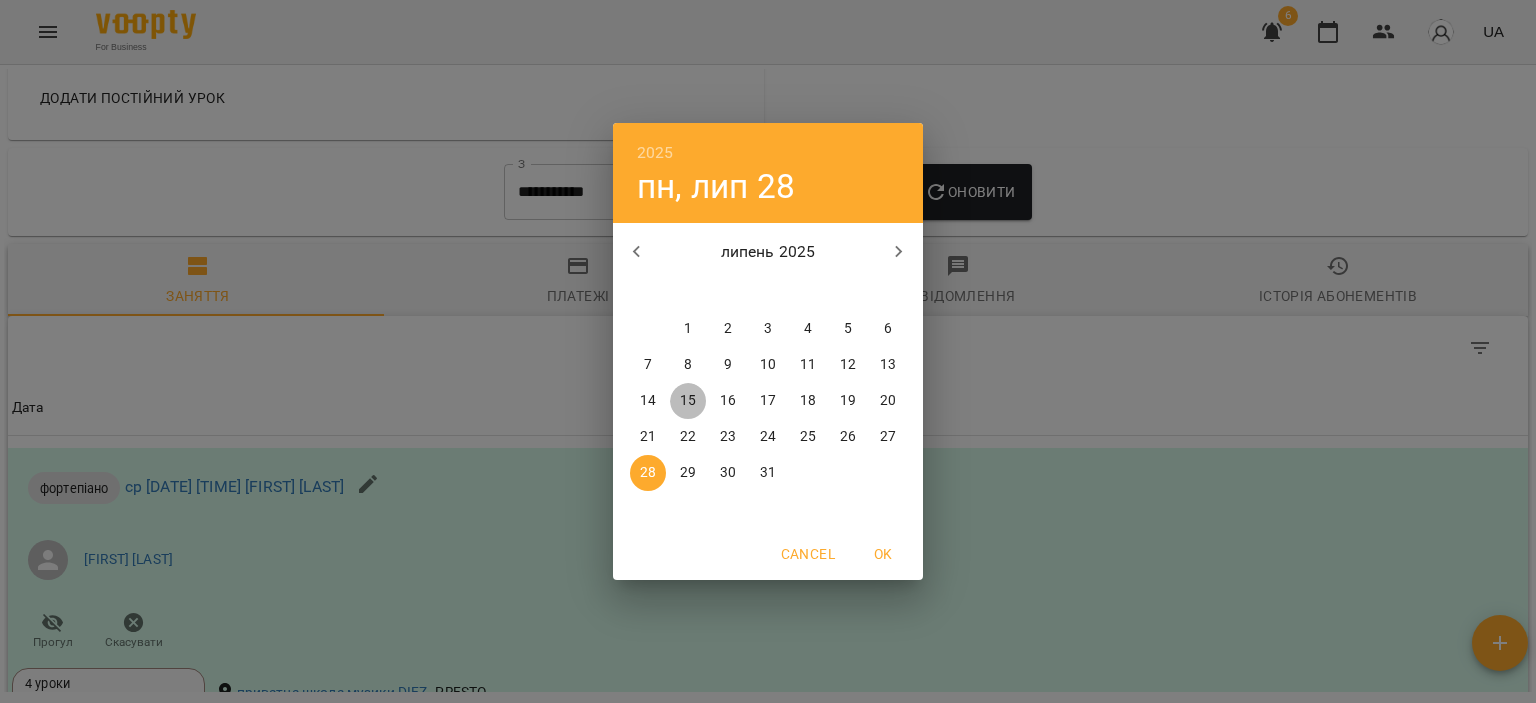 click on "15" at bounding box center (688, 401) 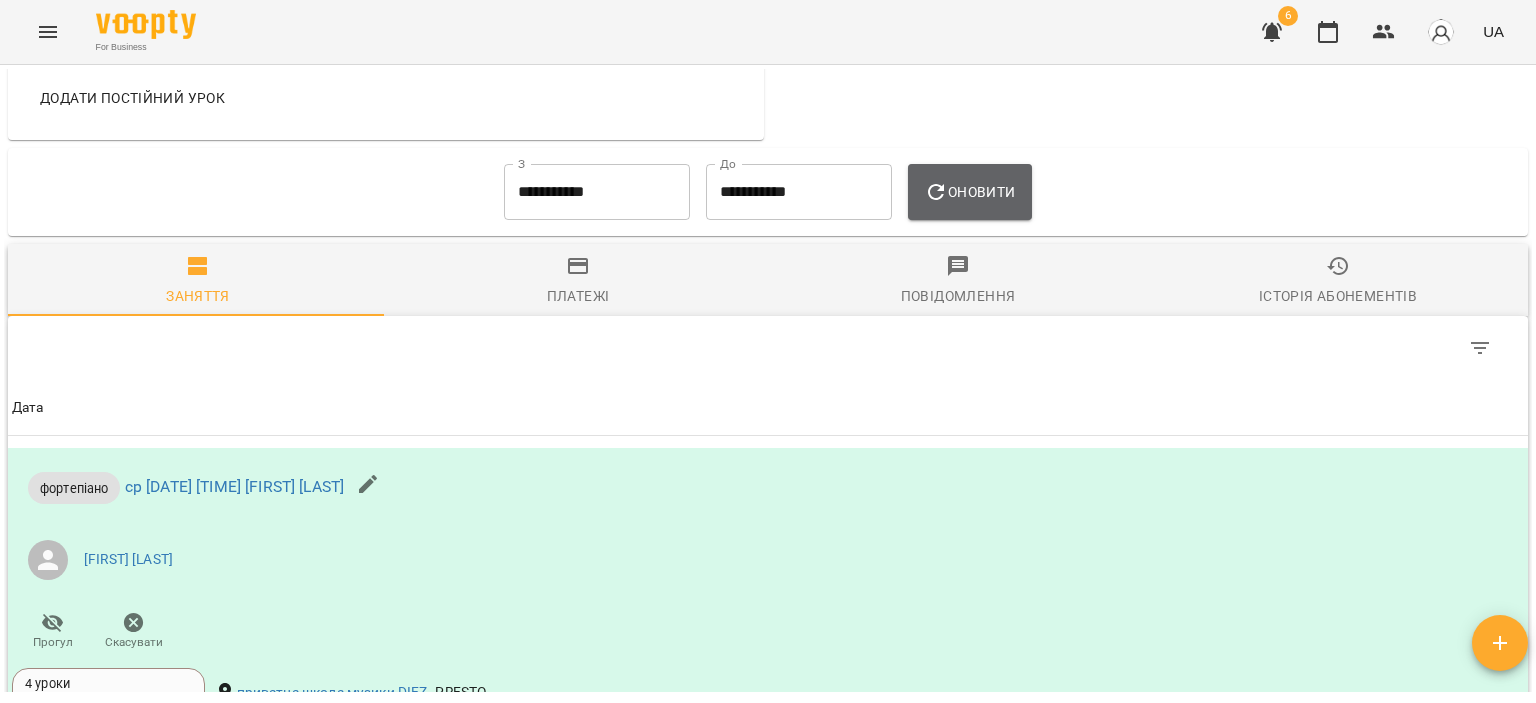 click on "Оновити" at bounding box center (969, 192) 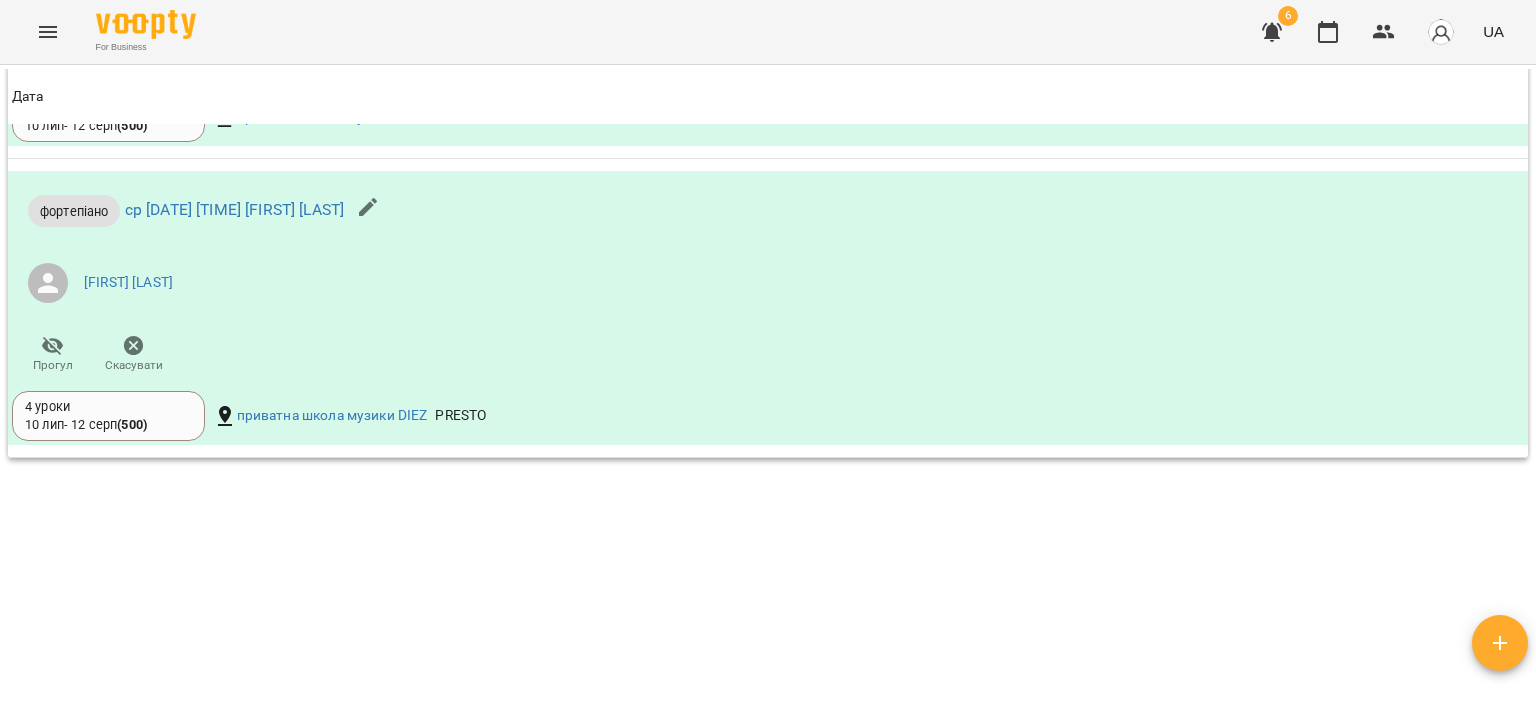 scroll, scrollTop: 1773, scrollLeft: 0, axis: vertical 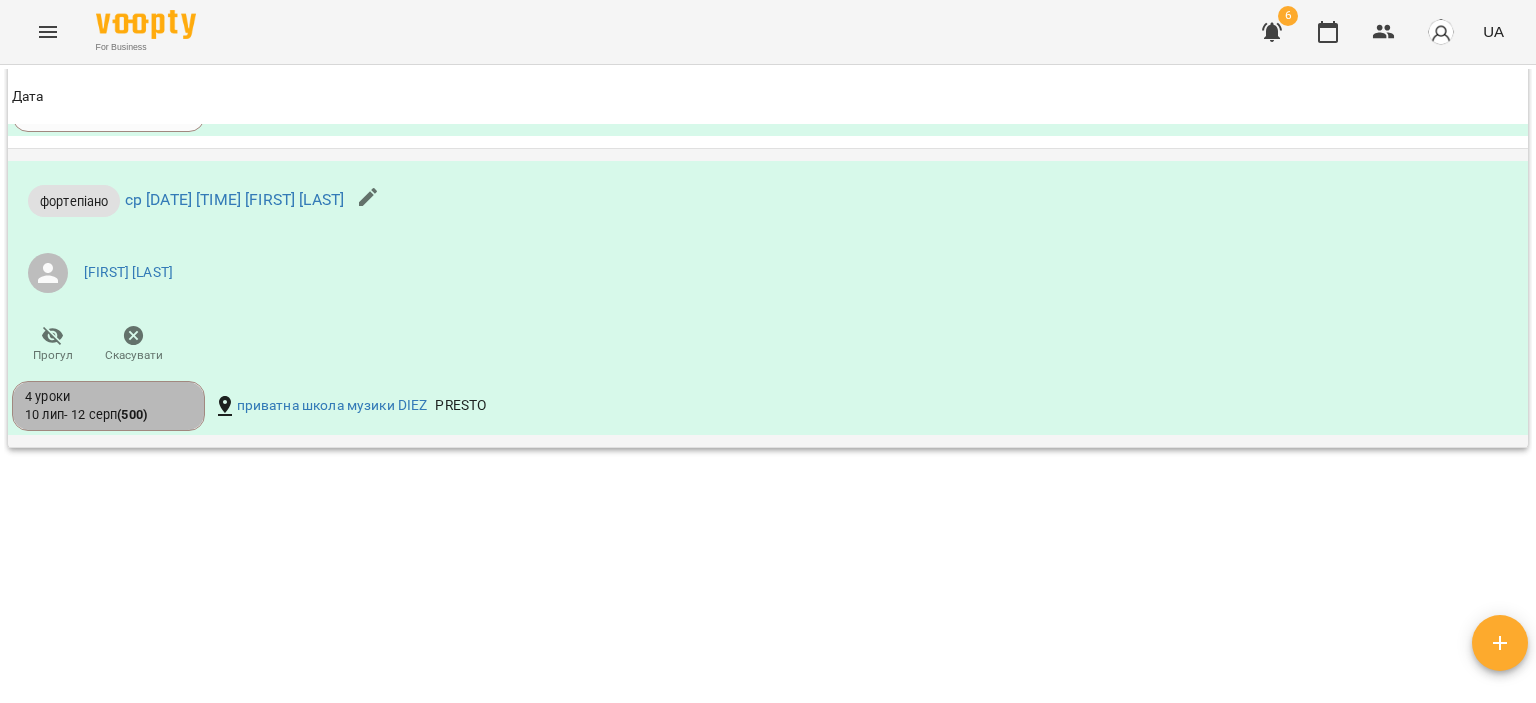 click on "4 уроки" at bounding box center [108, 397] 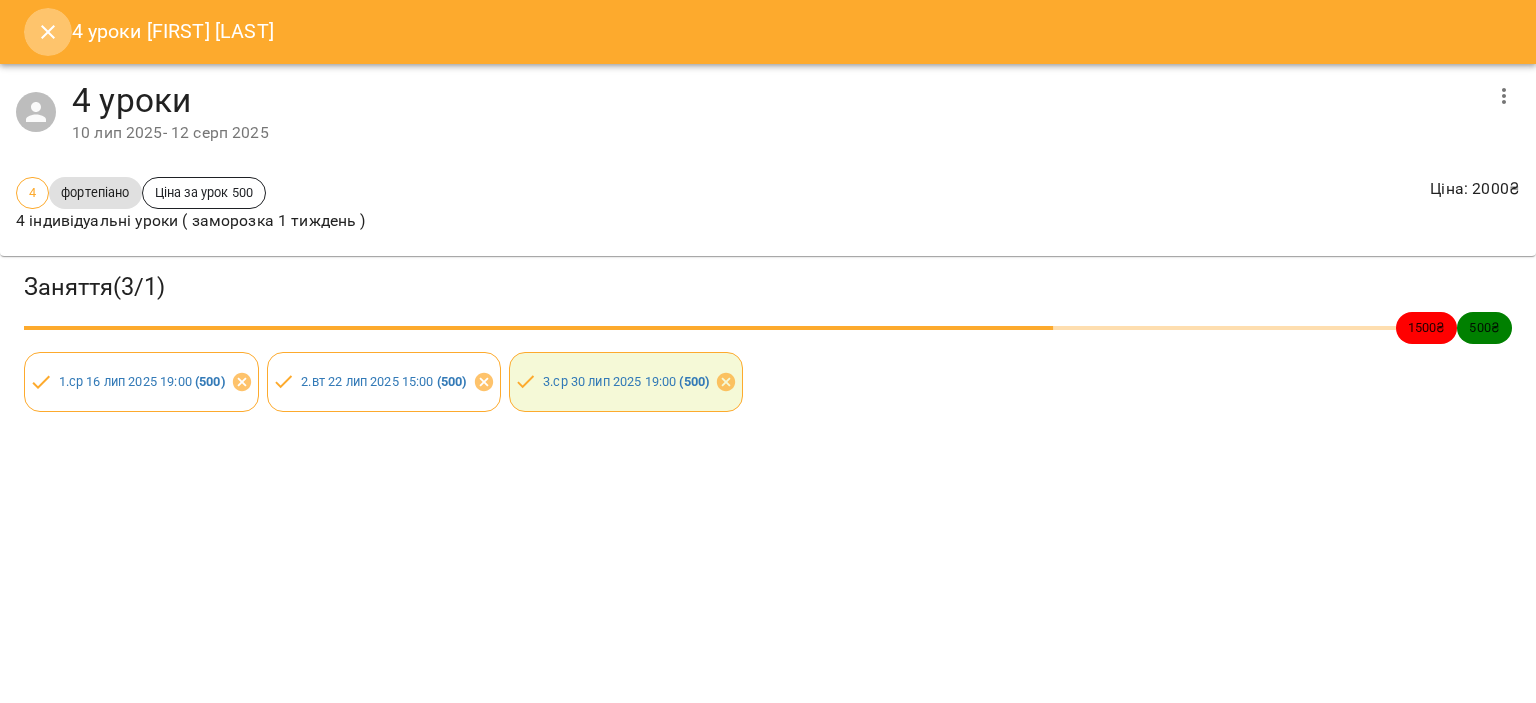 click 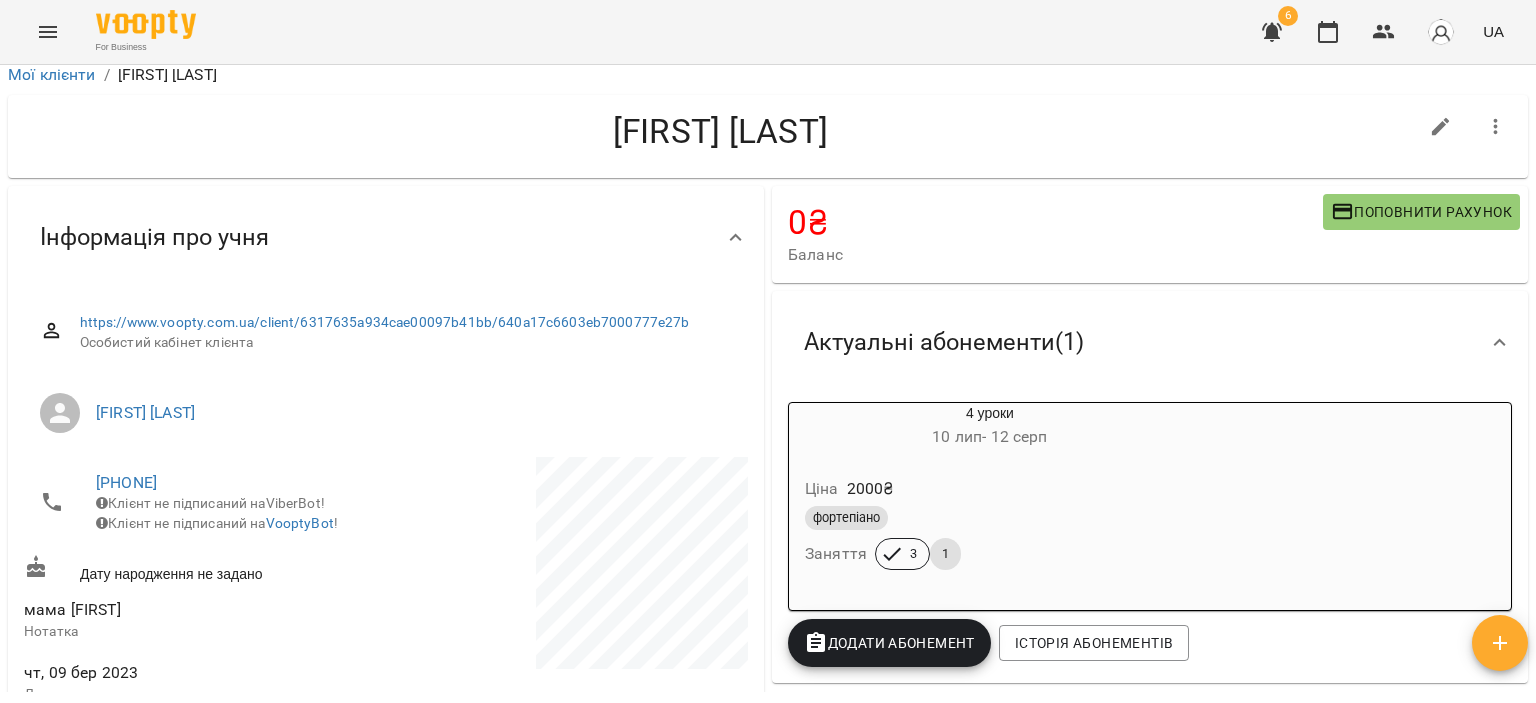 scroll, scrollTop: 0, scrollLeft: 0, axis: both 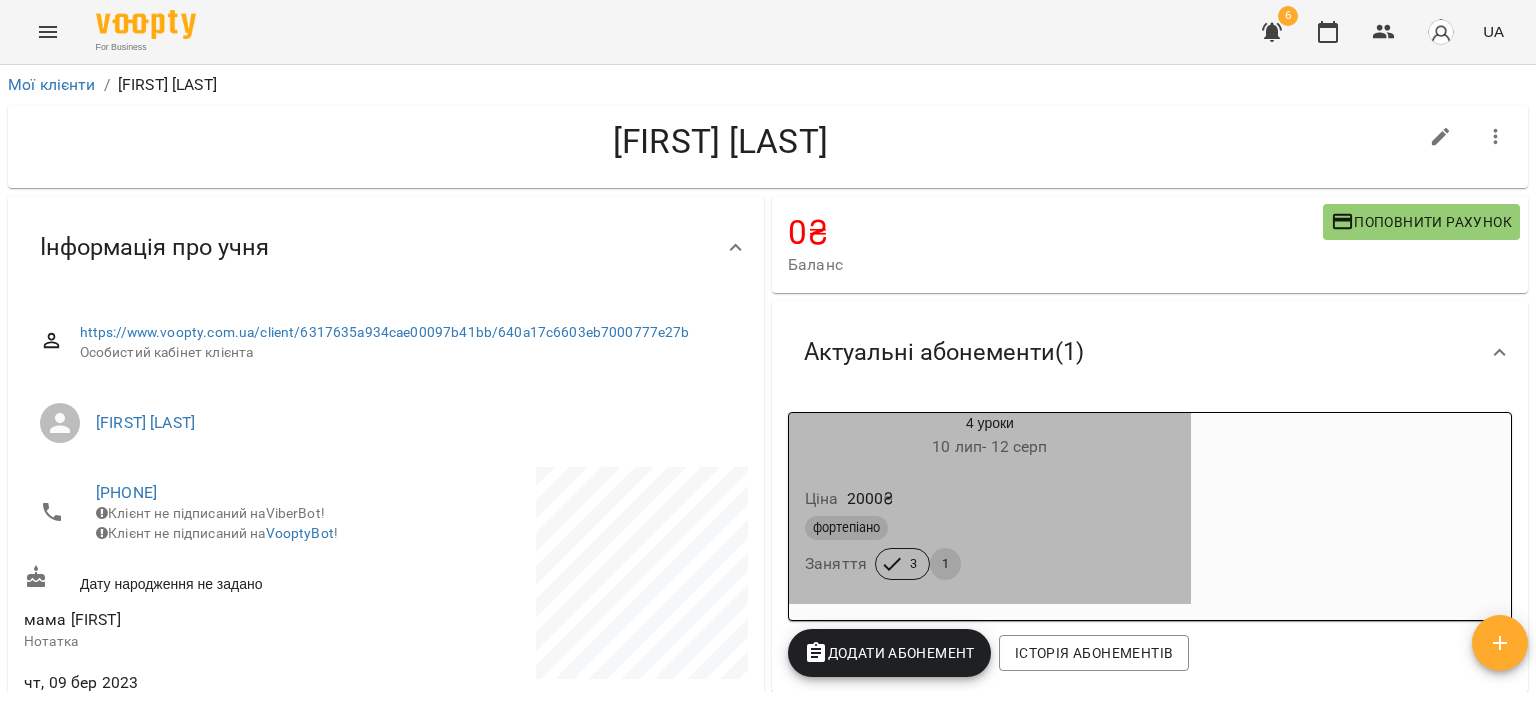click on "фортепіано" at bounding box center [990, 528] 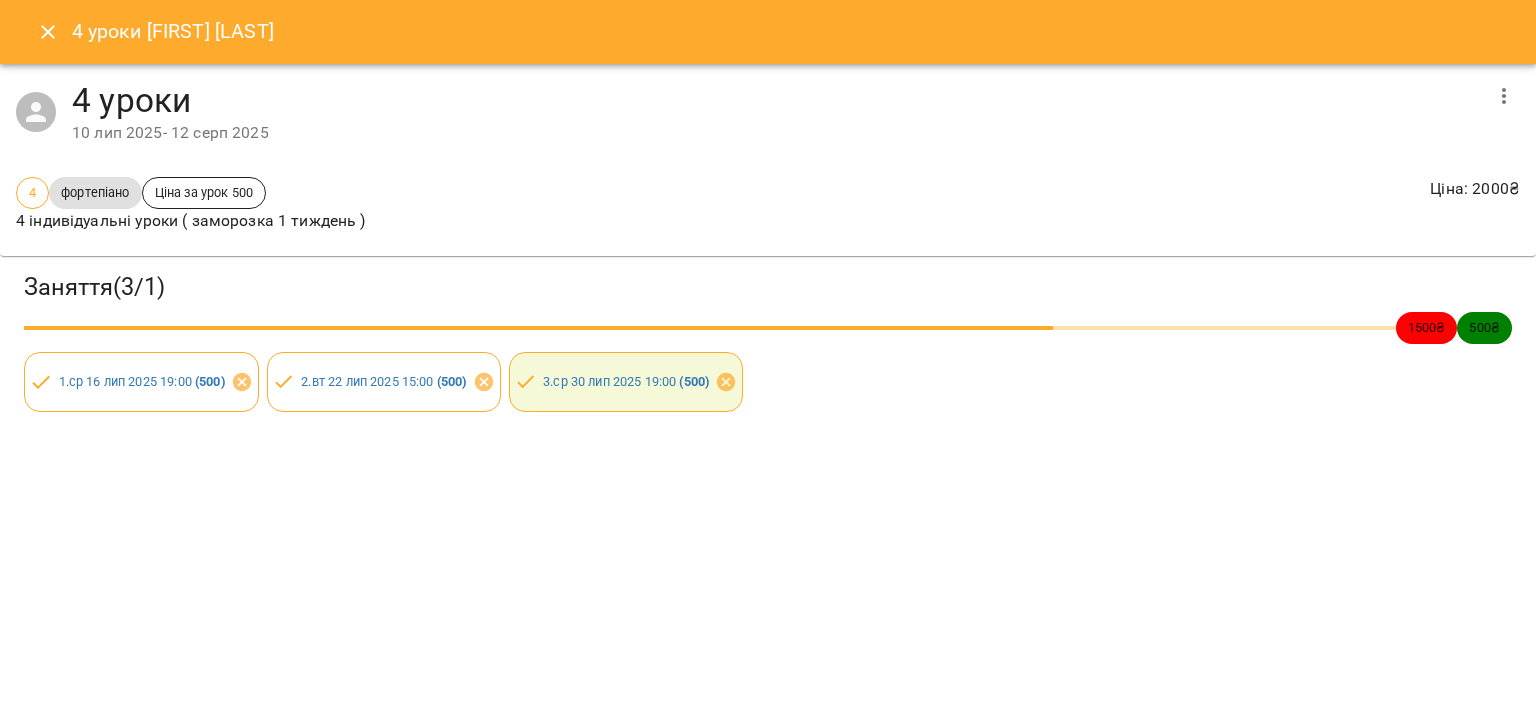 click 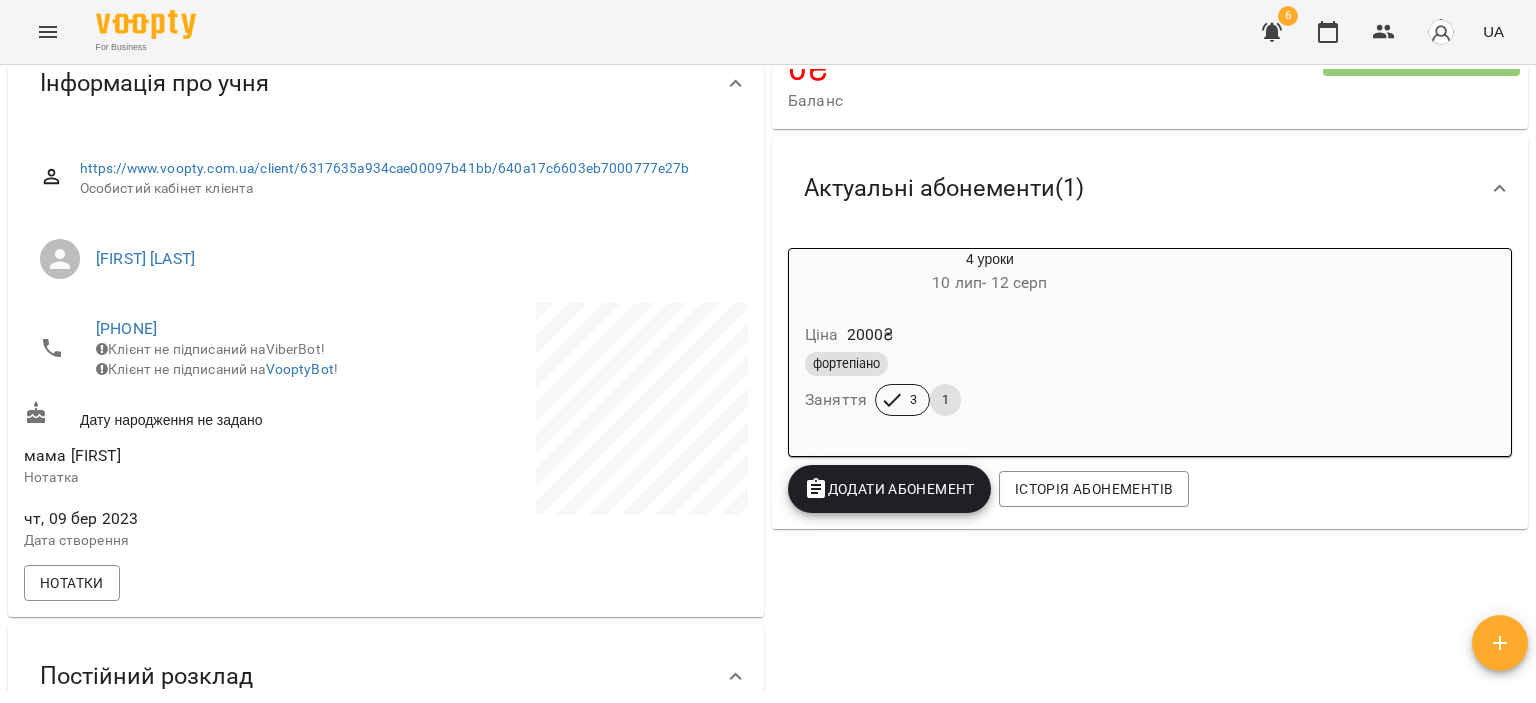 scroll, scrollTop: 200, scrollLeft: 0, axis: vertical 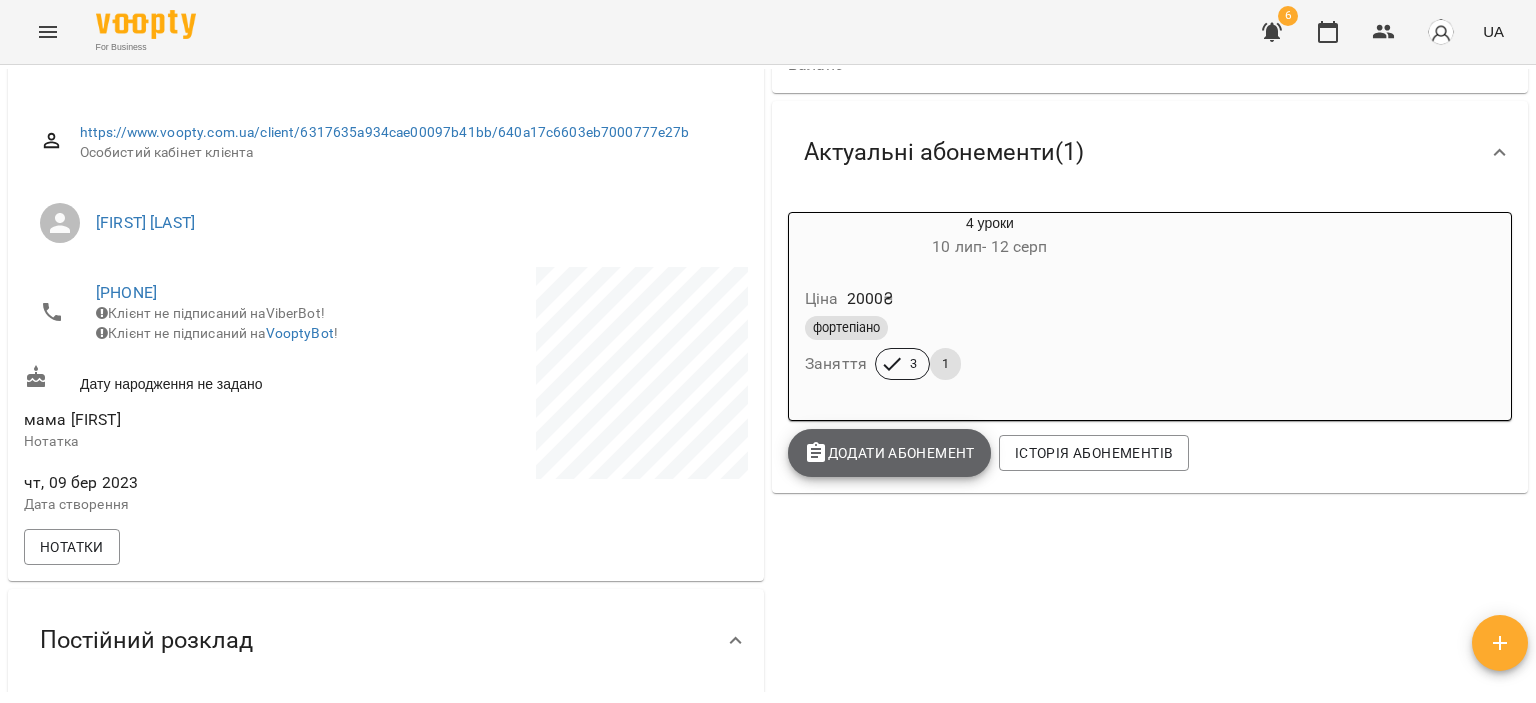 click on "Додати Абонемент" at bounding box center [889, 453] 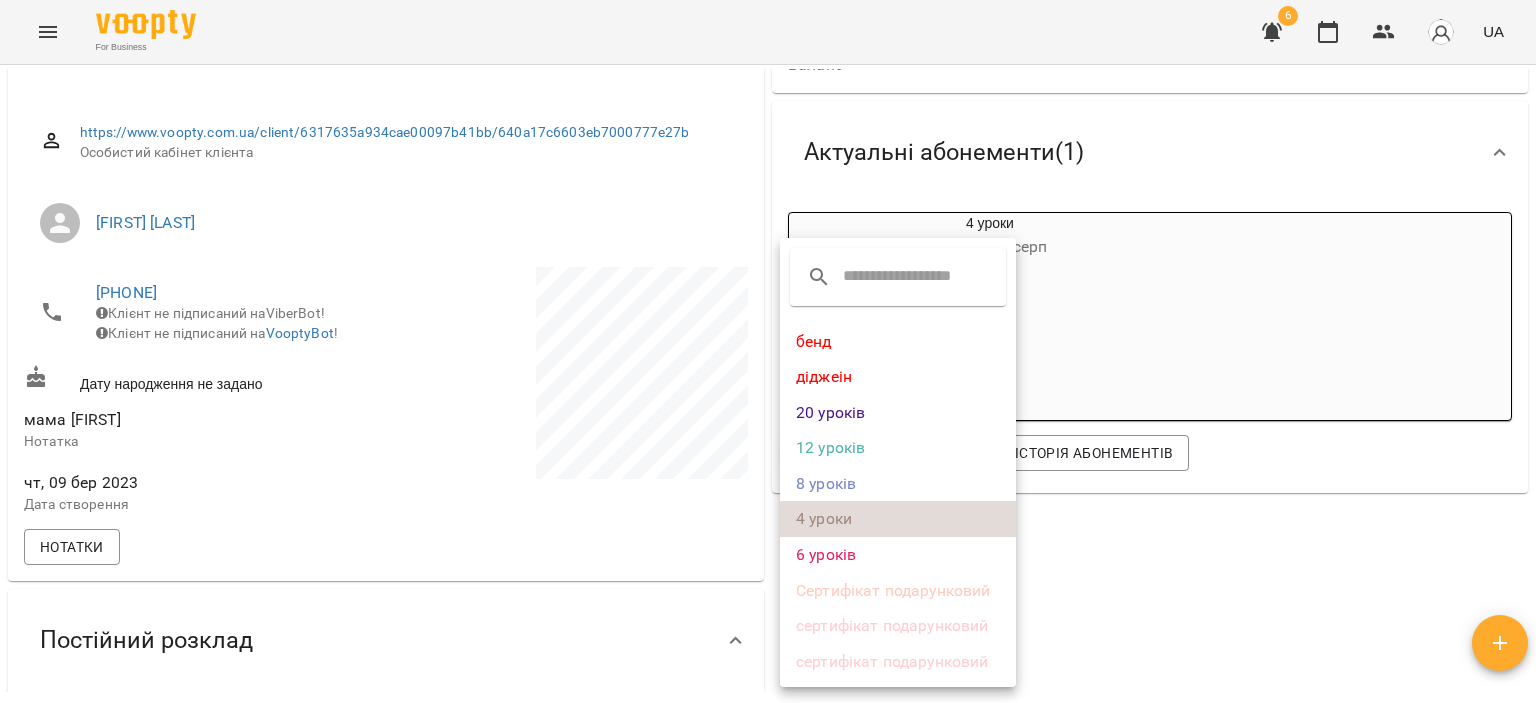 click on "4 уроки" at bounding box center [898, 519] 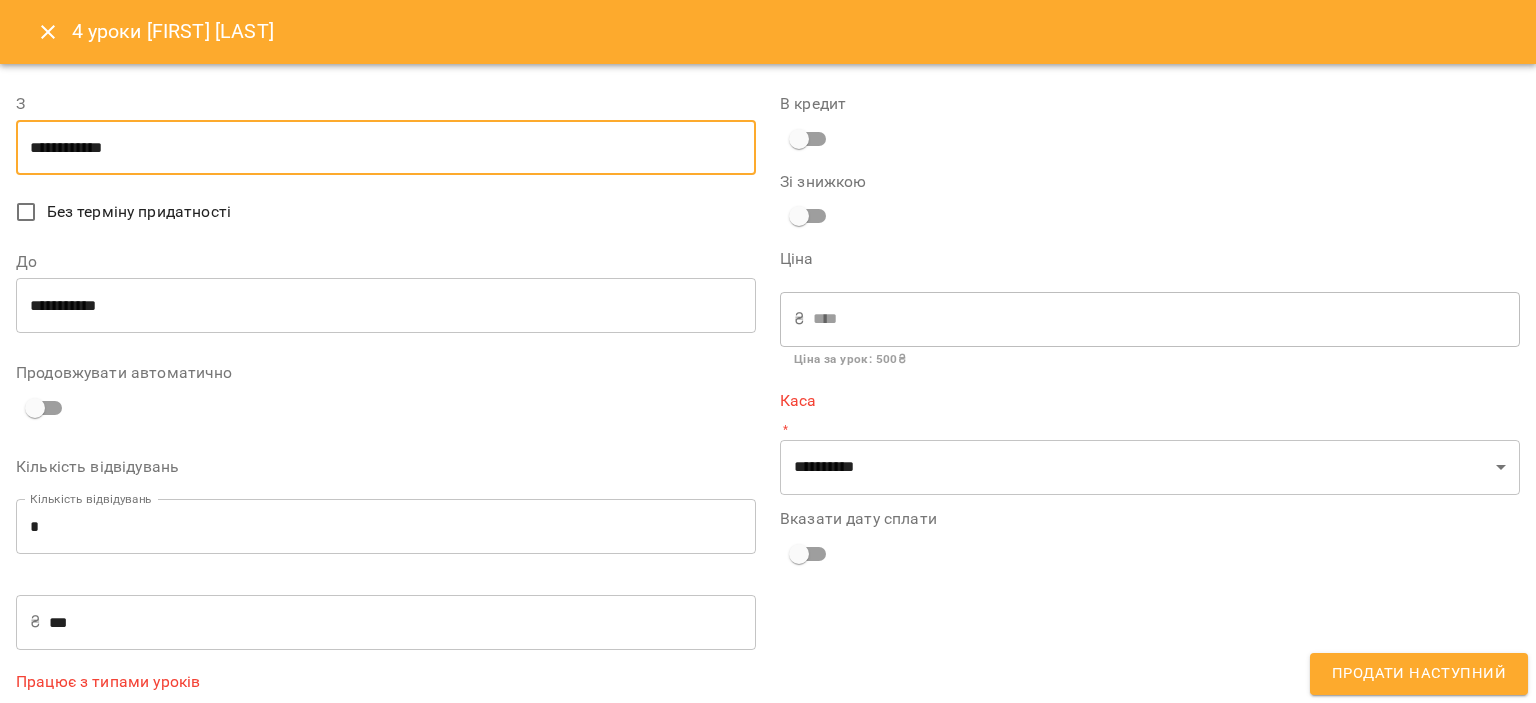 click on "**********" at bounding box center [386, 148] 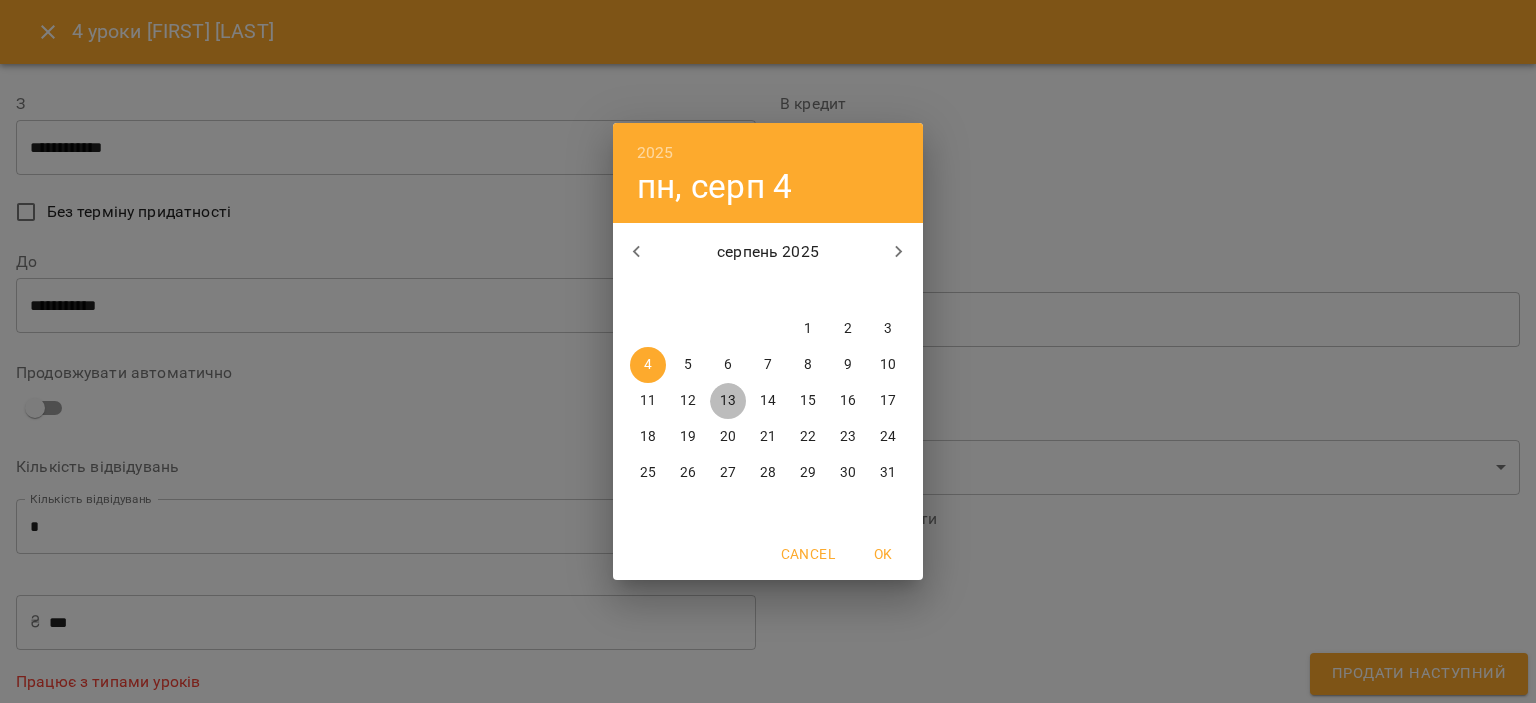 click on "13" at bounding box center [728, 401] 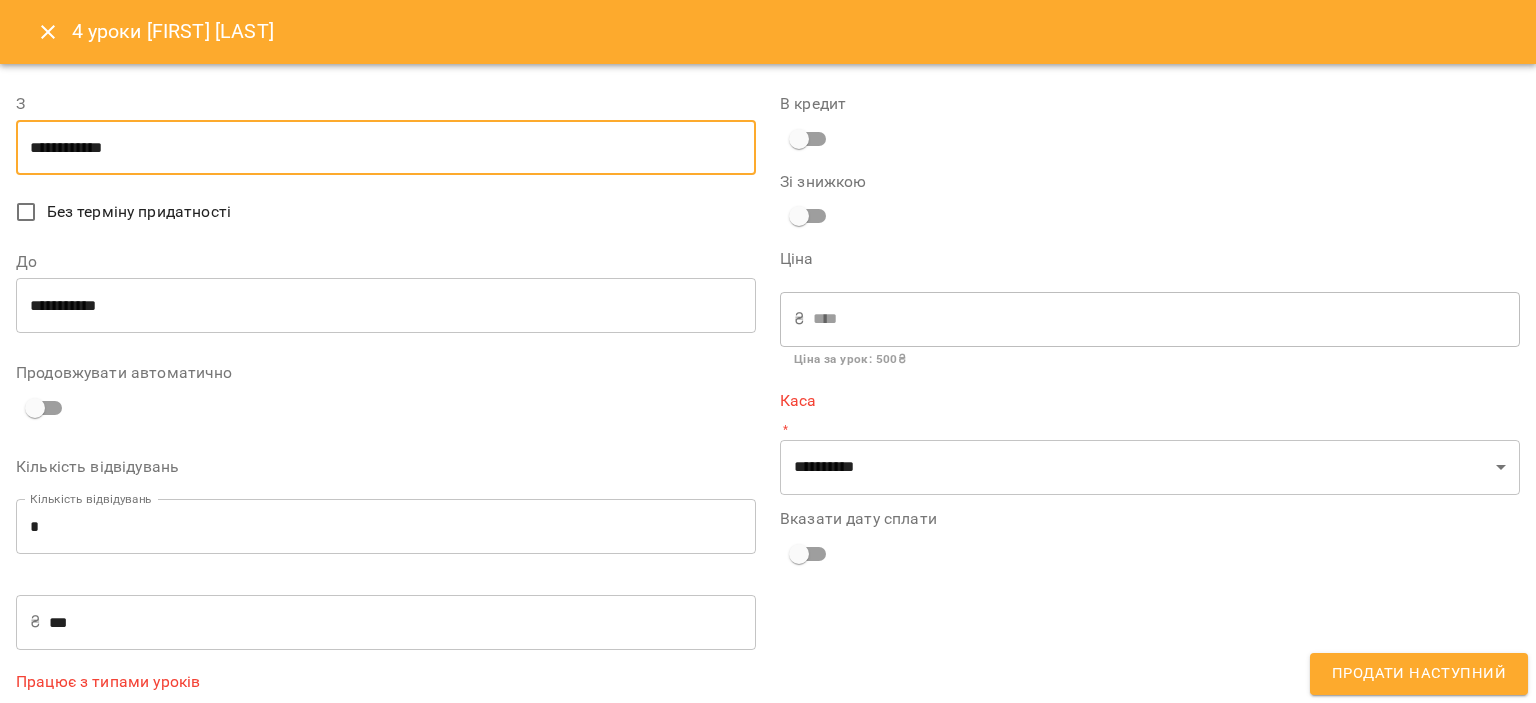 scroll, scrollTop: 80, scrollLeft: 0, axis: vertical 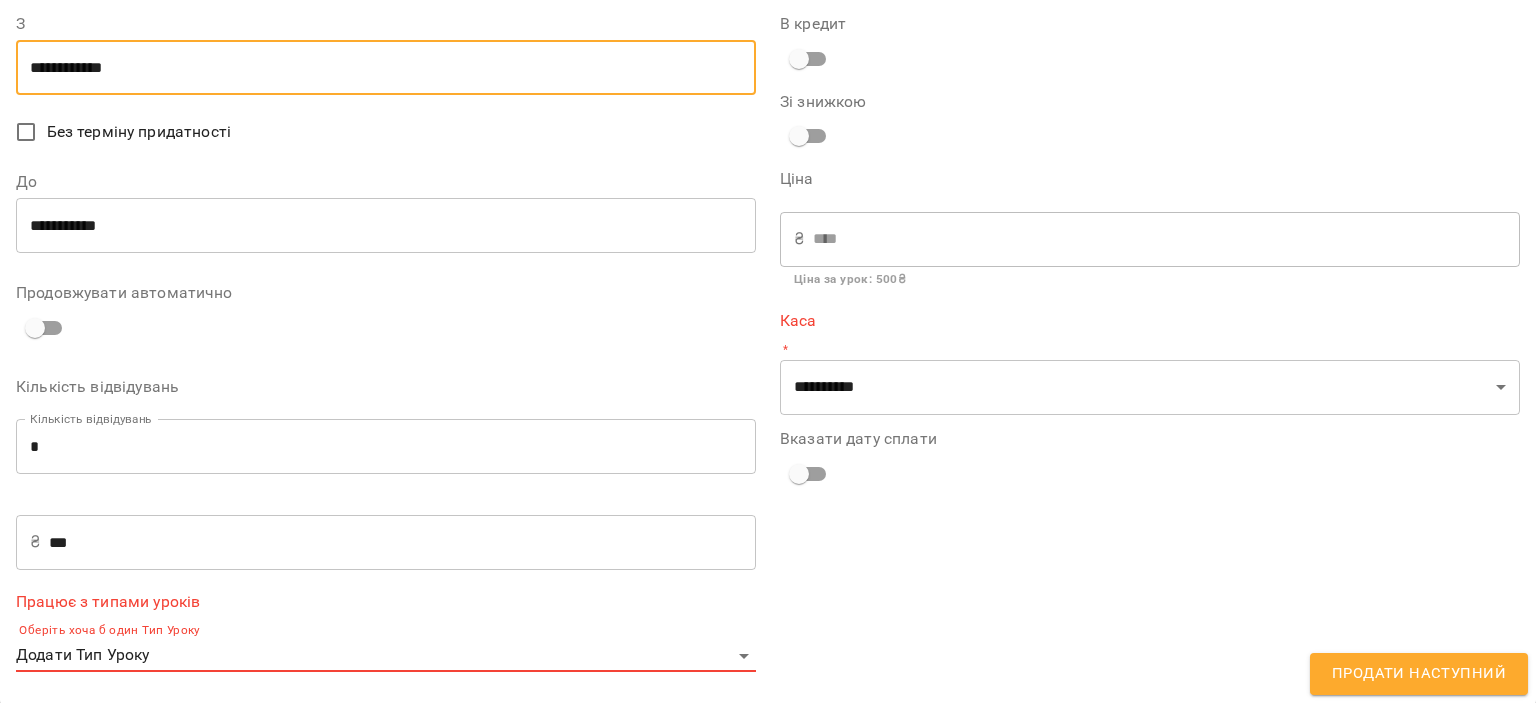 click on "**********" at bounding box center [768, 384] 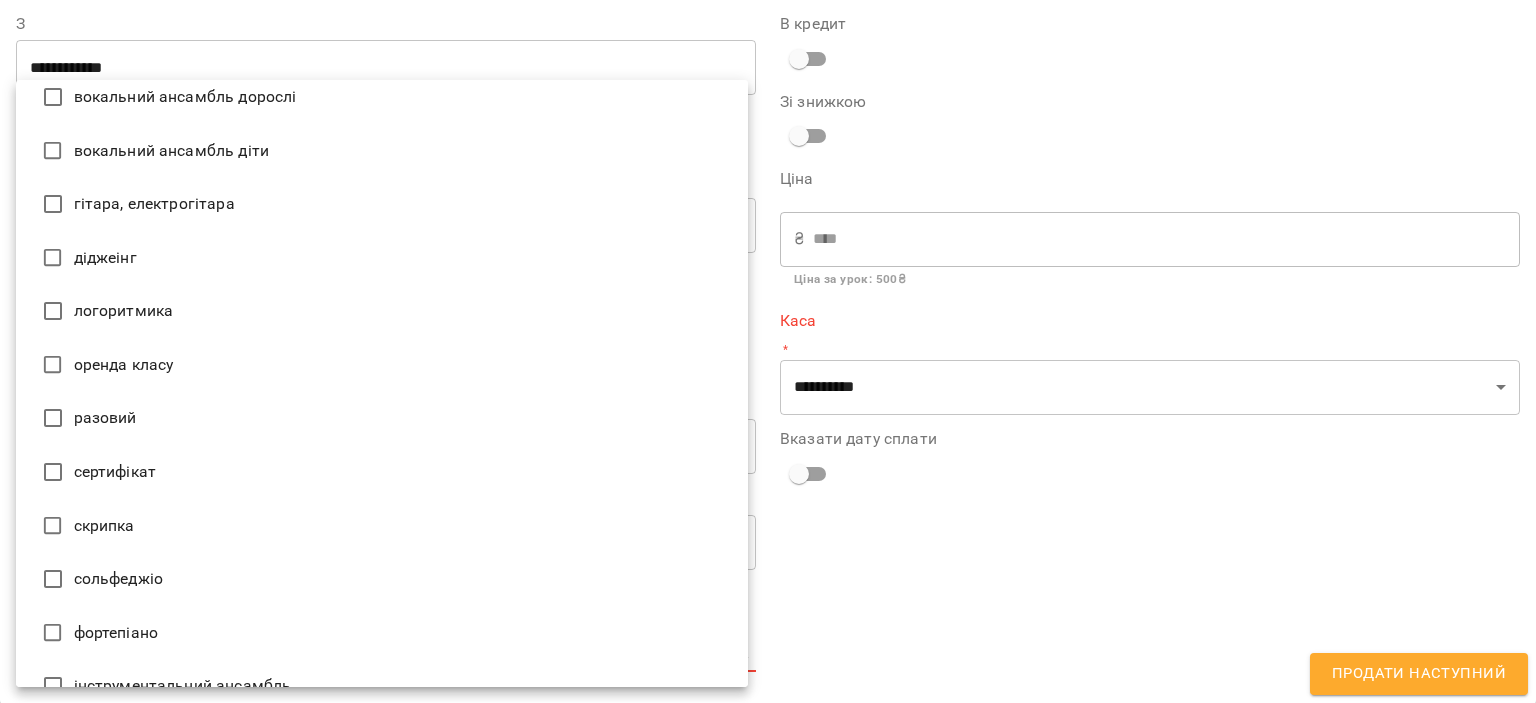 scroll, scrollTop: 533, scrollLeft: 0, axis: vertical 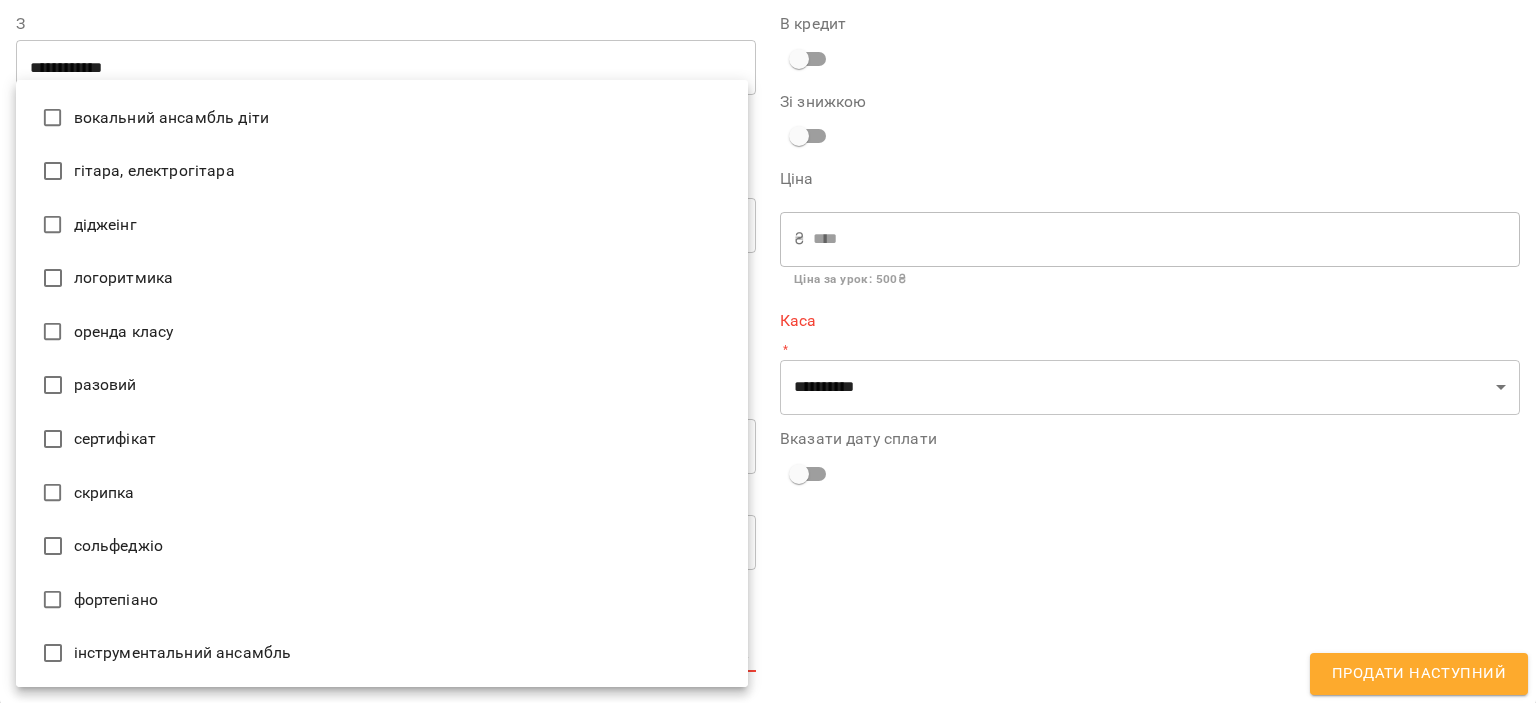 click on "фортепіано" at bounding box center (382, 600) 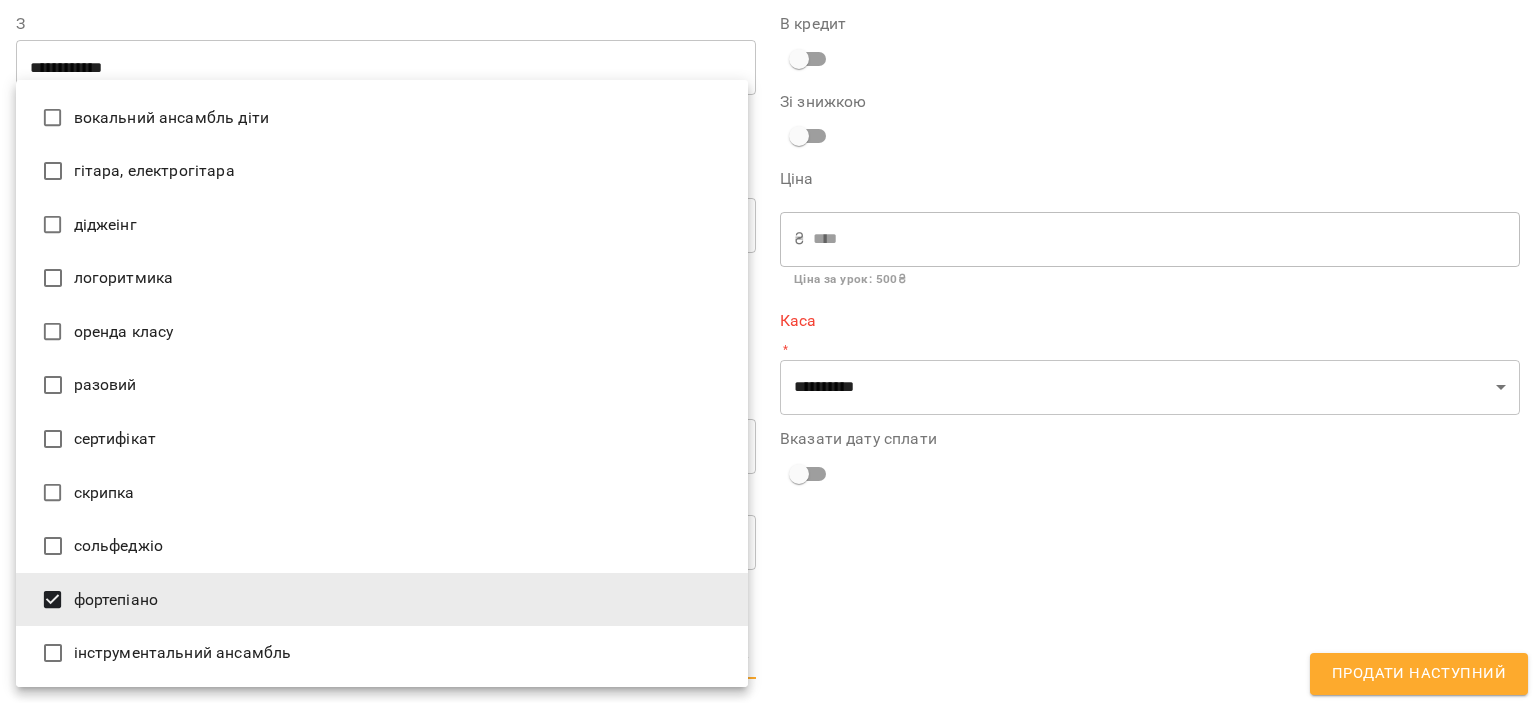 click at bounding box center (768, 351) 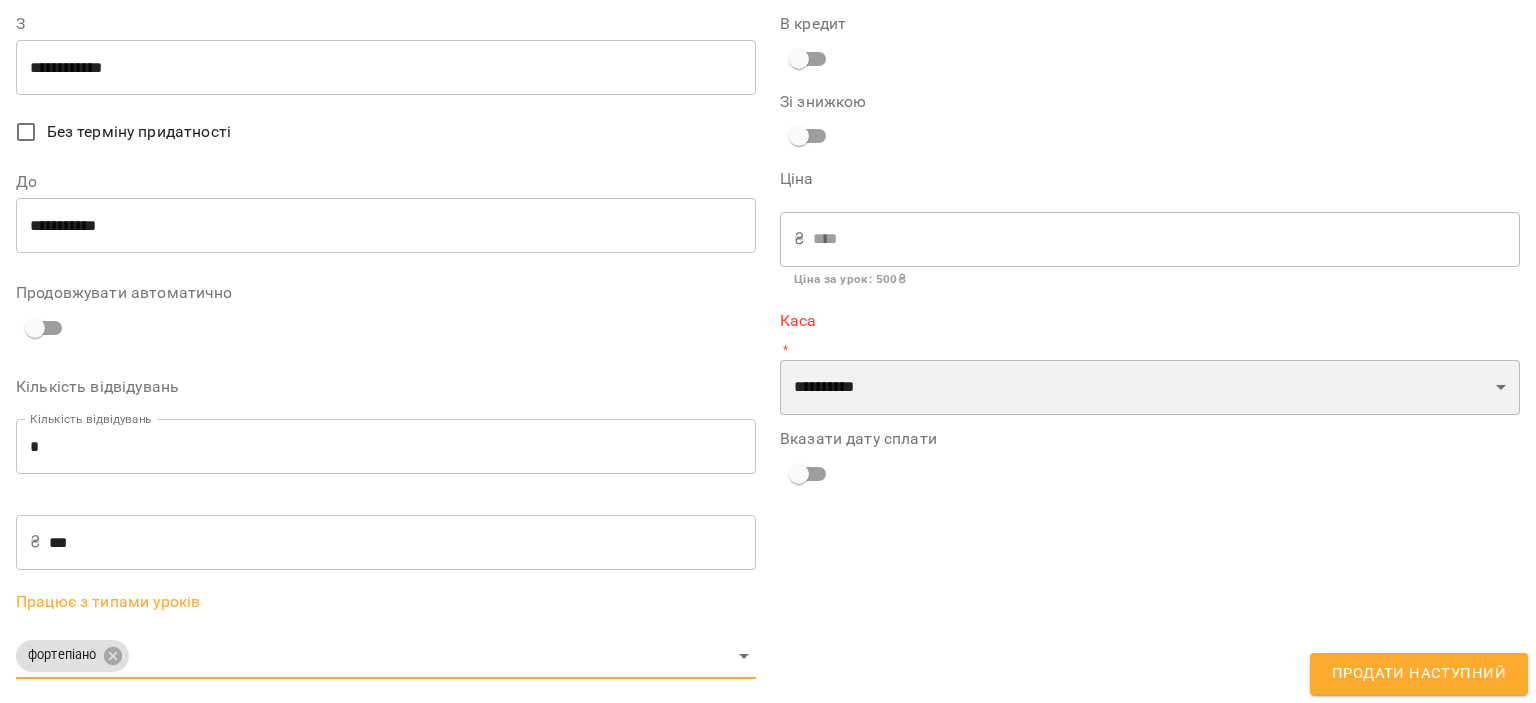 click on "**********" at bounding box center (1150, 388) 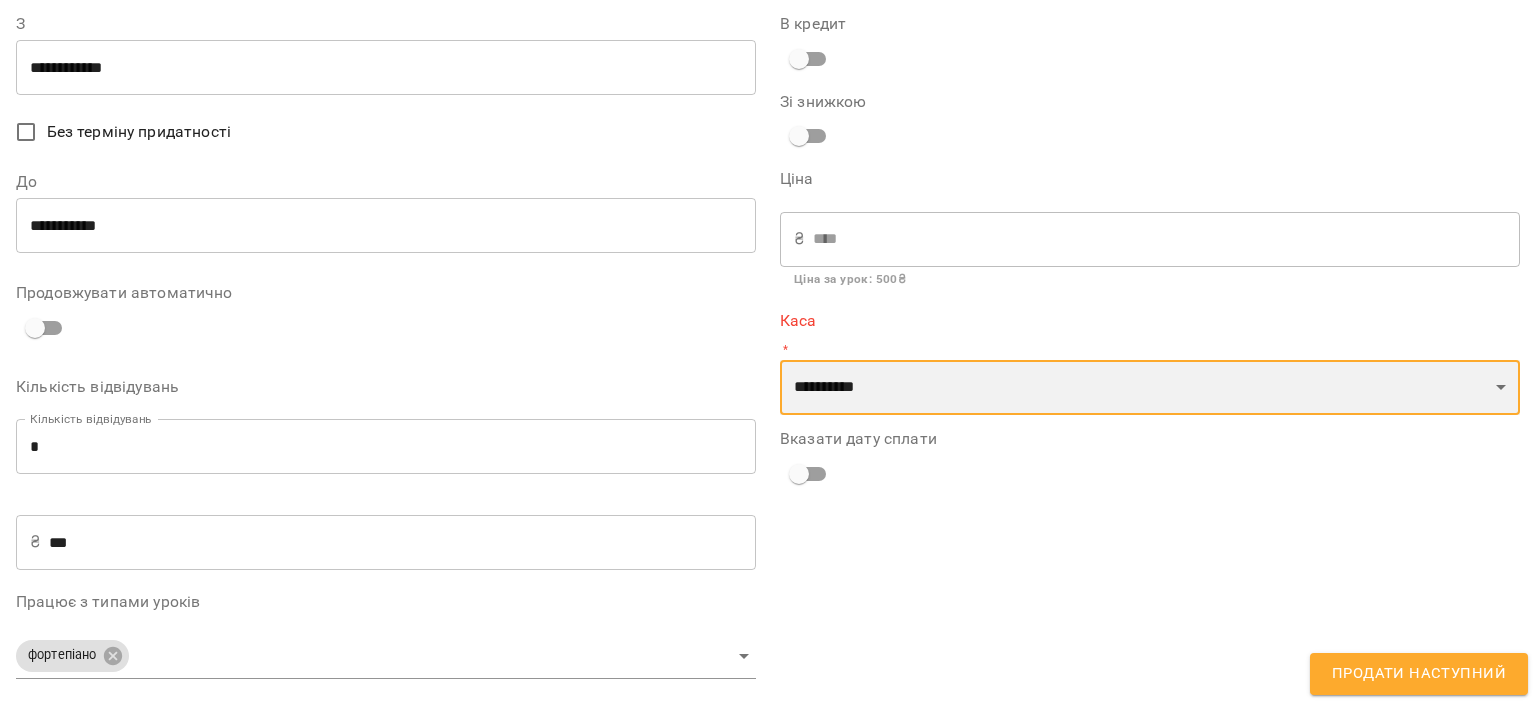 select on "****" 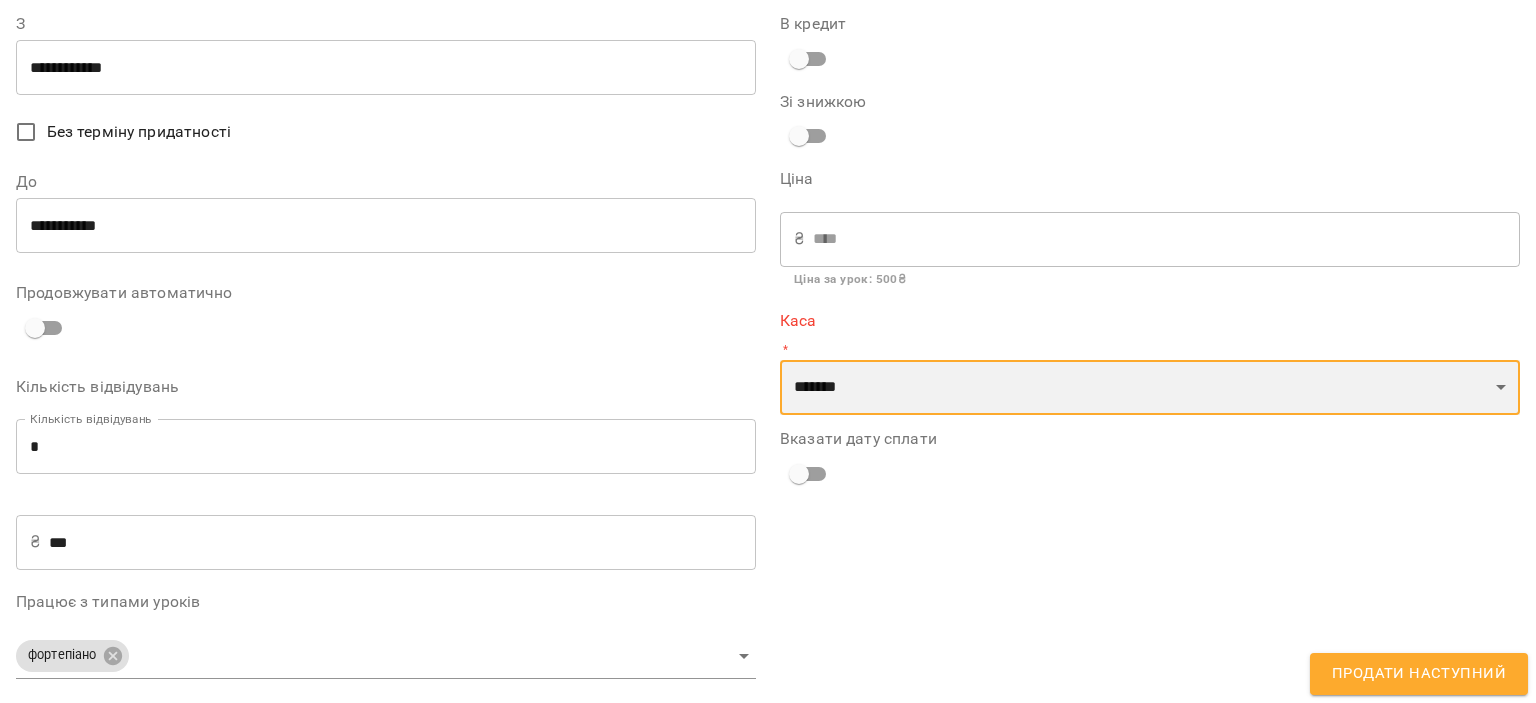click on "**********" at bounding box center [1150, 388] 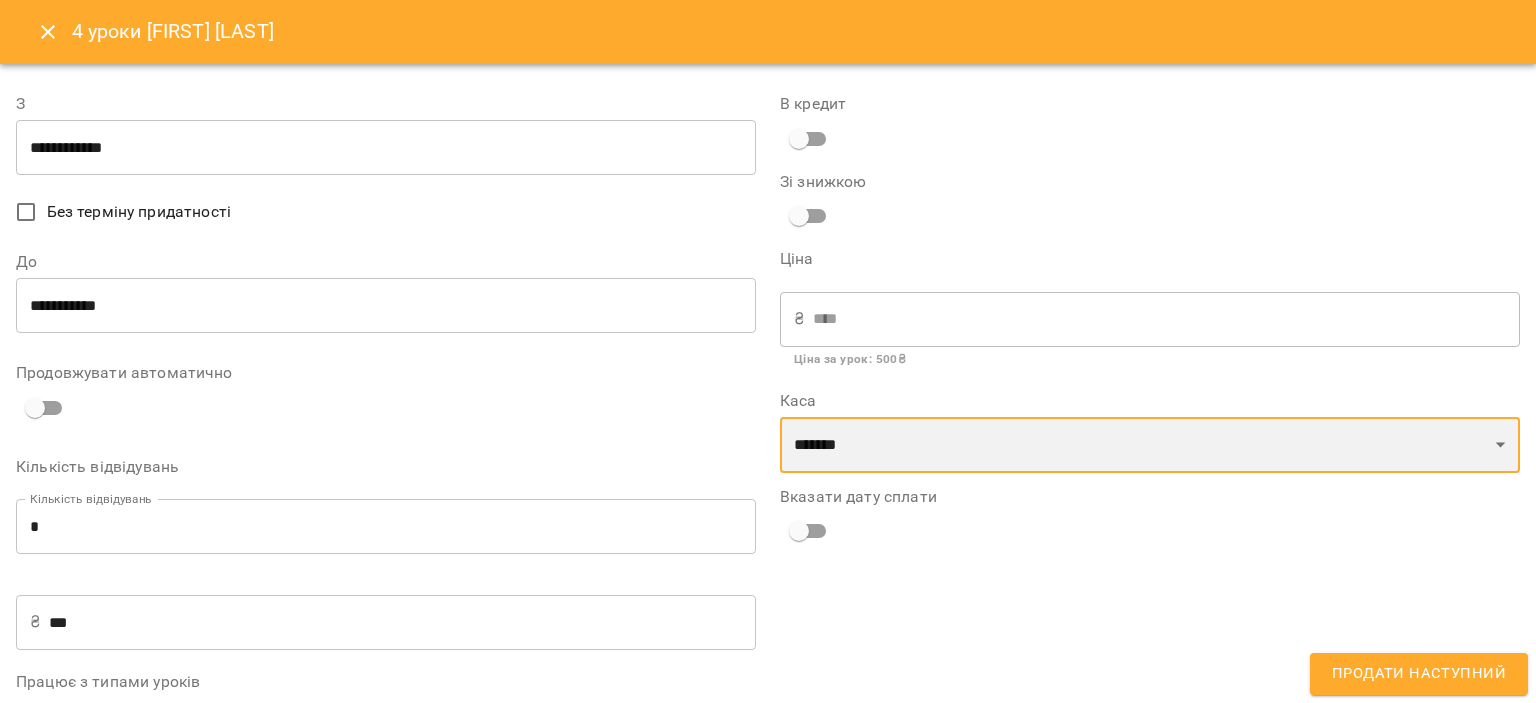 scroll, scrollTop: 87, scrollLeft: 0, axis: vertical 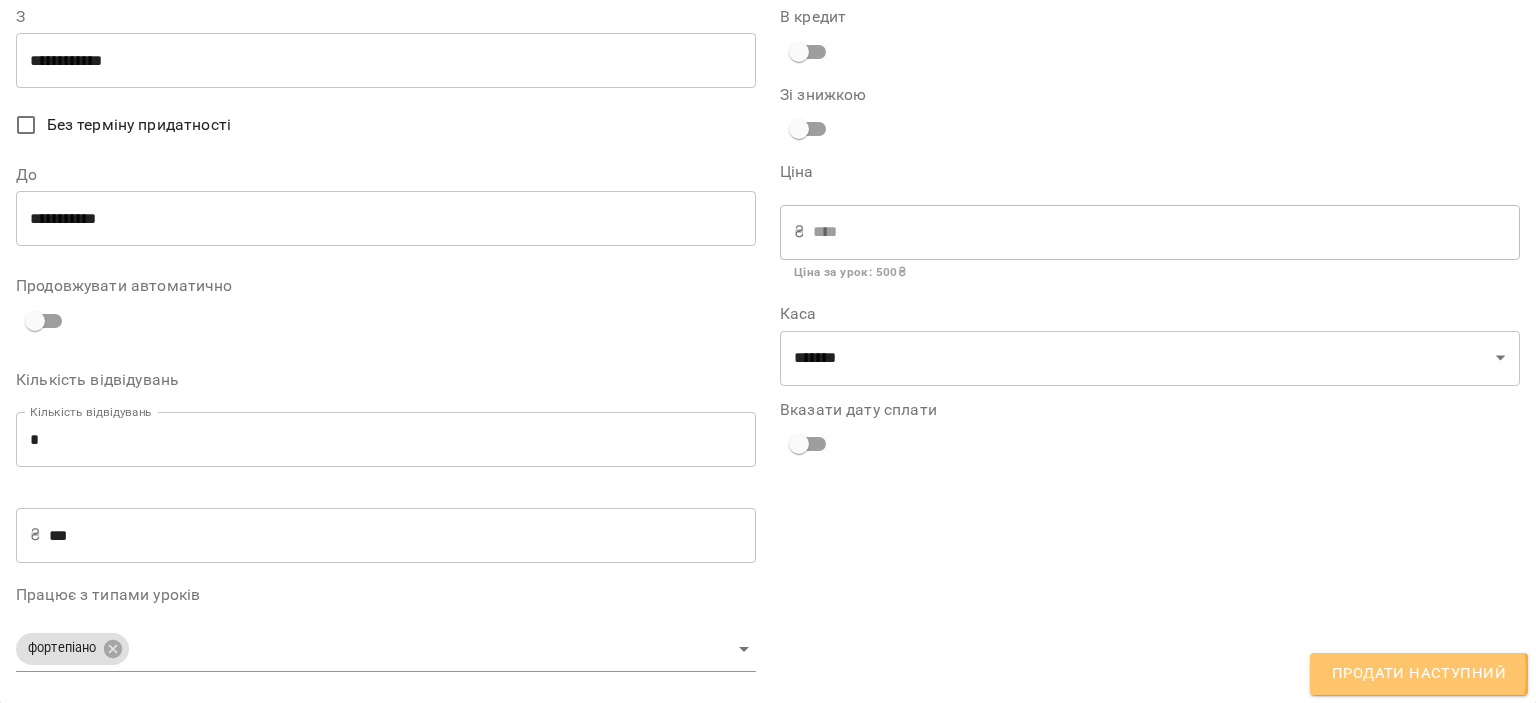 click on "Продати наступний" at bounding box center (1419, 674) 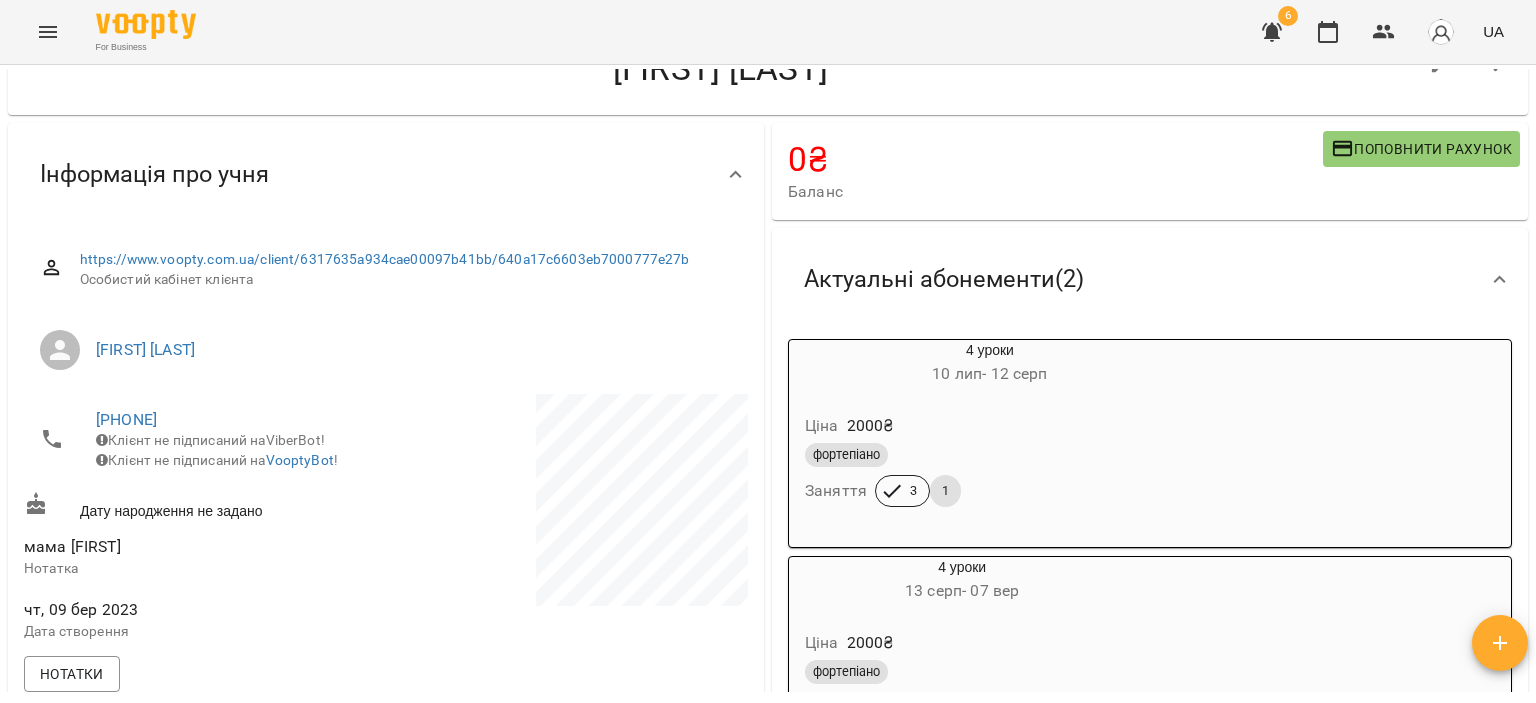 scroll, scrollTop: 0, scrollLeft: 0, axis: both 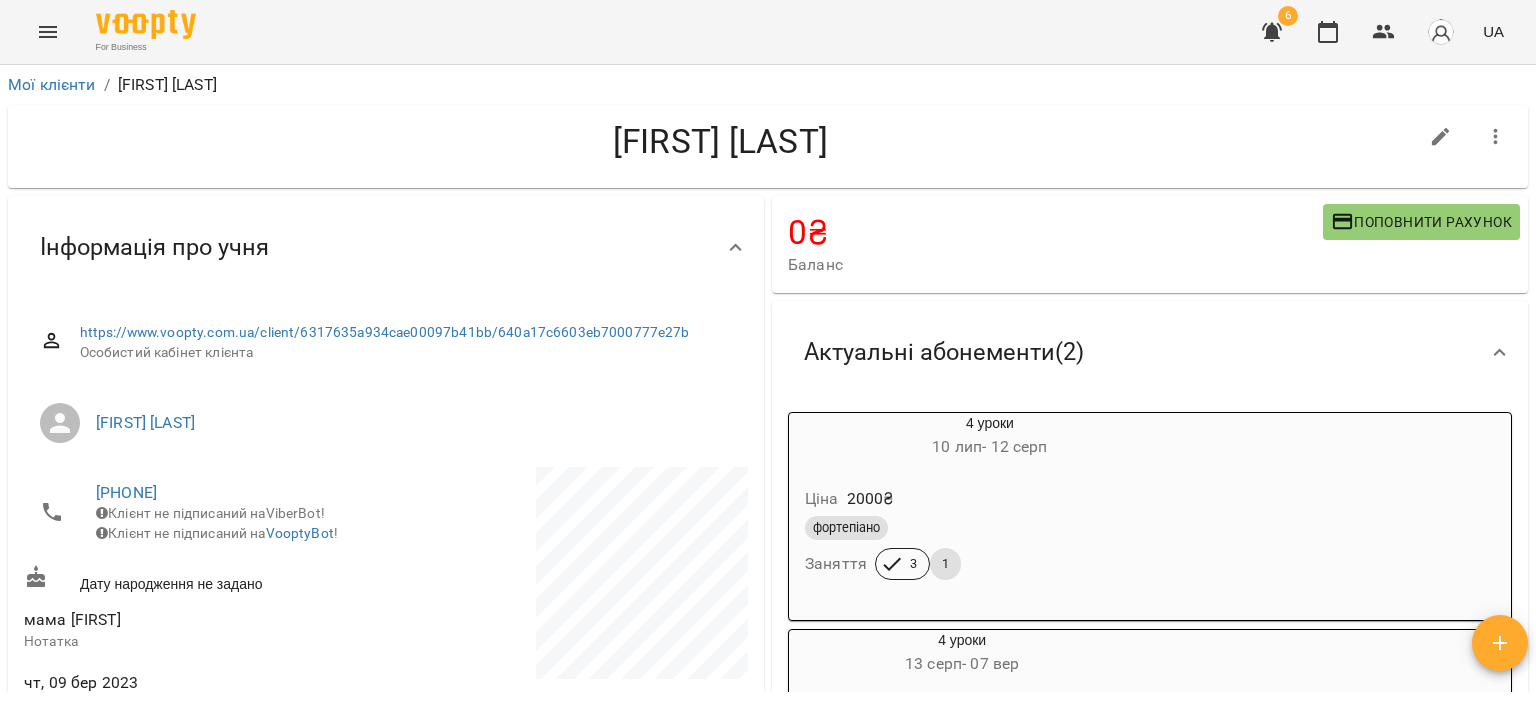 click on "Поповнити рахунок" at bounding box center (1421, 222) 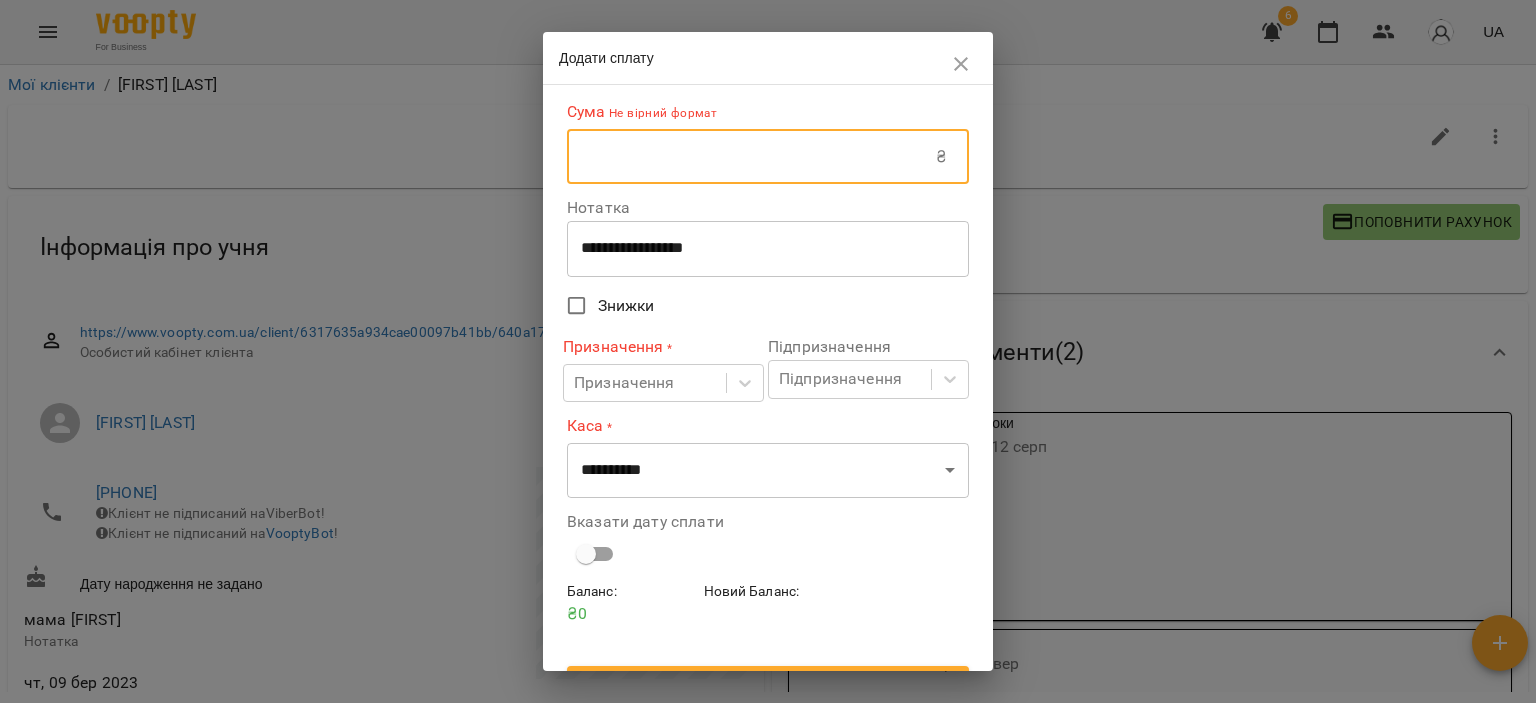 click at bounding box center (751, 157) 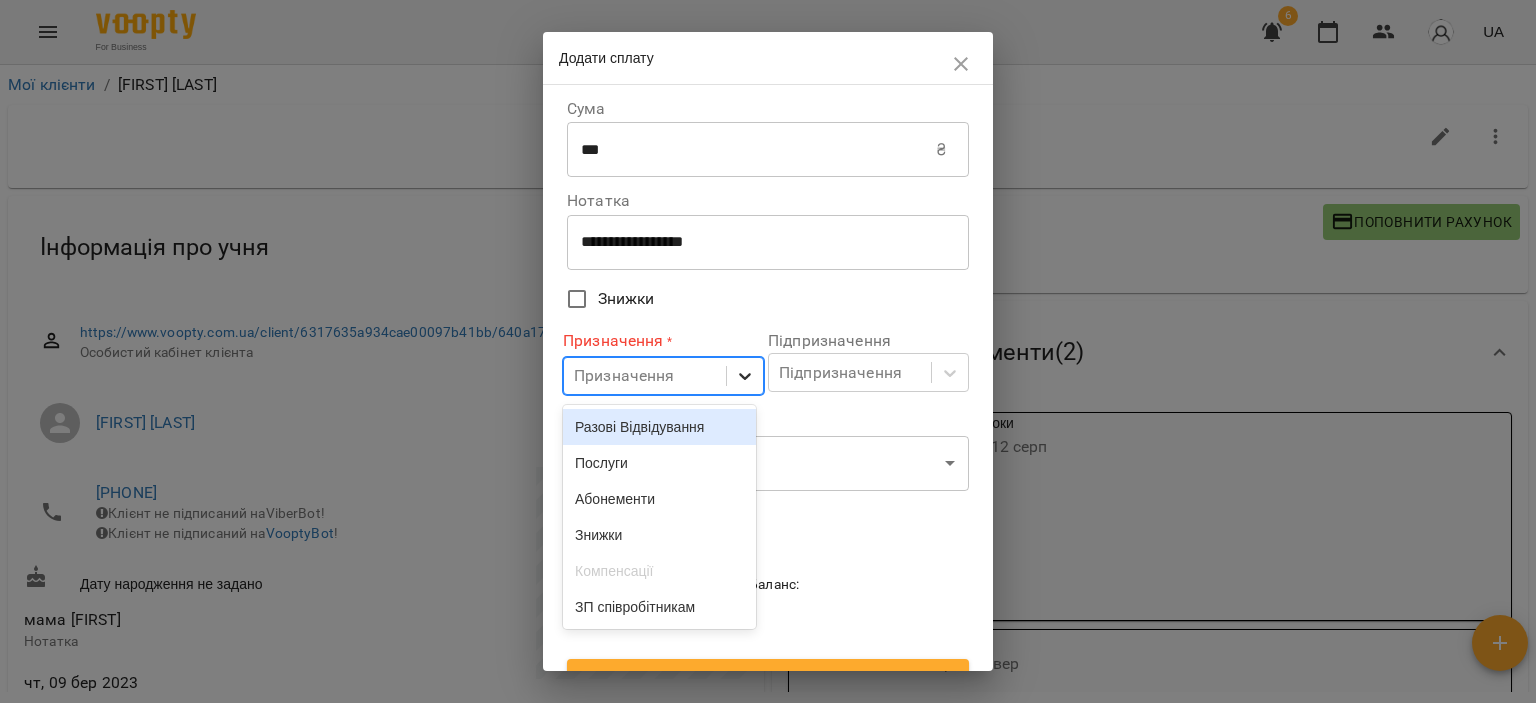 click 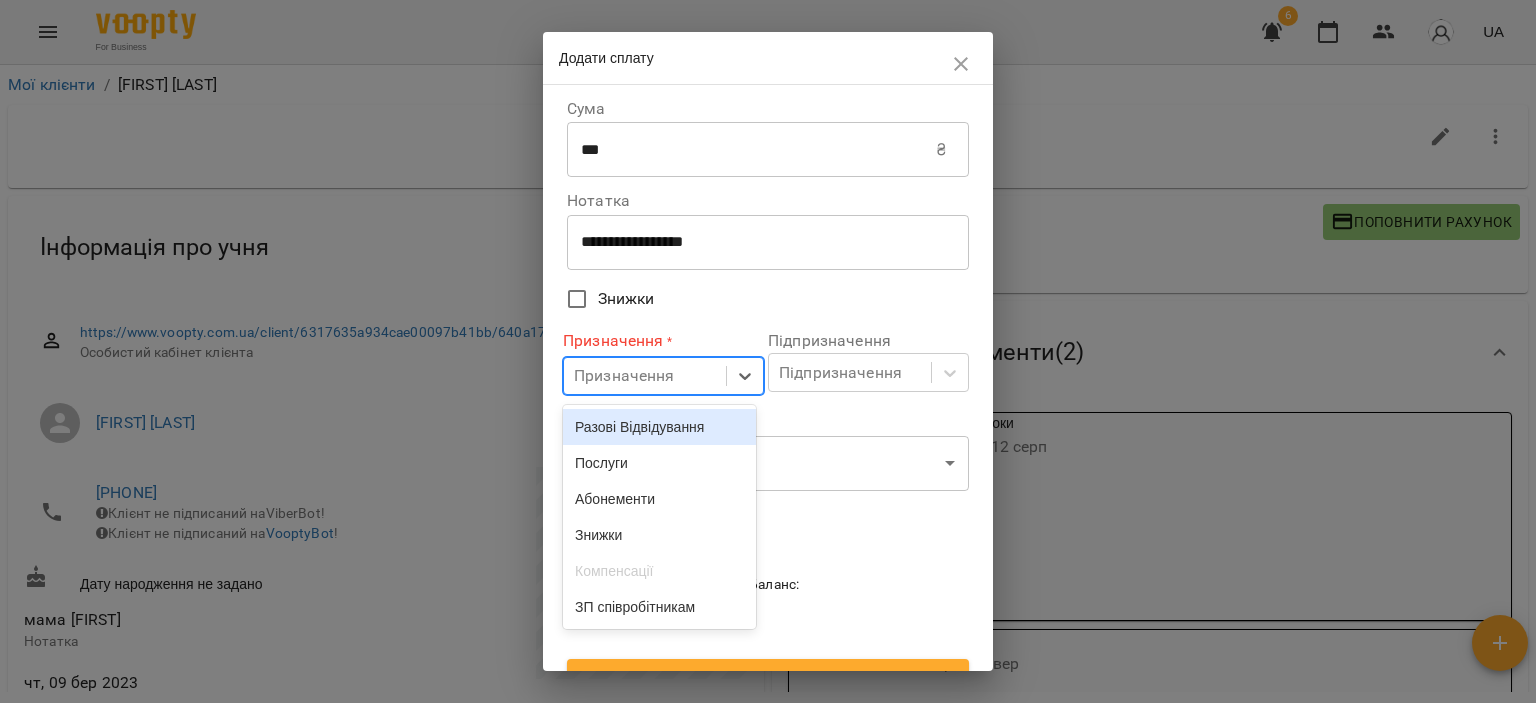 click on "Разові Відвідування" at bounding box center [659, 427] 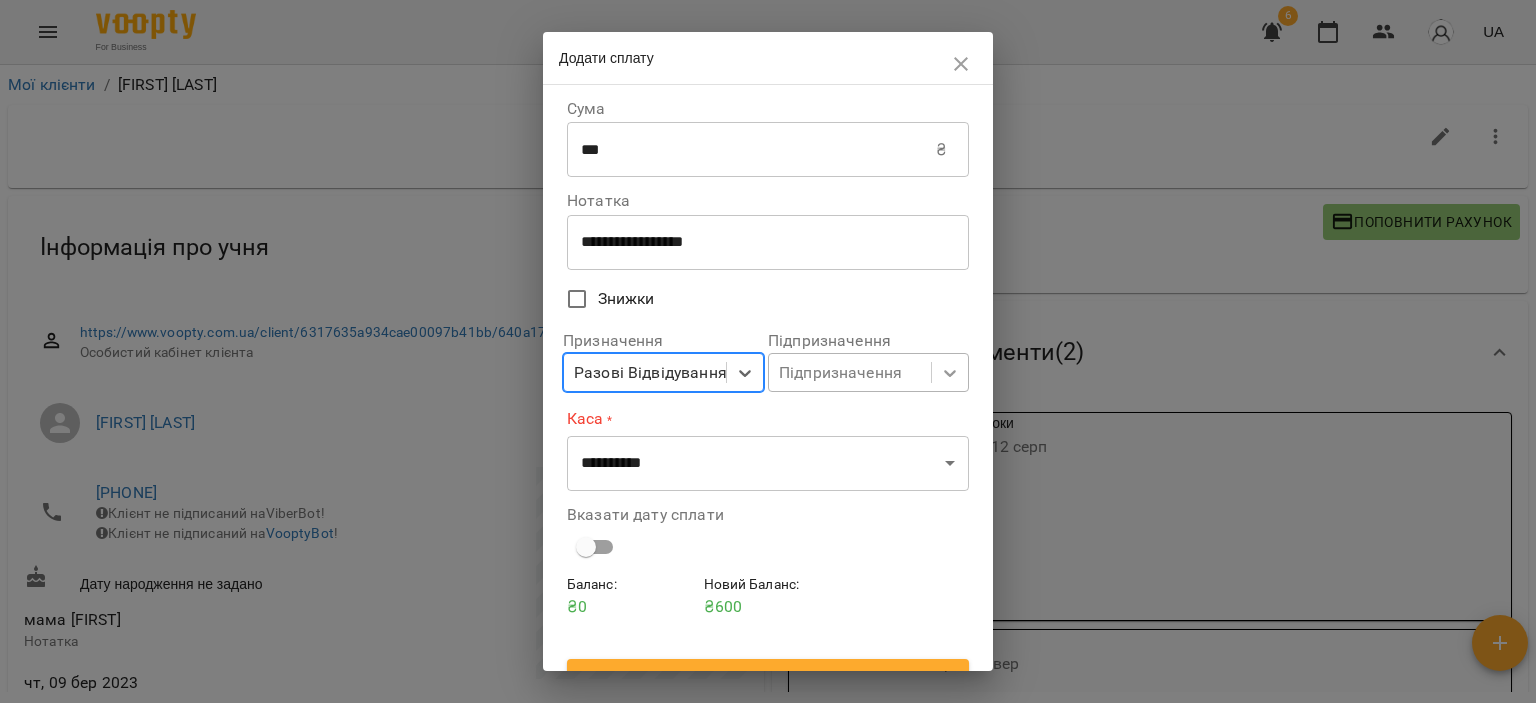 click 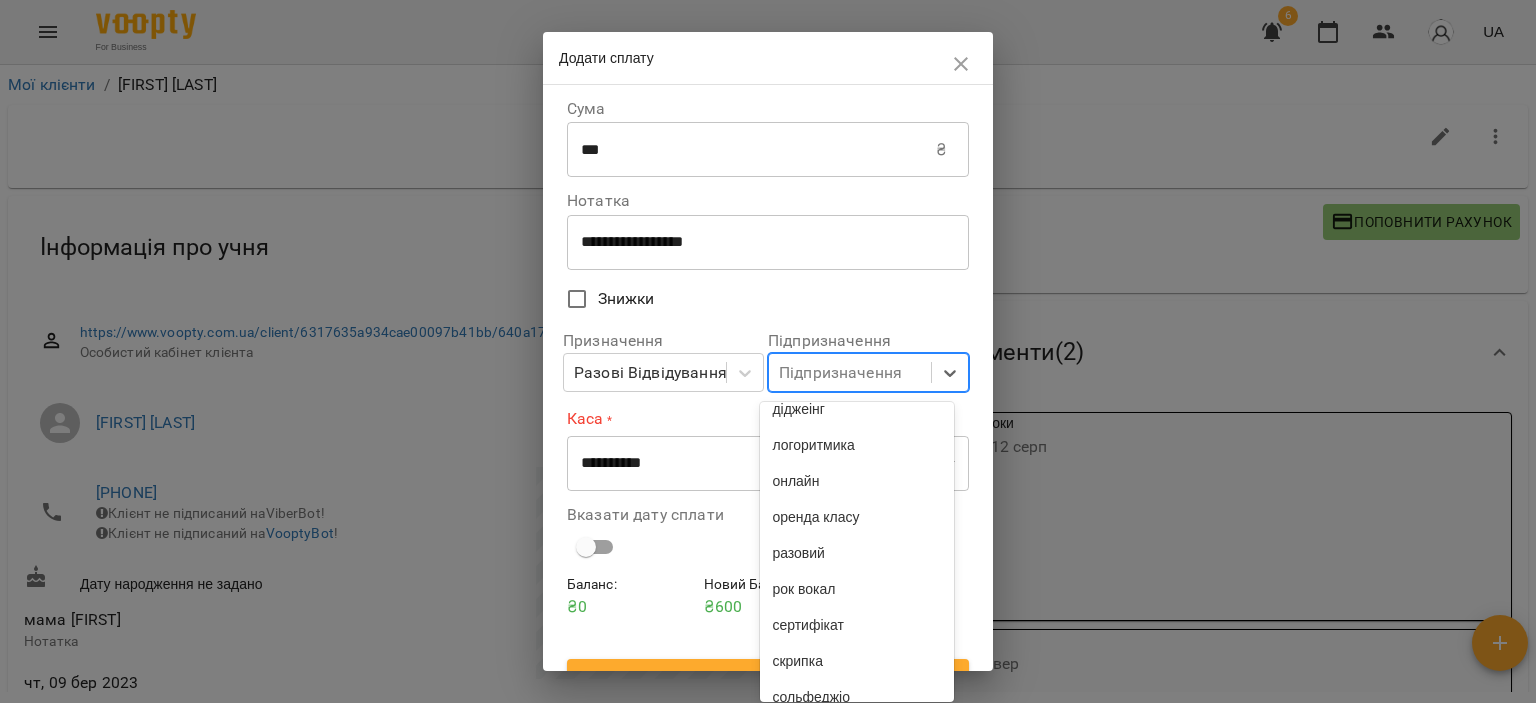 scroll, scrollTop: 800, scrollLeft: 0, axis: vertical 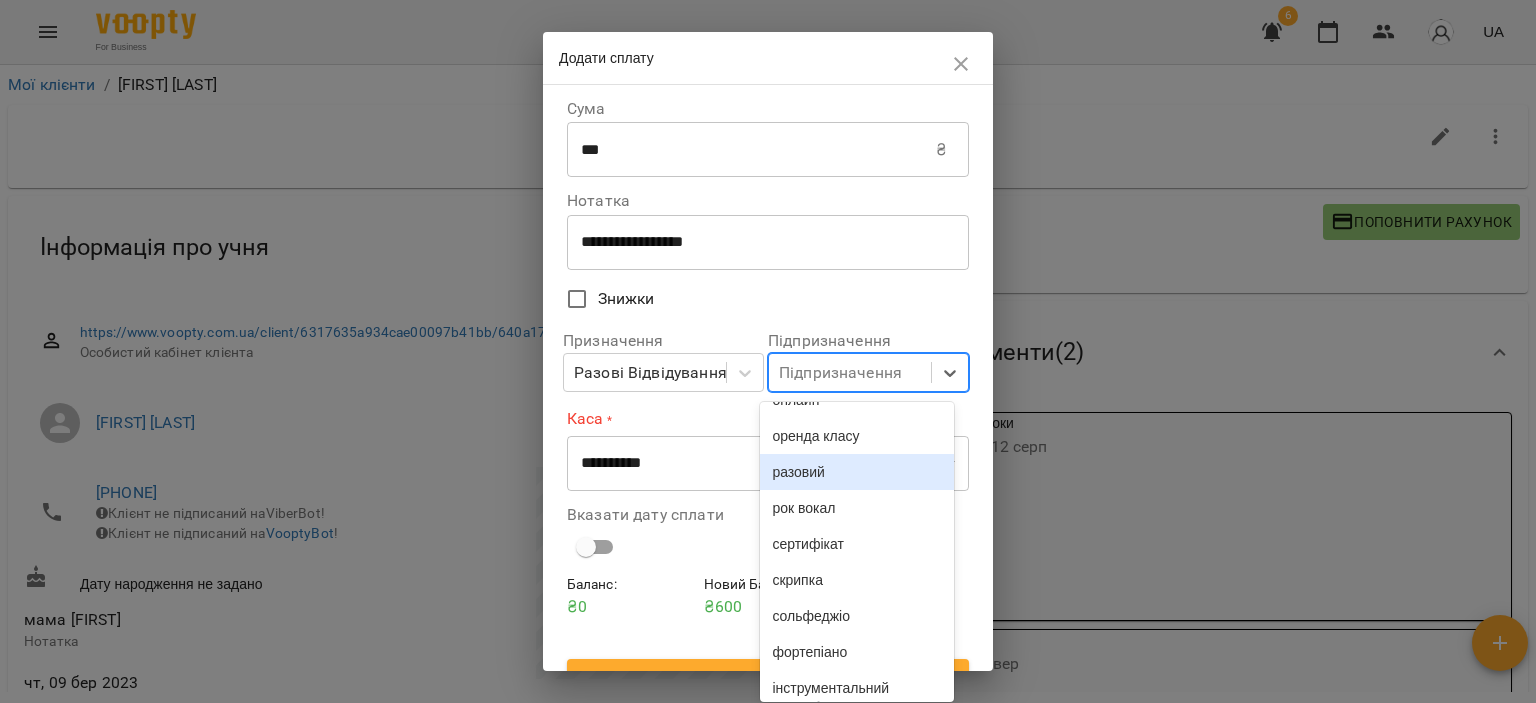 click on "разовий" at bounding box center [856, 472] 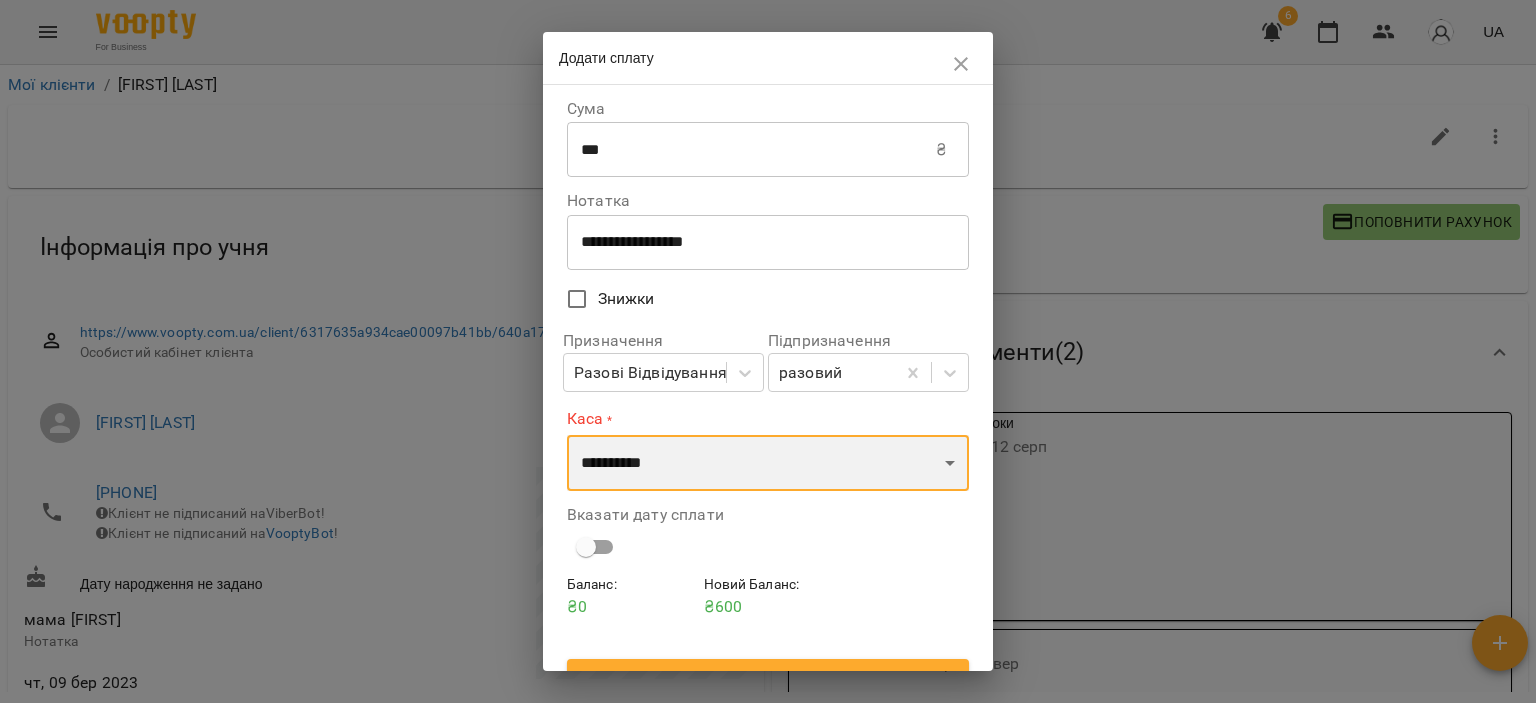 click on "**********" at bounding box center [768, 463] 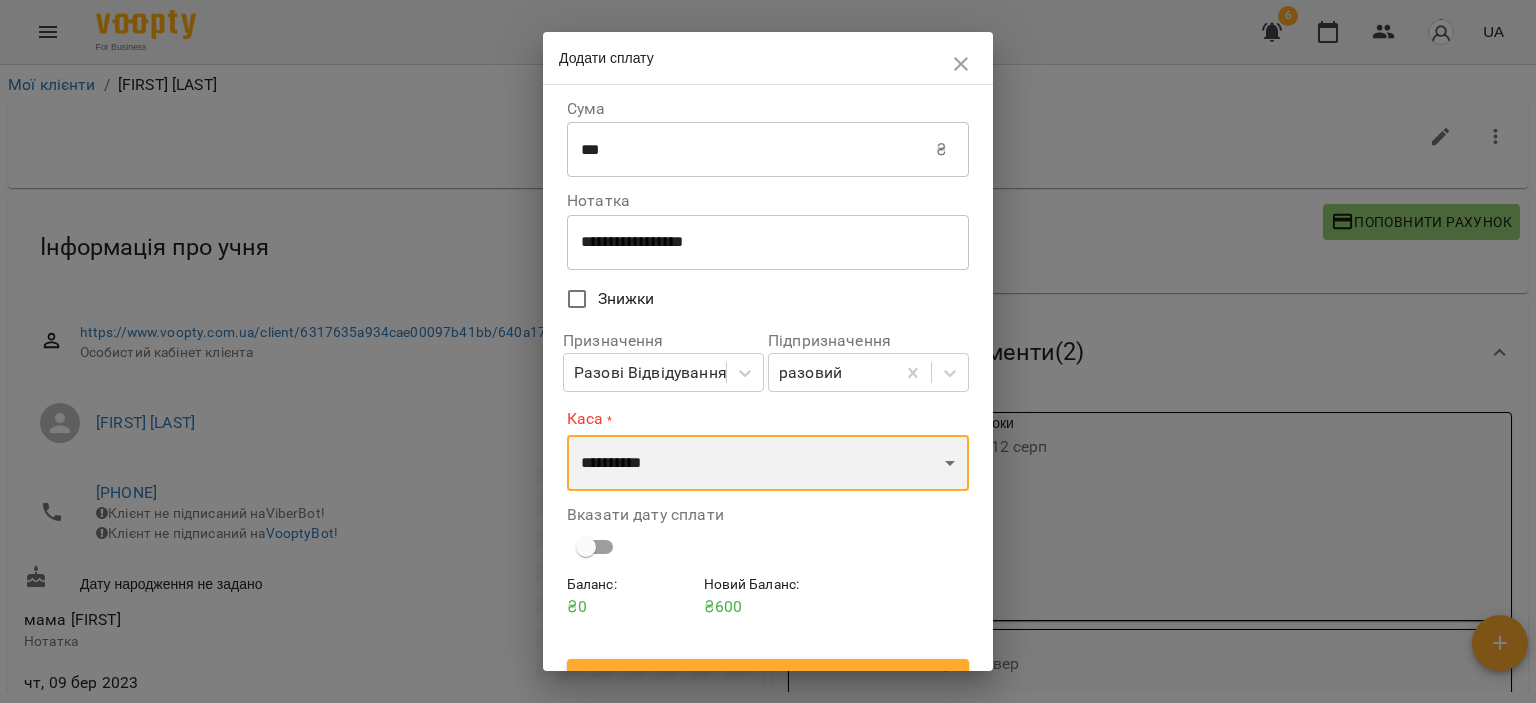 select on "****" 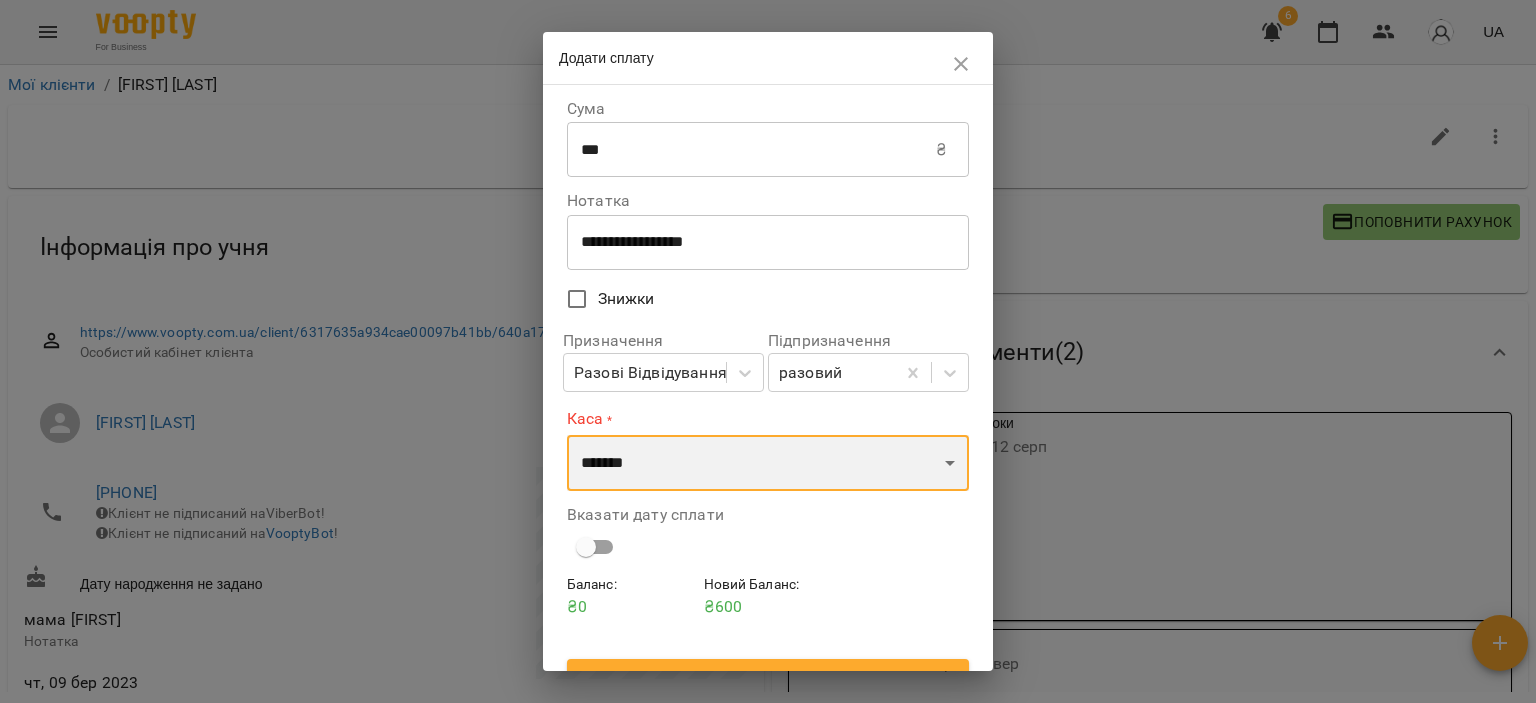 click on "**********" at bounding box center (768, 463) 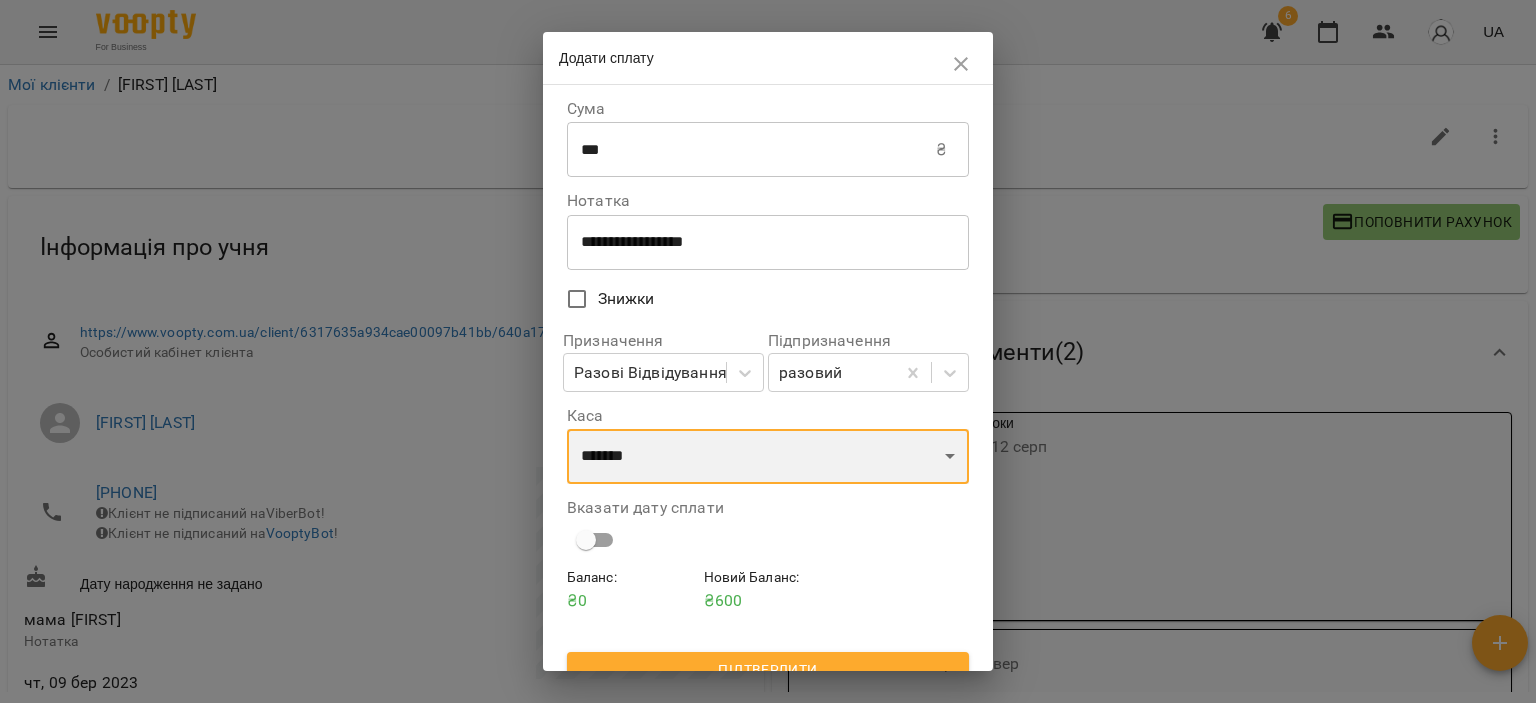 scroll, scrollTop: 27, scrollLeft: 0, axis: vertical 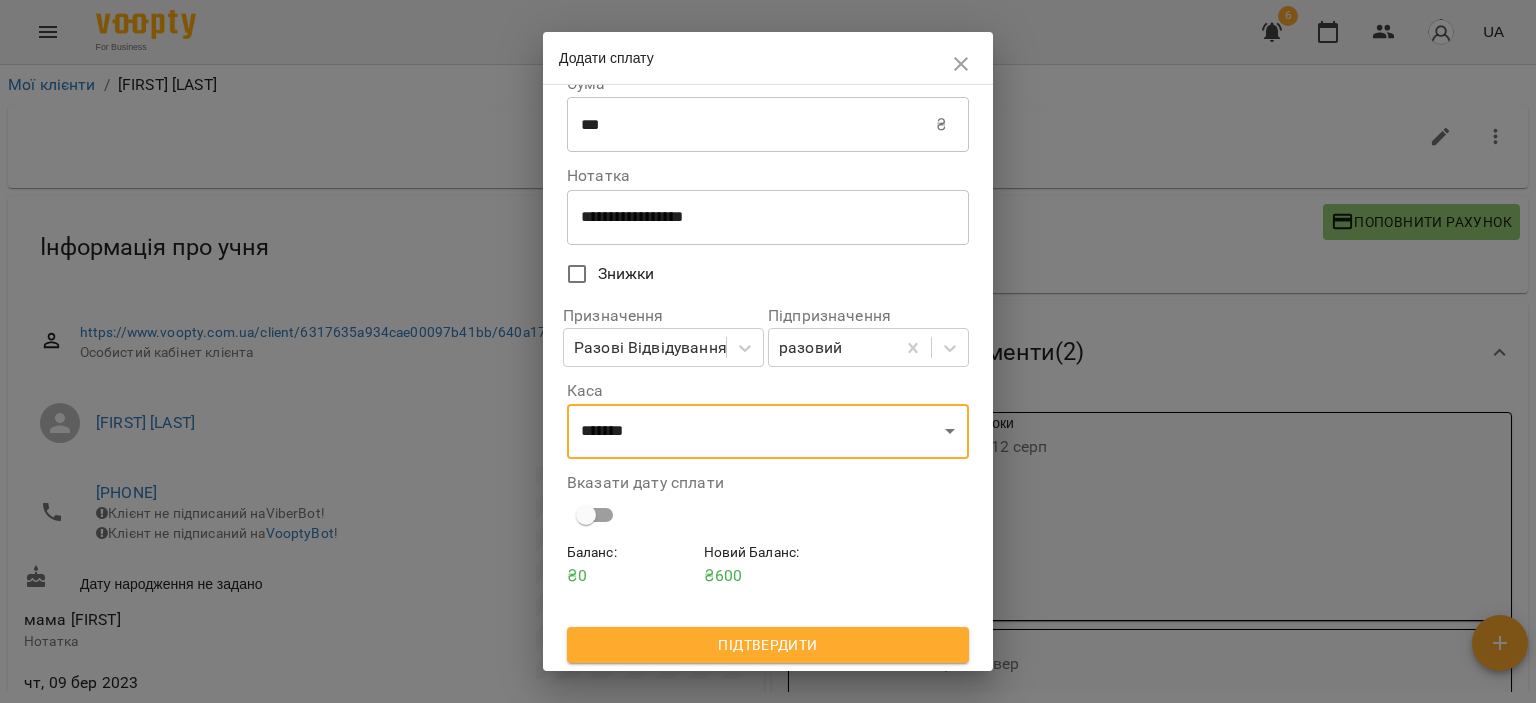 click on "Підтвердити" at bounding box center (768, 645) 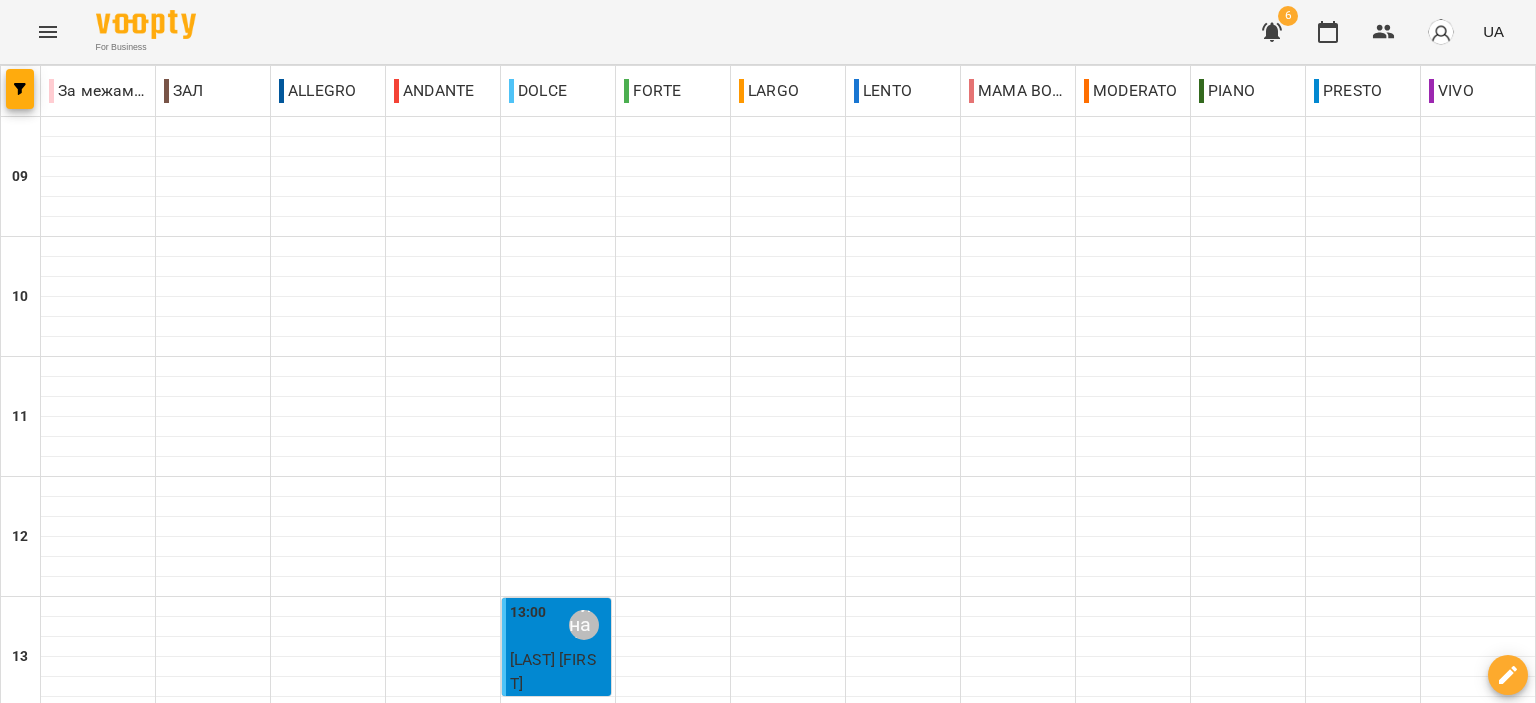 scroll, scrollTop: 0, scrollLeft: 0, axis: both 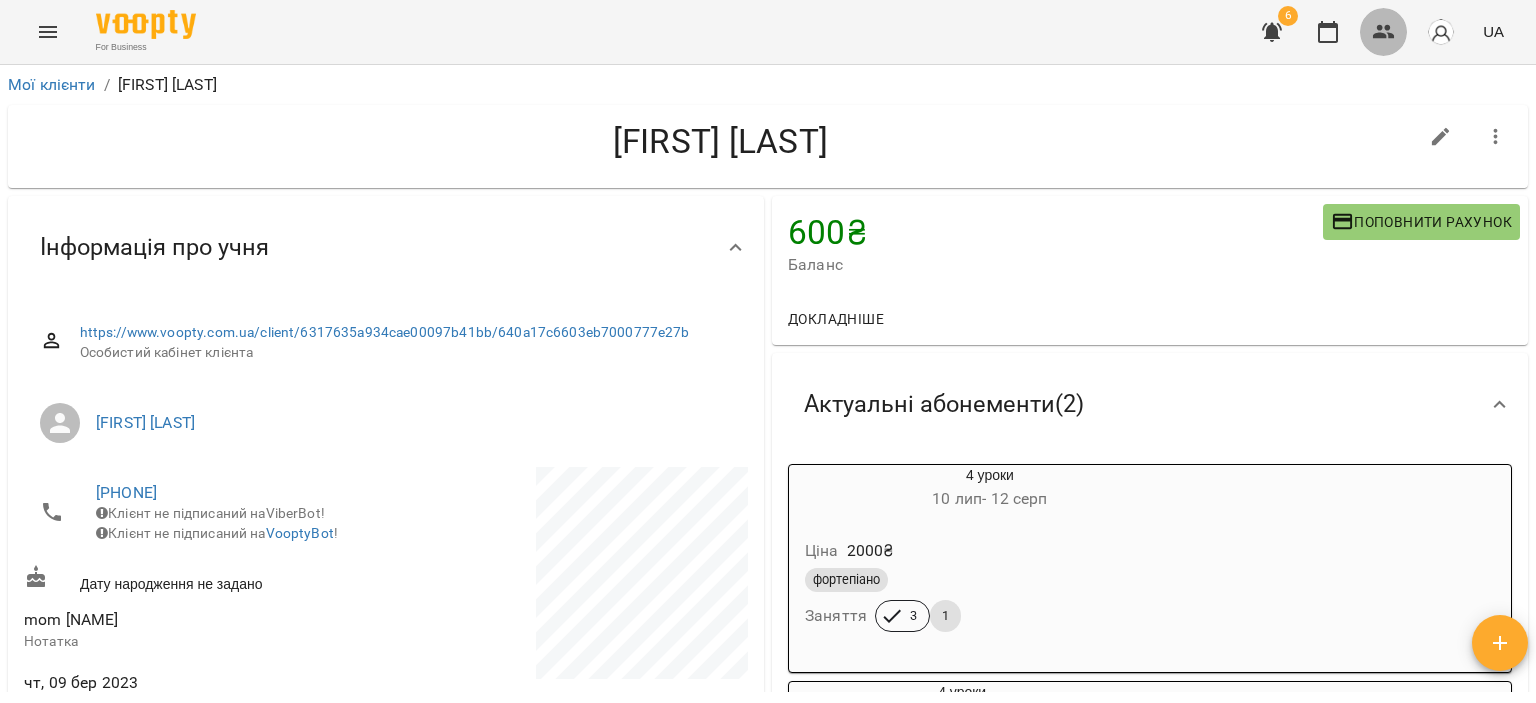 click at bounding box center [1384, 32] 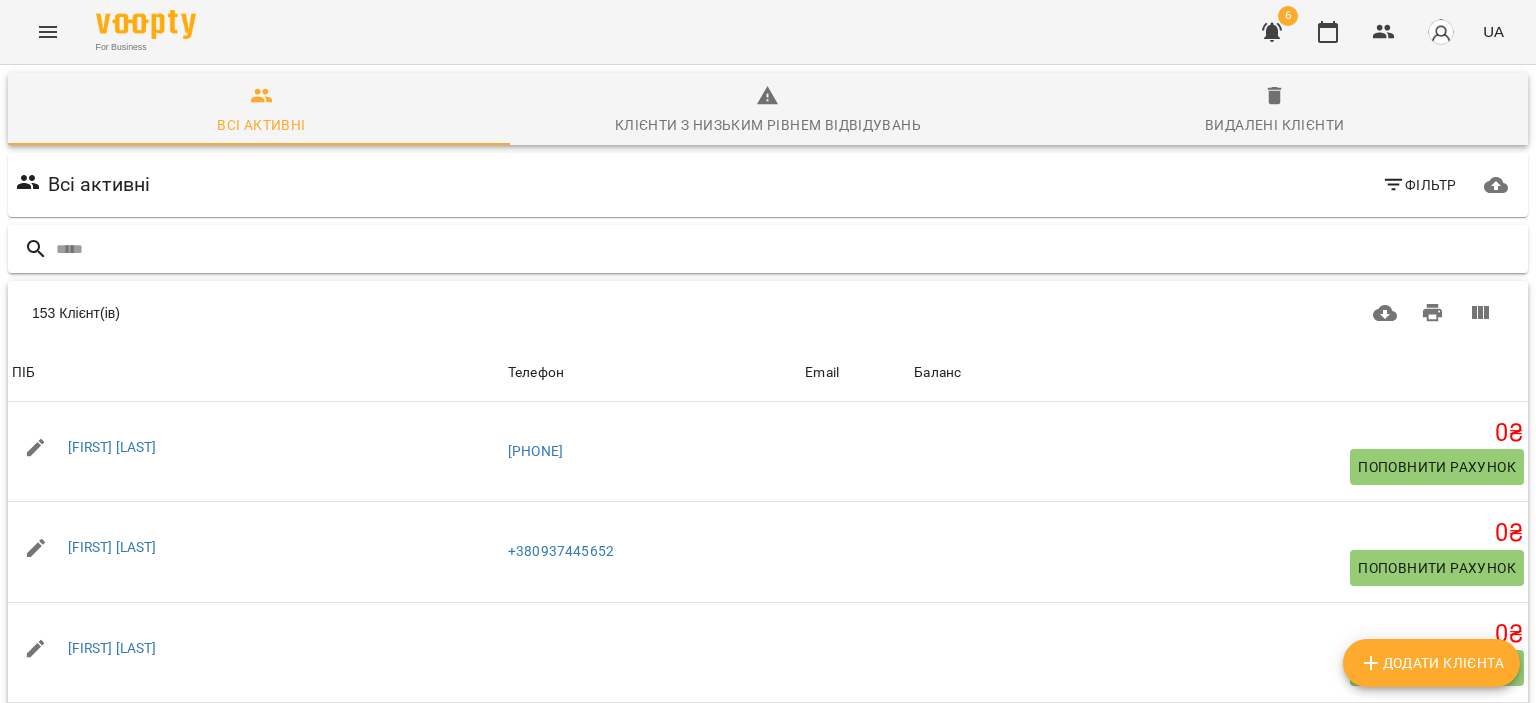 click at bounding box center (788, 249) 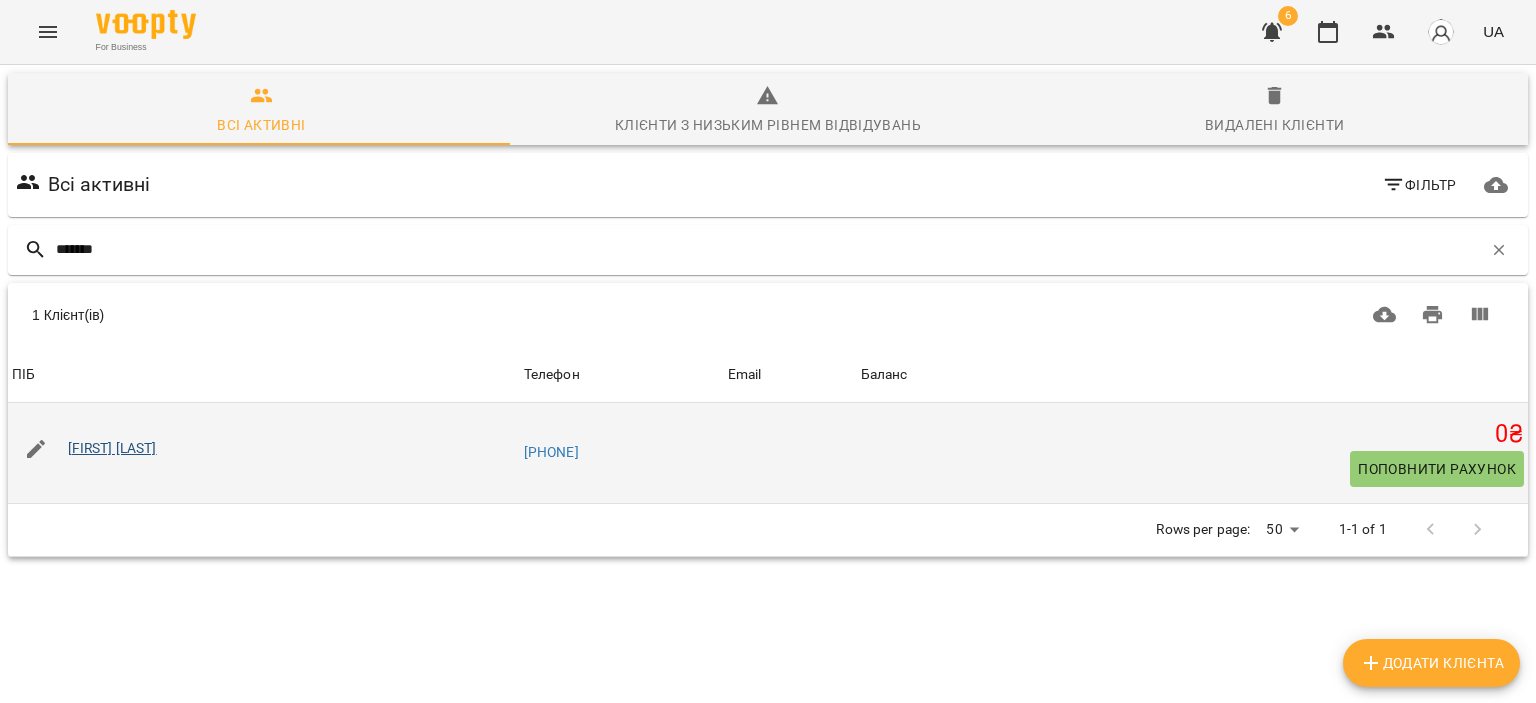 type on "*******" 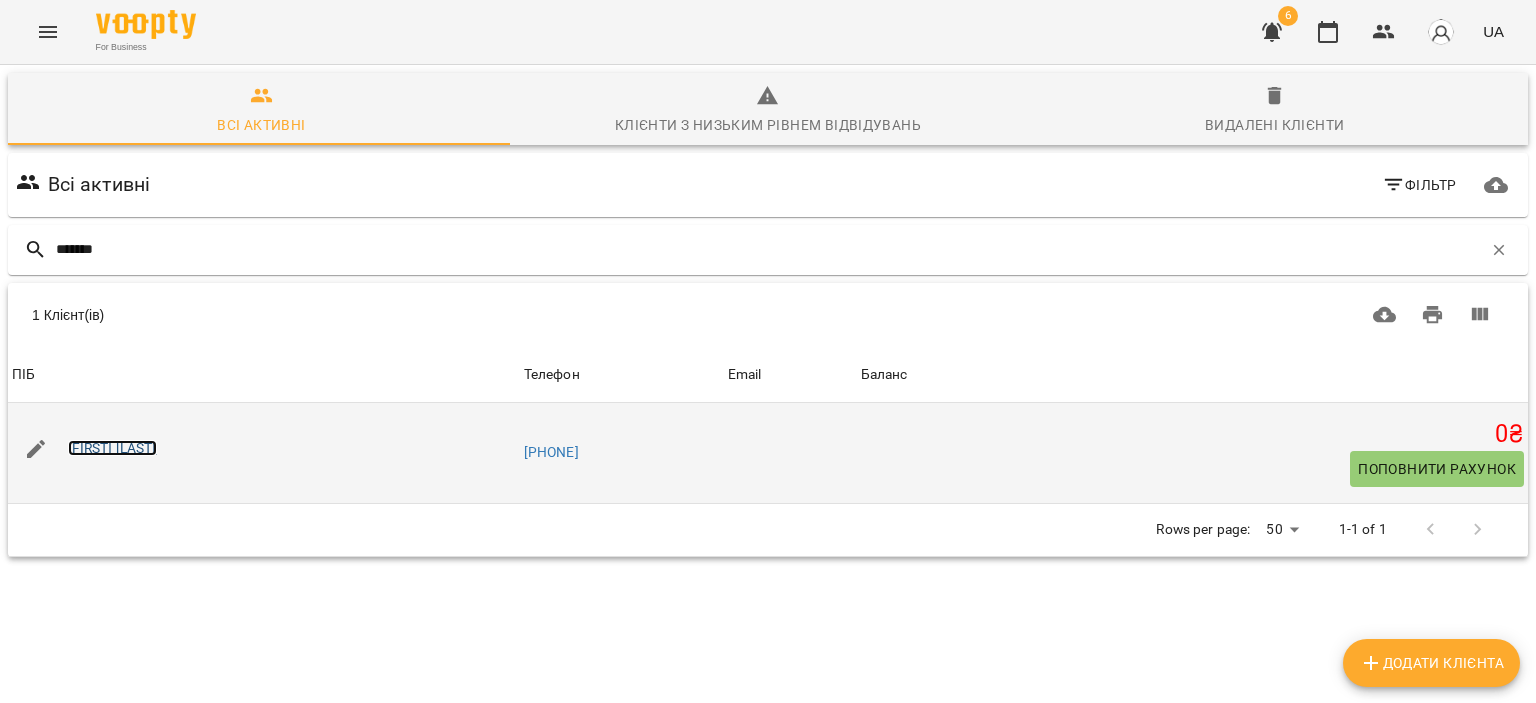 click on "[FIRST] [LAST]" at bounding box center [112, 448] 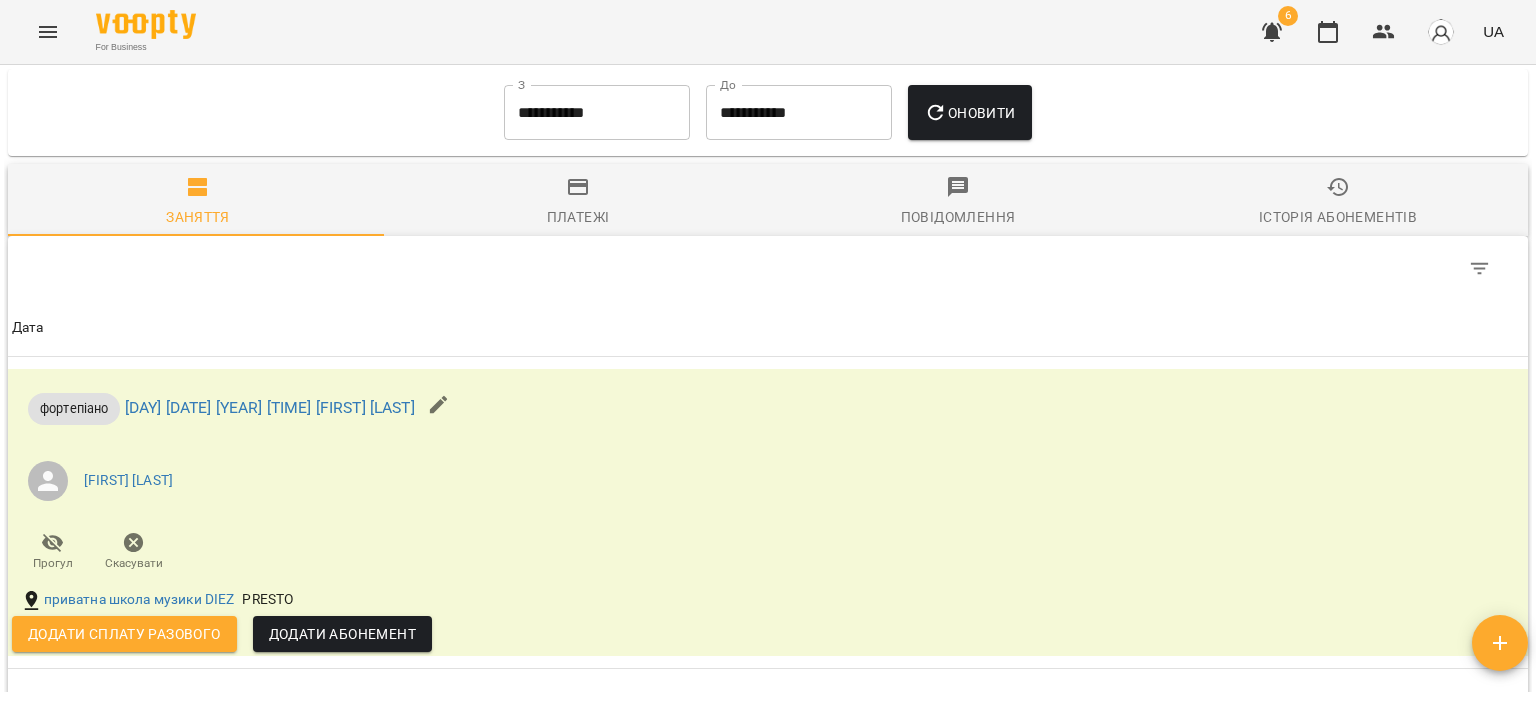 scroll, scrollTop: 800, scrollLeft: 0, axis: vertical 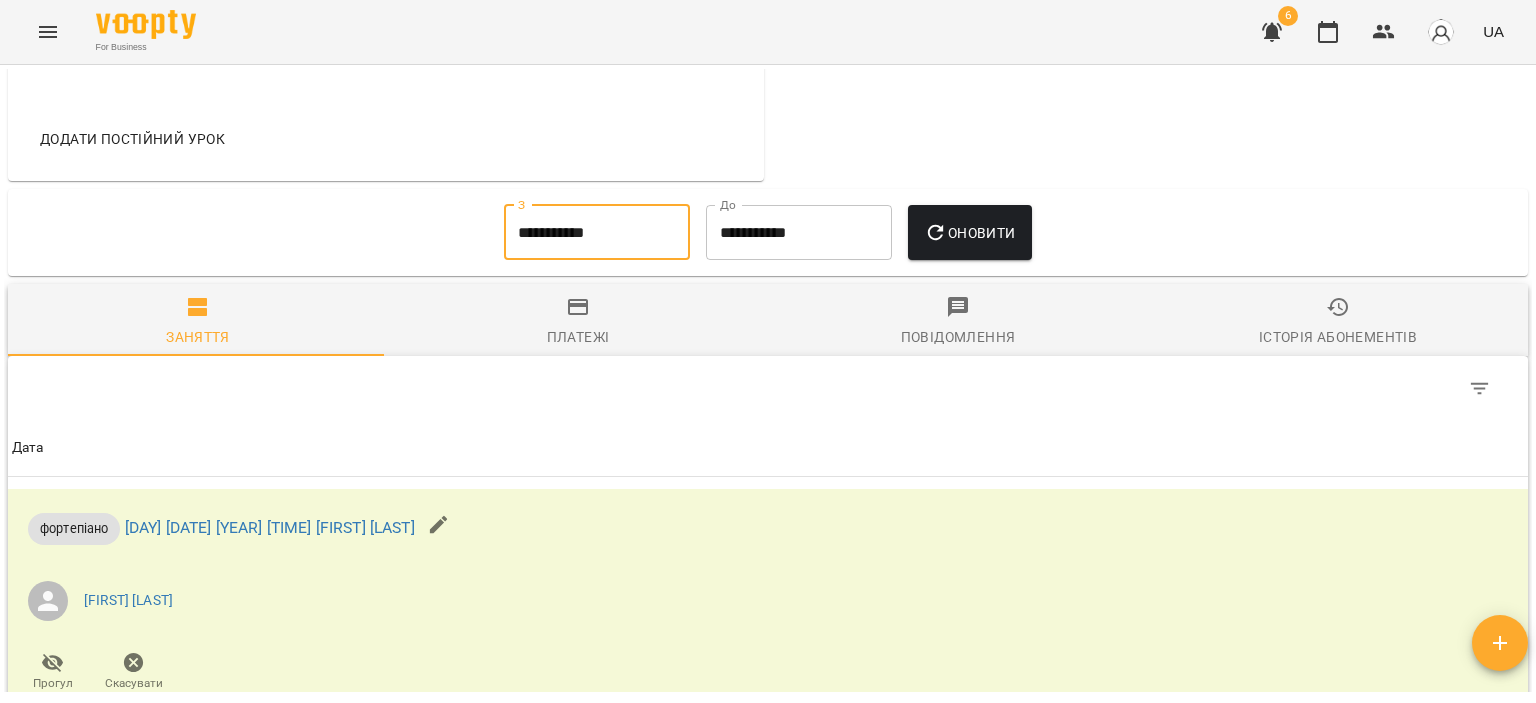 click on "**********" at bounding box center [597, 233] 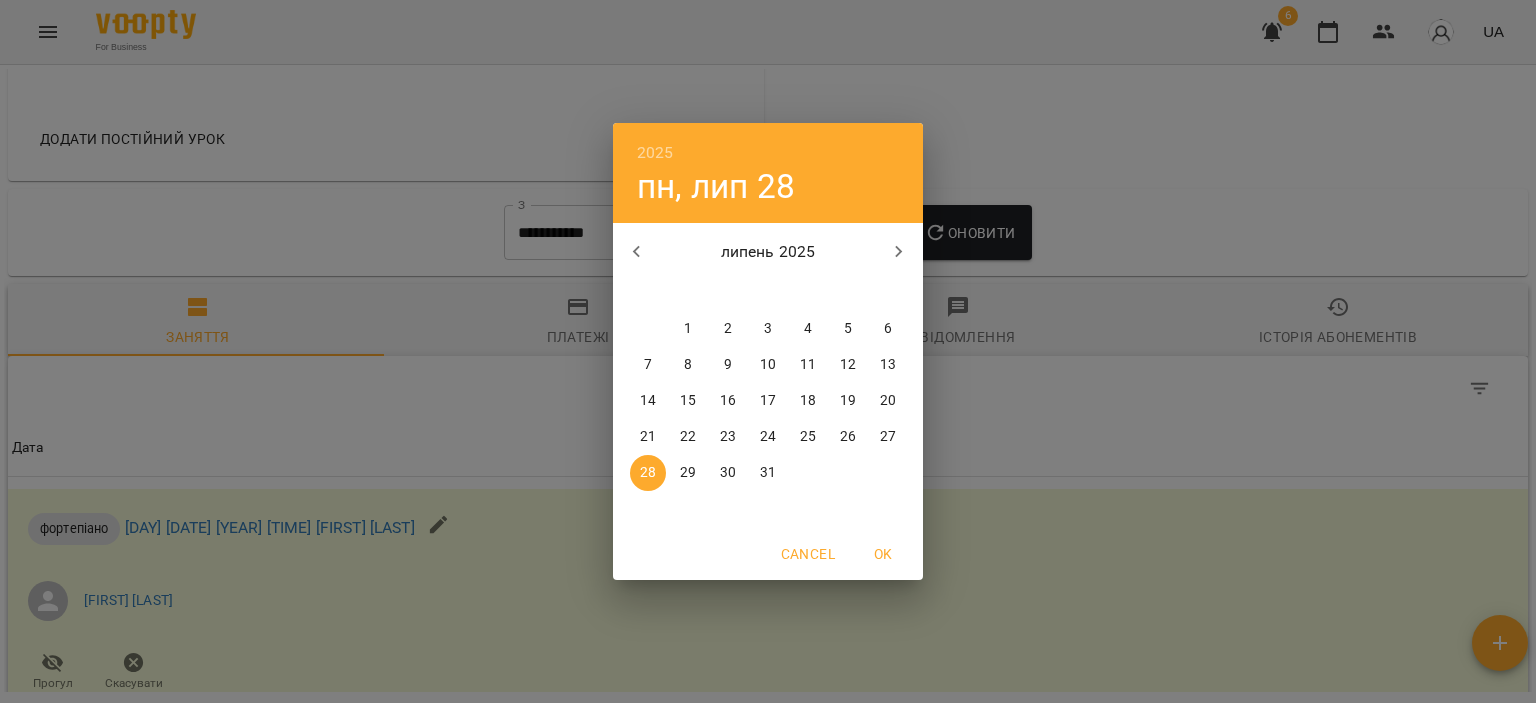 click on "1" at bounding box center [688, 329] 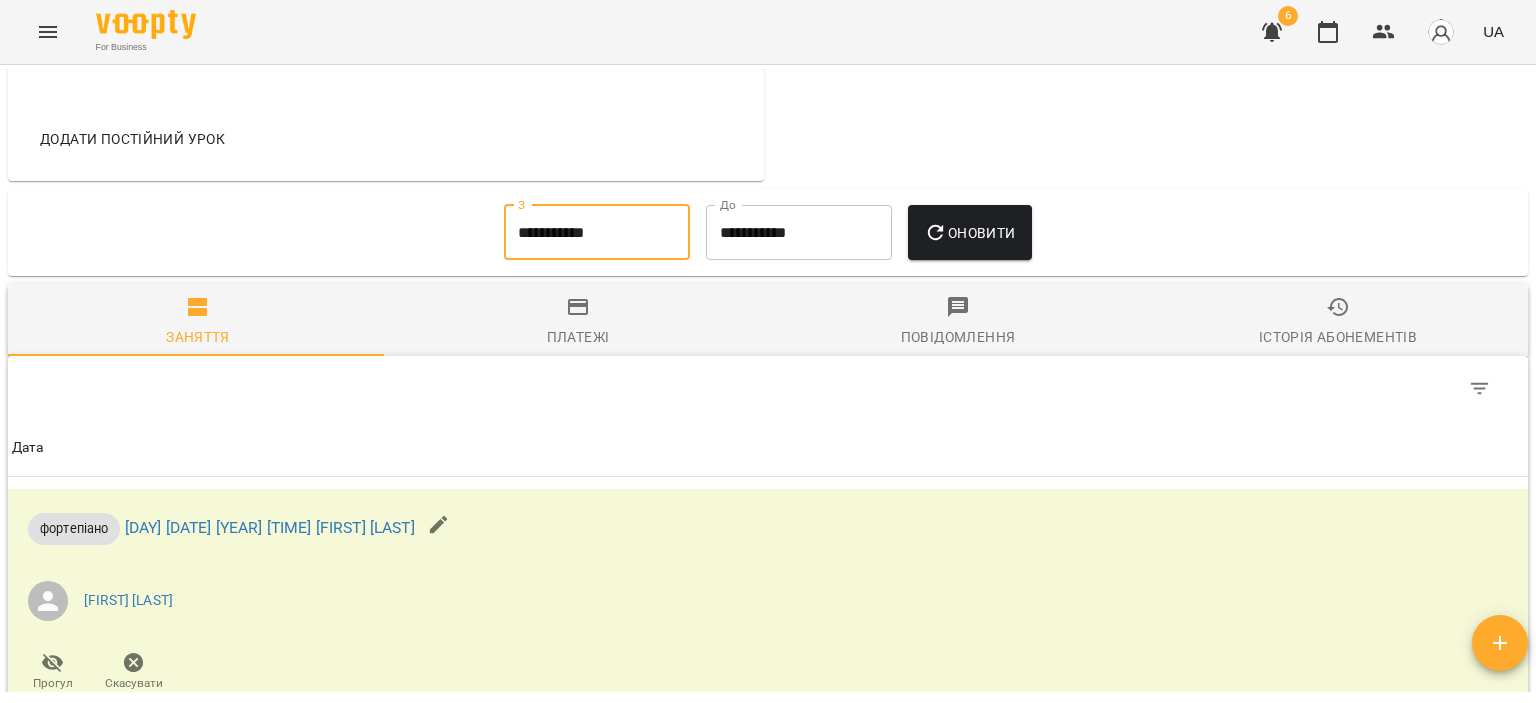 click 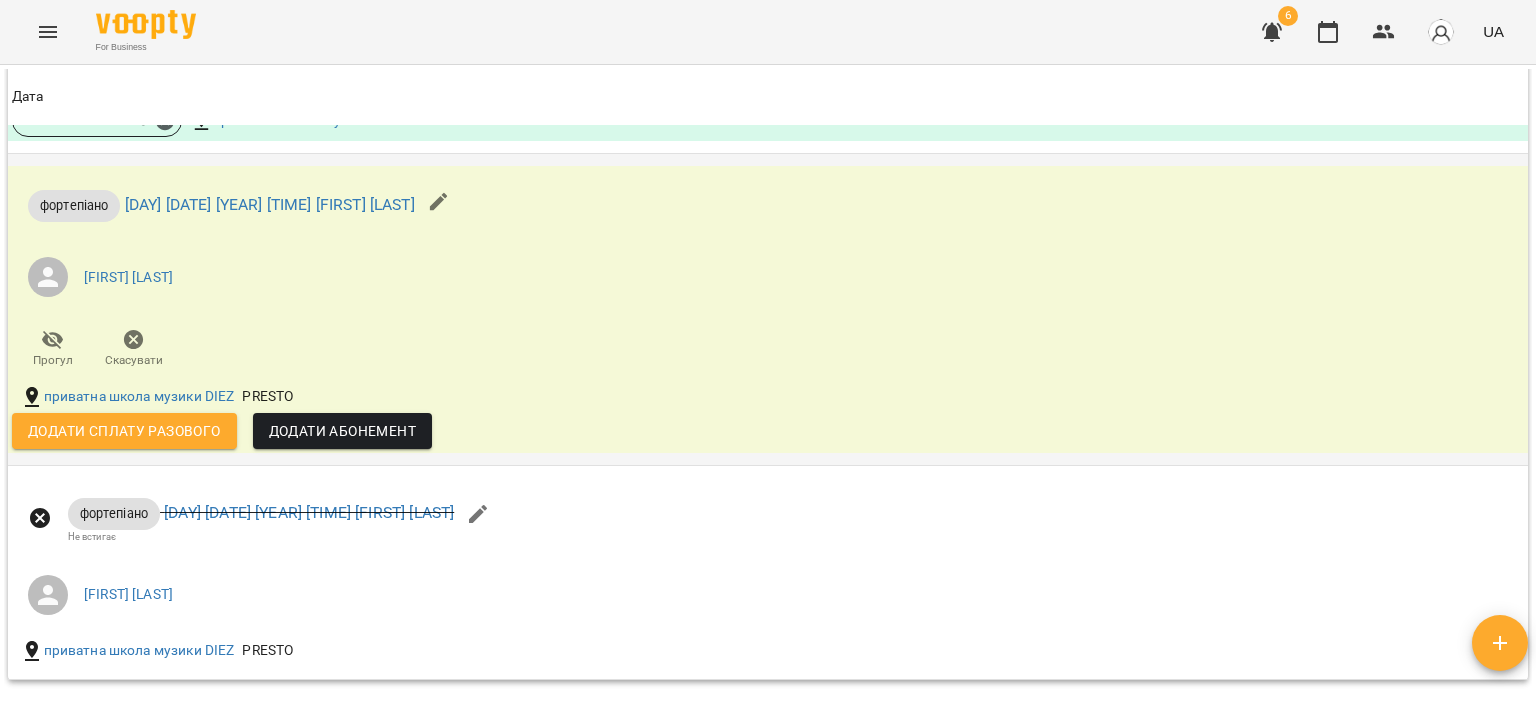 scroll, scrollTop: 3200, scrollLeft: 0, axis: vertical 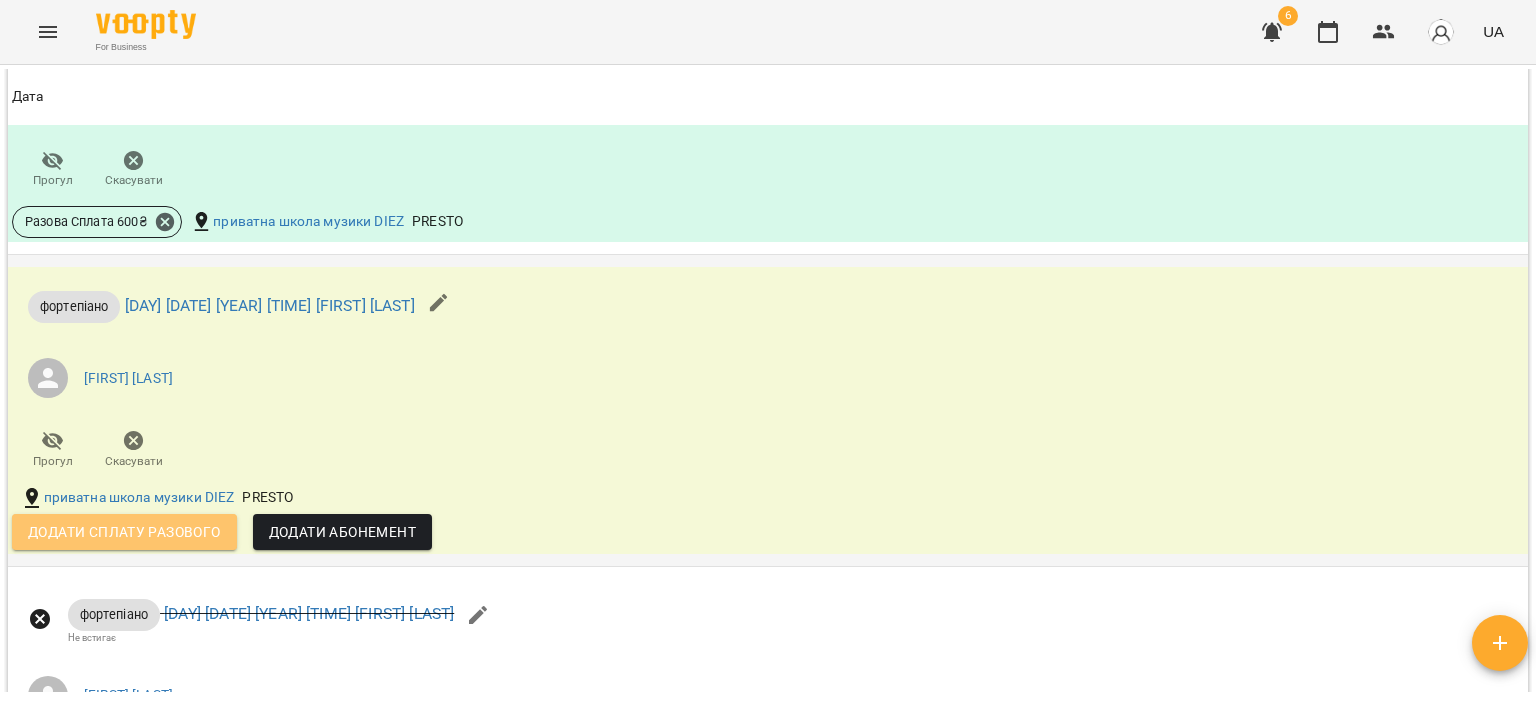 click on "Додати сплату разового" at bounding box center [124, 532] 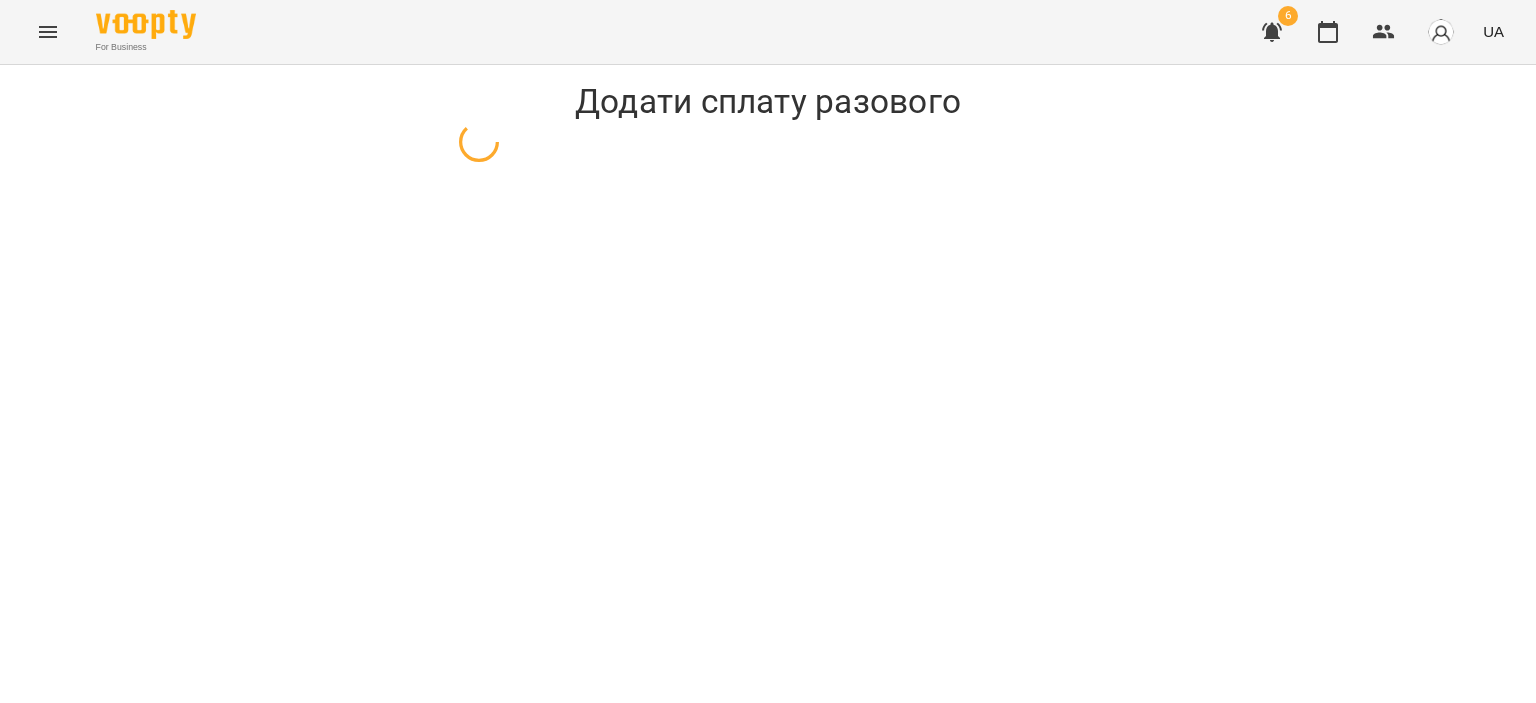 select on "**********" 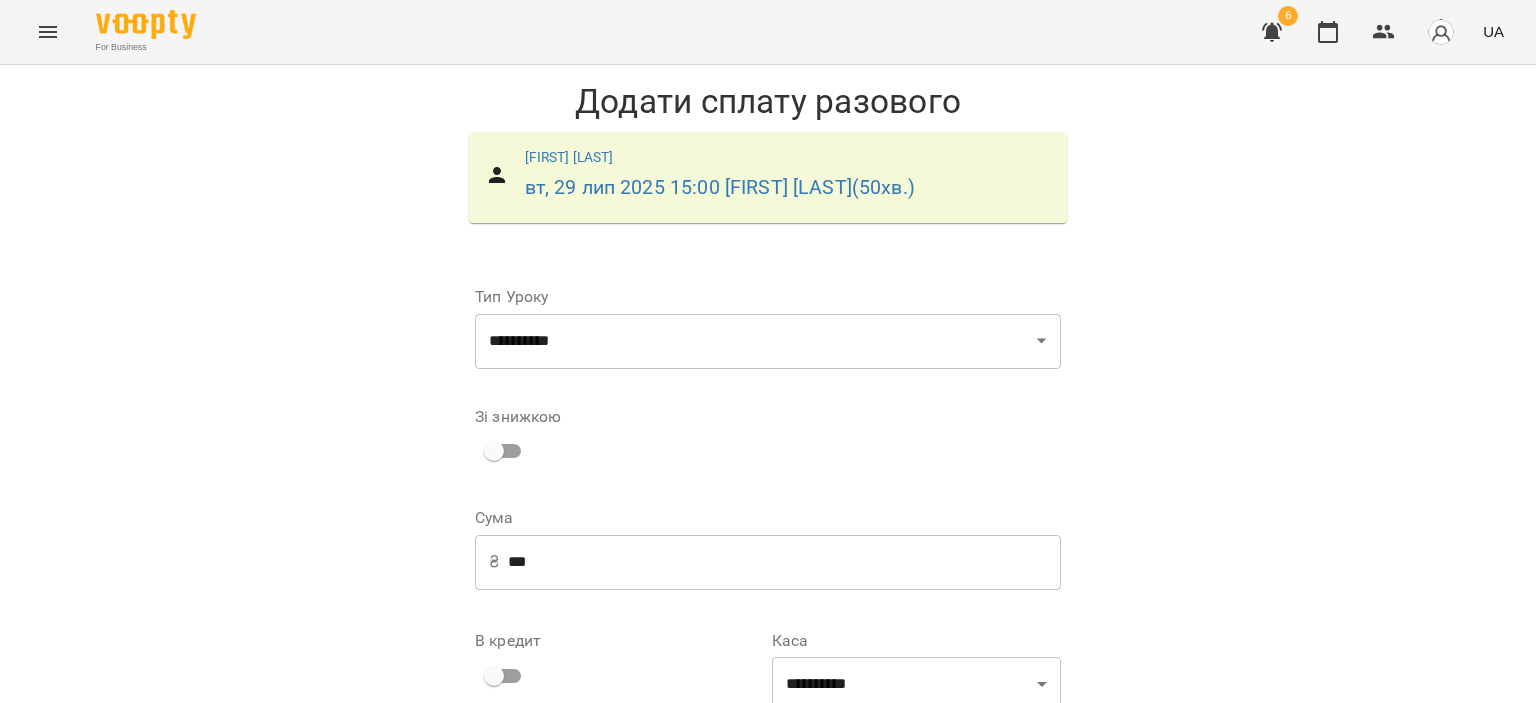 scroll, scrollTop: 255, scrollLeft: 0, axis: vertical 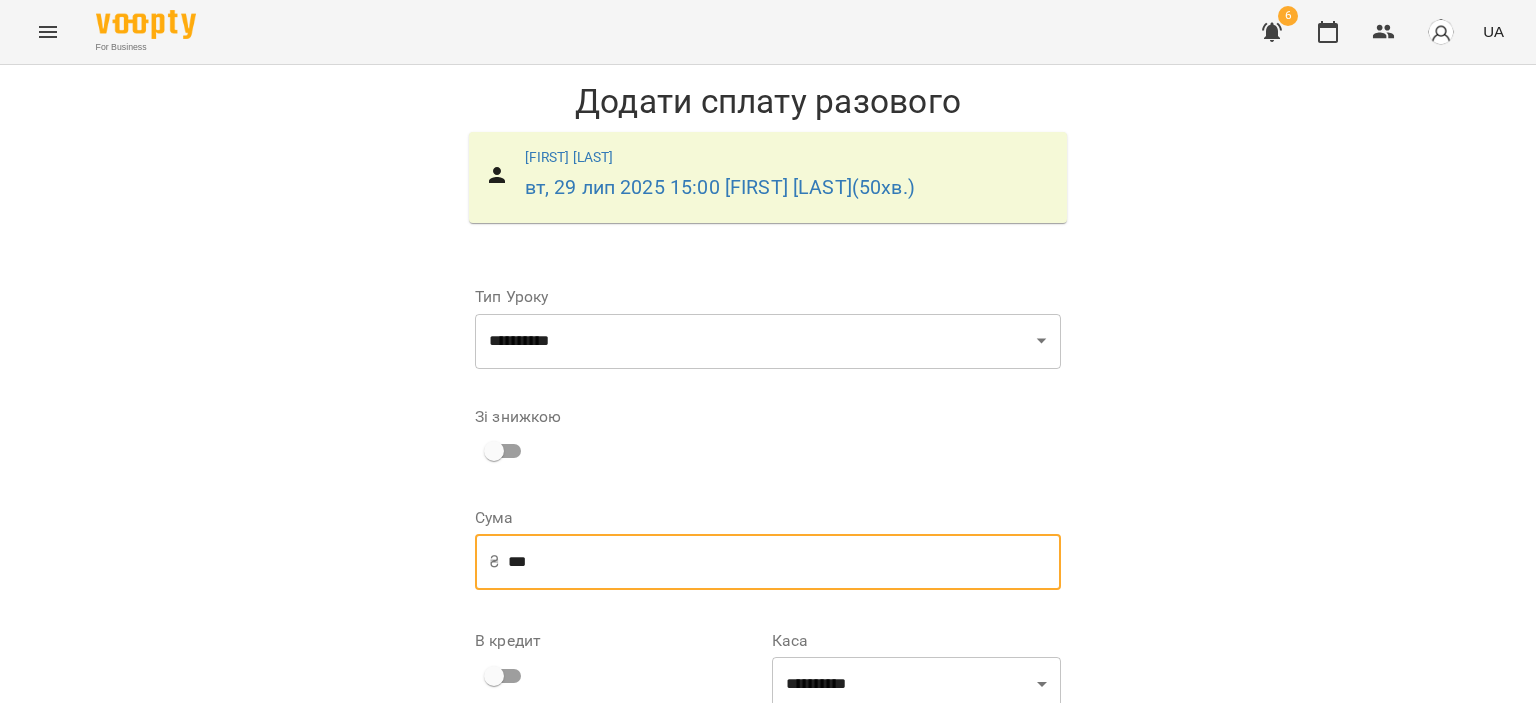 click on "***" at bounding box center [784, 562] 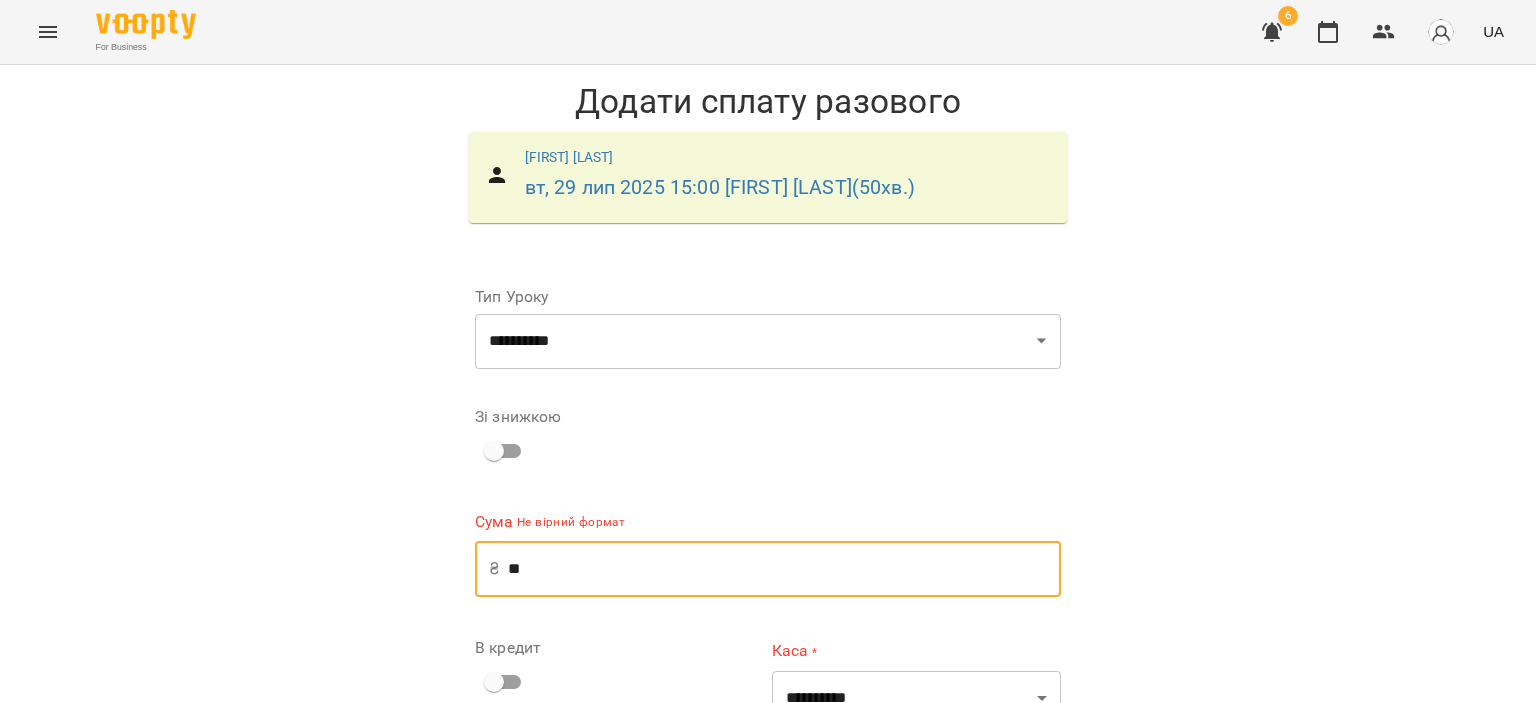 type on "*" 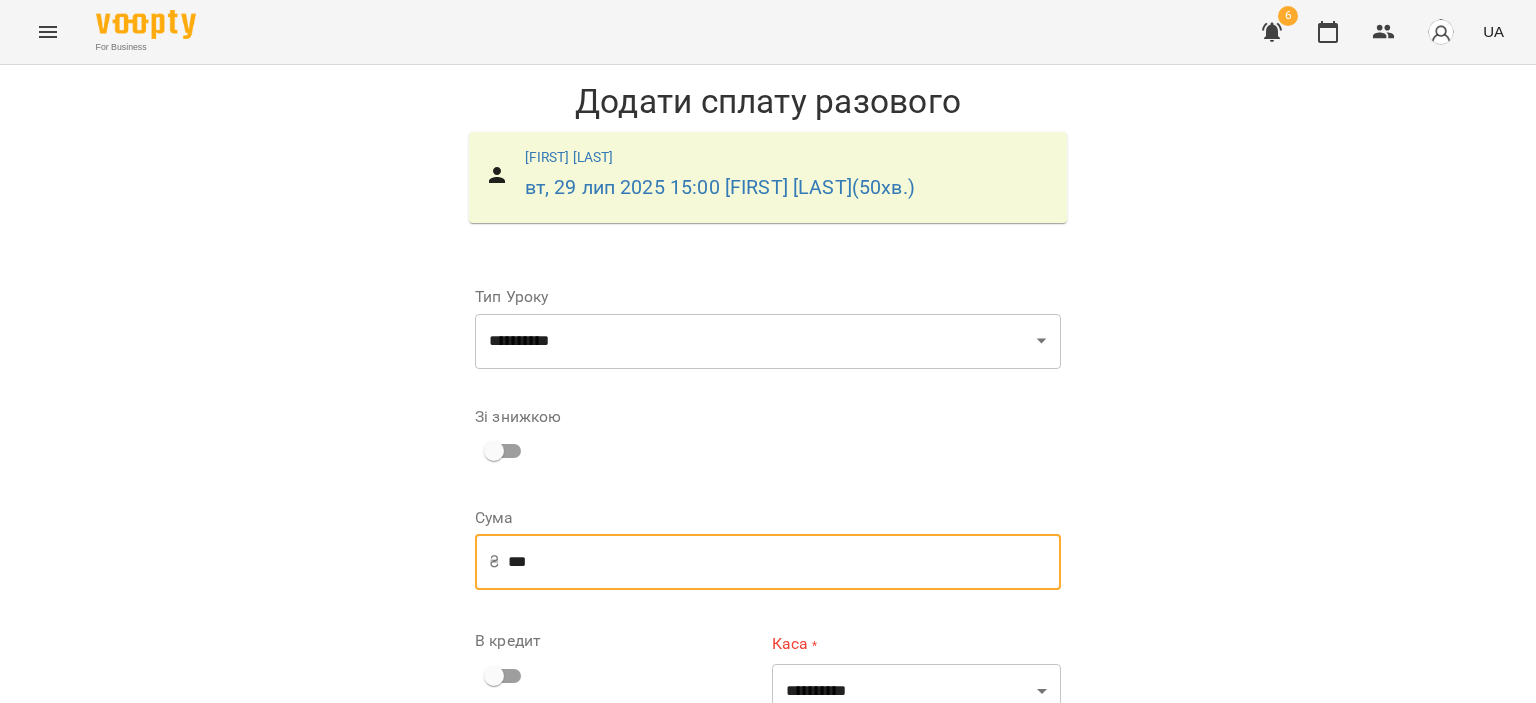 type on "***" 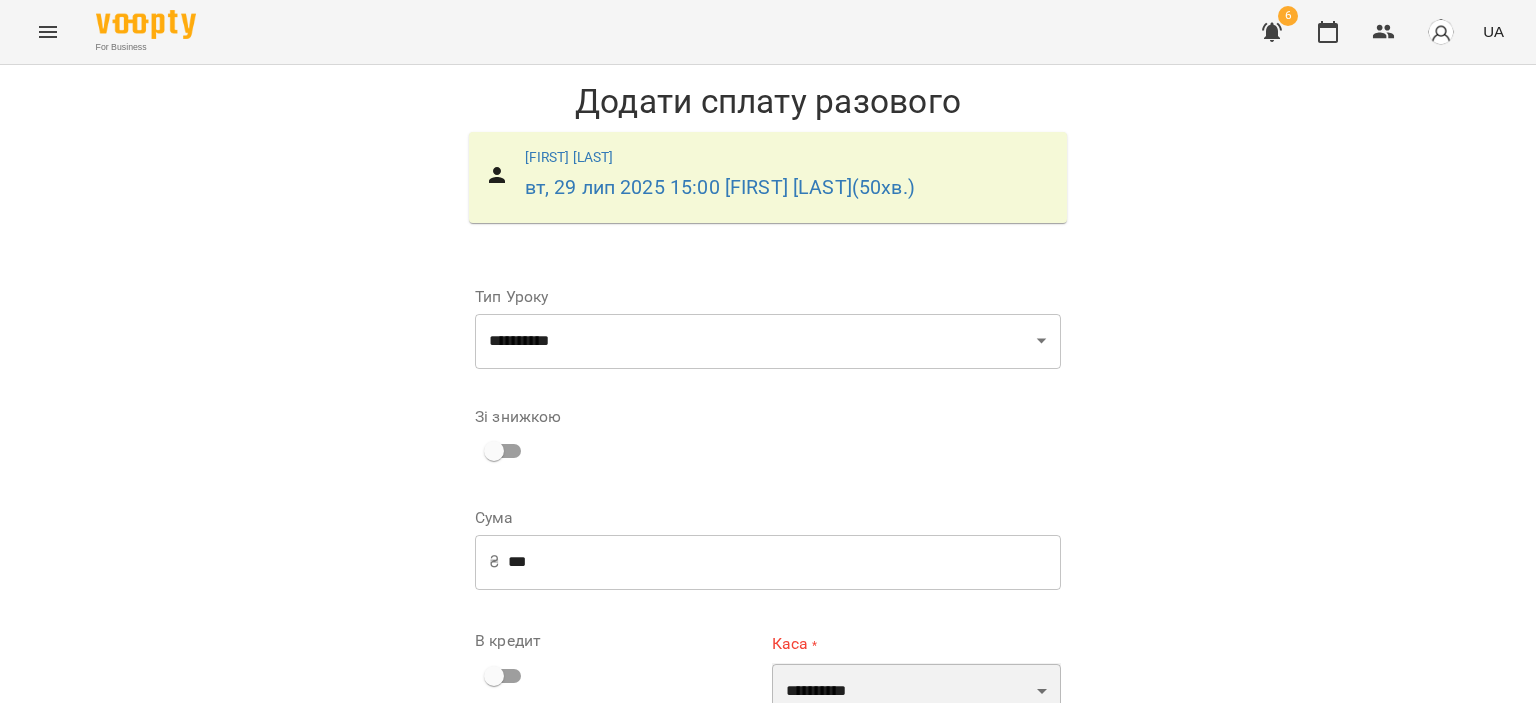 click on "**********" at bounding box center (916, 691) 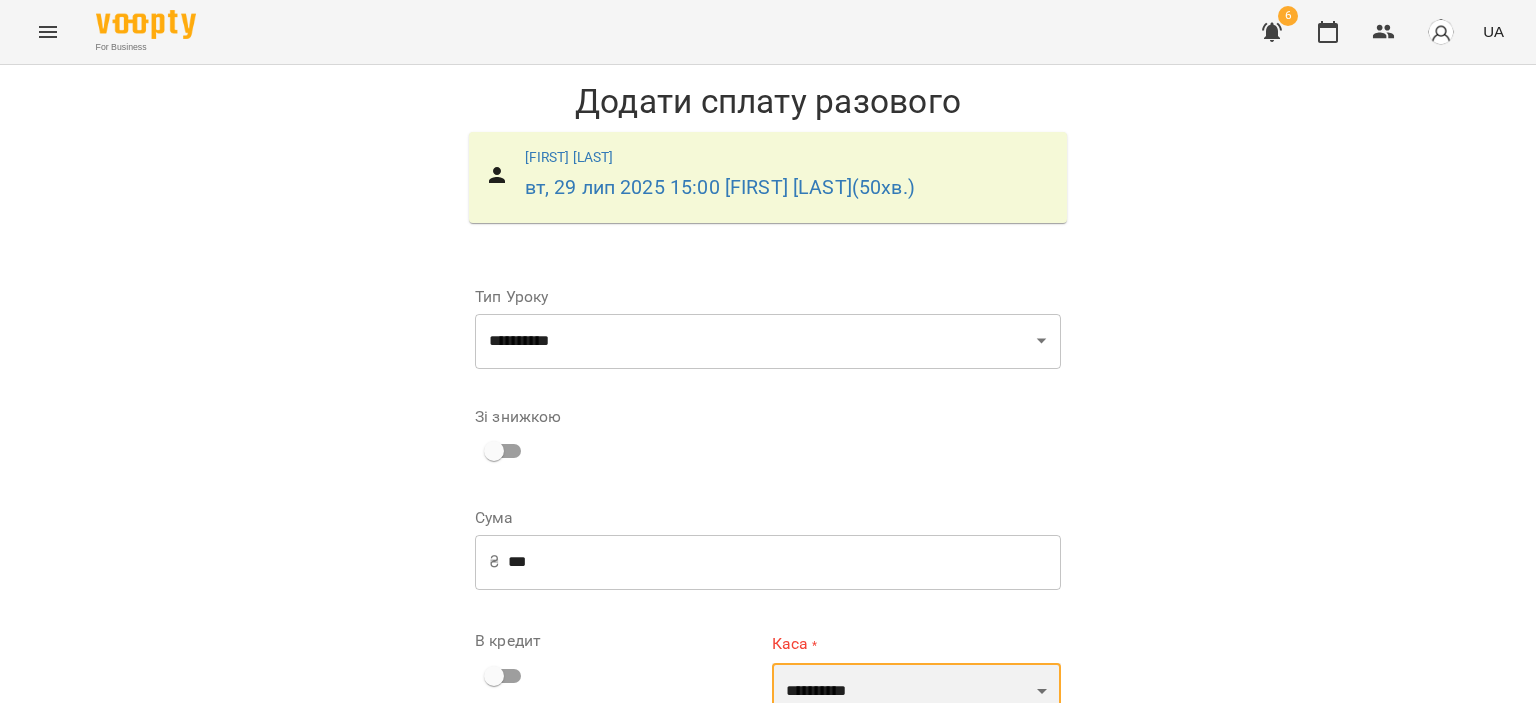 select on "****" 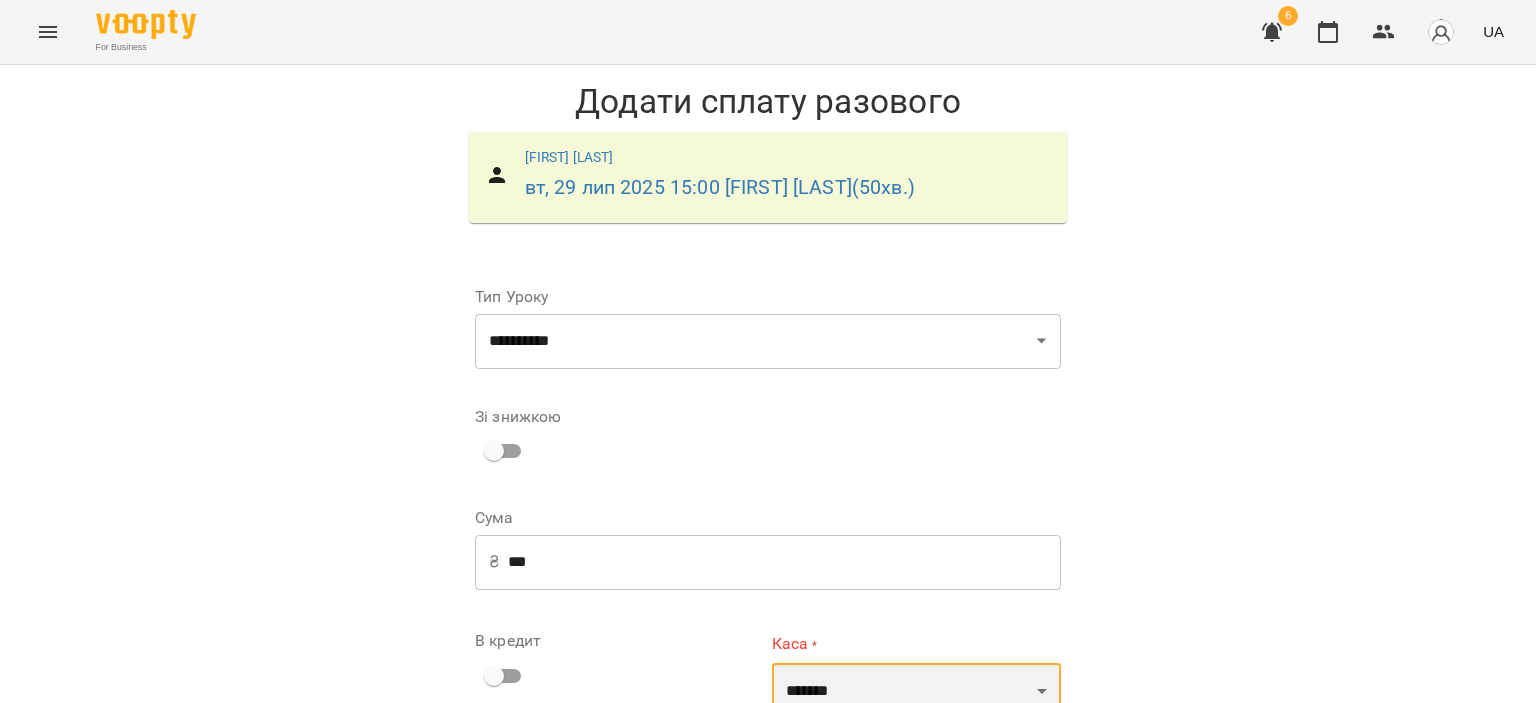 click on "**********" at bounding box center [916, 691] 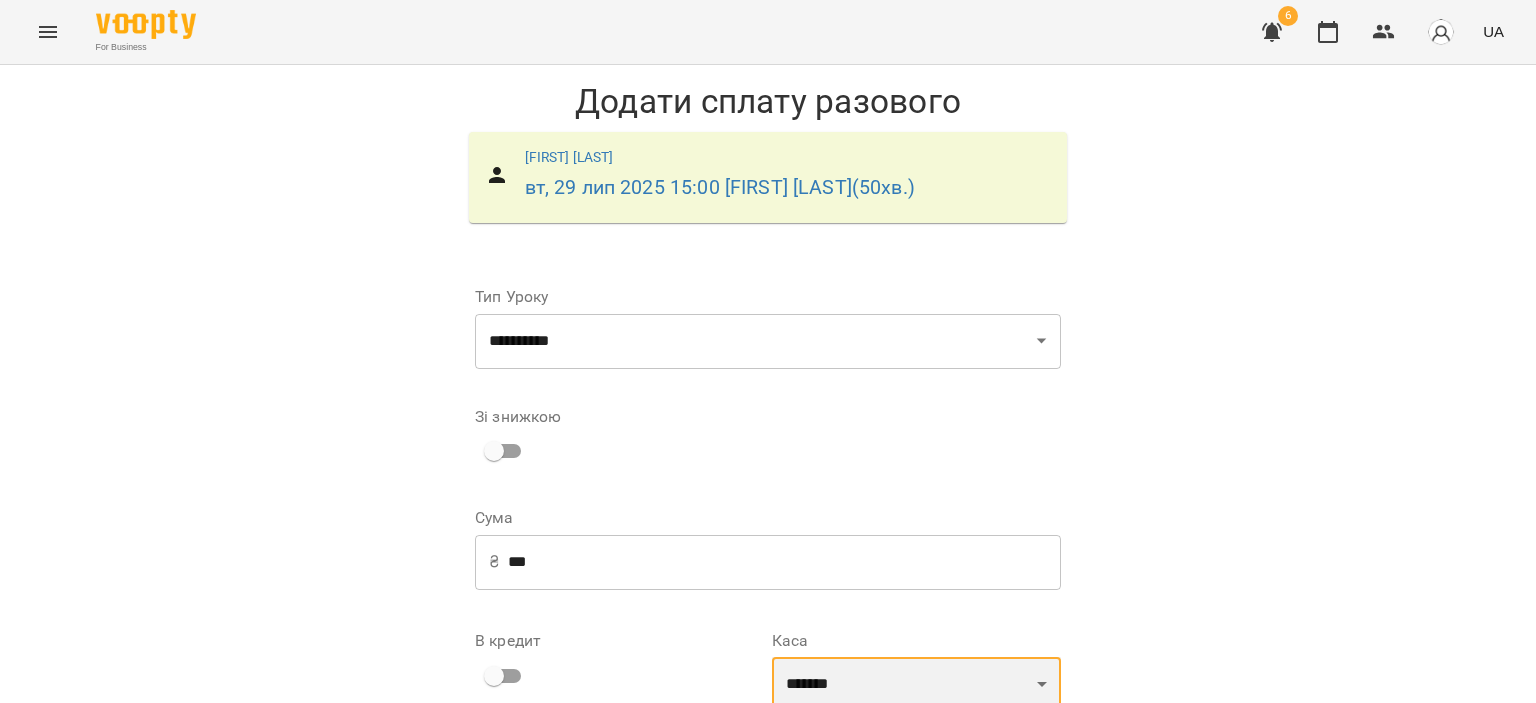 scroll, scrollTop: 255, scrollLeft: 0, axis: vertical 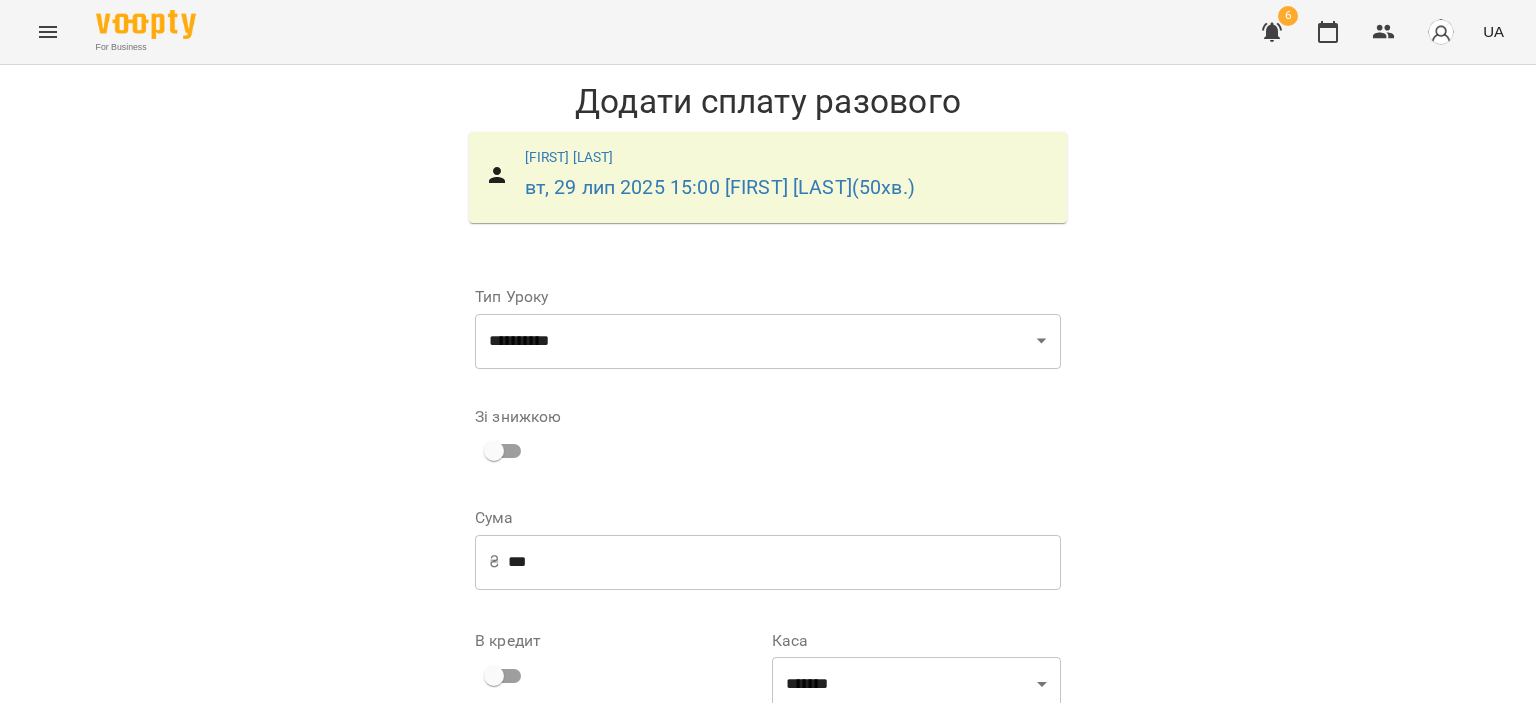 click on "Додати сплату разового" at bounding box center (934, 906) 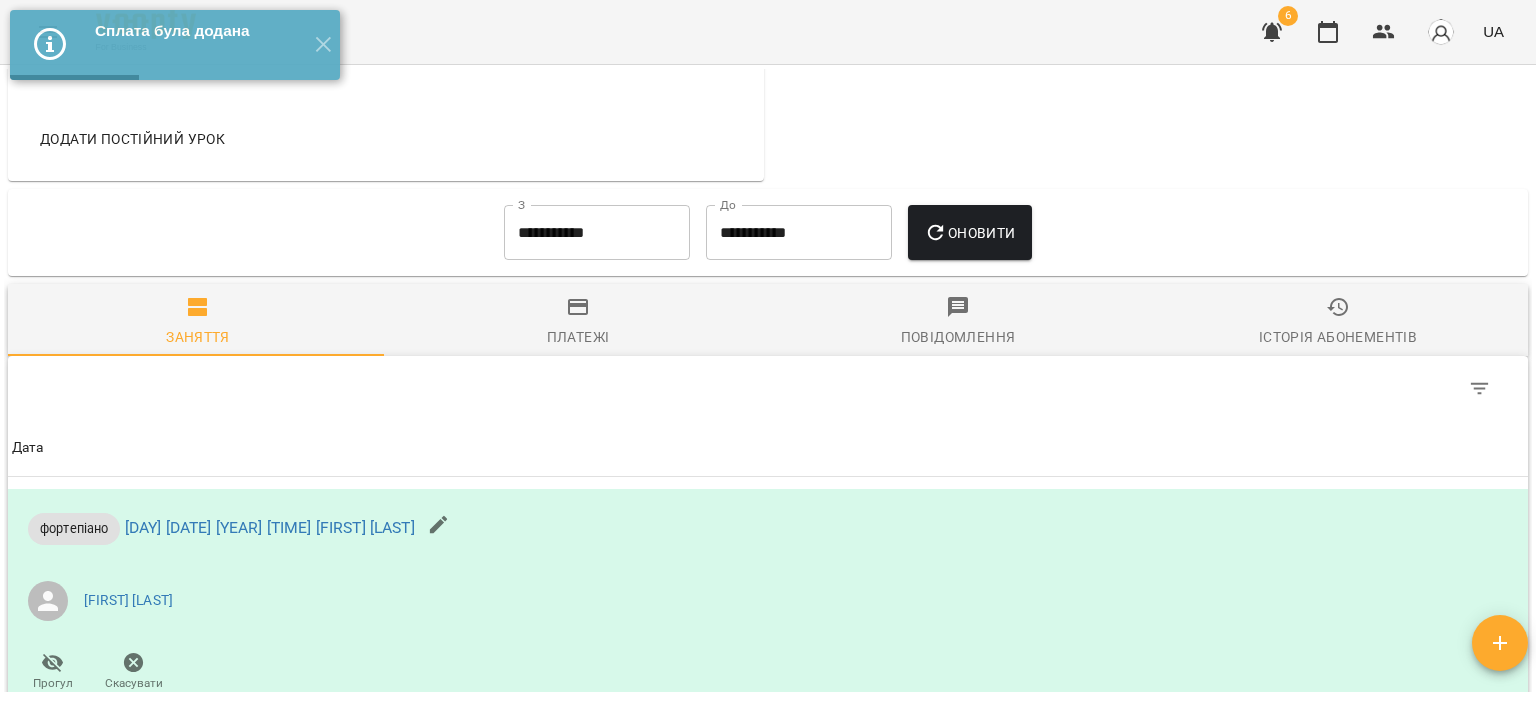 scroll, scrollTop: 1000, scrollLeft: 0, axis: vertical 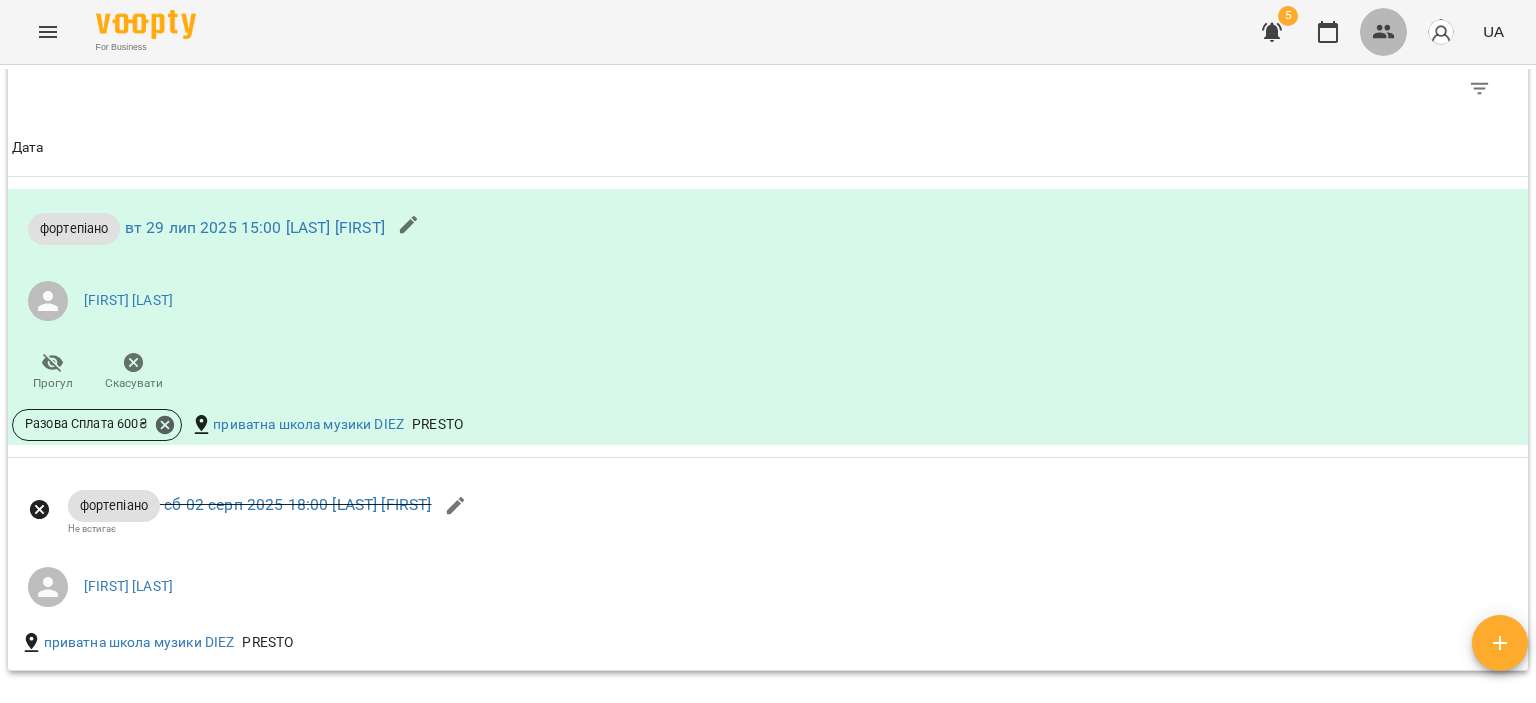 click 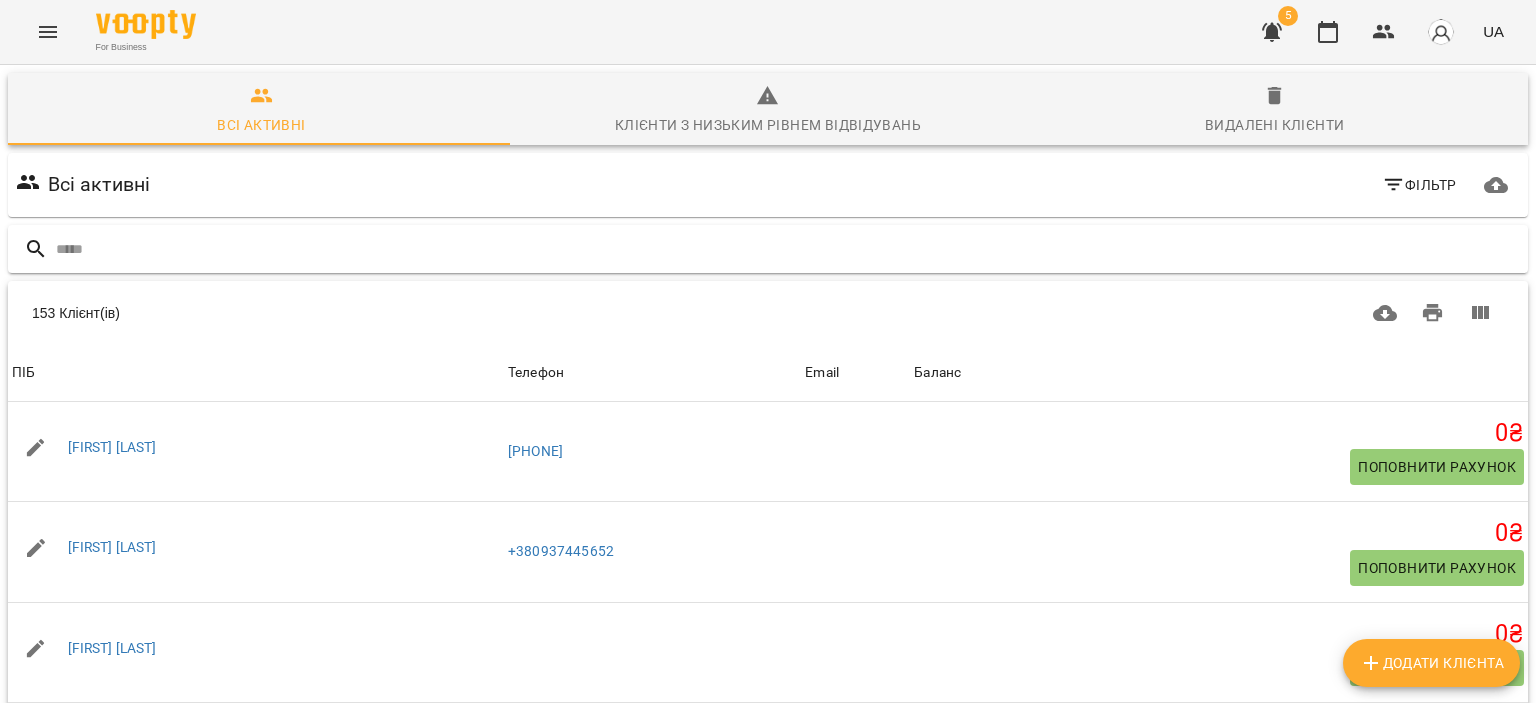 click at bounding box center (788, 249) 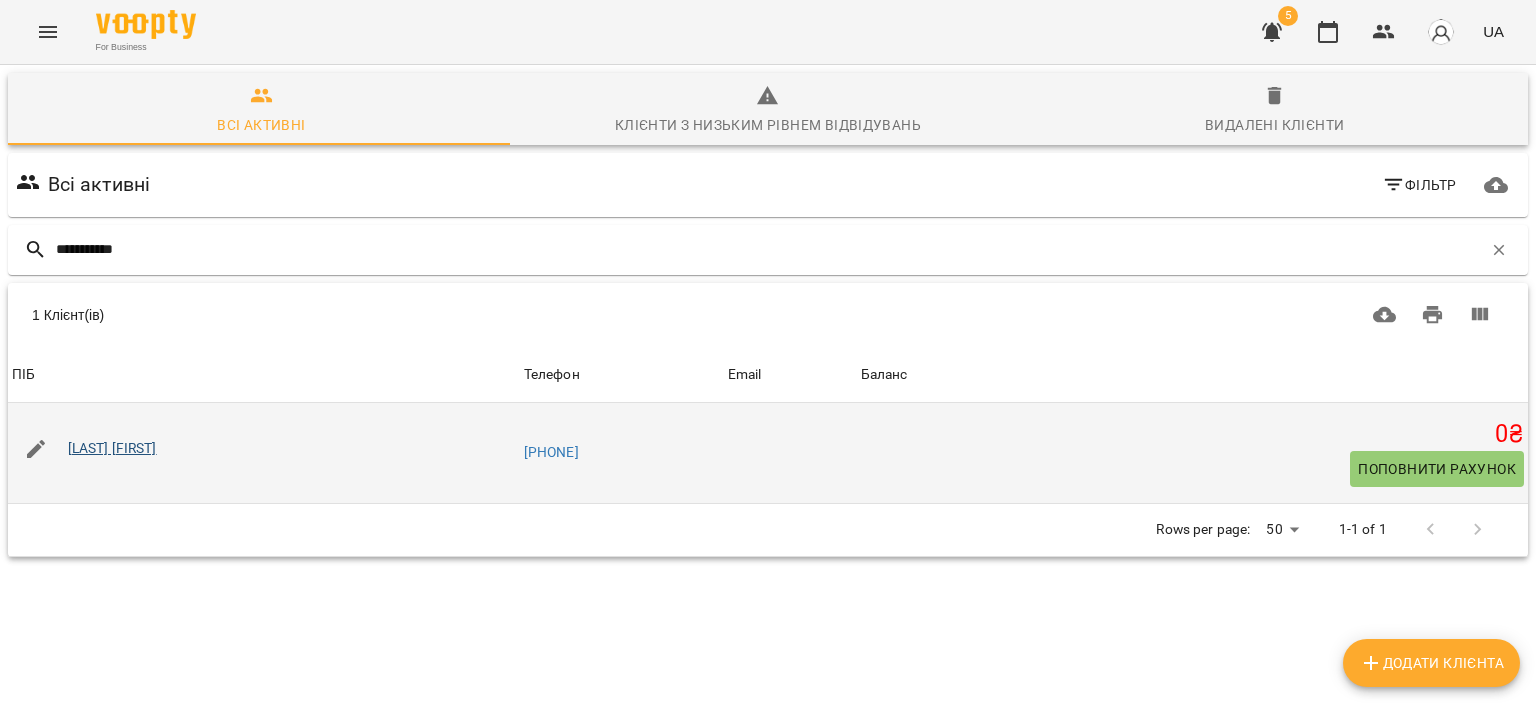 type on "**********" 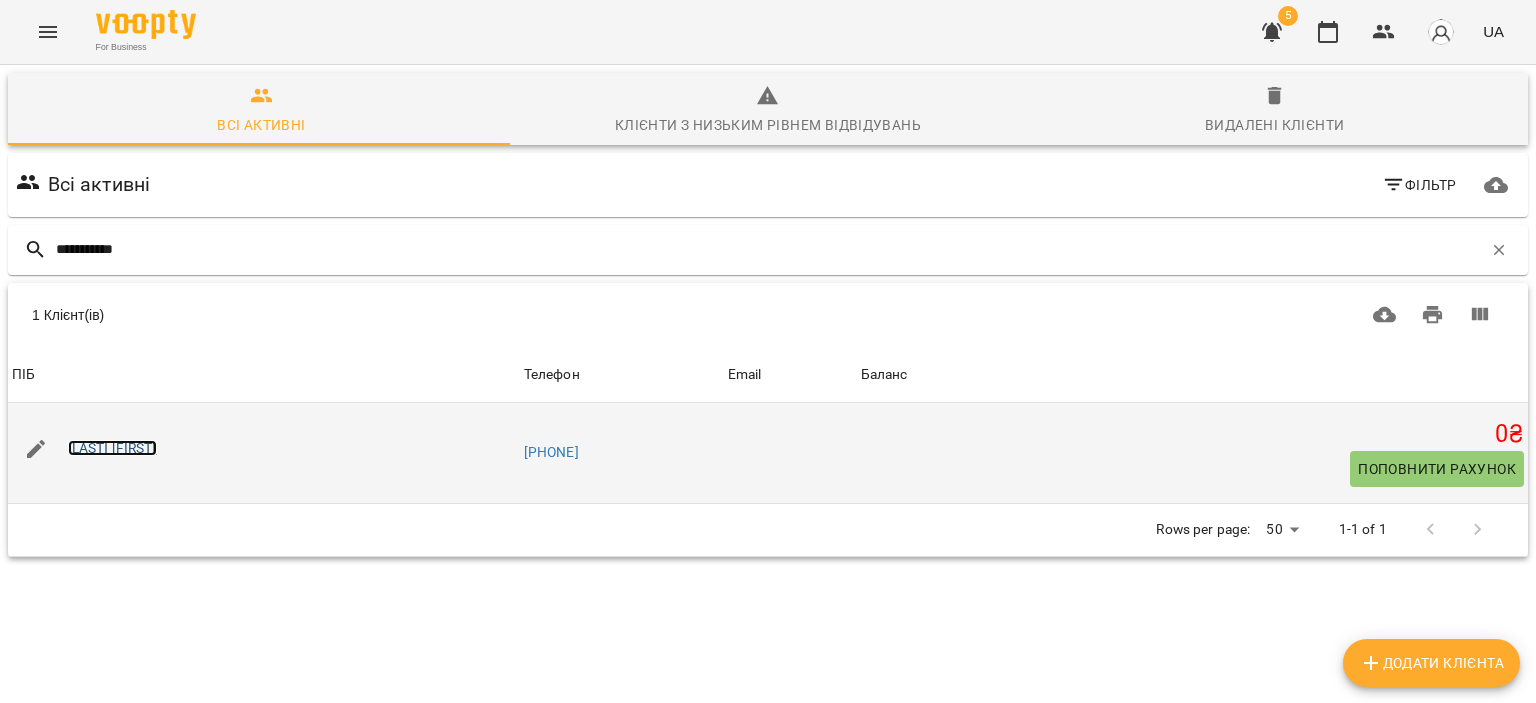 click on "[LAST] [FIRST]" at bounding box center (112, 448) 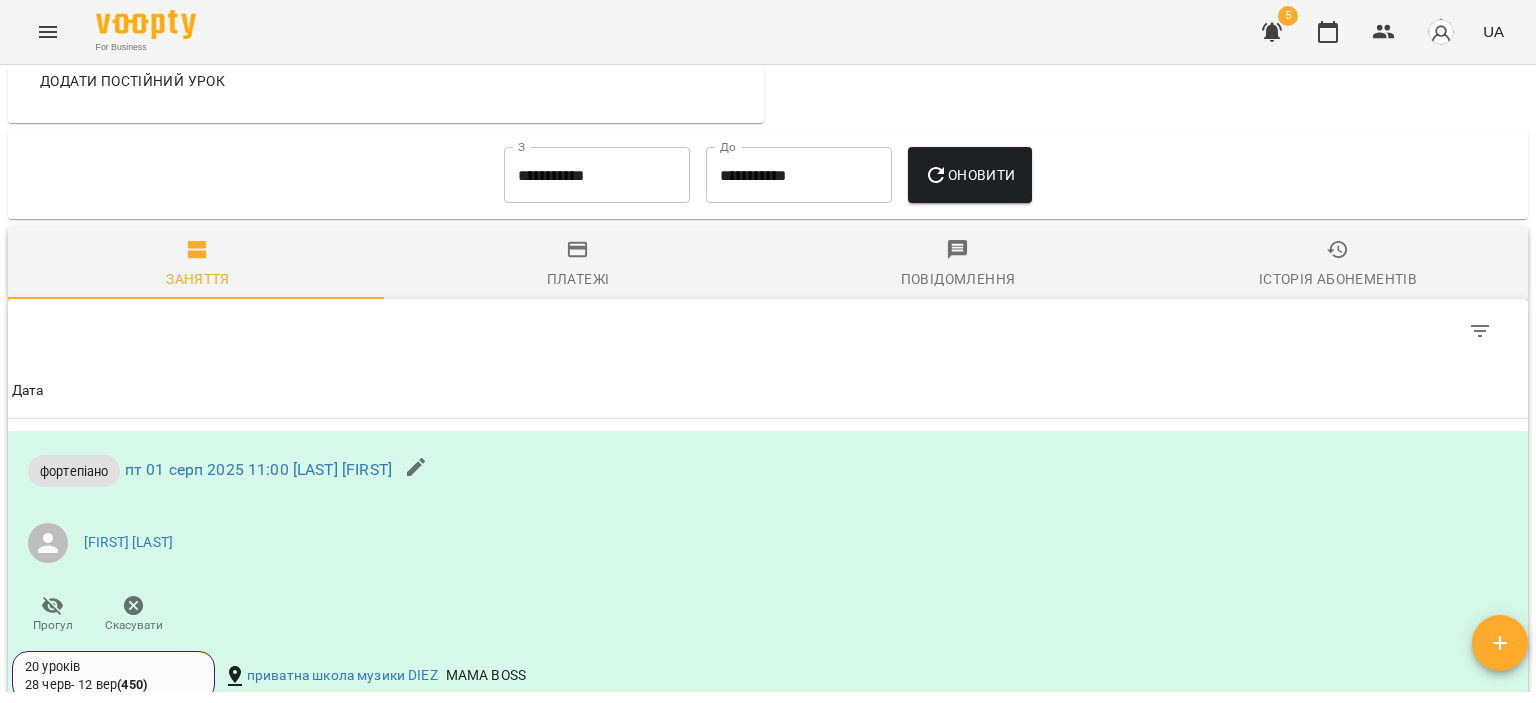 scroll, scrollTop: 1000, scrollLeft: 0, axis: vertical 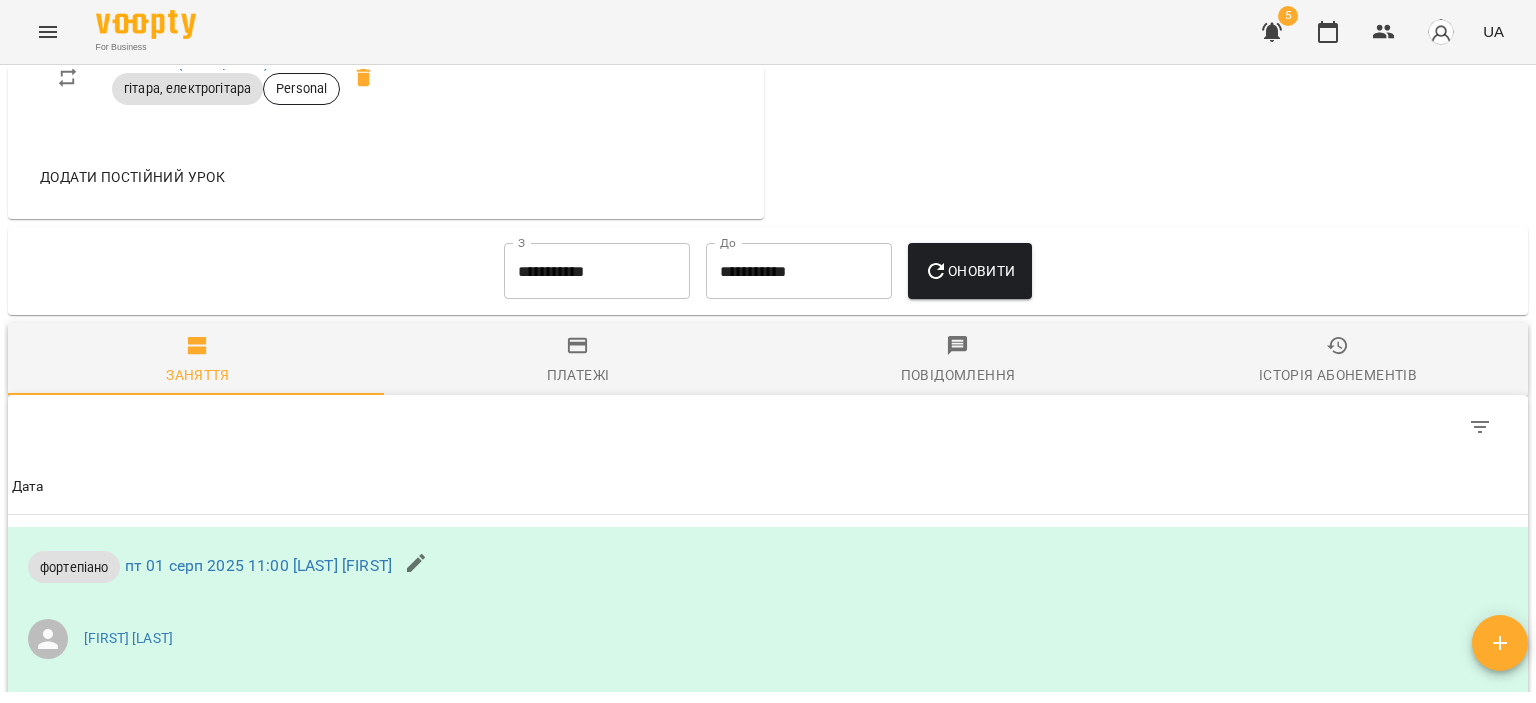 click on "**********" at bounding box center [799, 271] 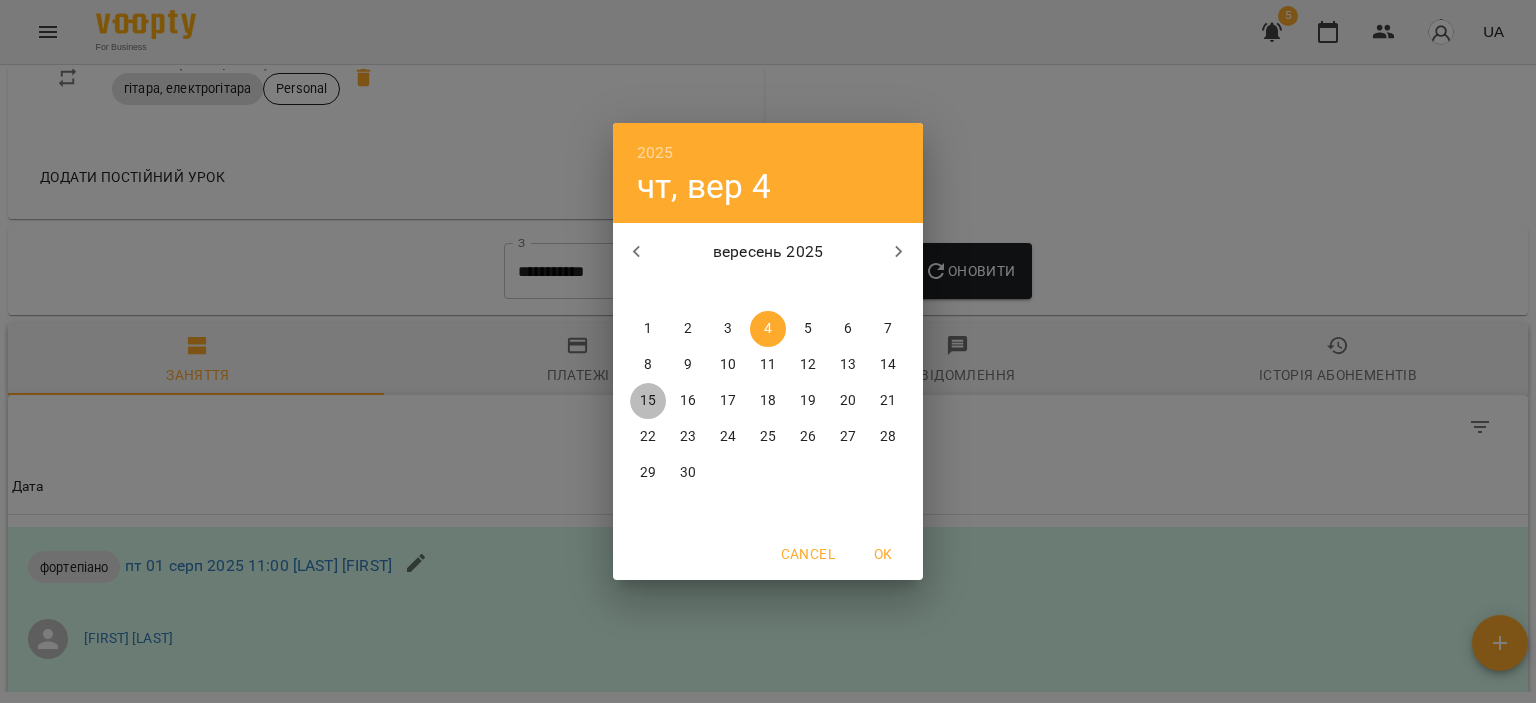 click on "15" at bounding box center [648, 401] 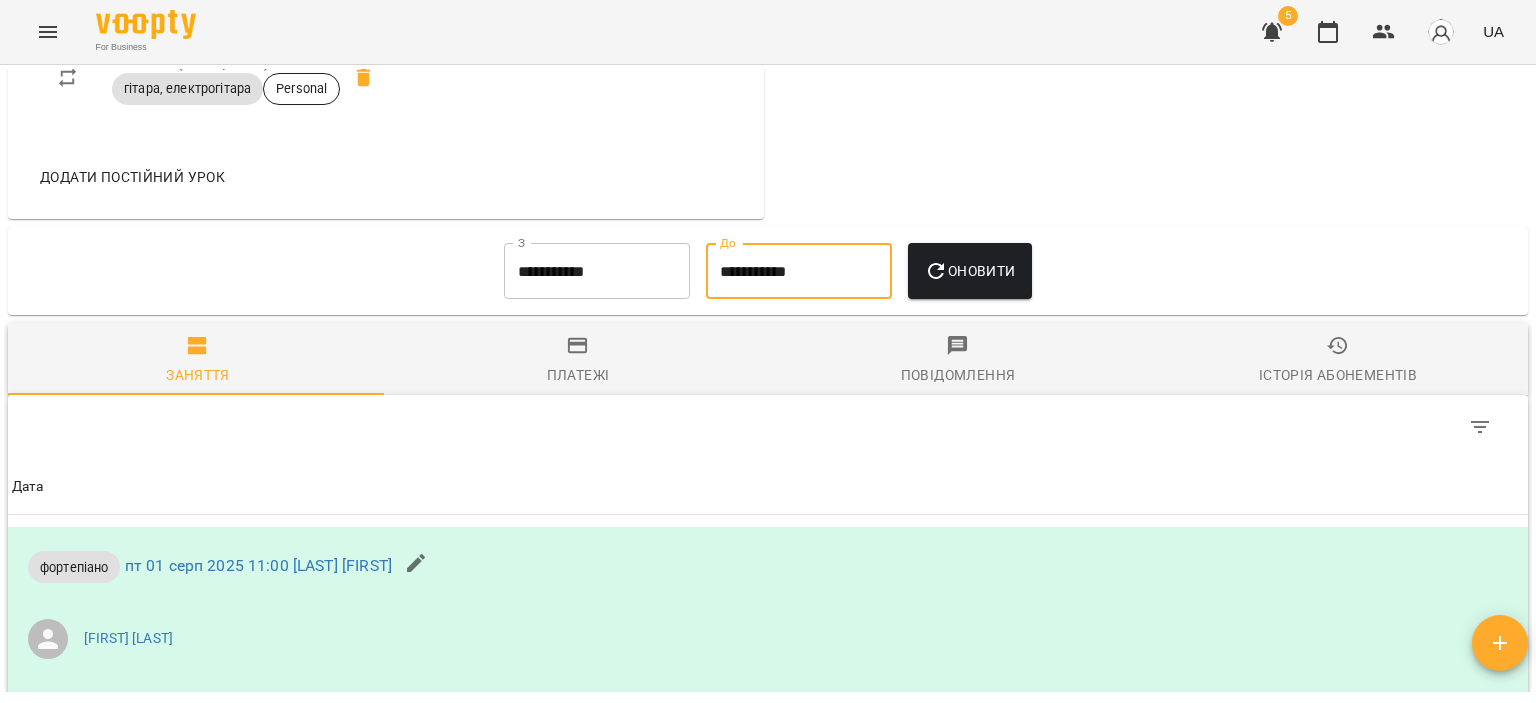 click on "Оновити" at bounding box center (969, 271) 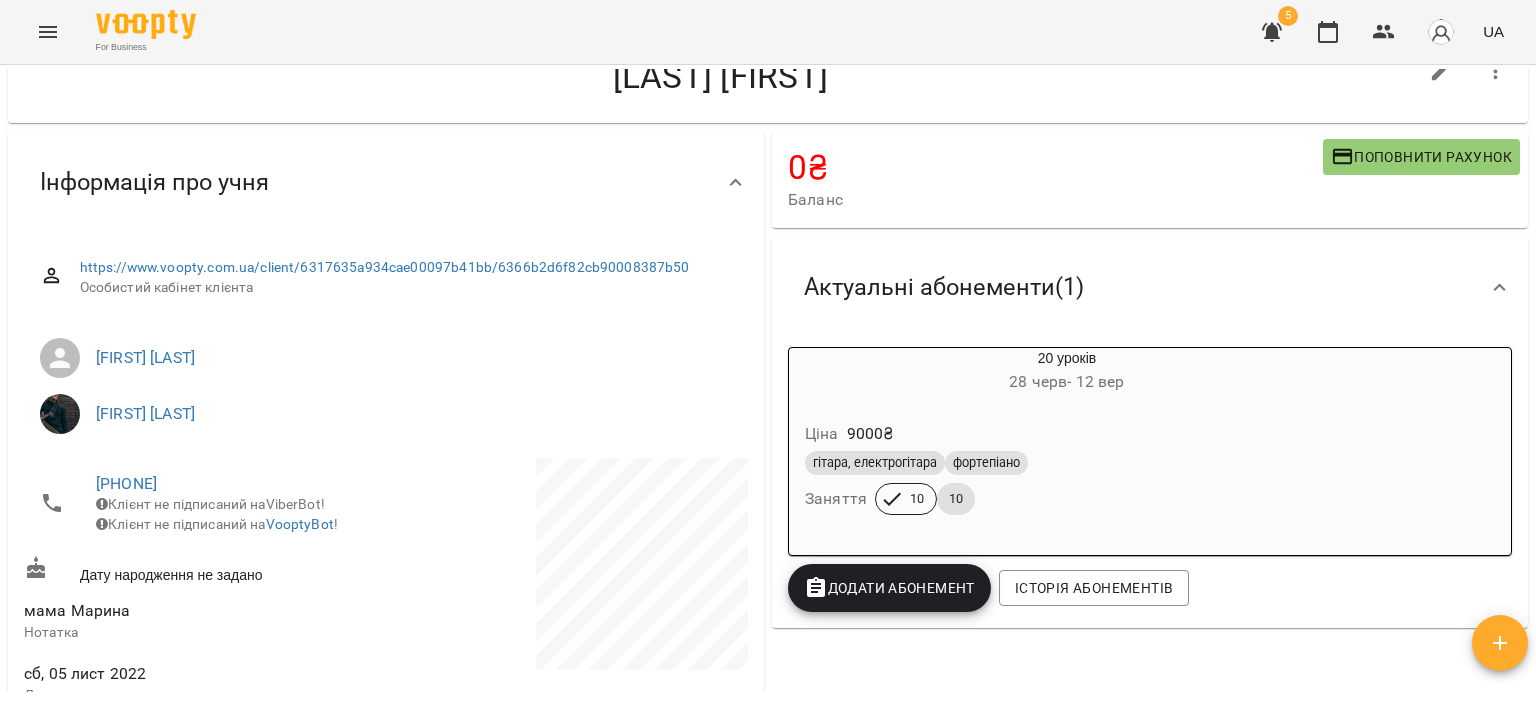 scroll, scrollTop: 100, scrollLeft: 0, axis: vertical 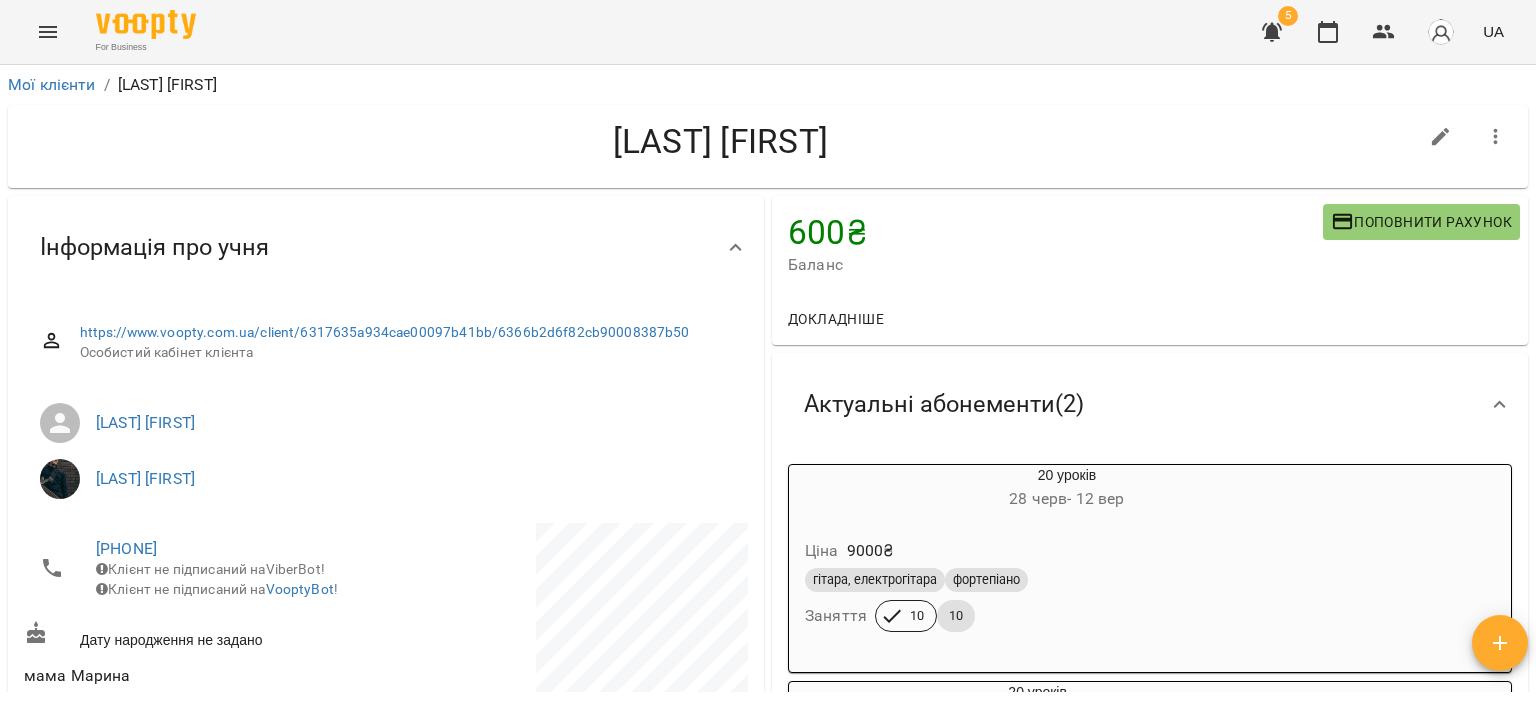 drag, startPoint x: 1261, startPoint y: 302, endPoint x: 1061, endPoint y: 159, distance: 245.86378 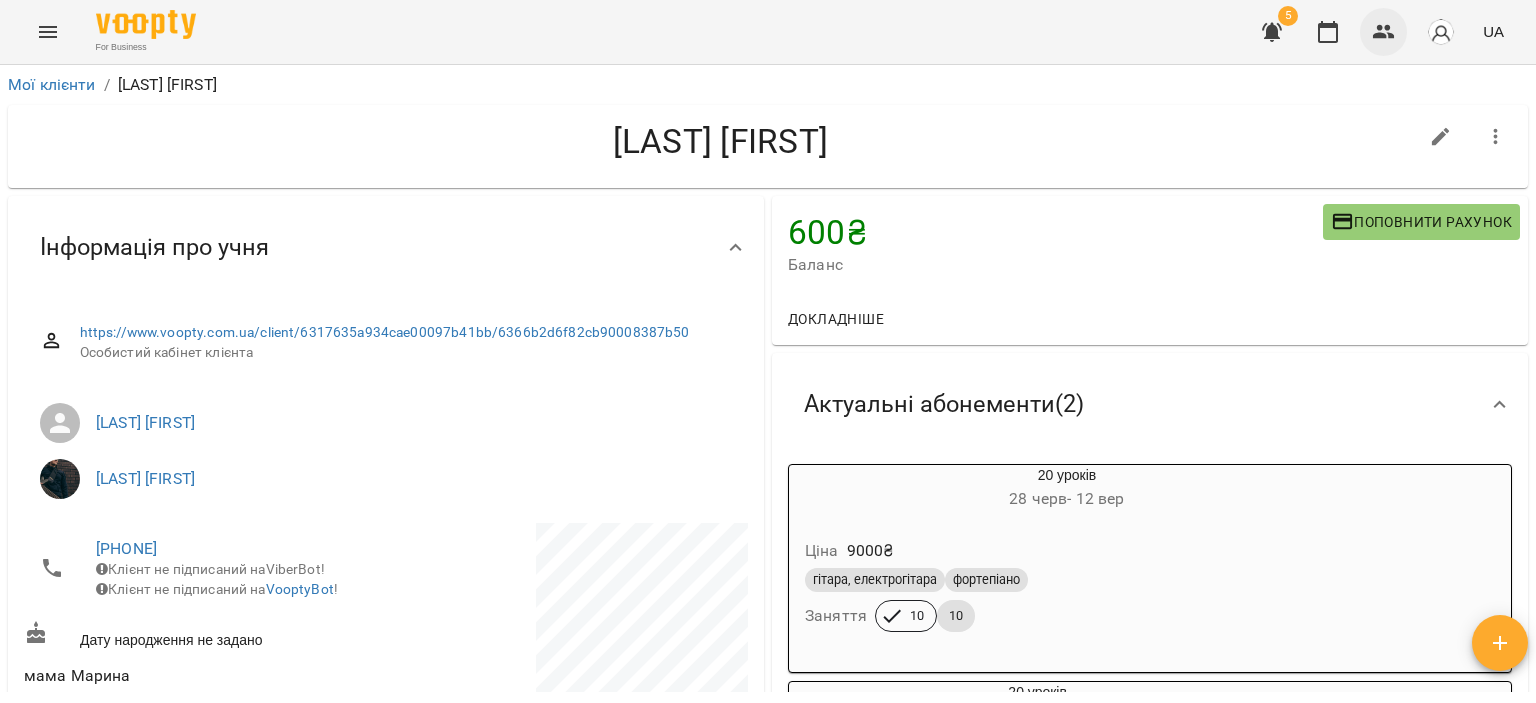 click 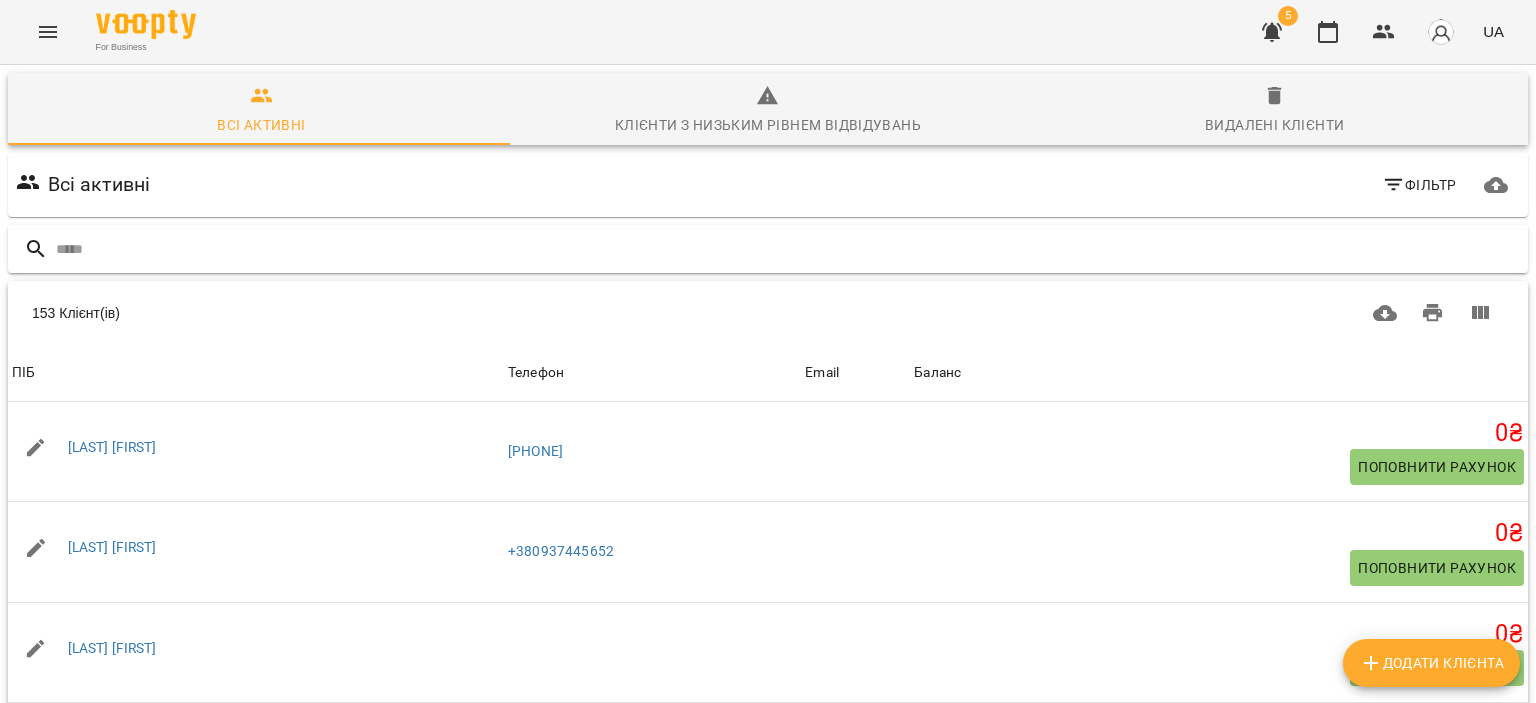 click at bounding box center (788, 249) 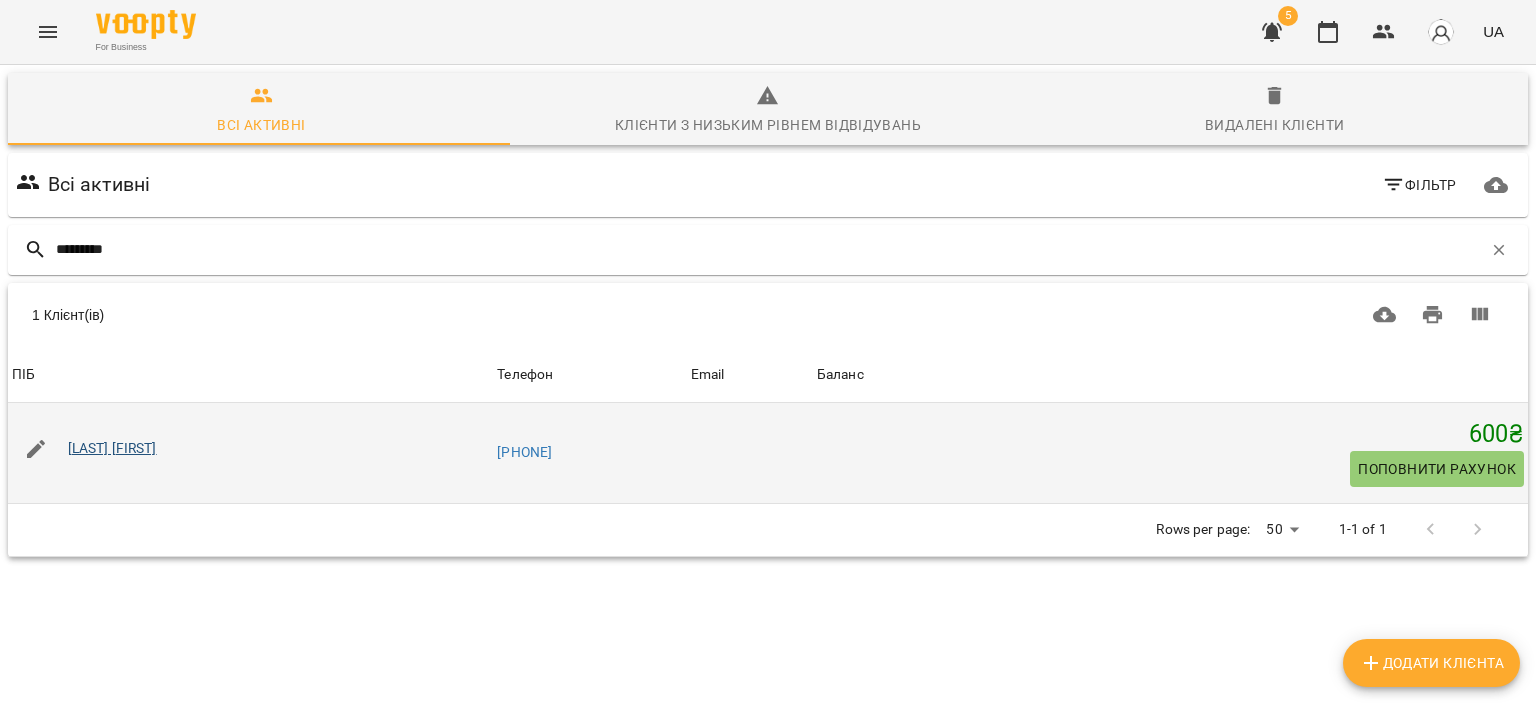 type on "*********" 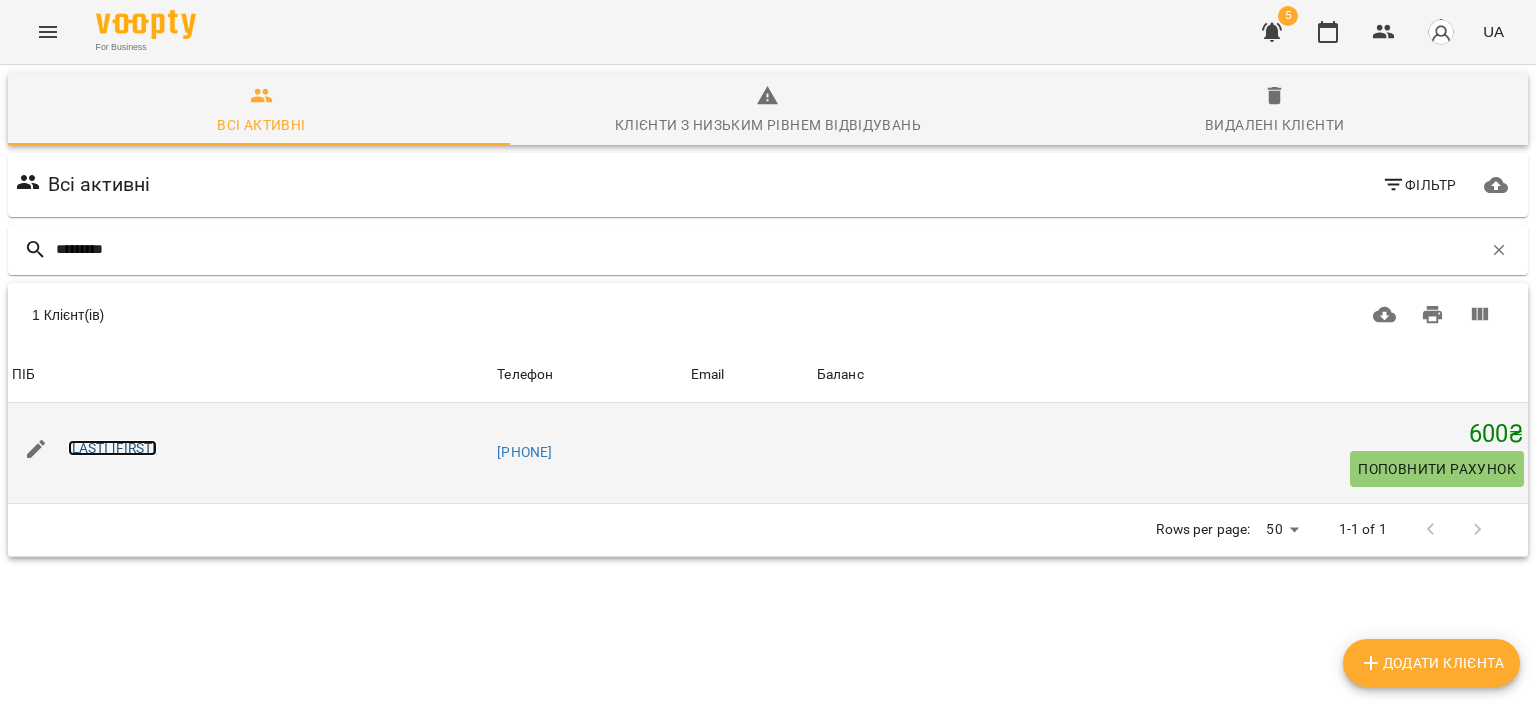 click on "[LAST] [FIRST]" at bounding box center [112, 448] 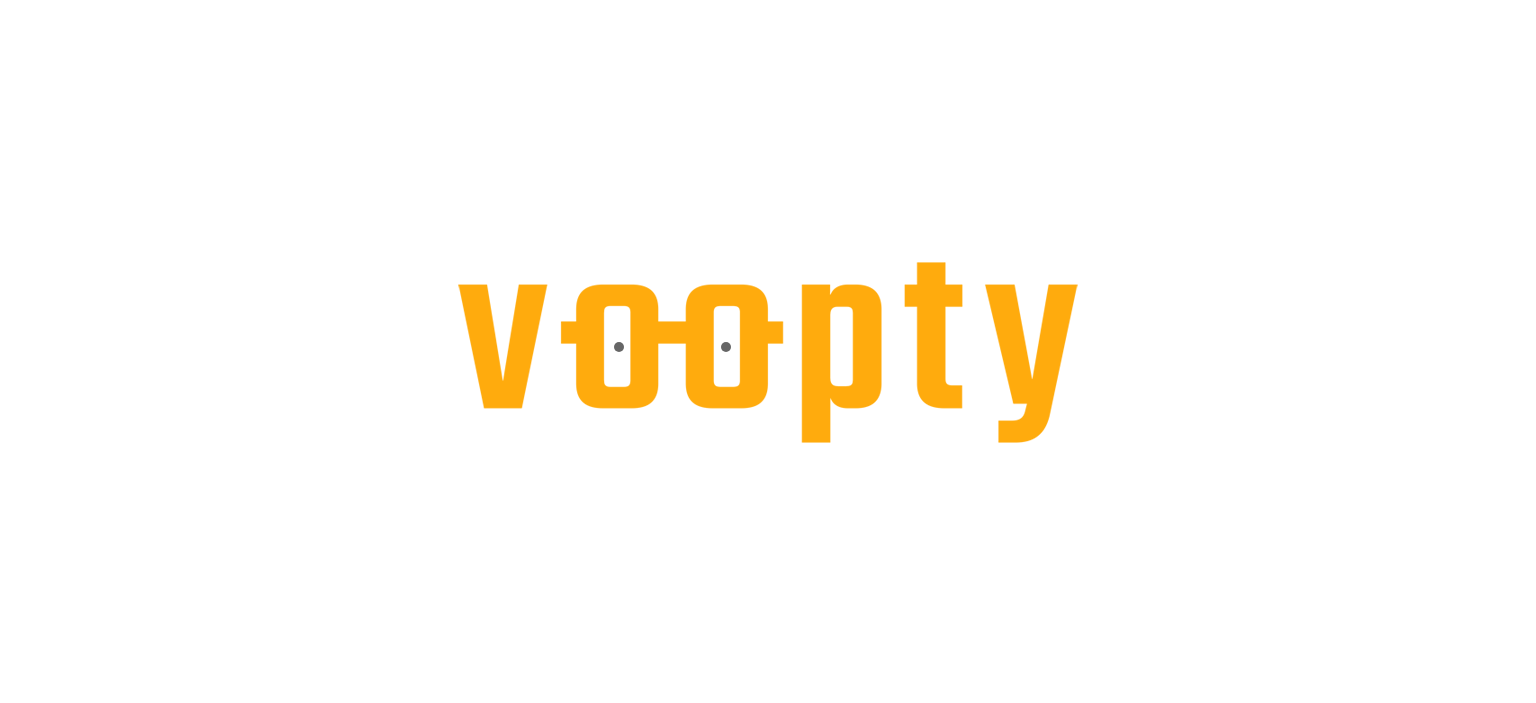 scroll, scrollTop: 0, scrollLeft: 0, axis: both 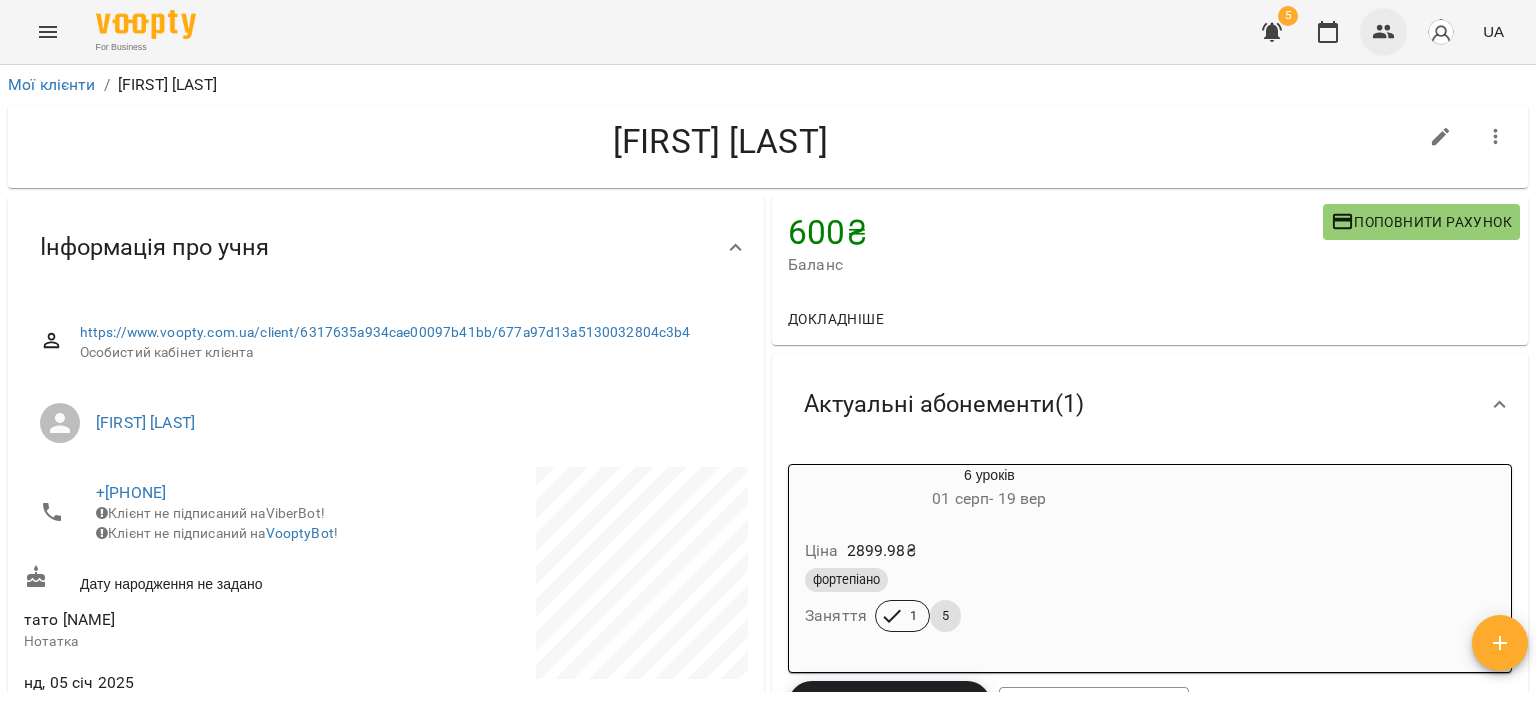click 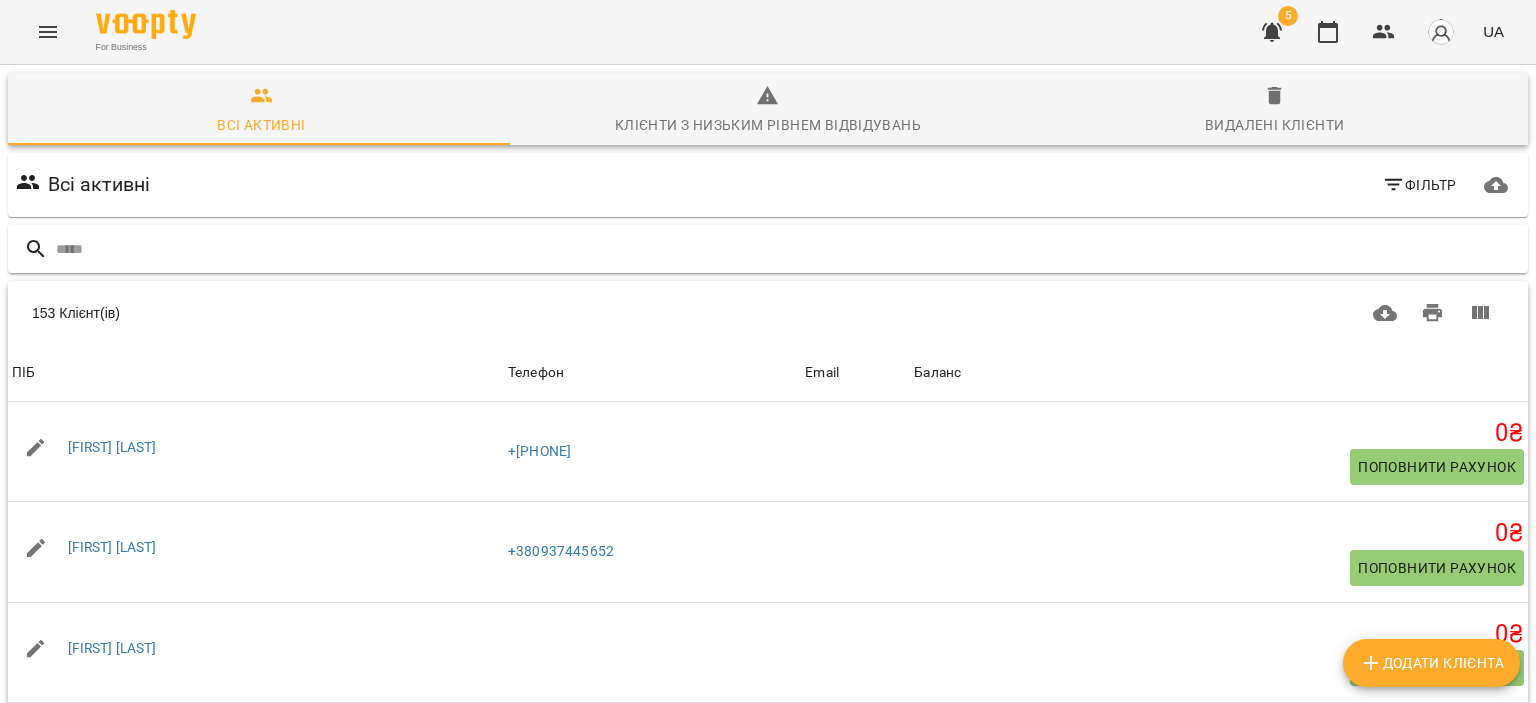 click at bounding box center (788, 249) 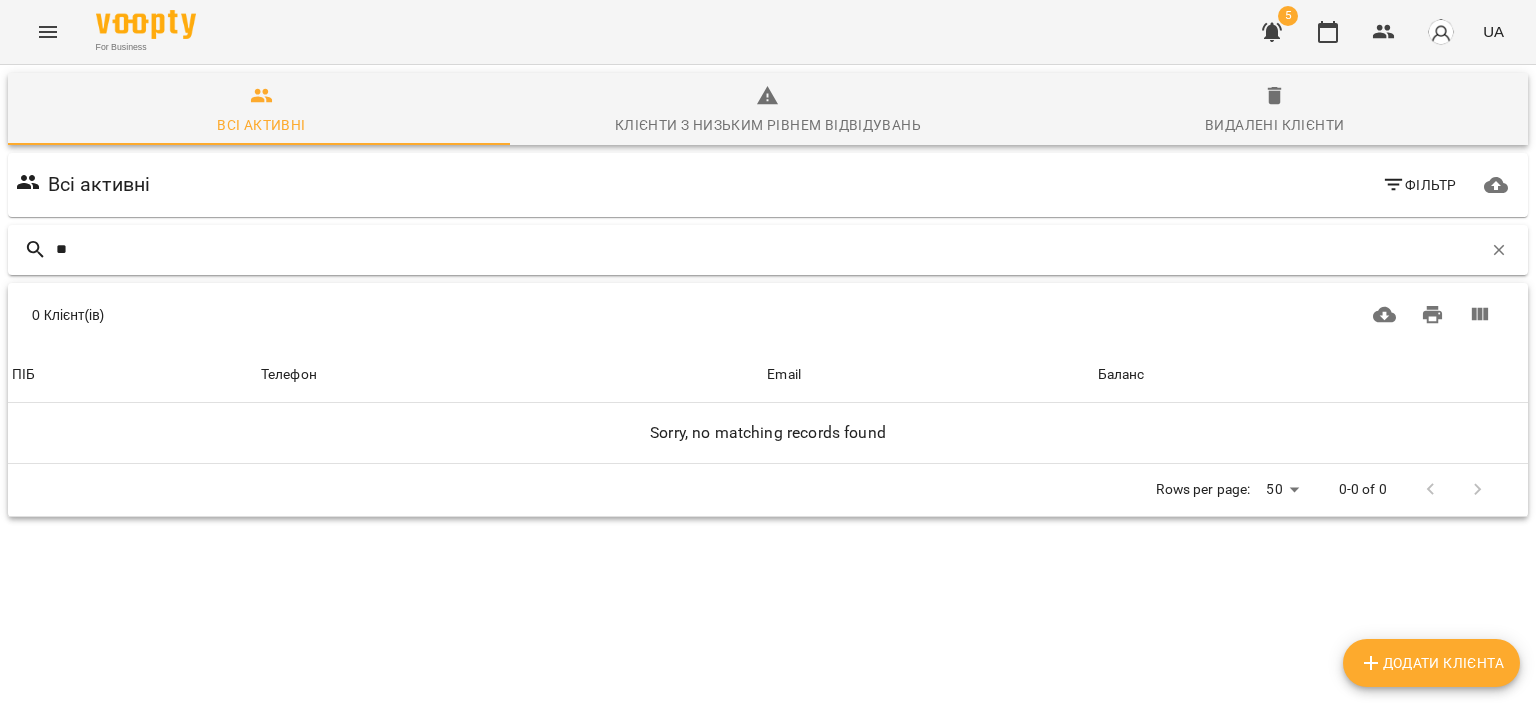 type on "*" 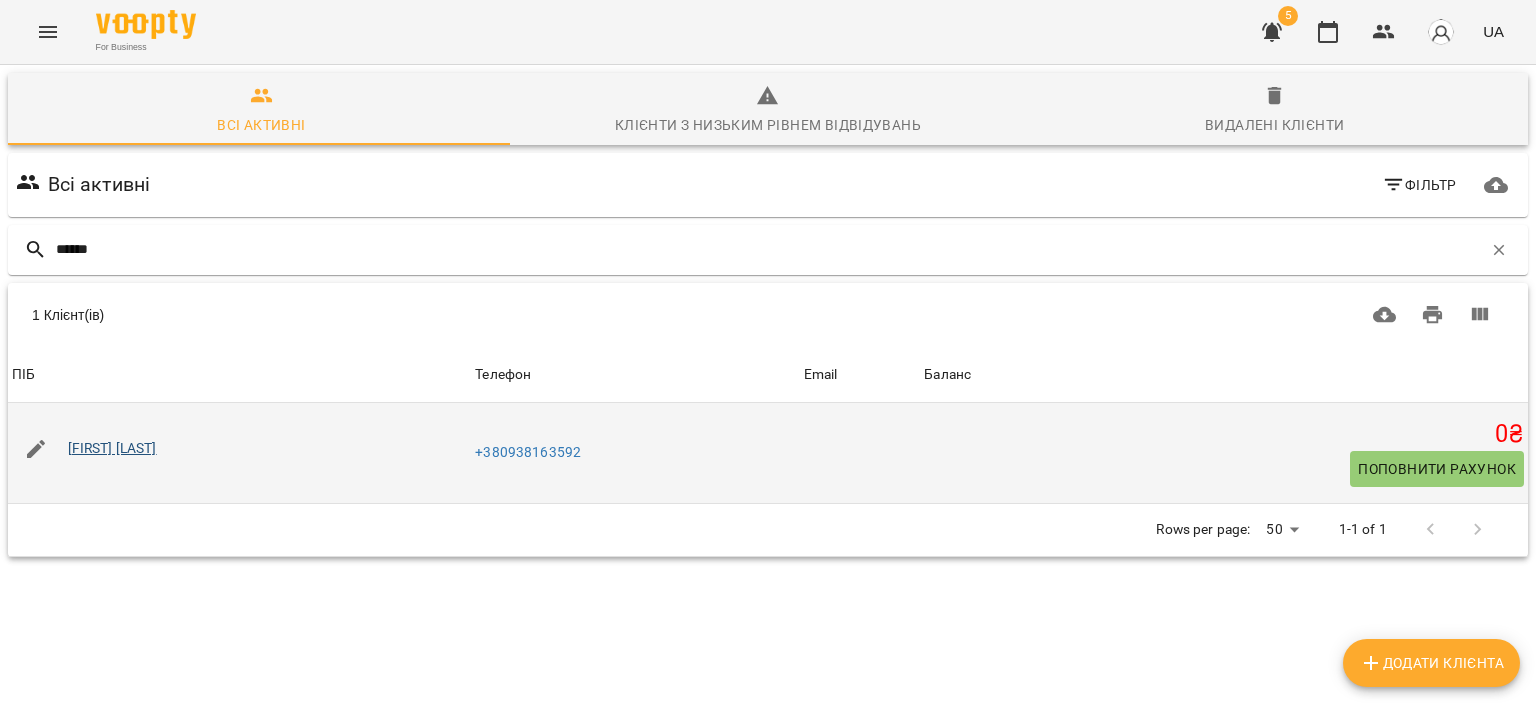 type on "******" 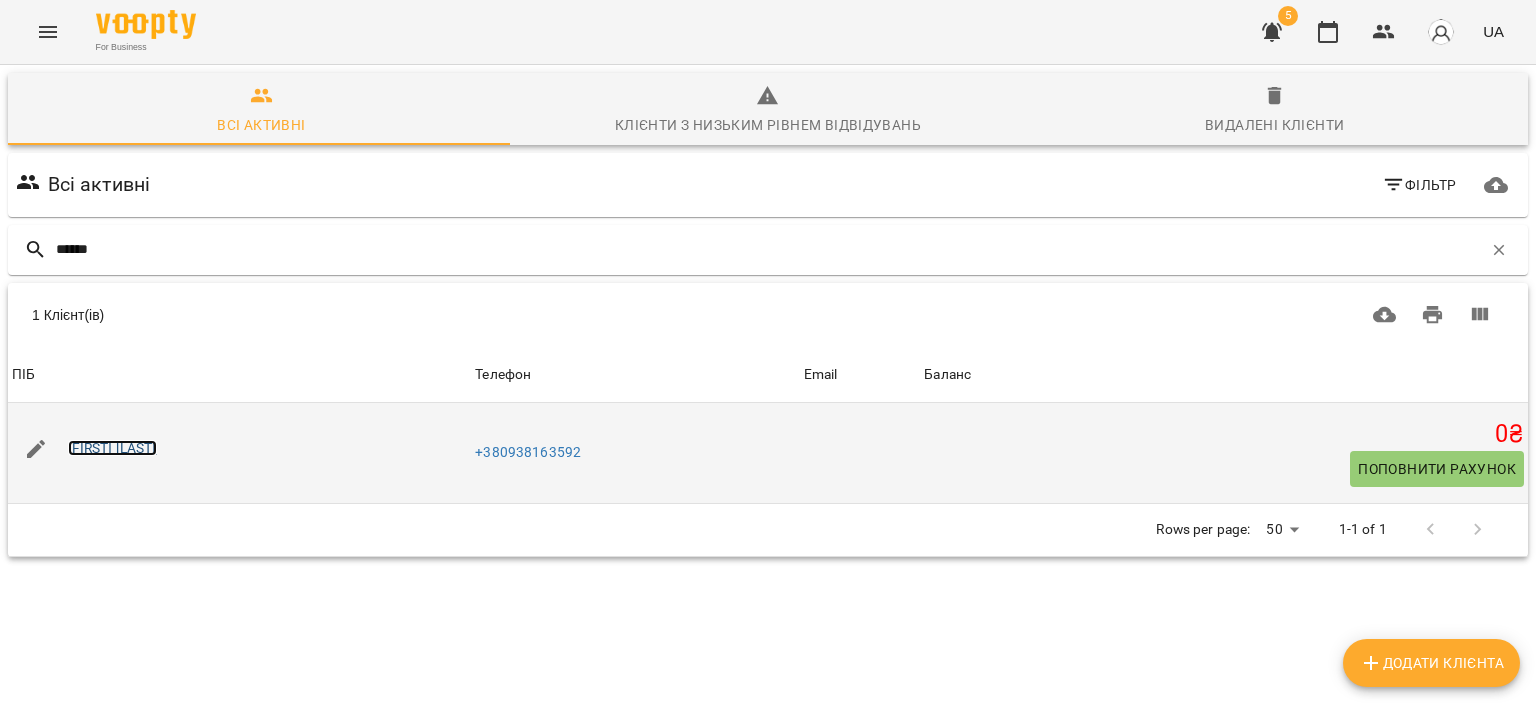 click on "[FIRST] [LAST]" at bounding box center (112, 448) 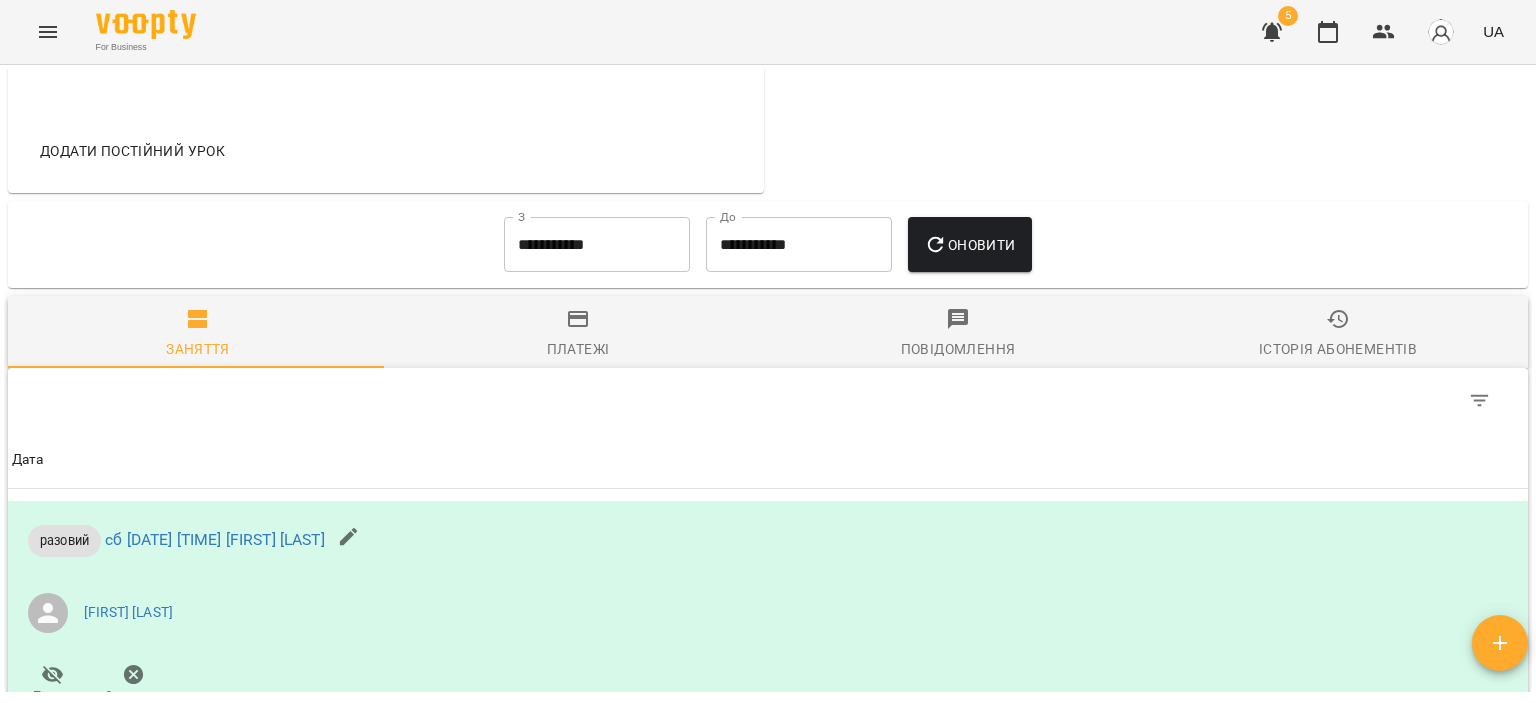 scroll, scrollTop: 1000, scrollLeft: 0, axis: vertical 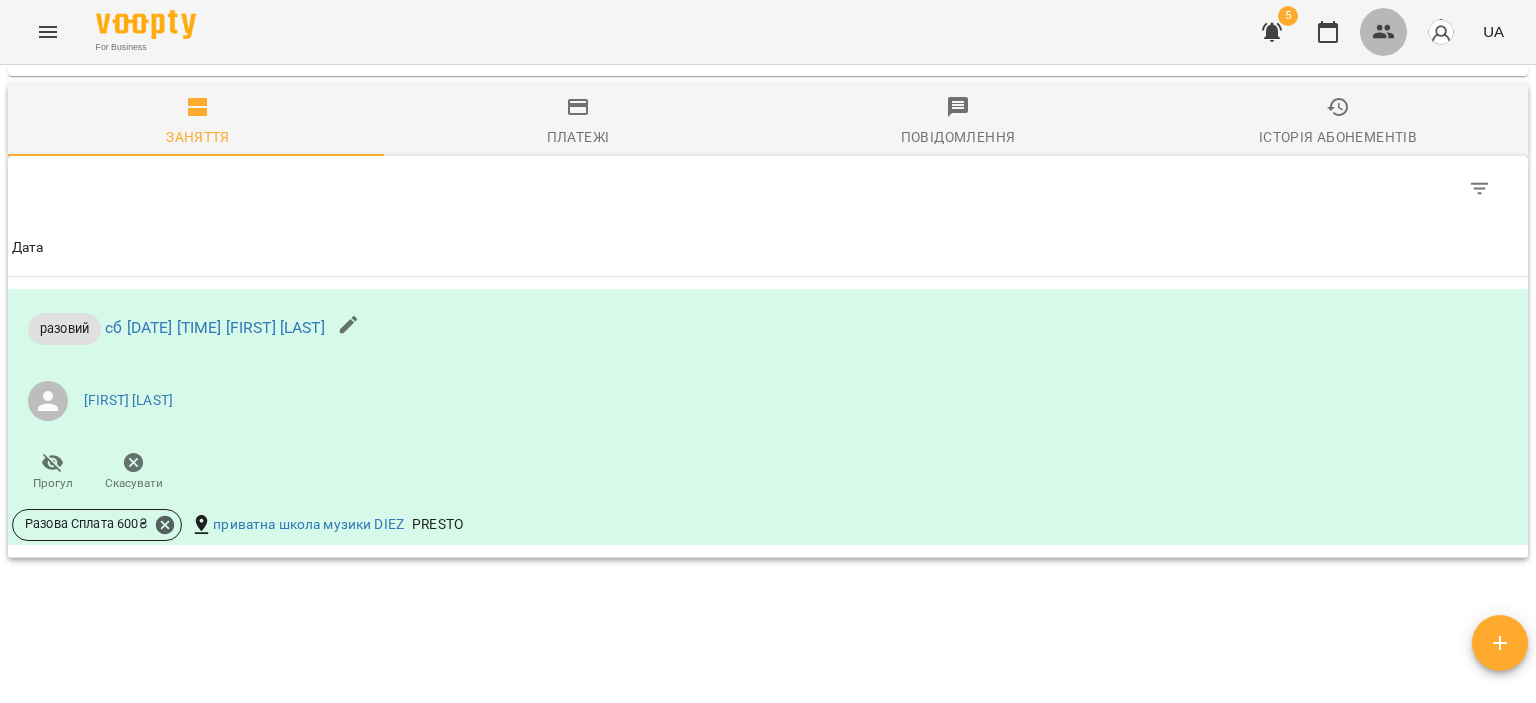 click at bounding box center (1384, 32) 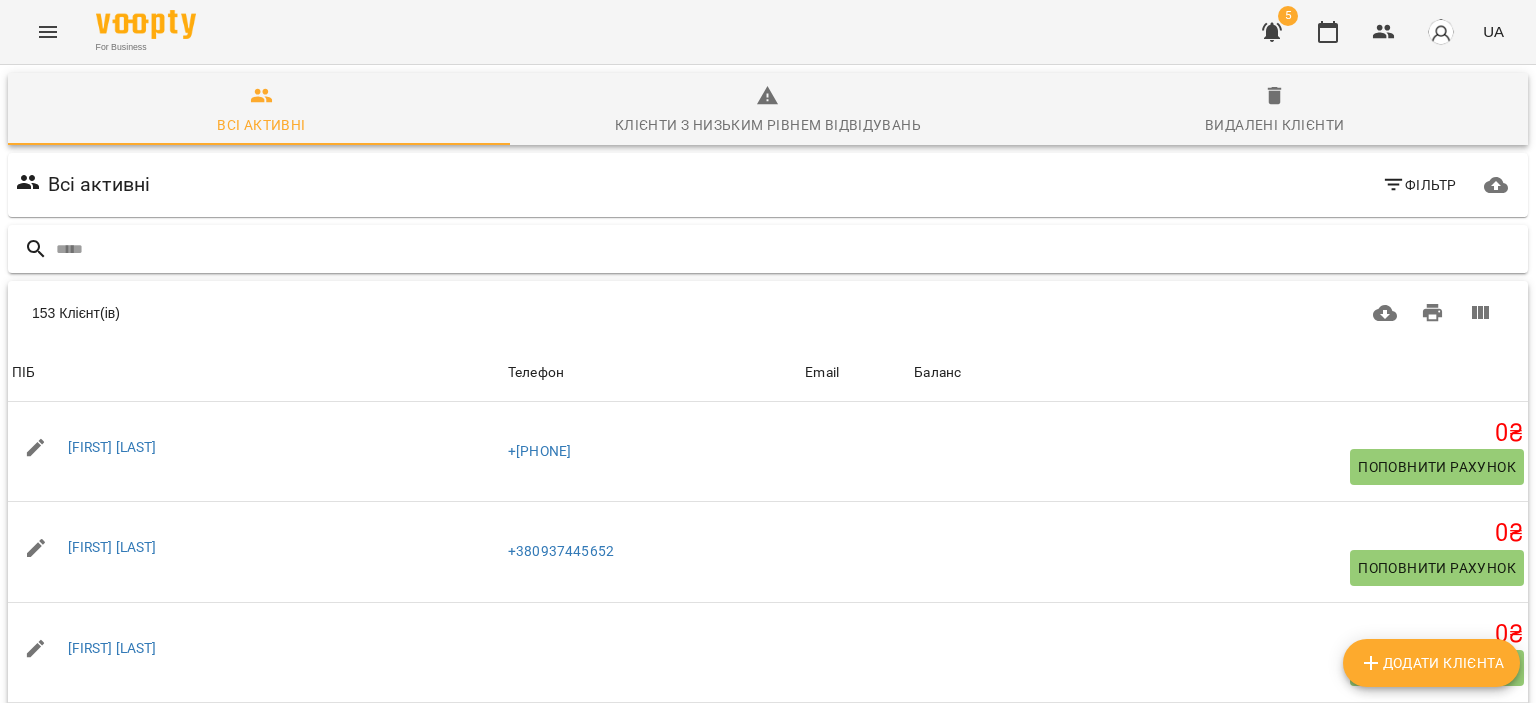click at bounding box center (788, 249) 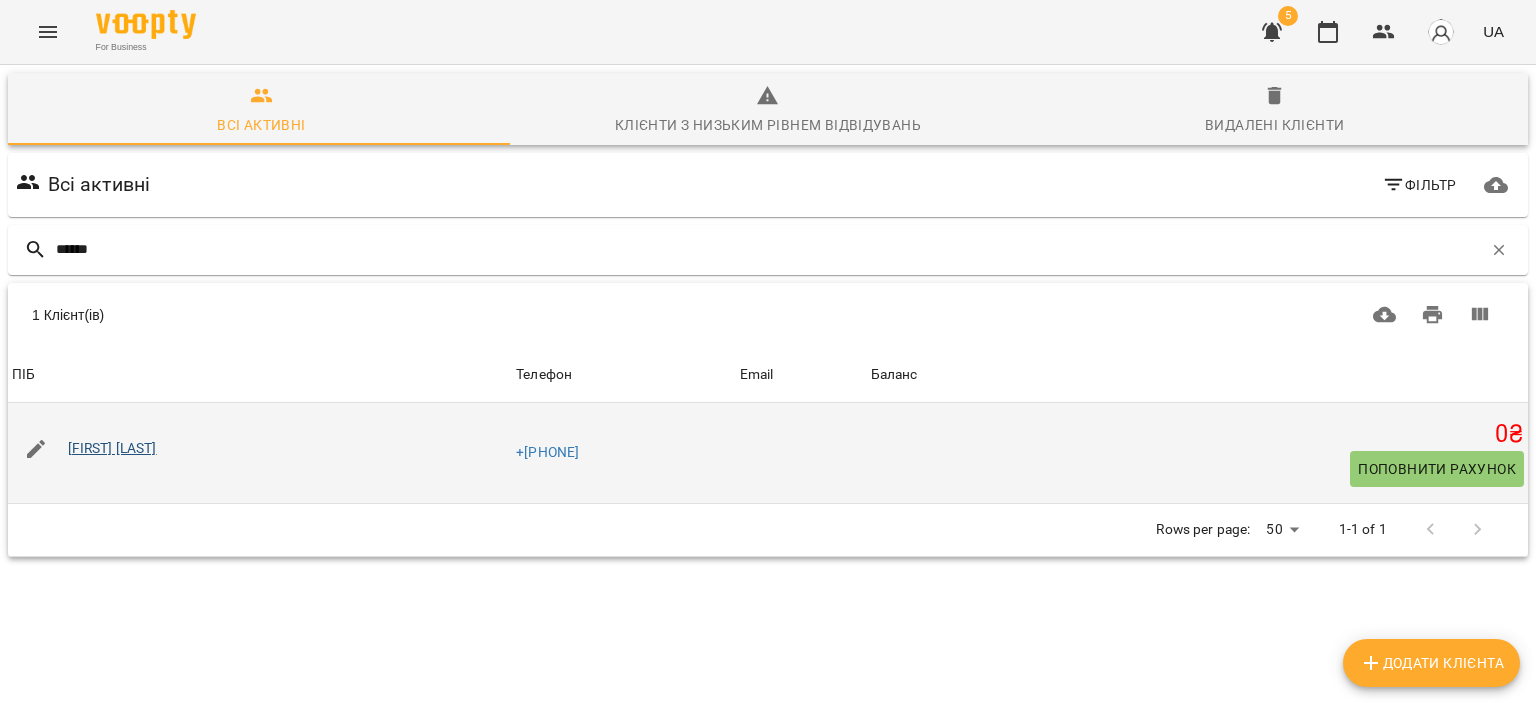 type on "******" 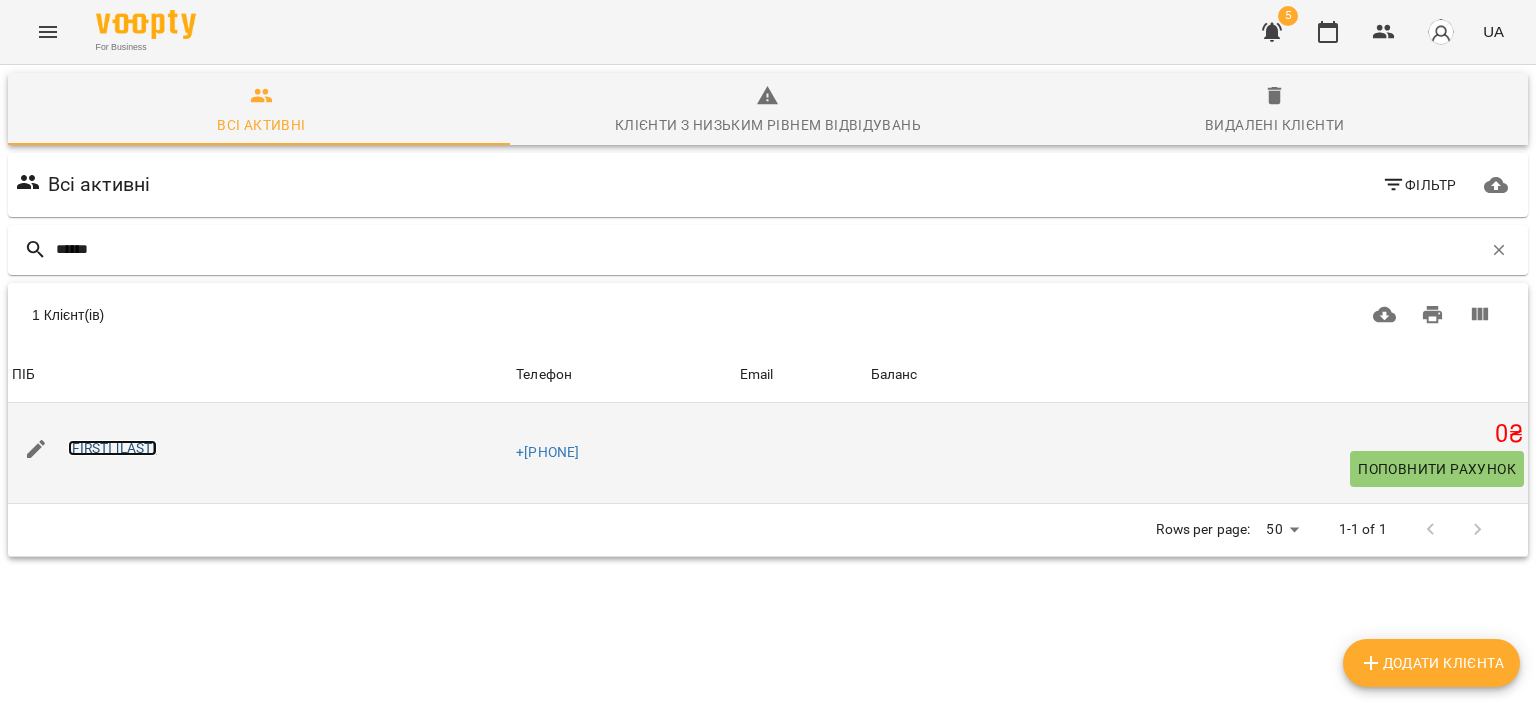 click on "[FIRST] [LAST]" at bounding box center (112, 448) 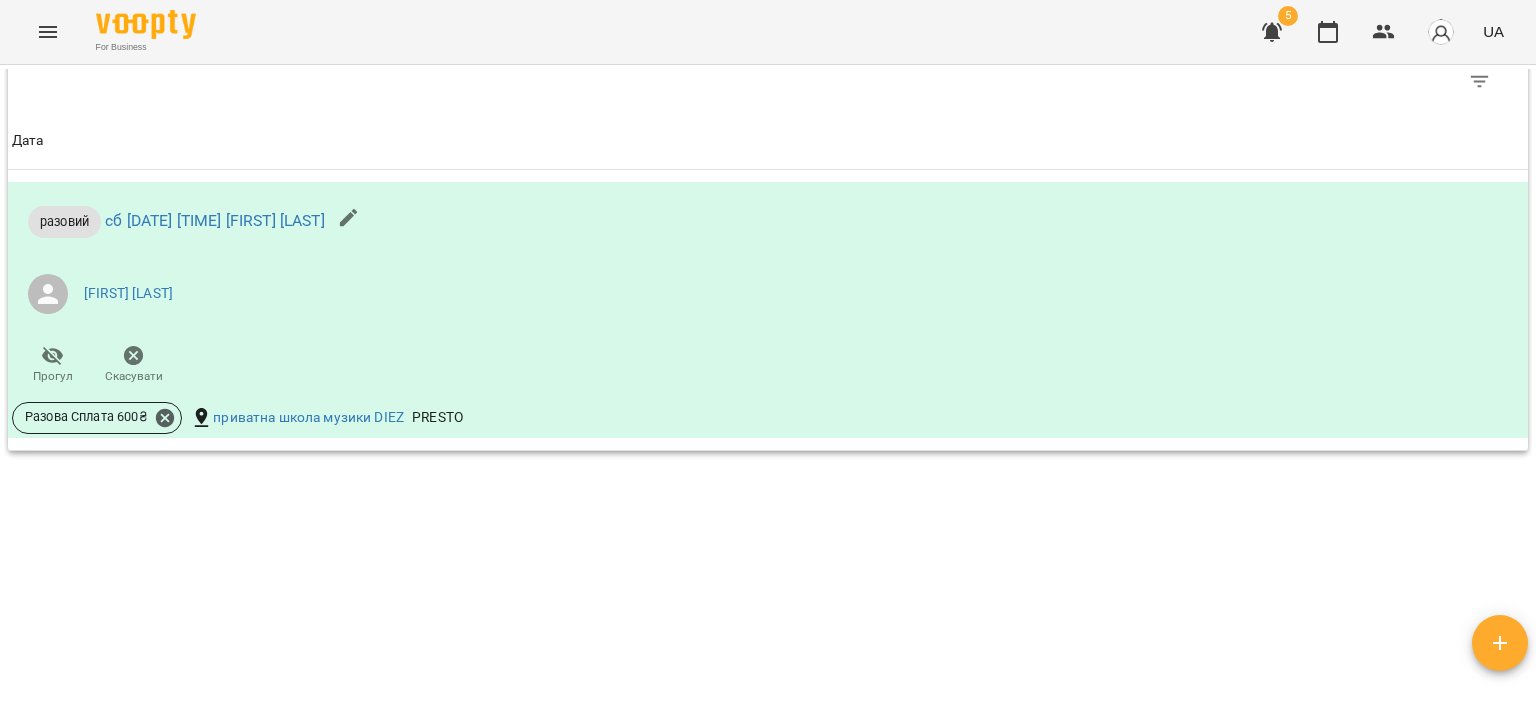 scroll, scrollTop: 1108, scrollLeft: 0, axis: vertical 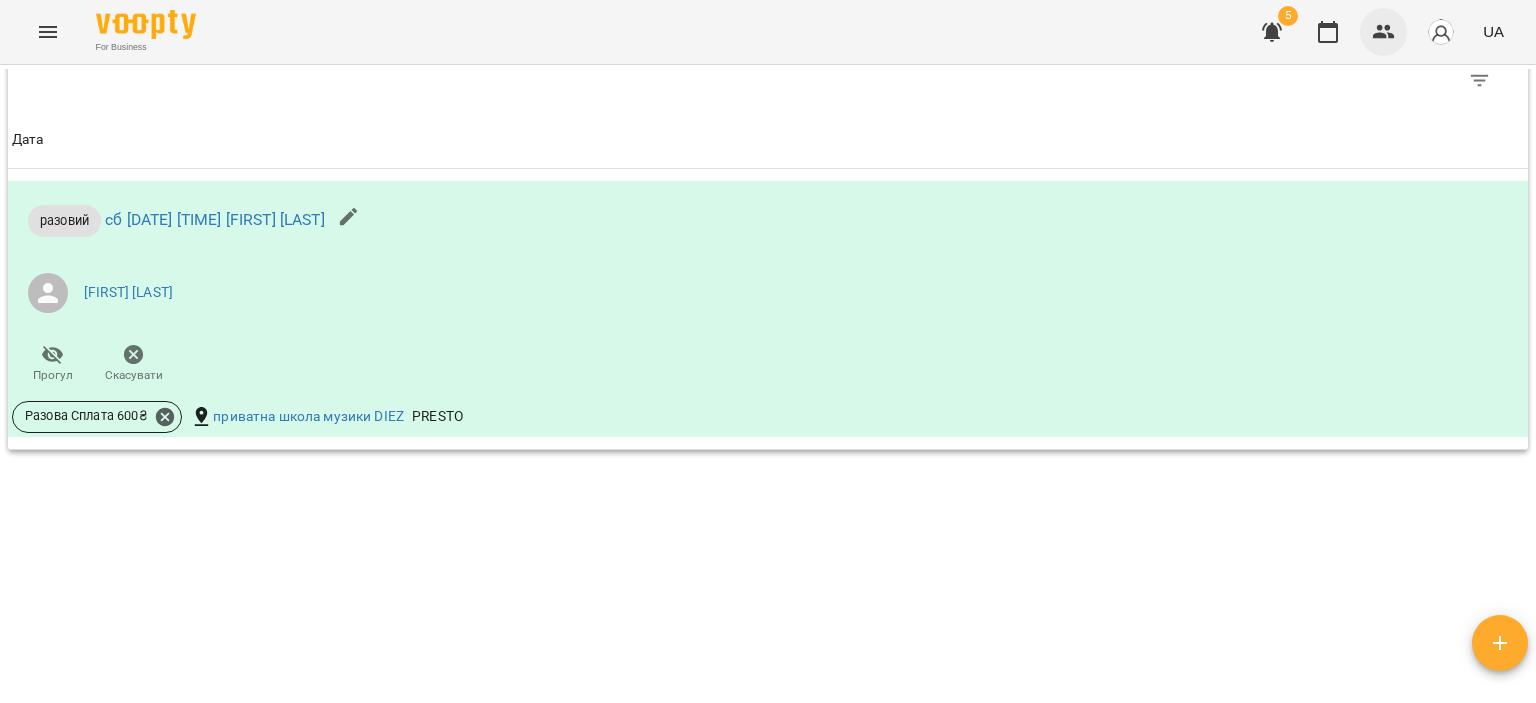 click 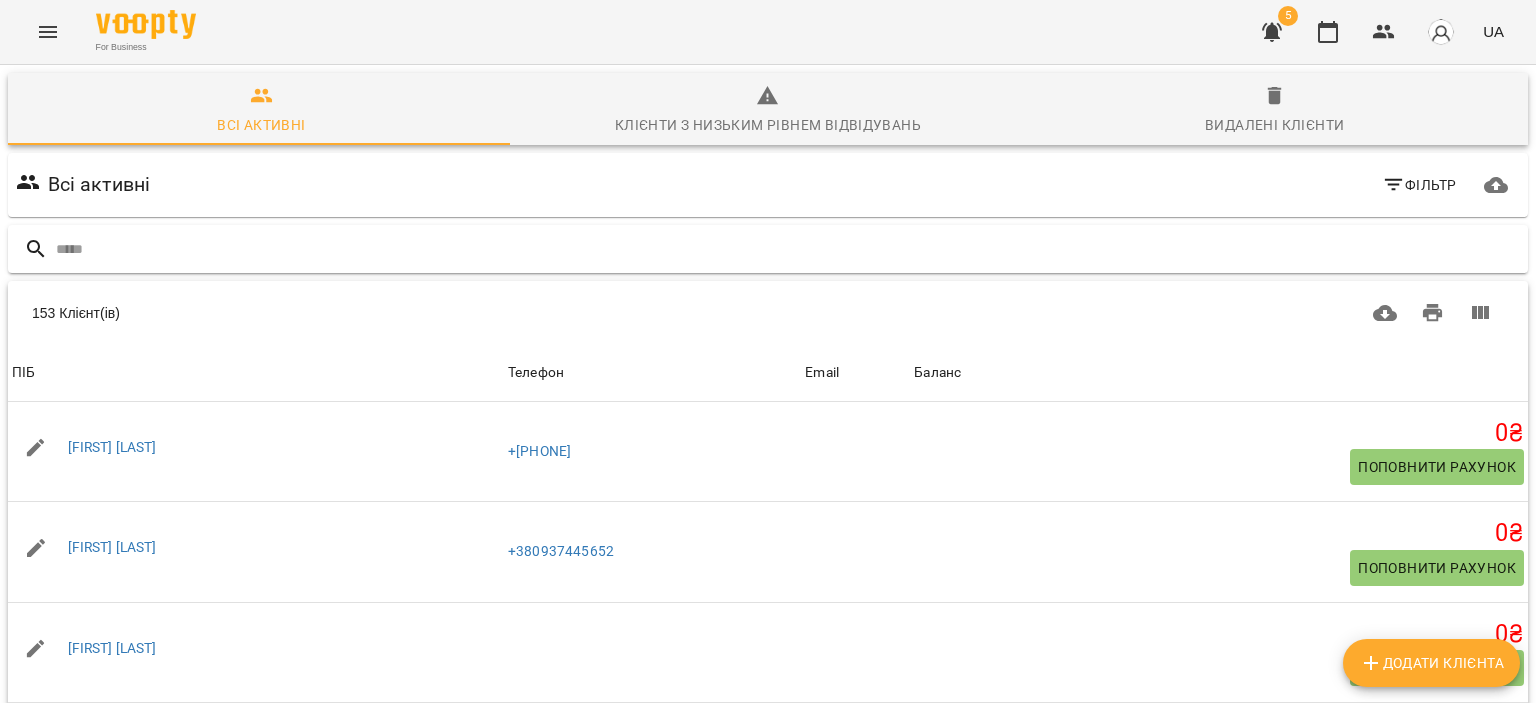 click at bounding box center [788, 249] 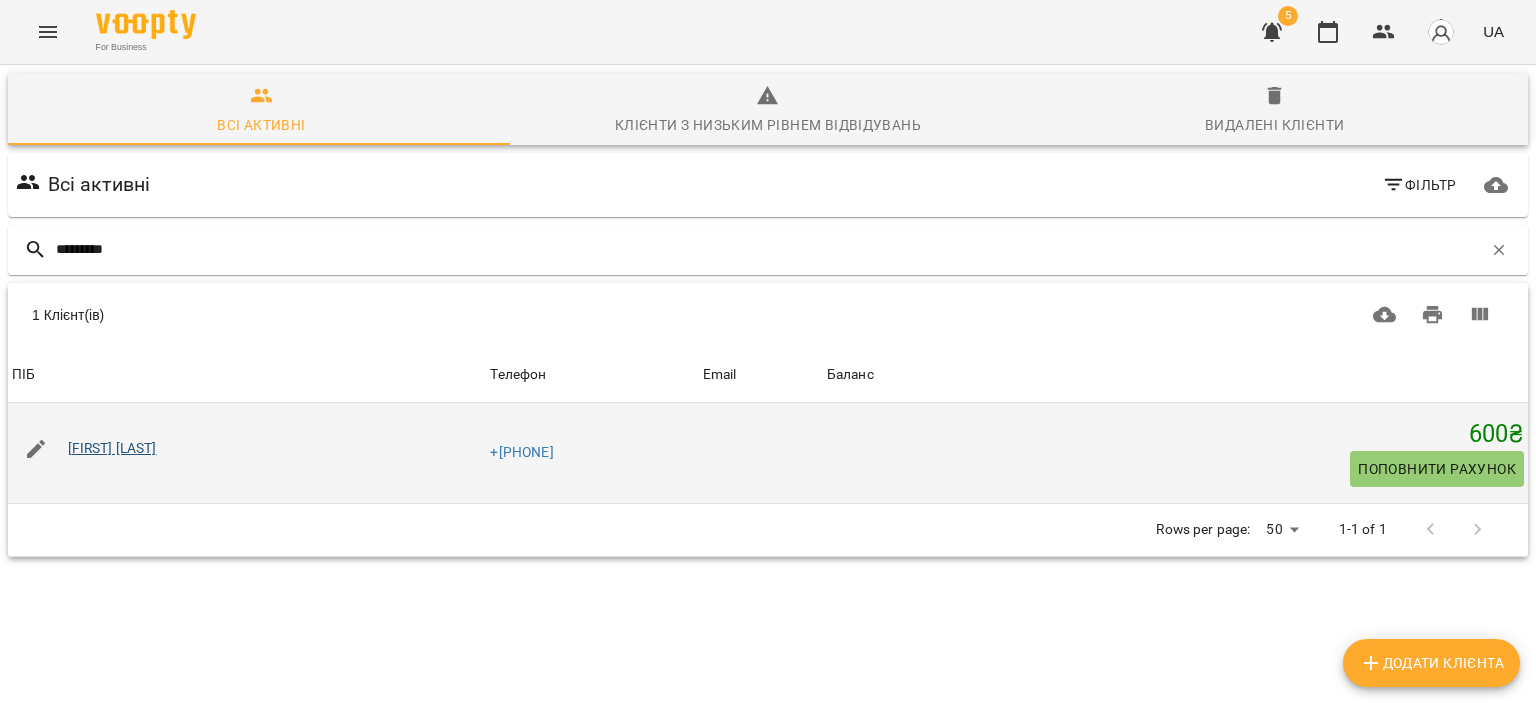 type on "*********" 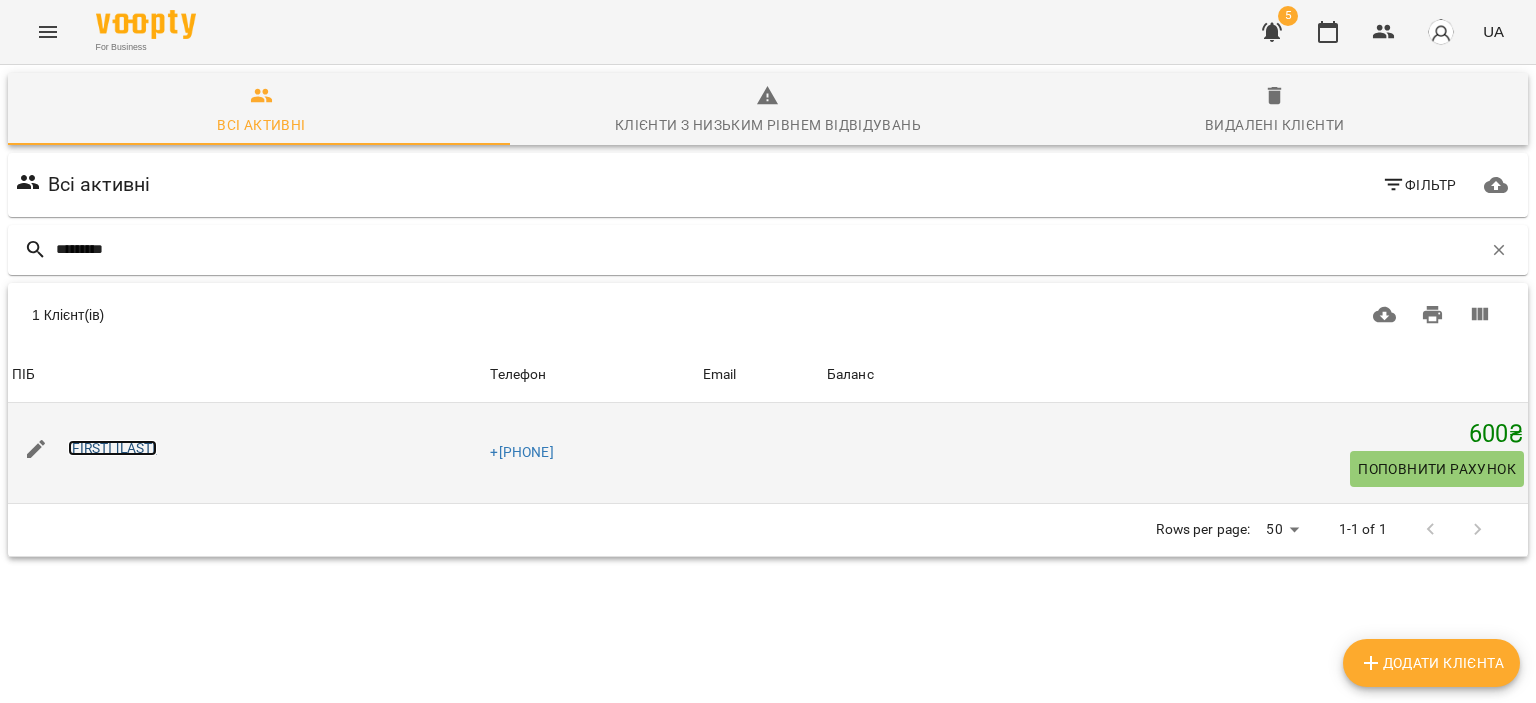 click on "[FIRST] [LAST]" at bounding box center (112, 448) 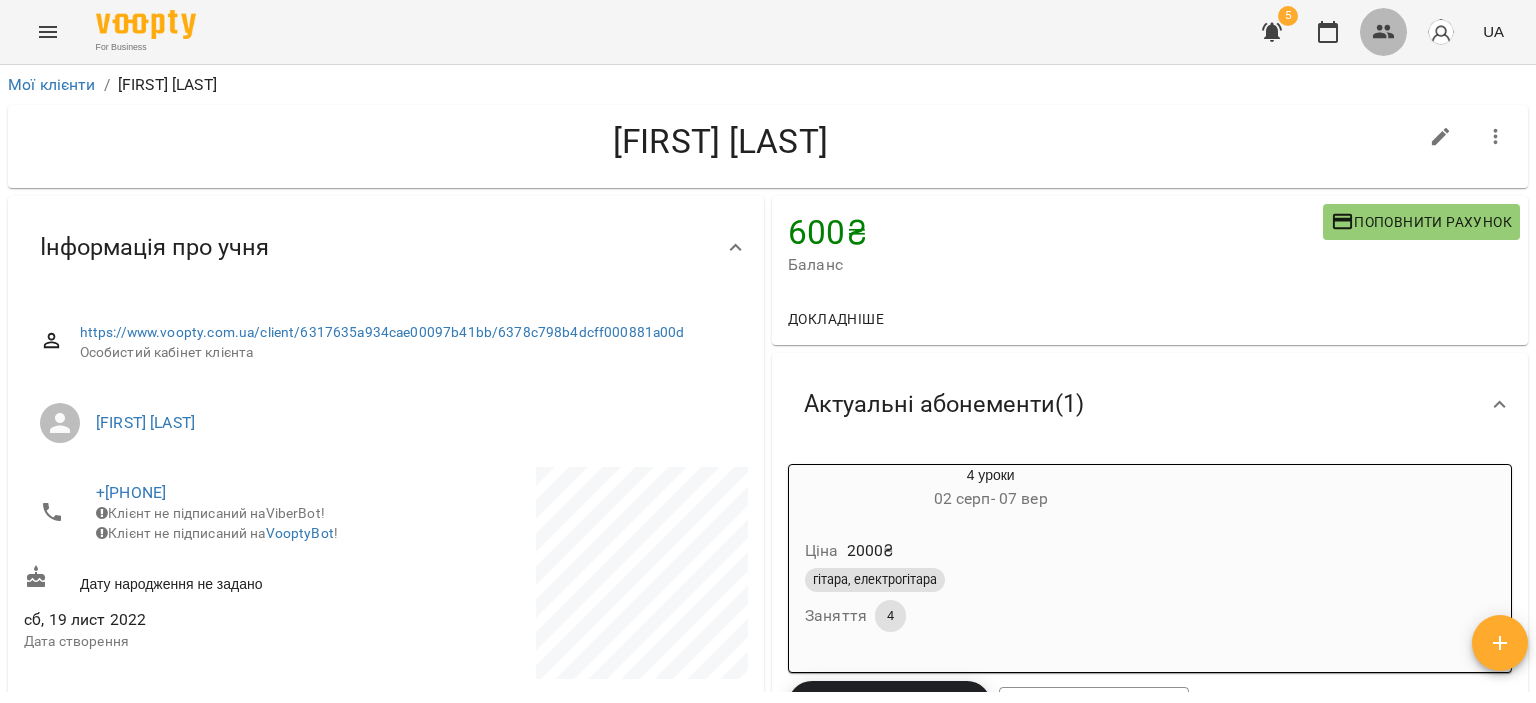 click 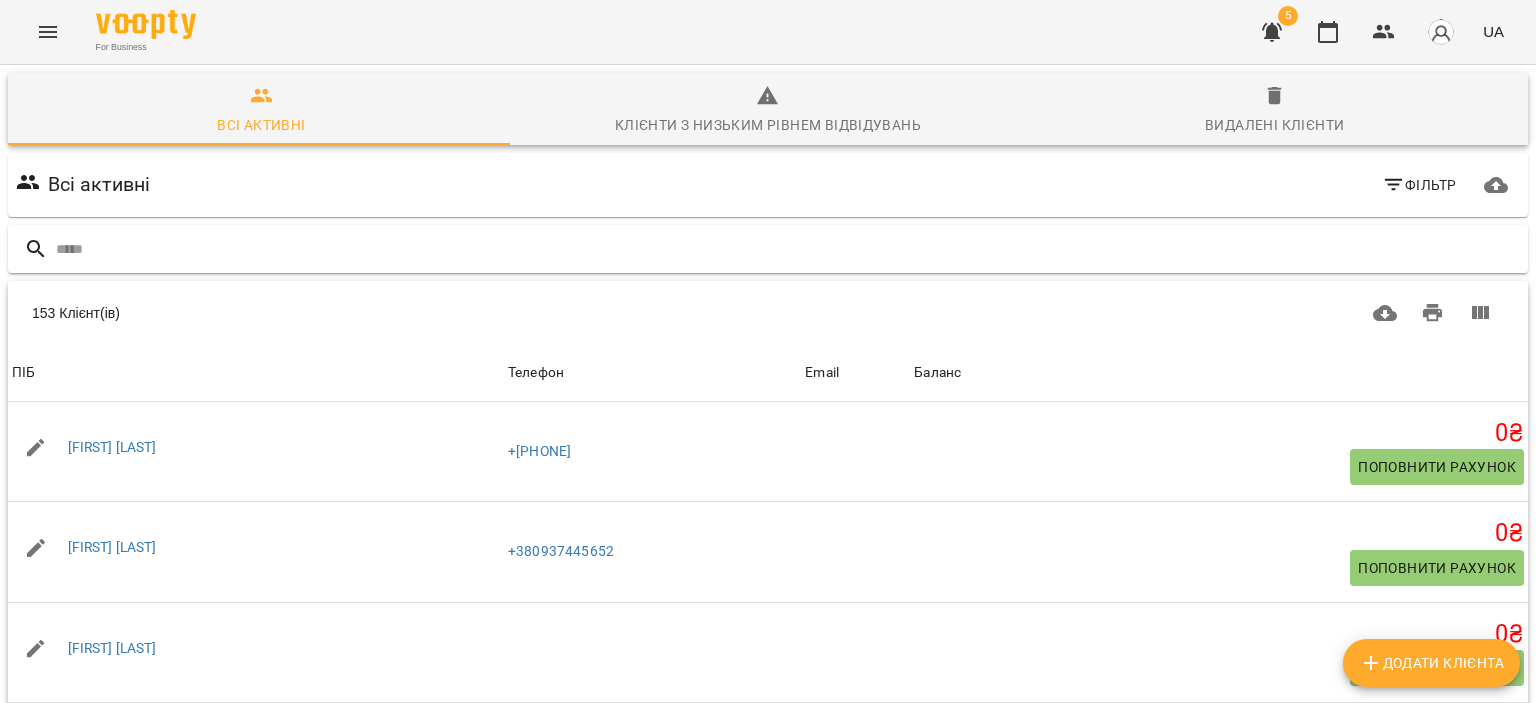 click at bounding box center [788, 249] 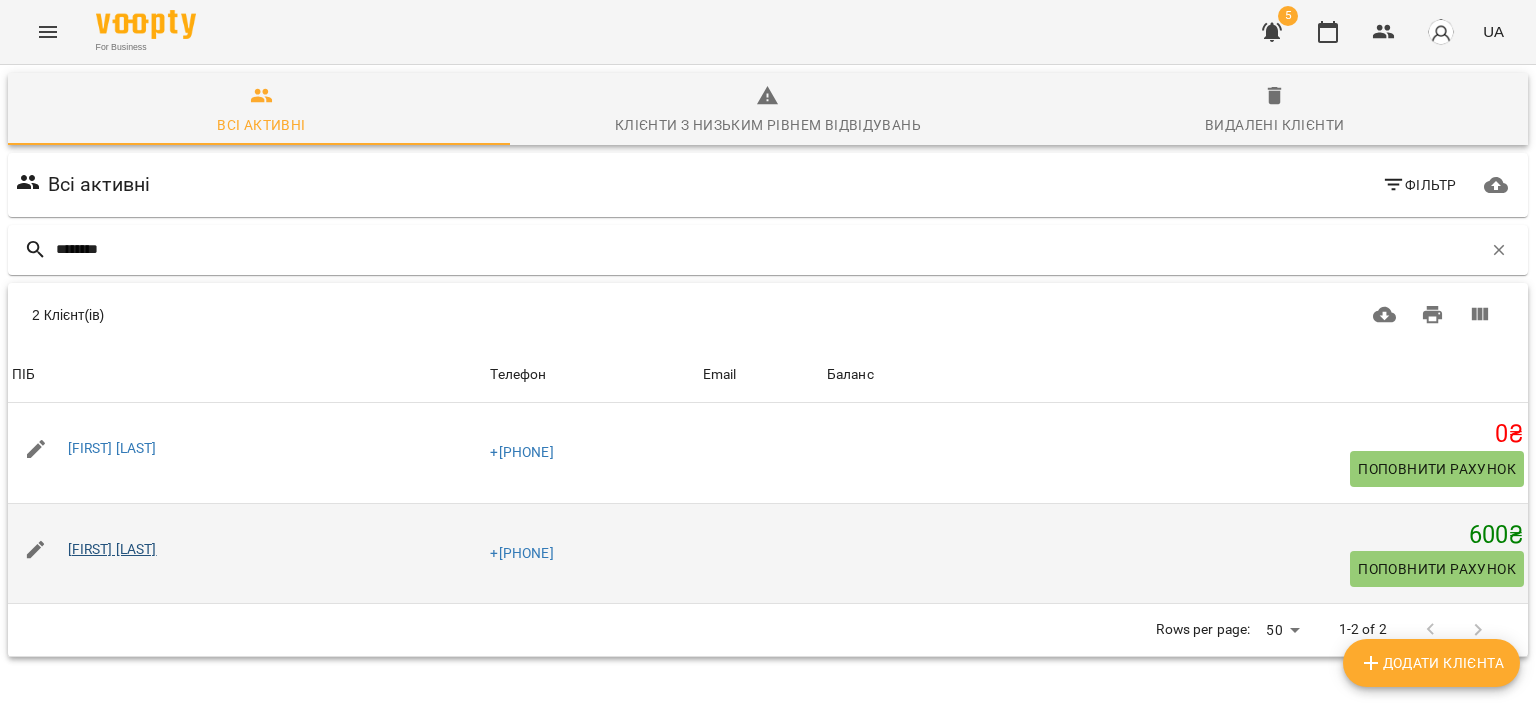 type on "********" 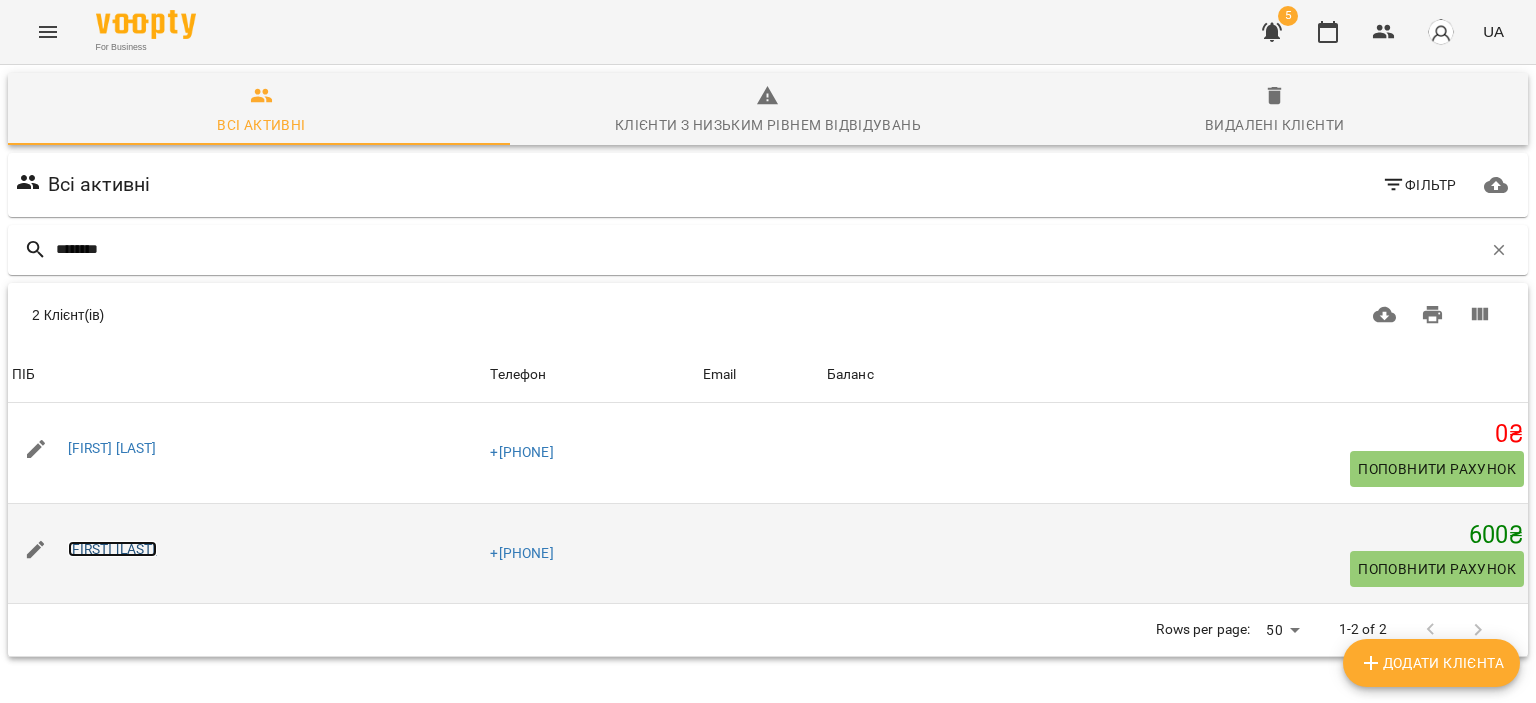 click on "[FIRST] [LAST]" at bounding box center [112, 549] 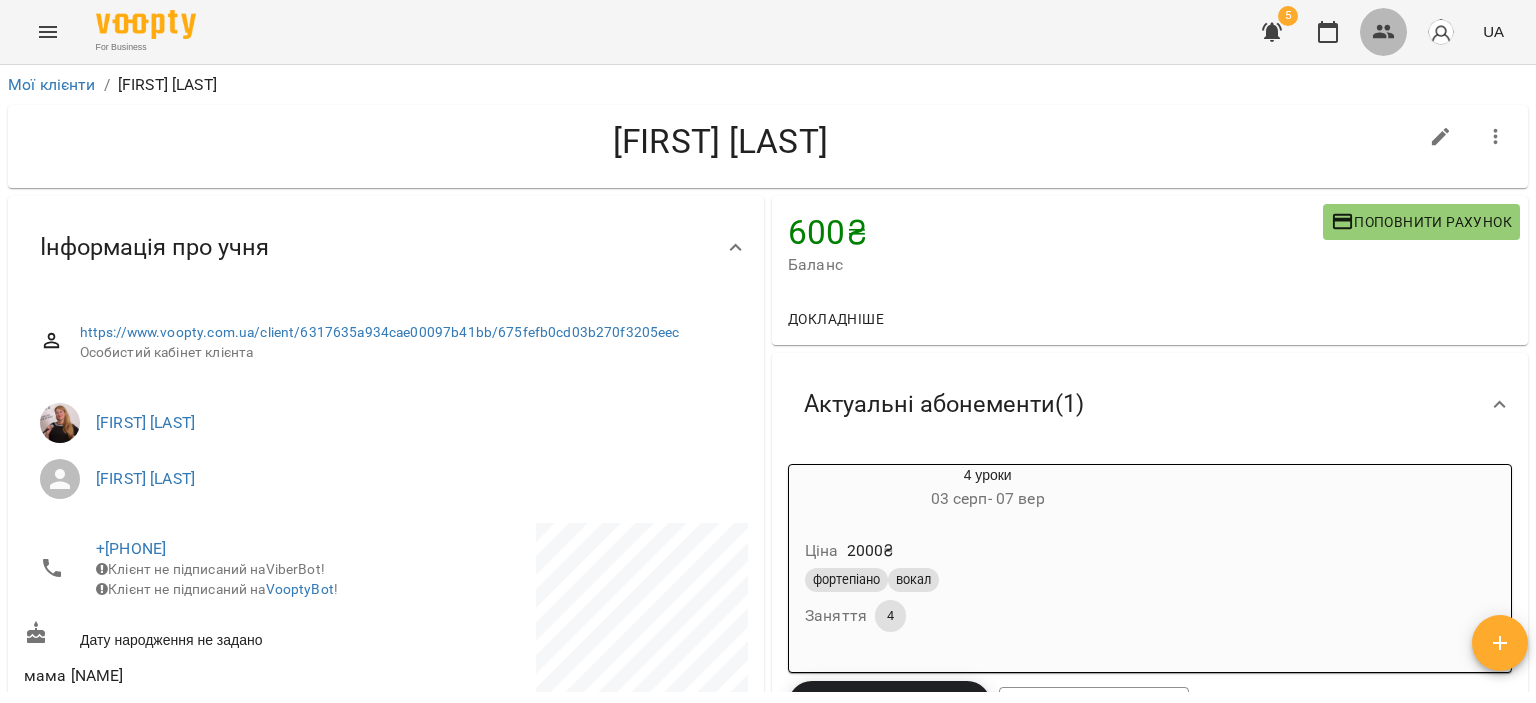 click 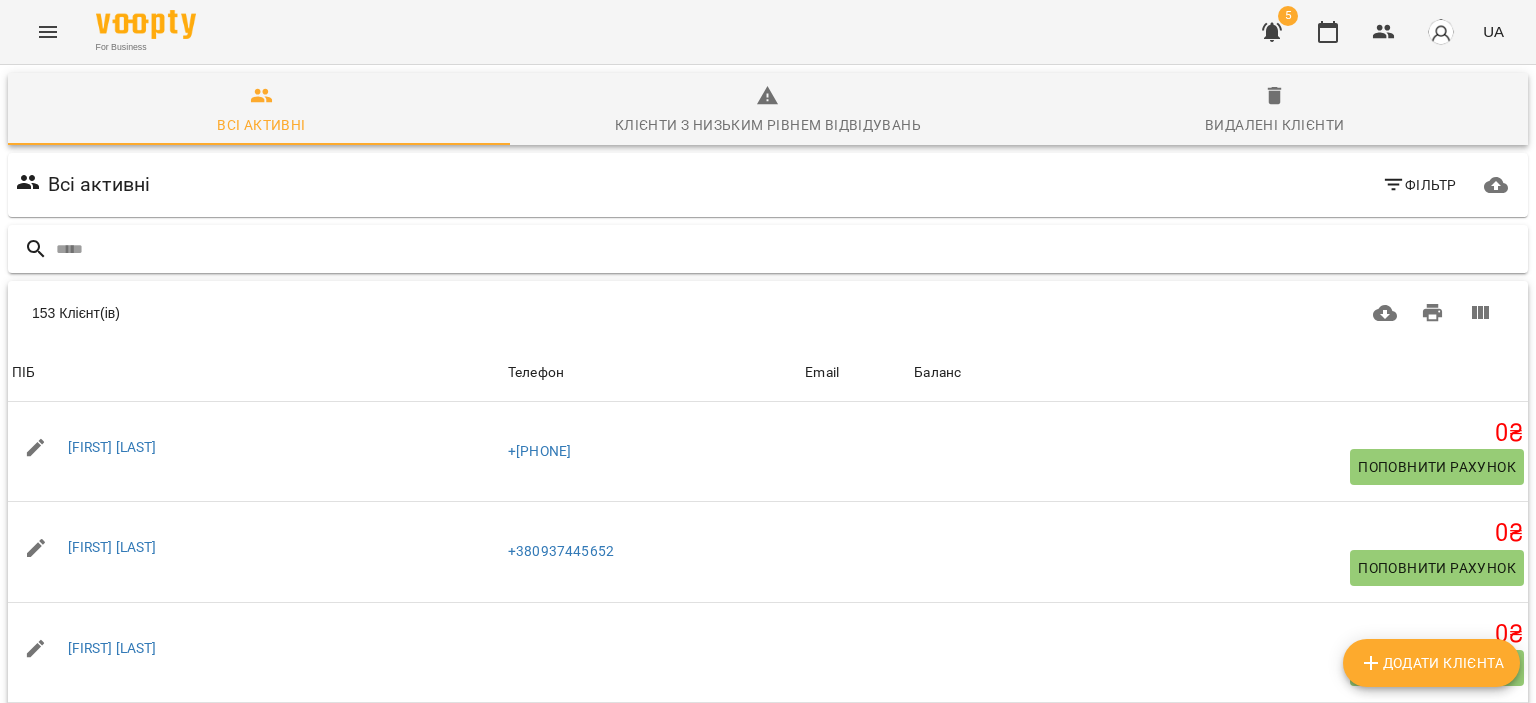 click at bounding box center (788, 249) 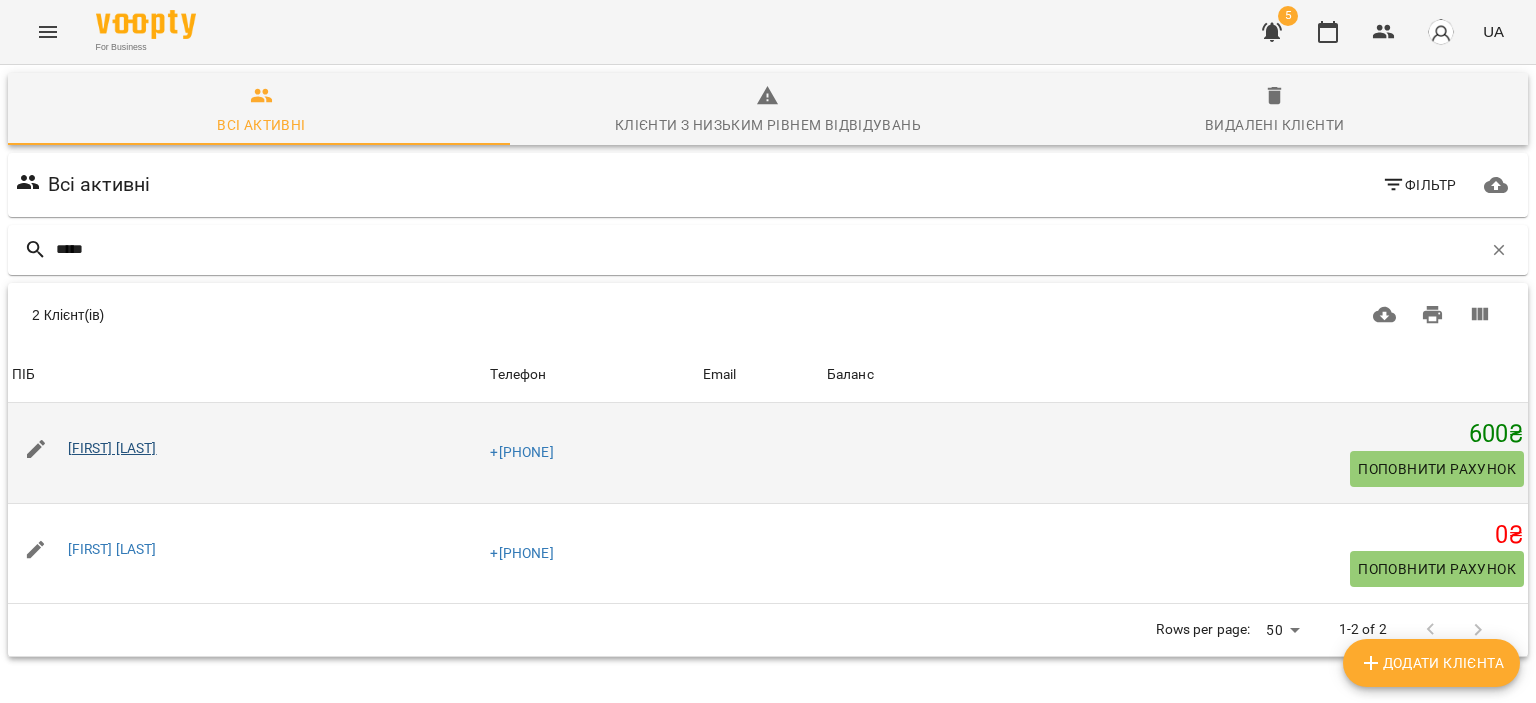 type on "*****" 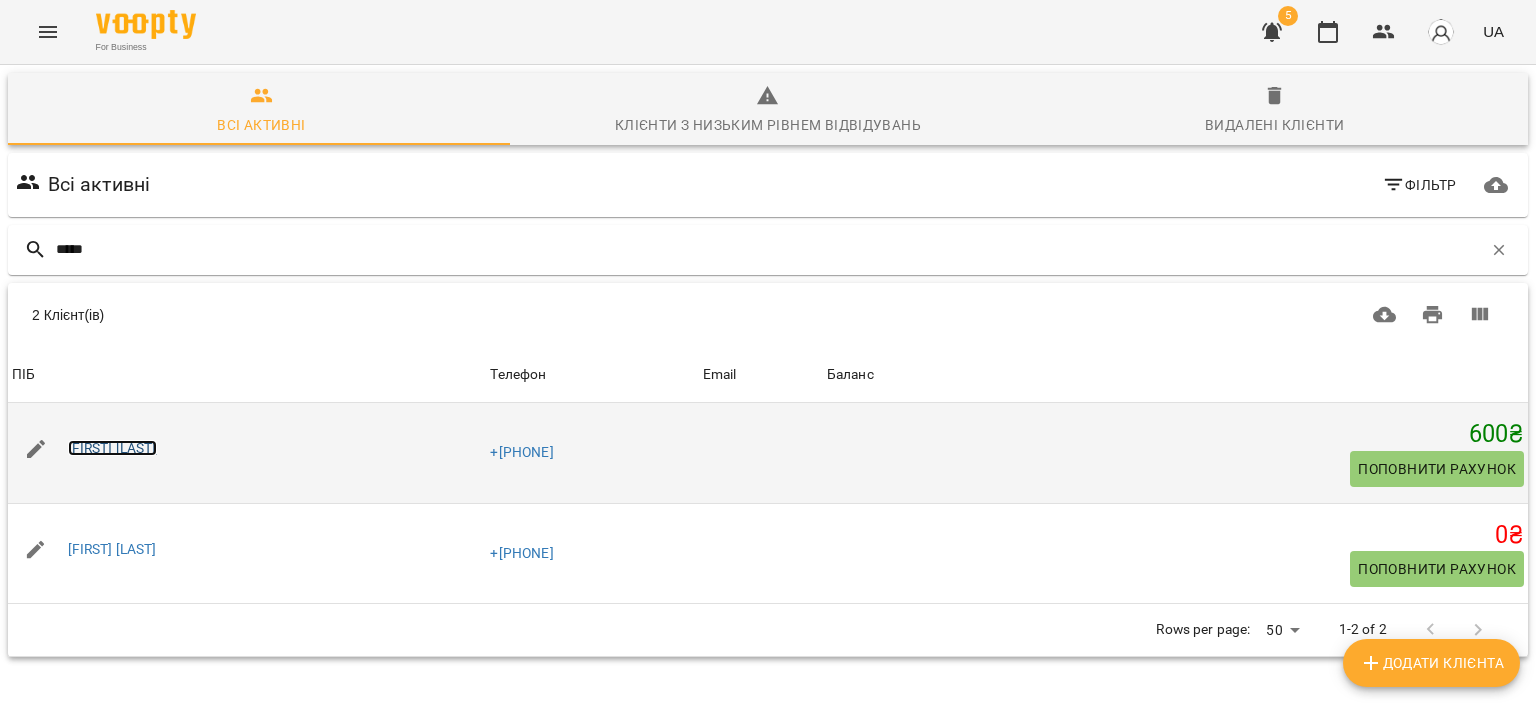 click on "[FIRST] [LAST]" at bounding box center [112, 448] 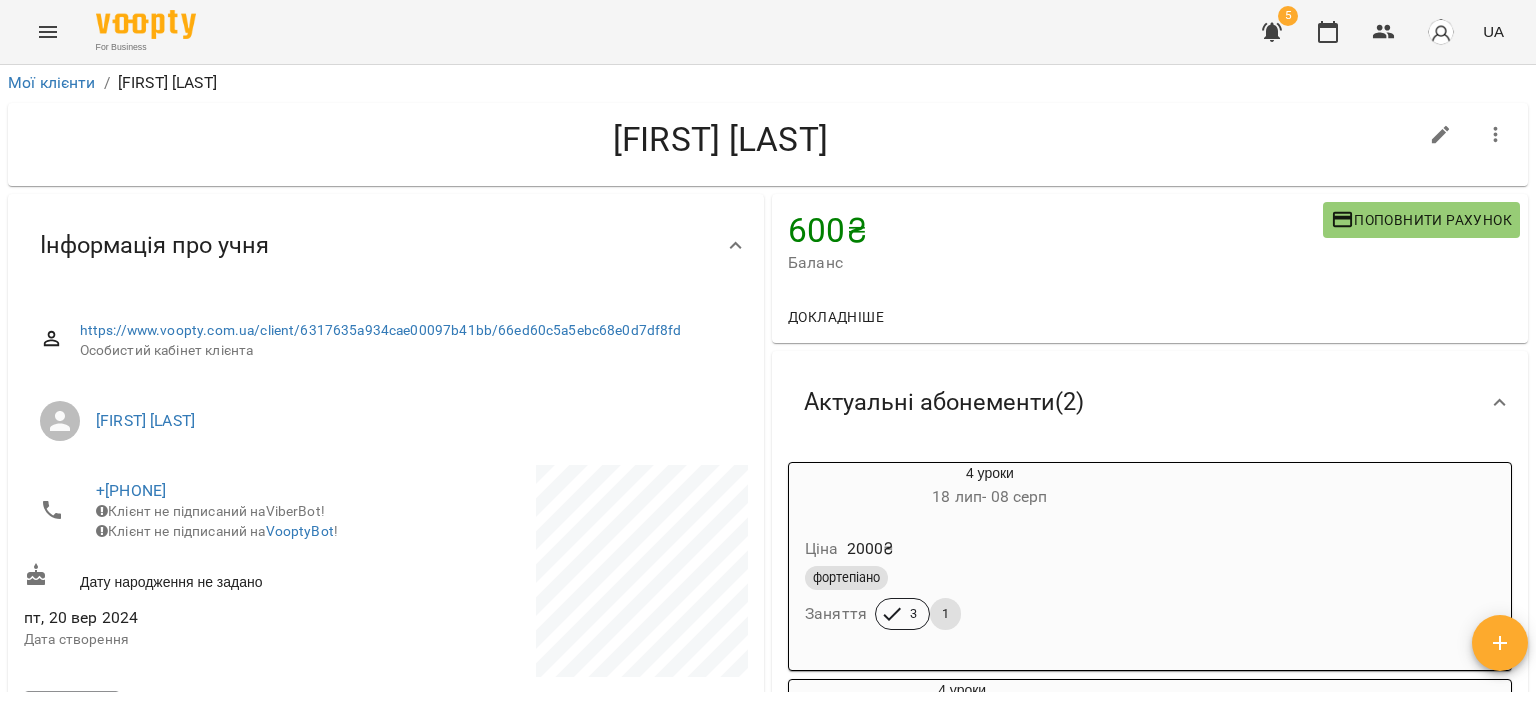 scroll, scrollTop: 0, scrollLeft: 0, axis: both 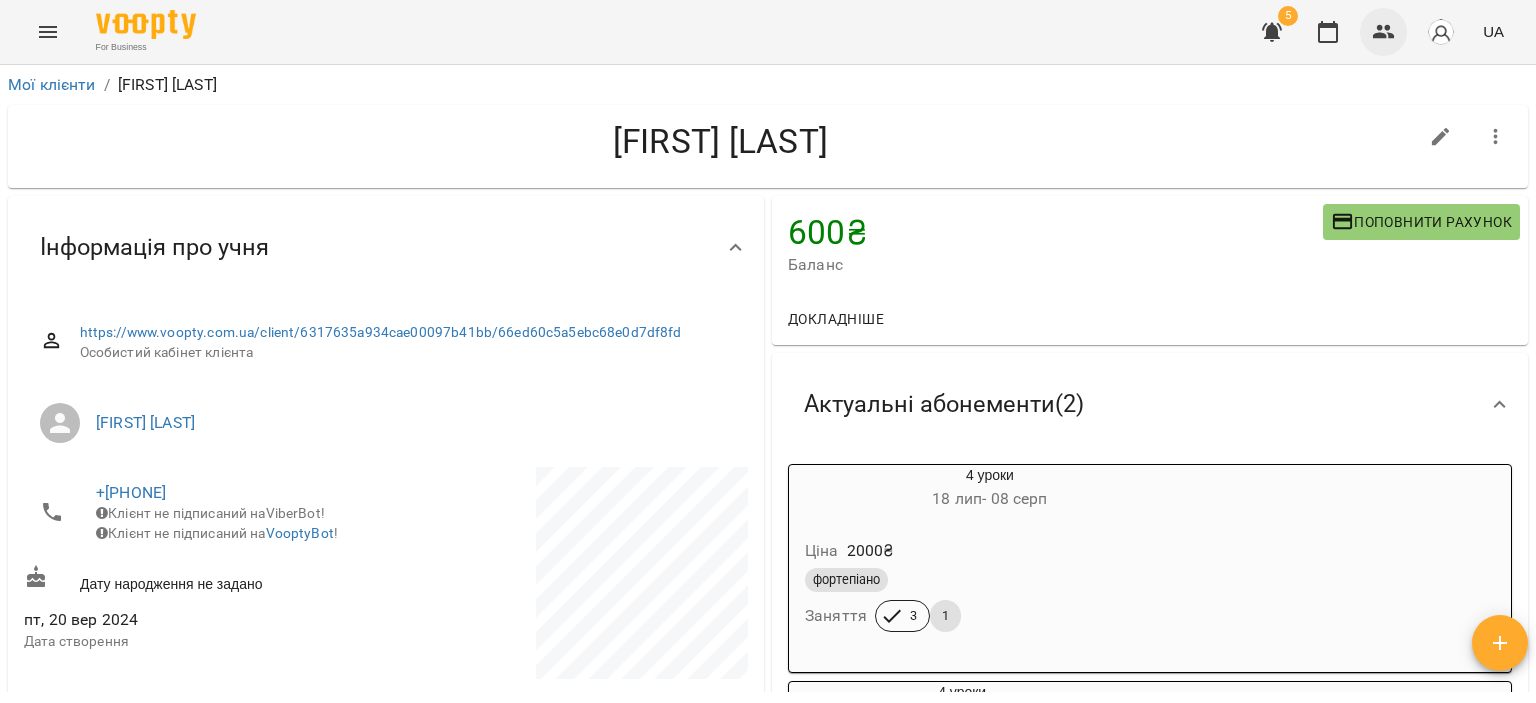 click 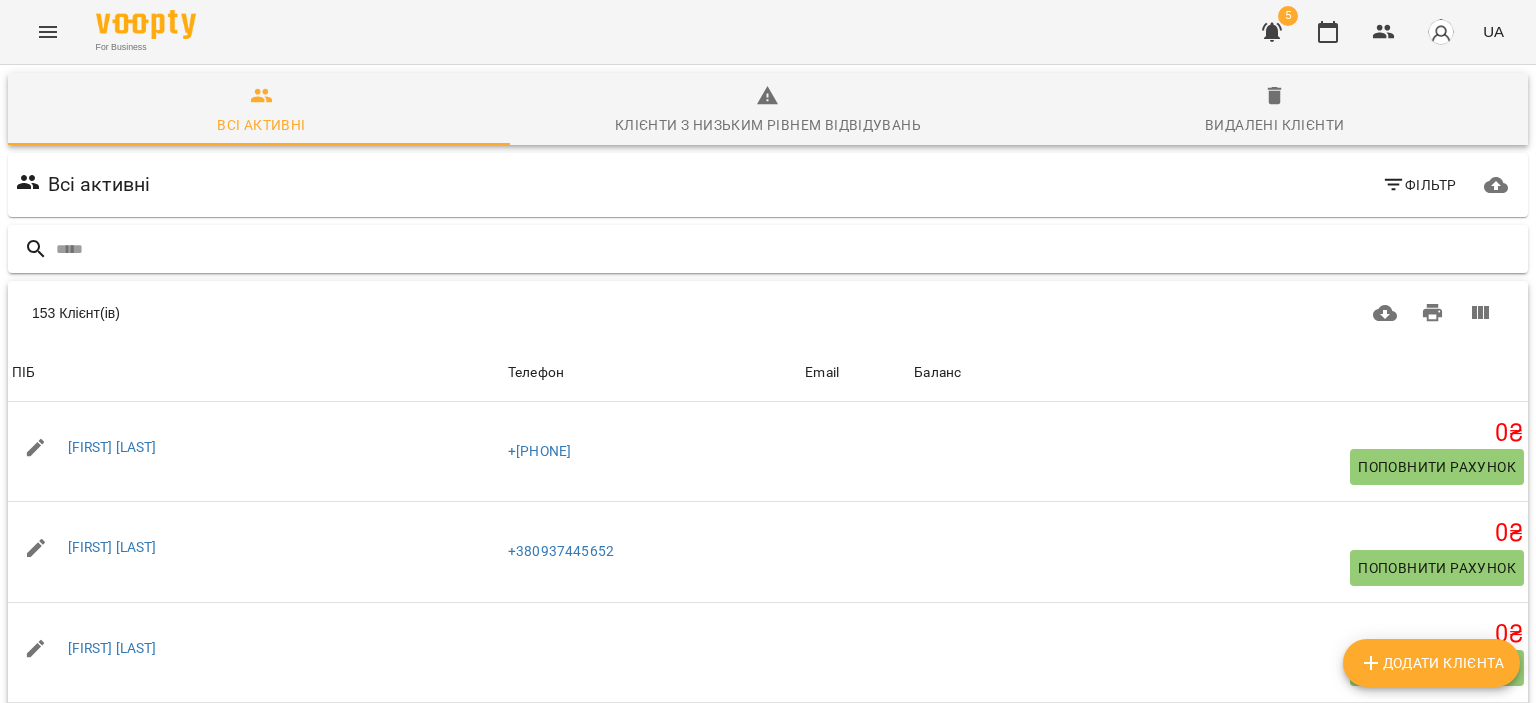 click at bounding box center [788, 249] 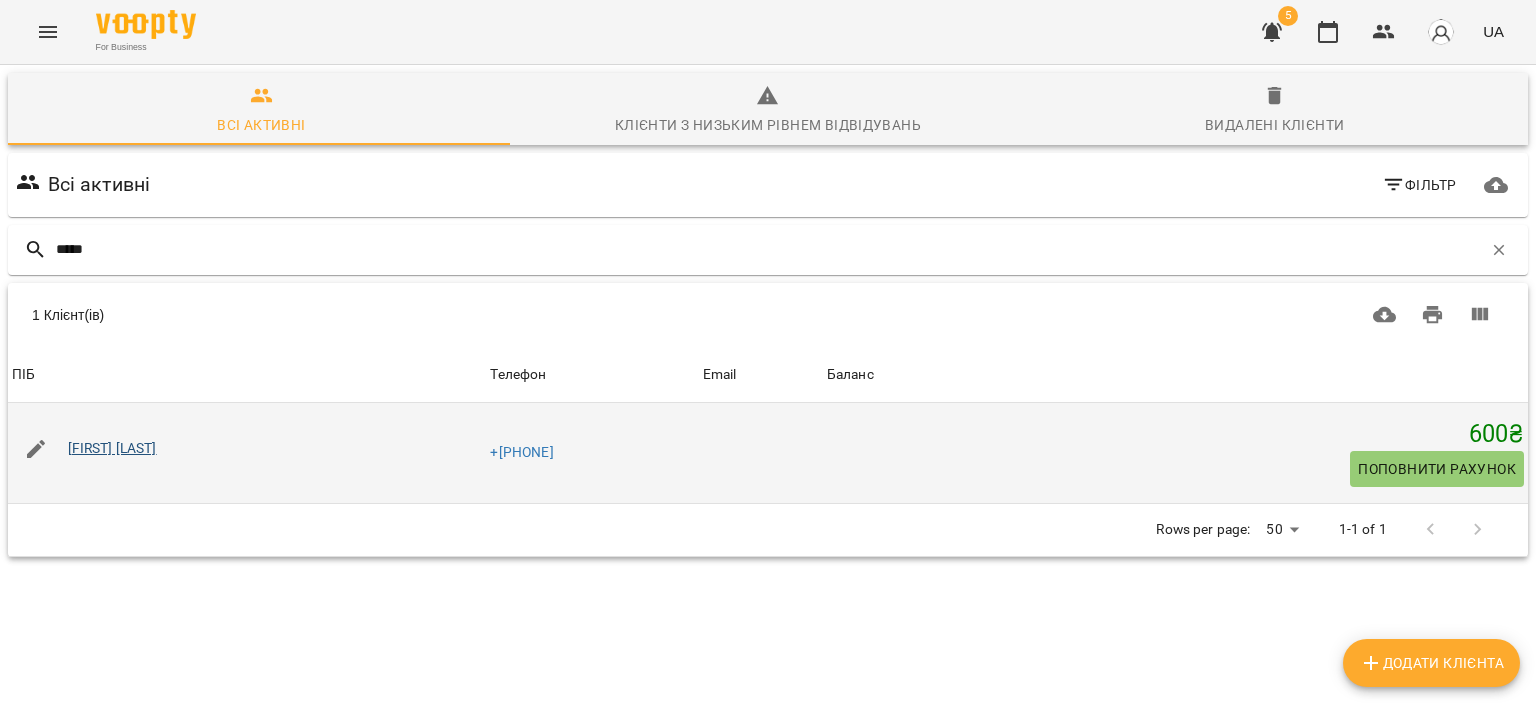 type on "*****" 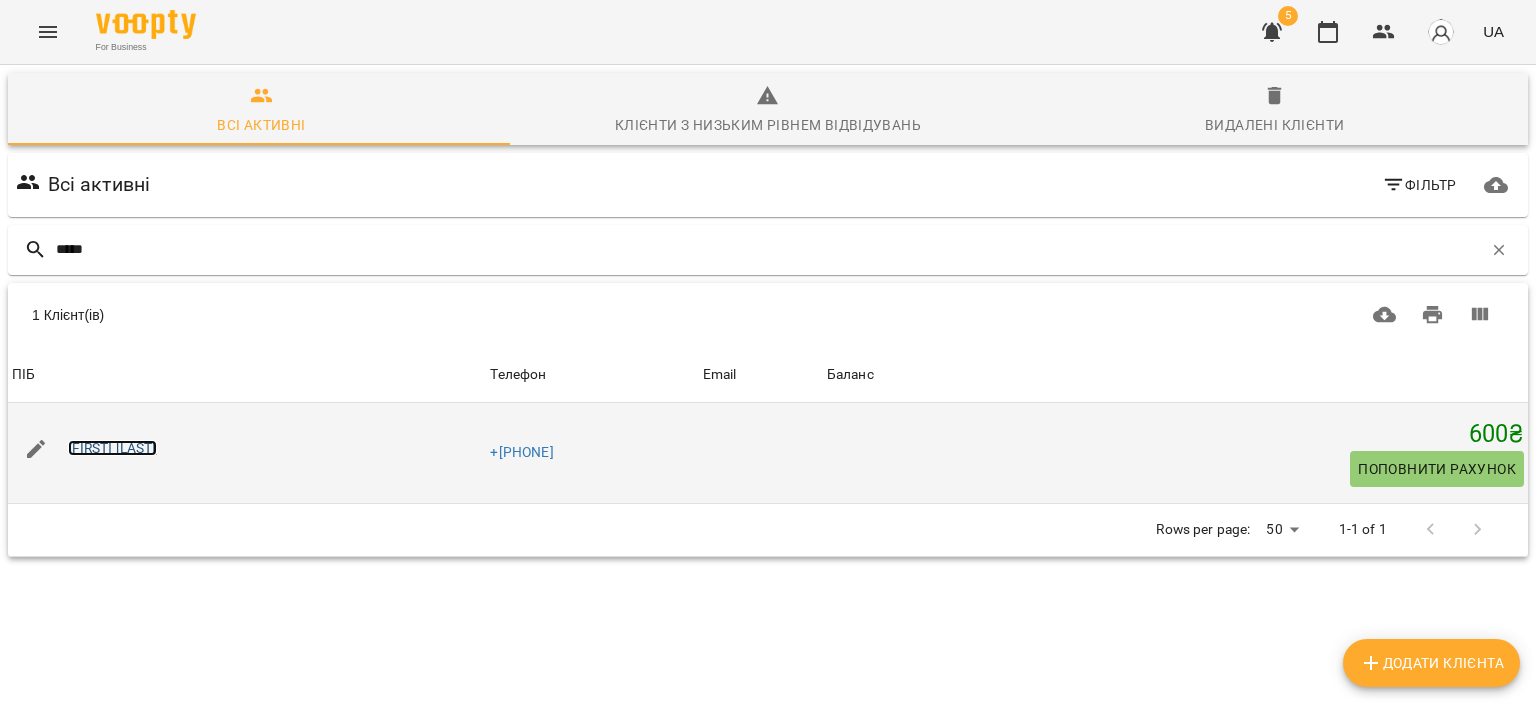 click on "[FIRST] [LAST]" at bounding box center [112, 448] 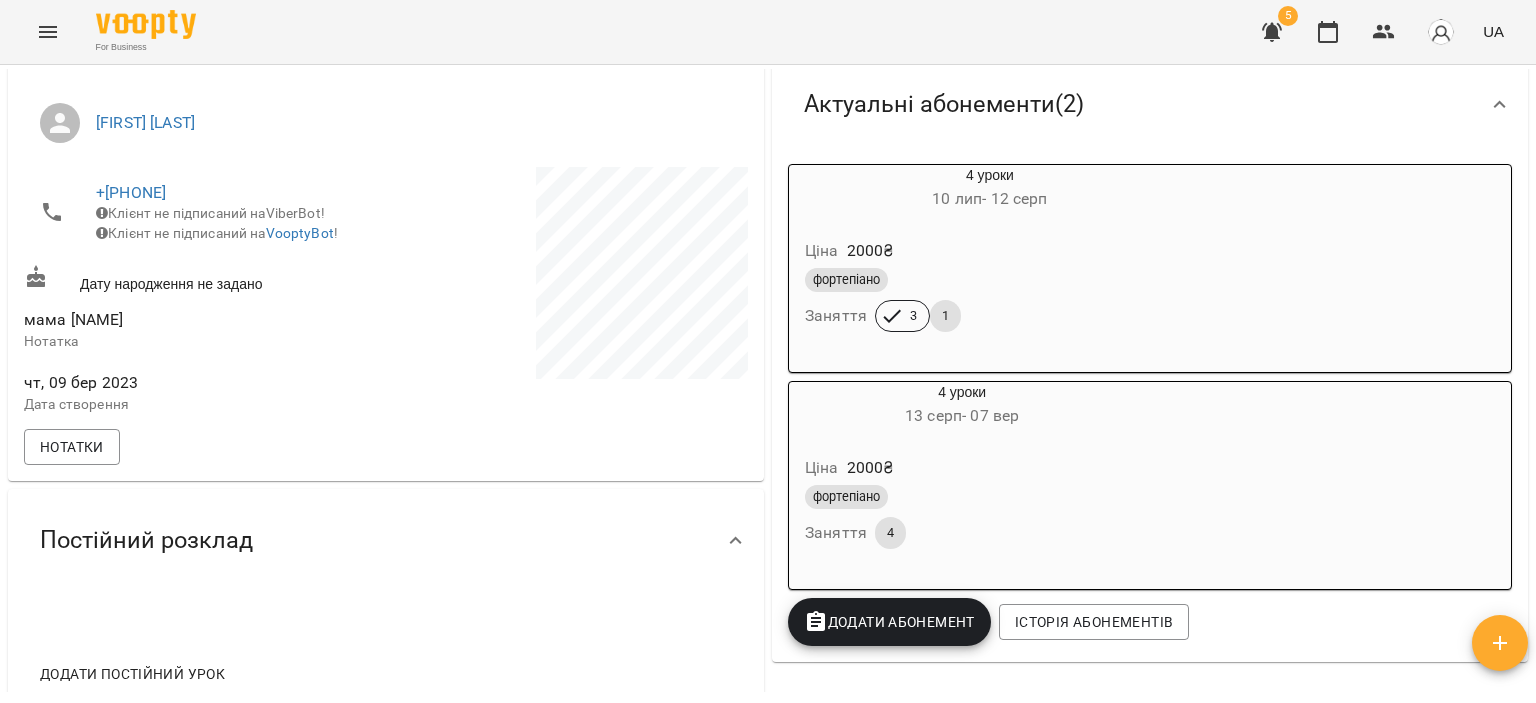 scroll, scrollTop: 0, scrollLeft: 0, axis: both 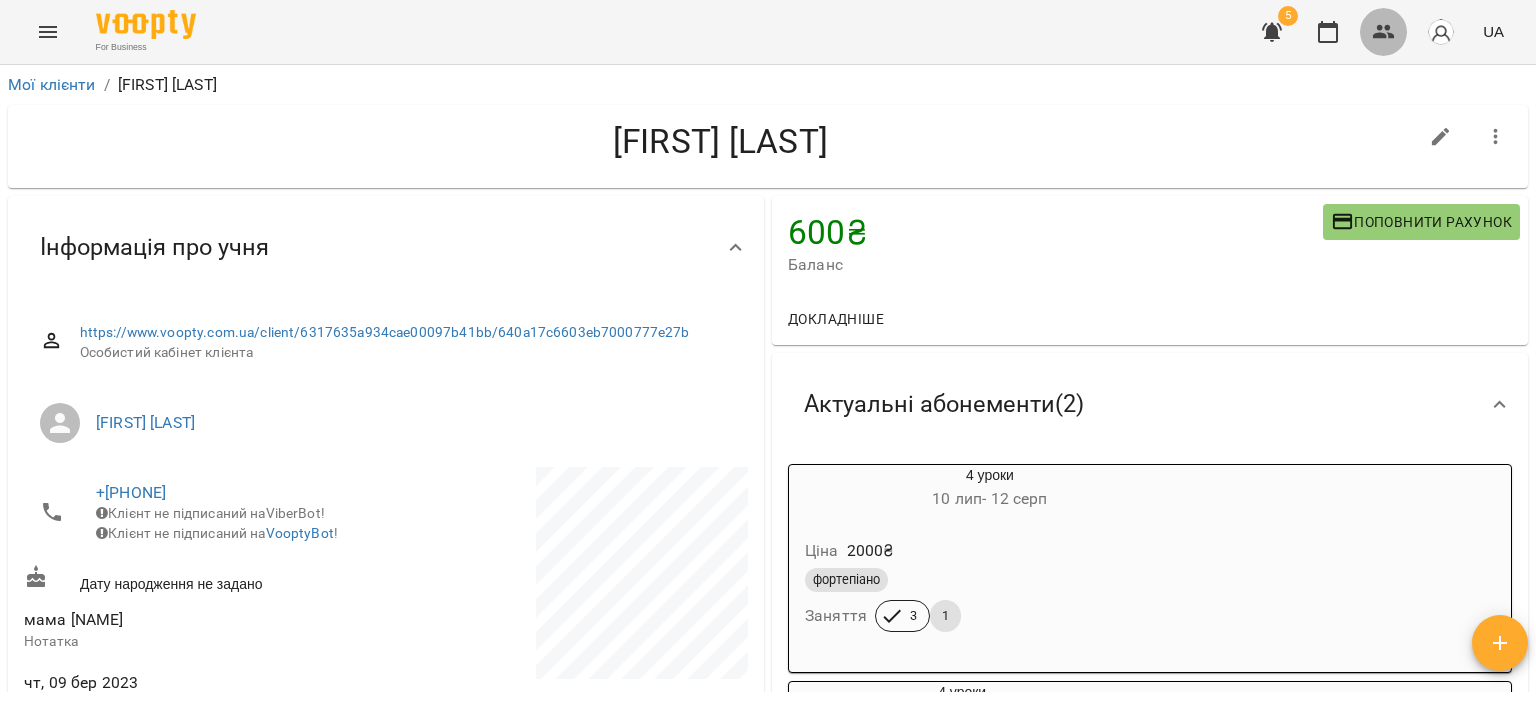 click 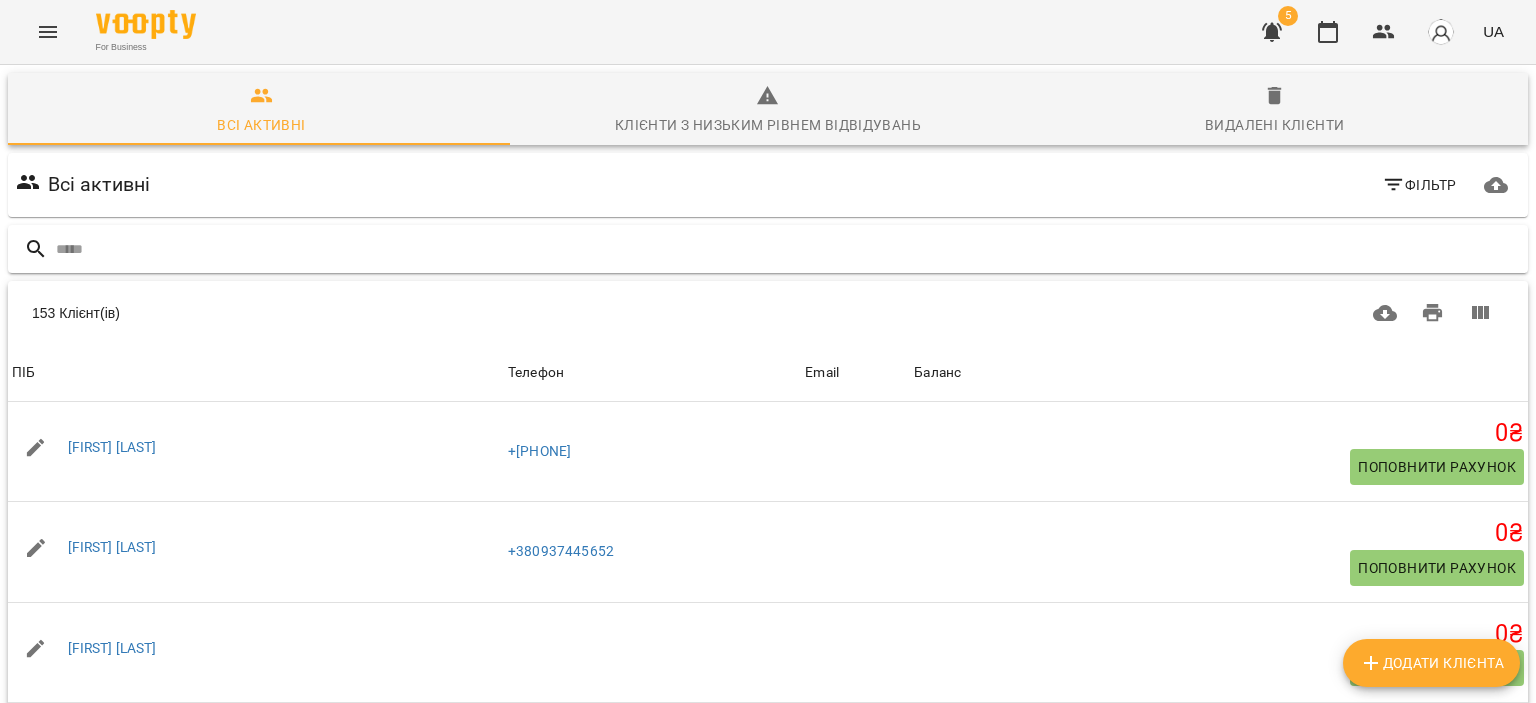 click at bounding box center (788, 249) 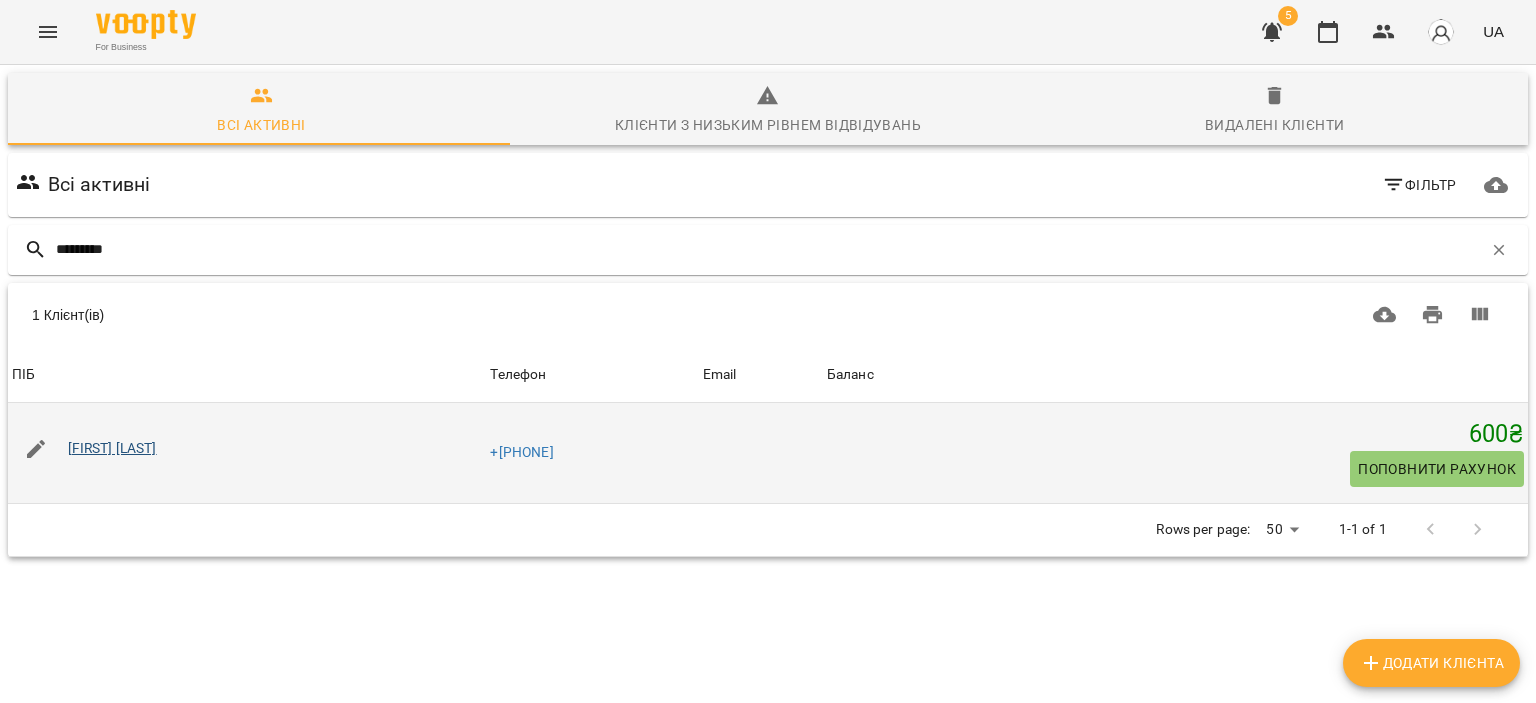 type on "*********" 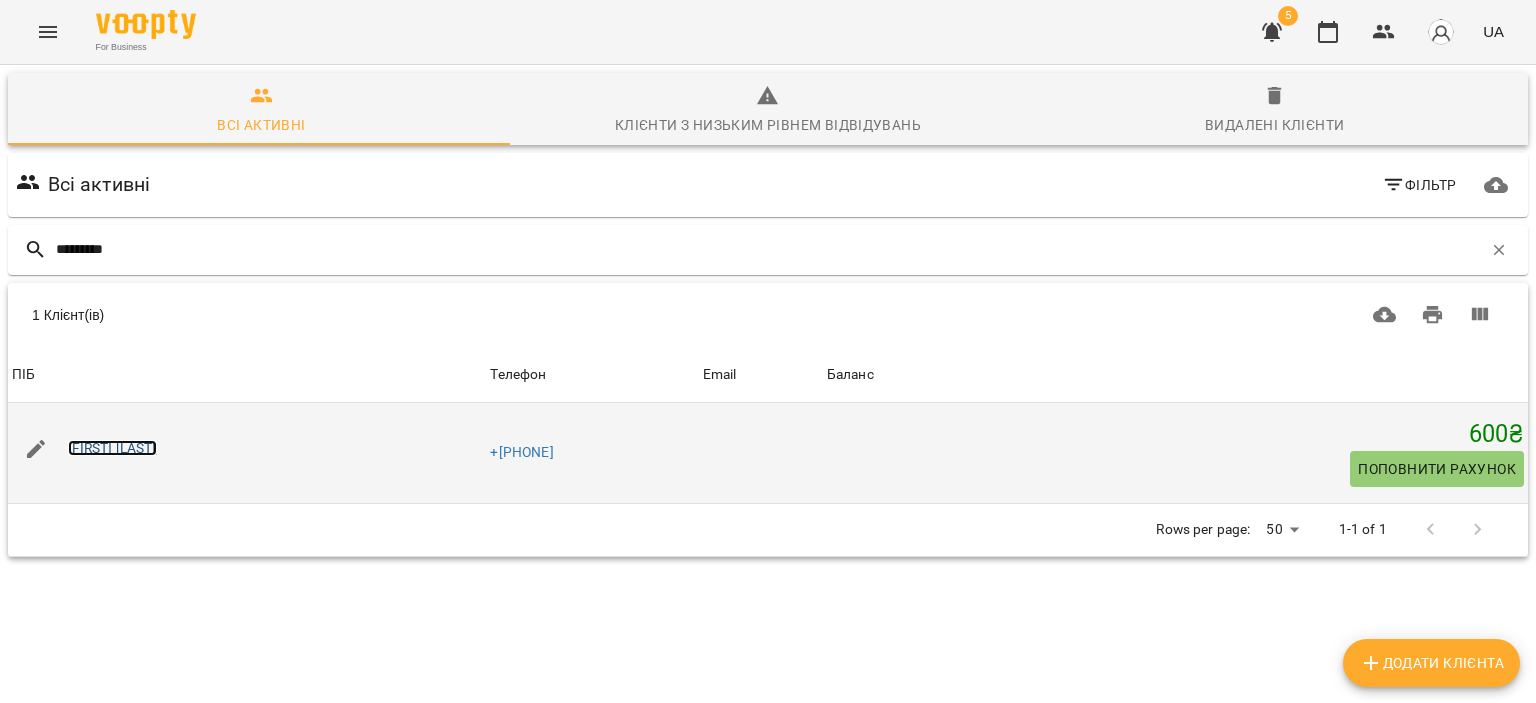 click on "[FIRST] [LAST]" at bounding box center [112, 448] 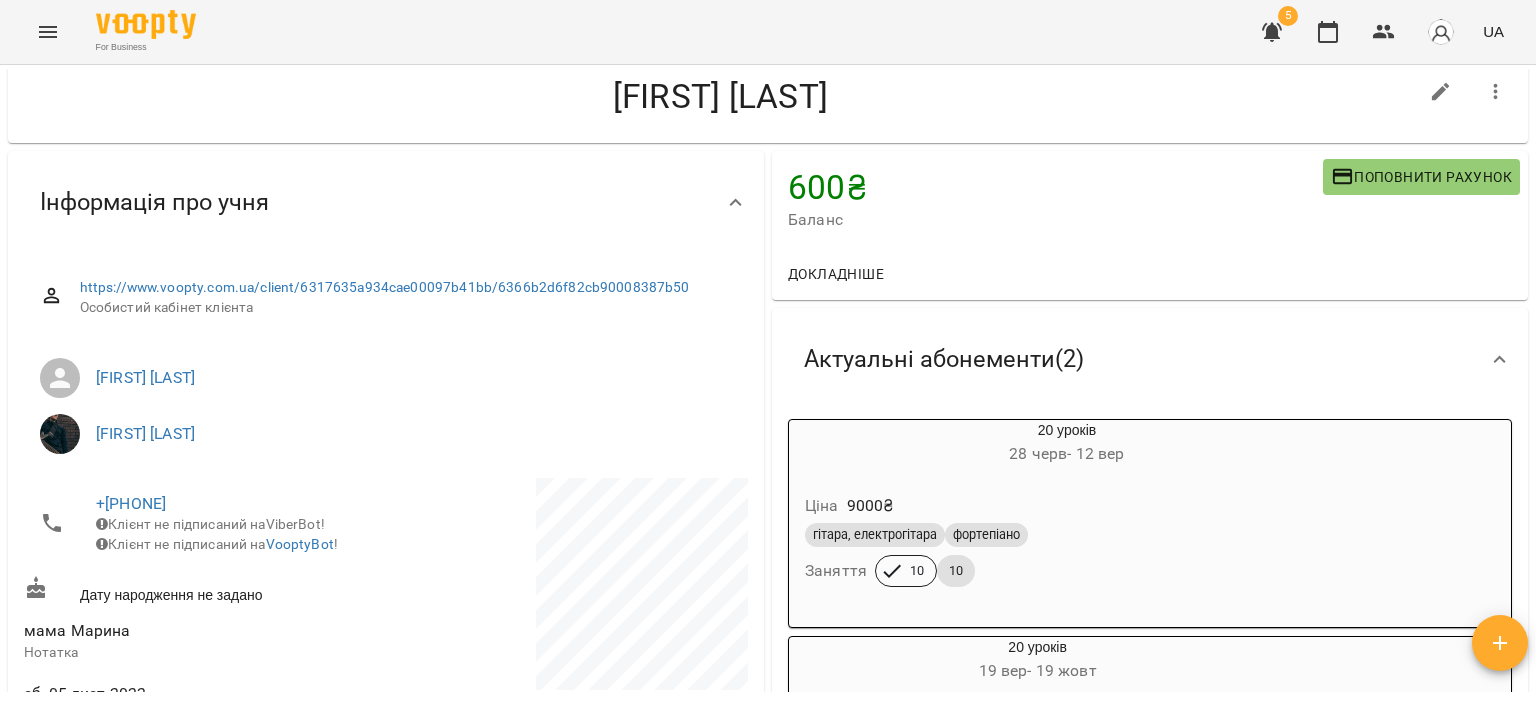 scroll, scrollTop: 0, scrollLeft: 0, axis: both 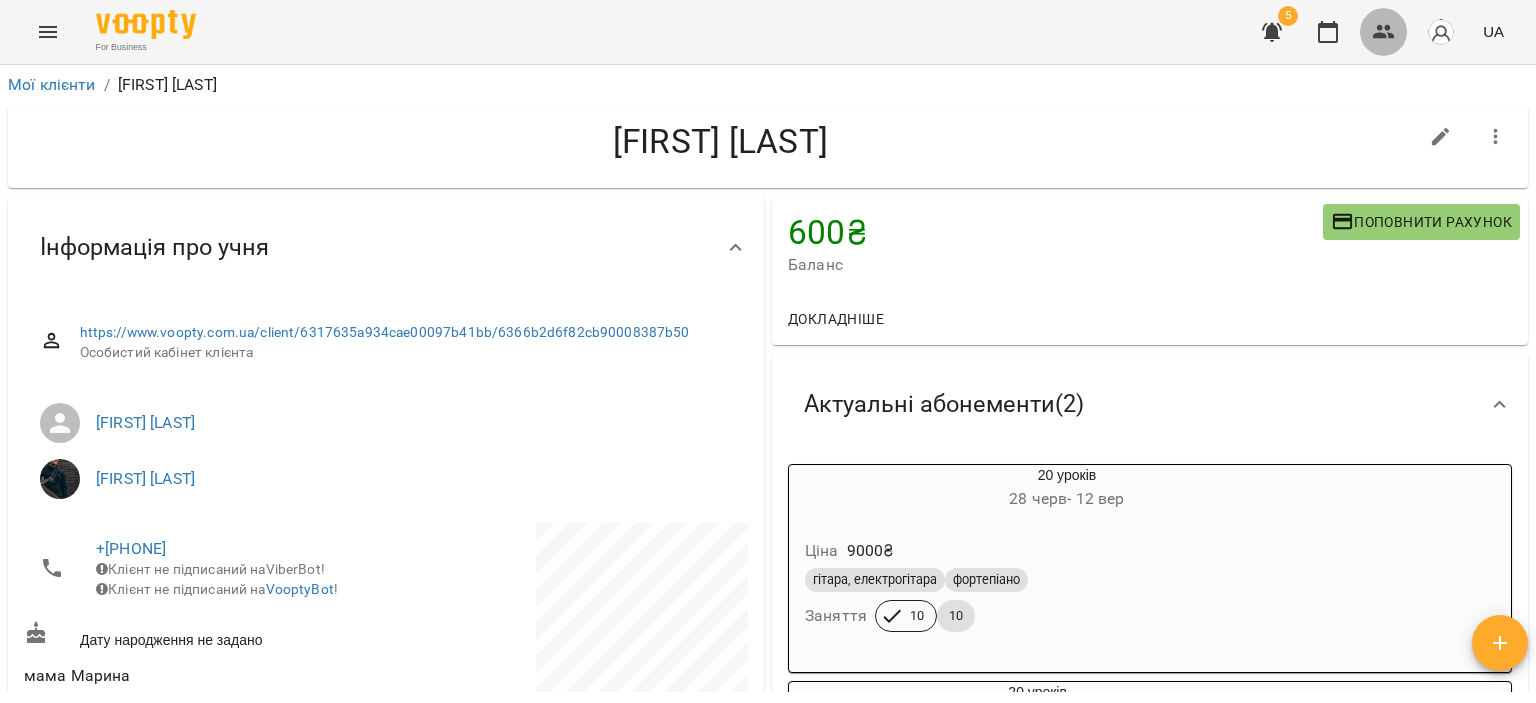 click at bounding box center (1384, 32) 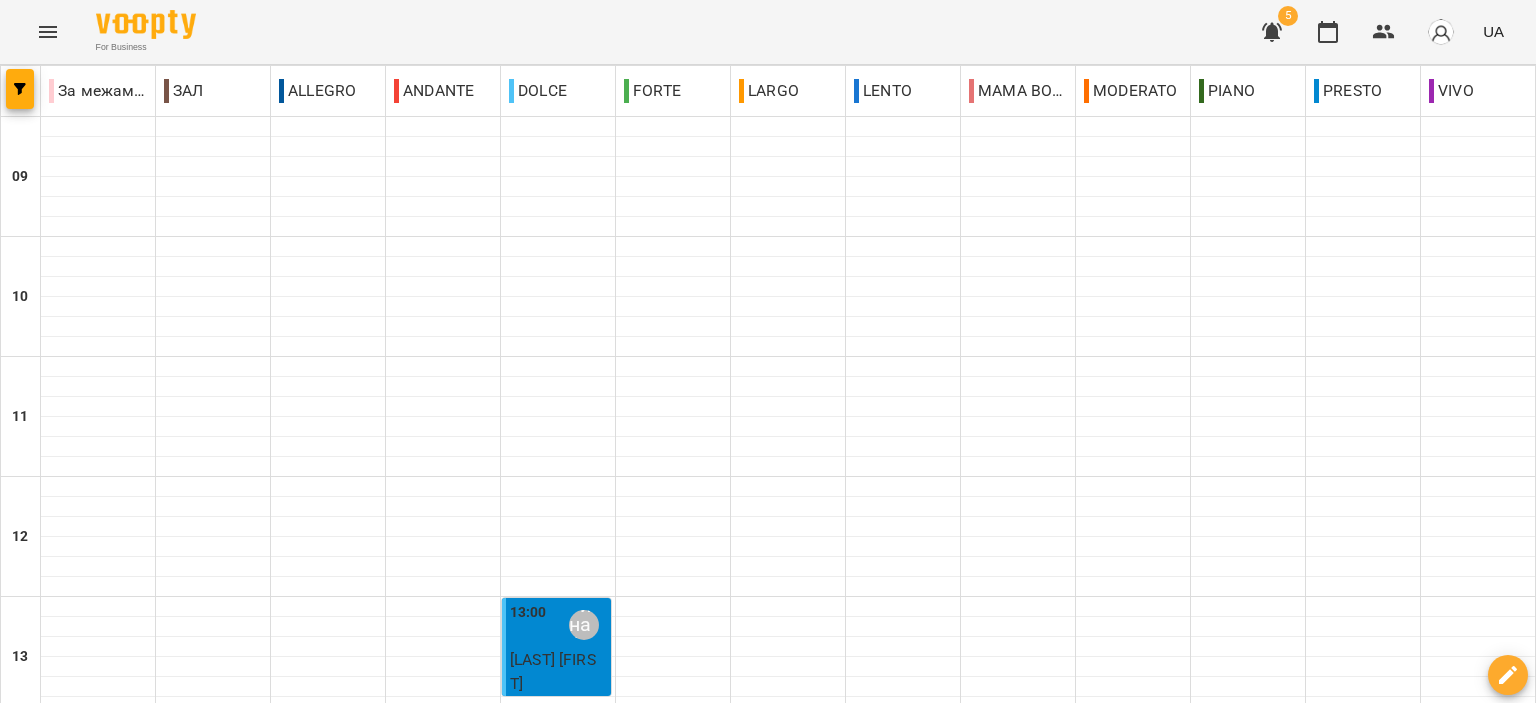 scroll, scrollTop: 0, scrollLeft: 0, axis: both 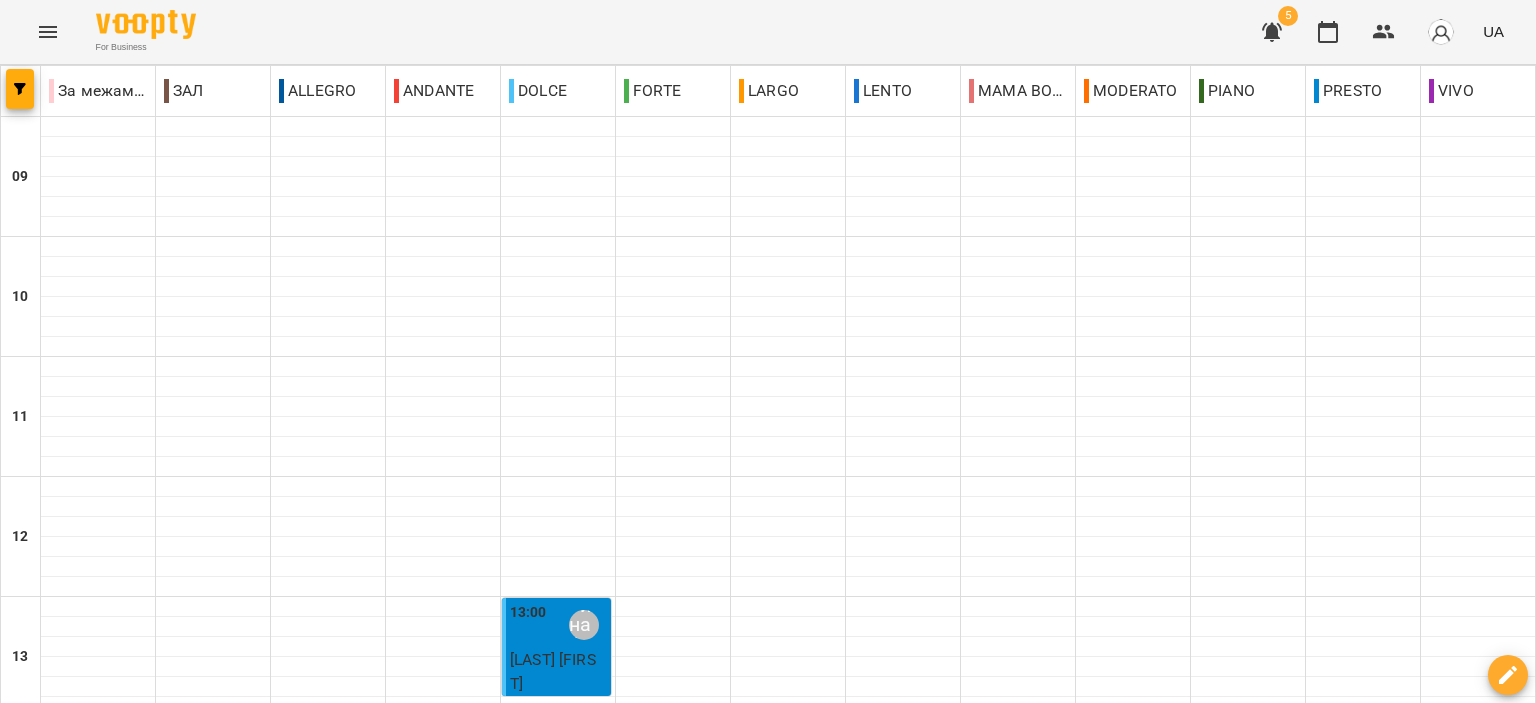 click on "[LAST] [FIRST]" at bounding box center [1013, 1031] 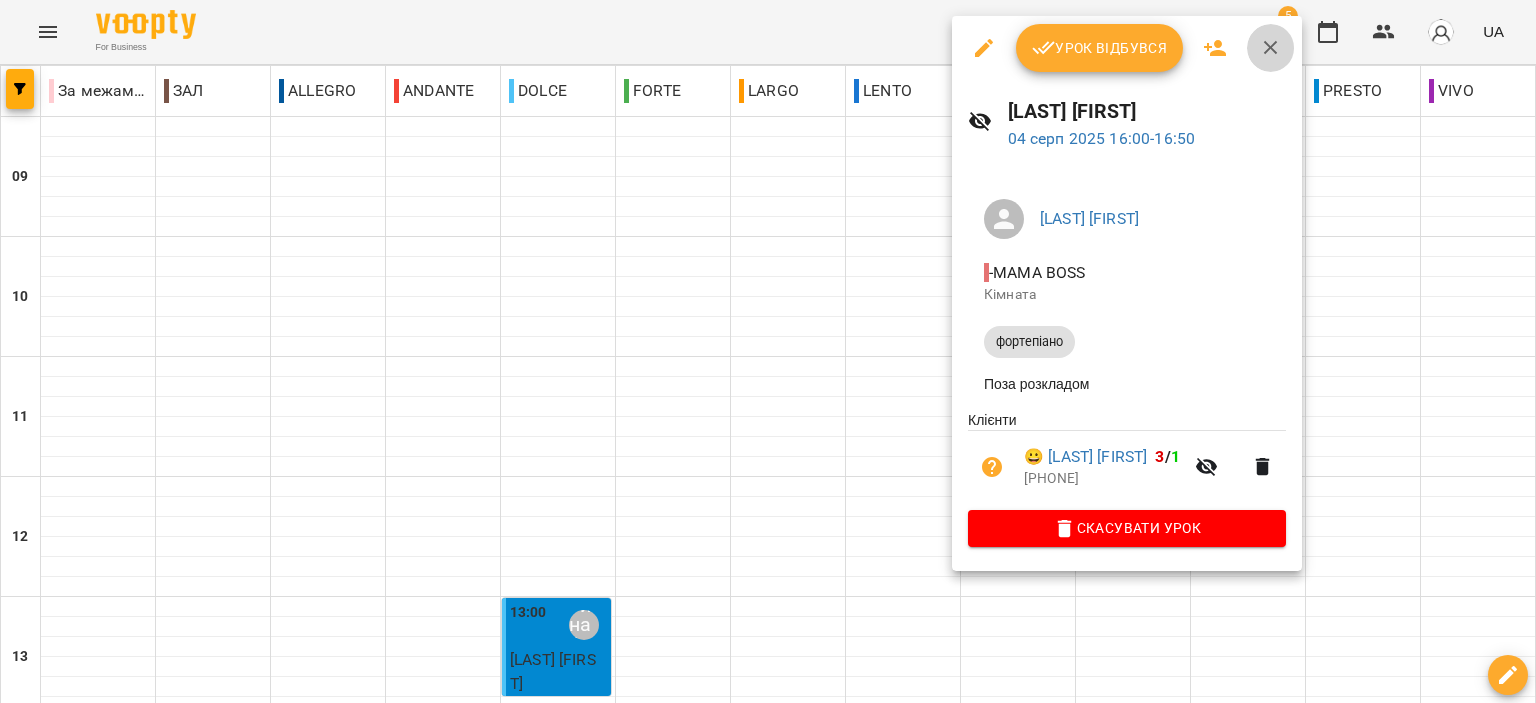 click 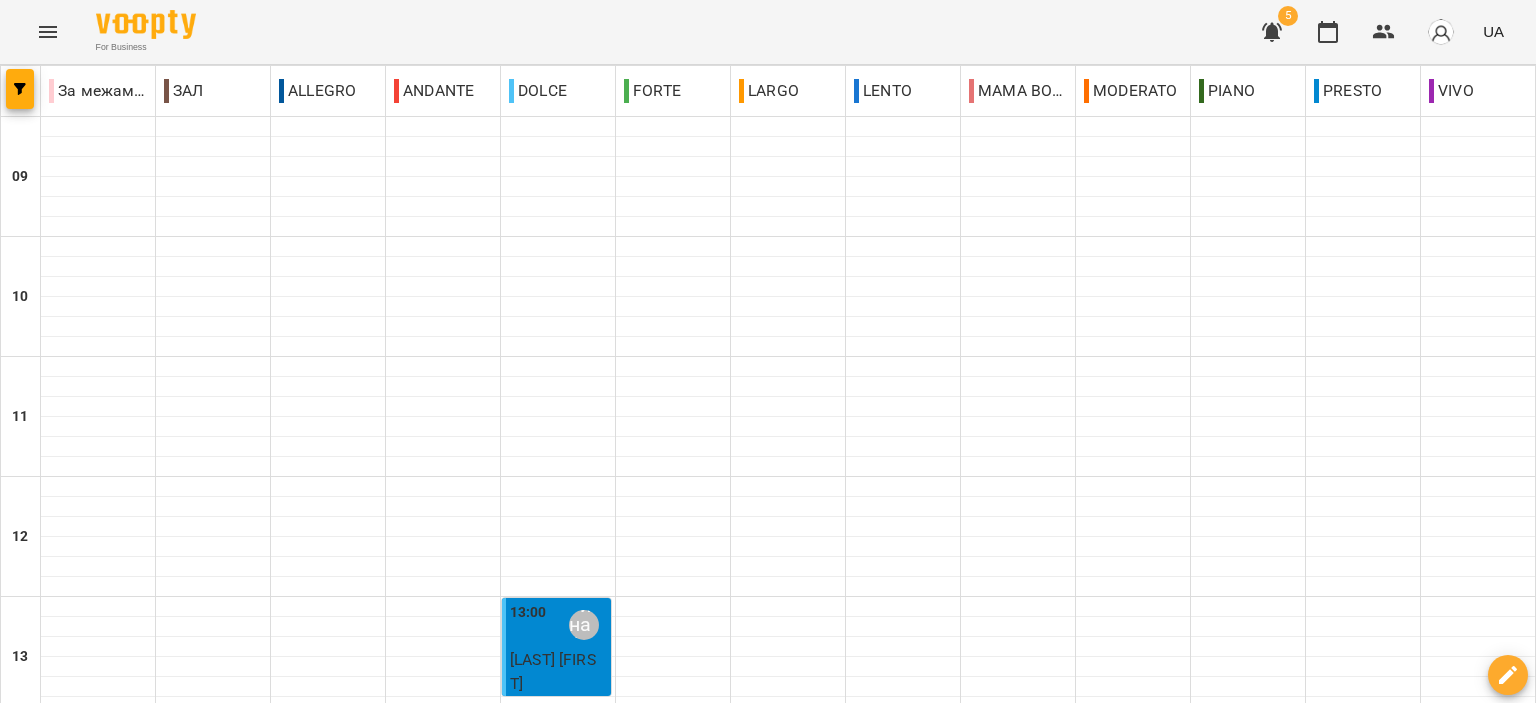scroll, scrollTop: 600, scrollLeft: 0, axis: vertical 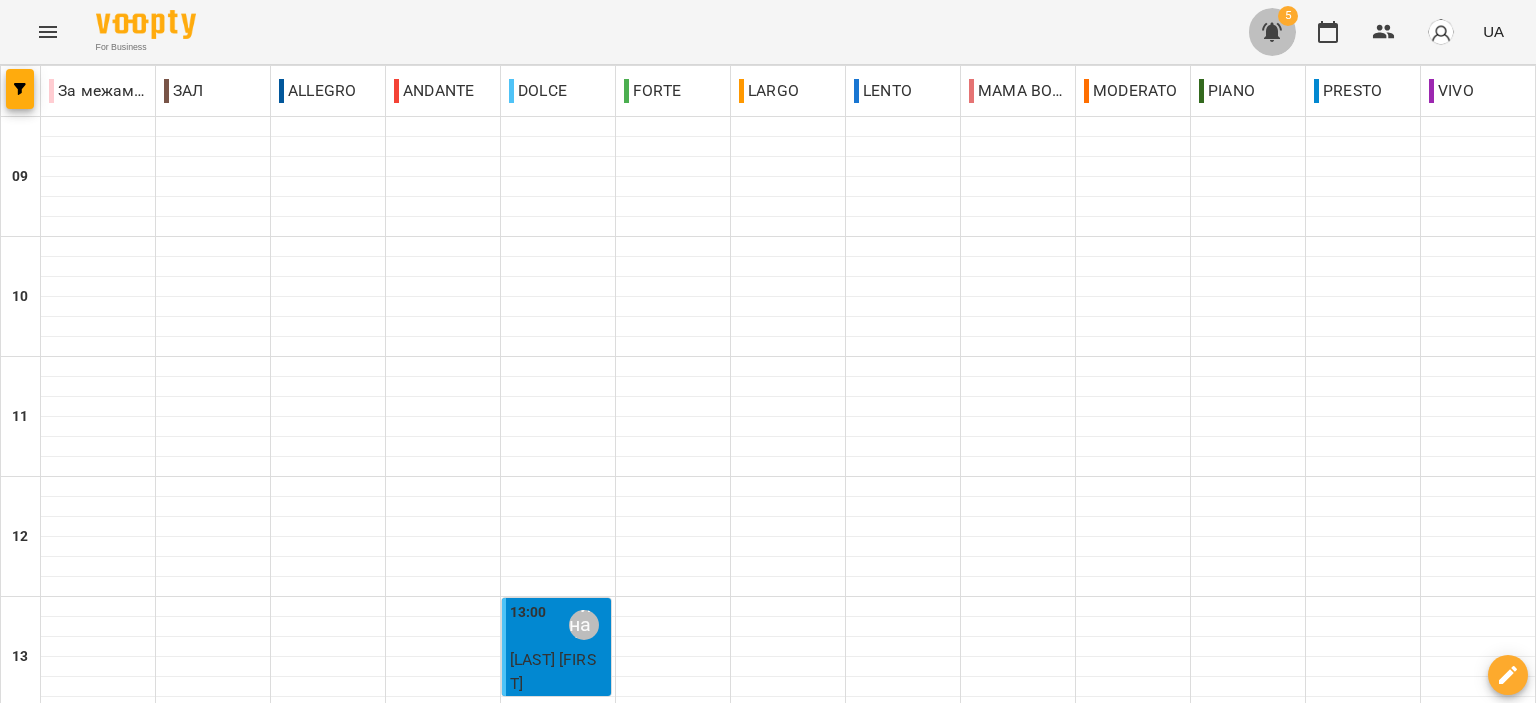 click 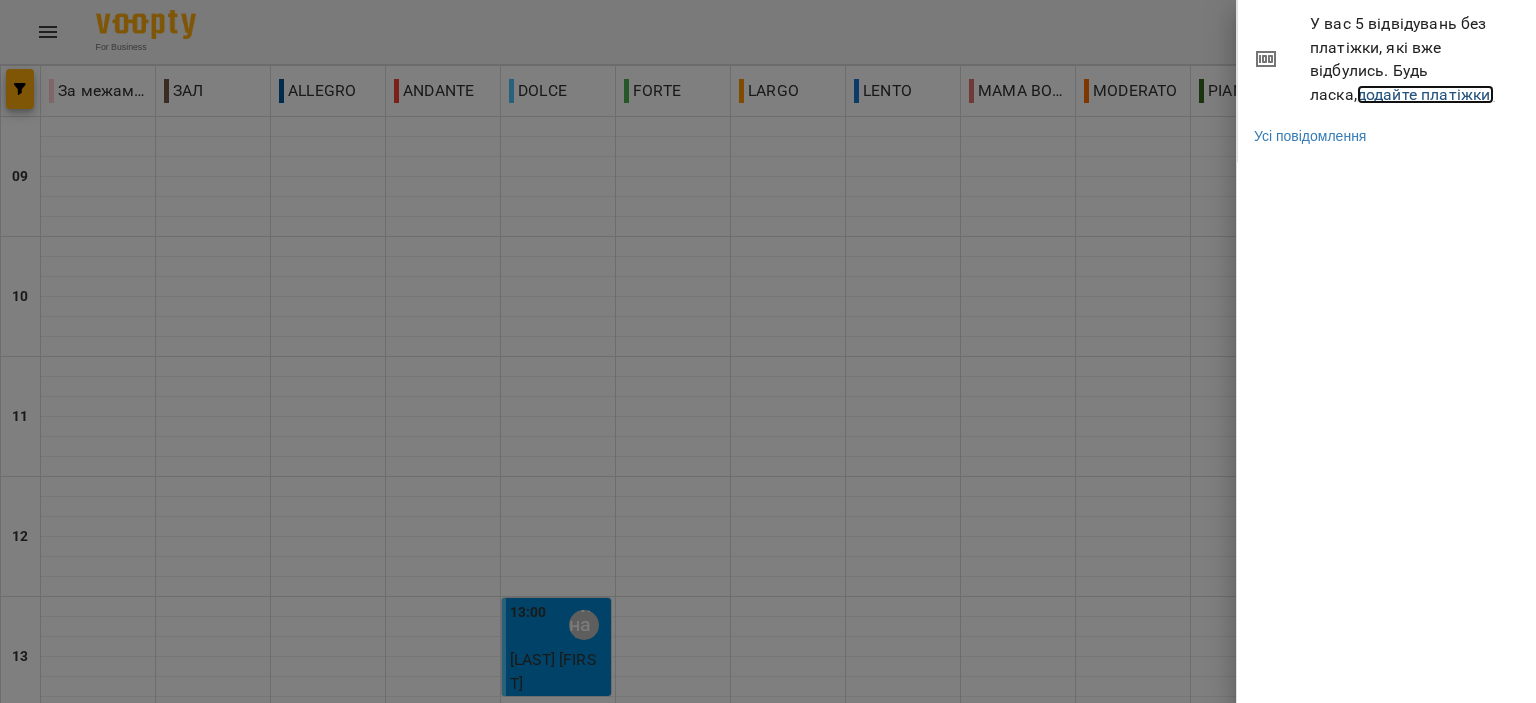 click on "додайте платіжки!" at bounding box center [1426, 94] 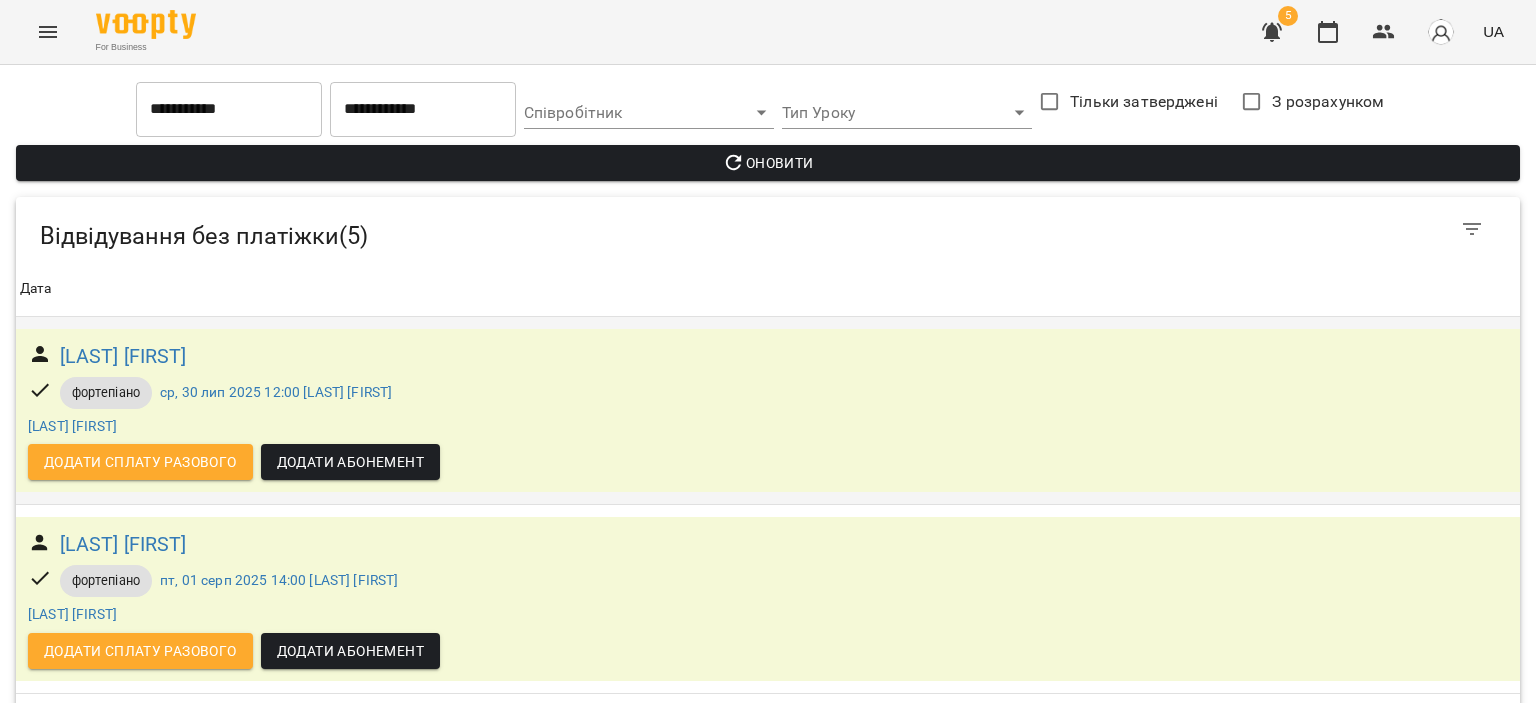 scroll, scrollTop: 300, scrollLeft: 0, axis: vertical 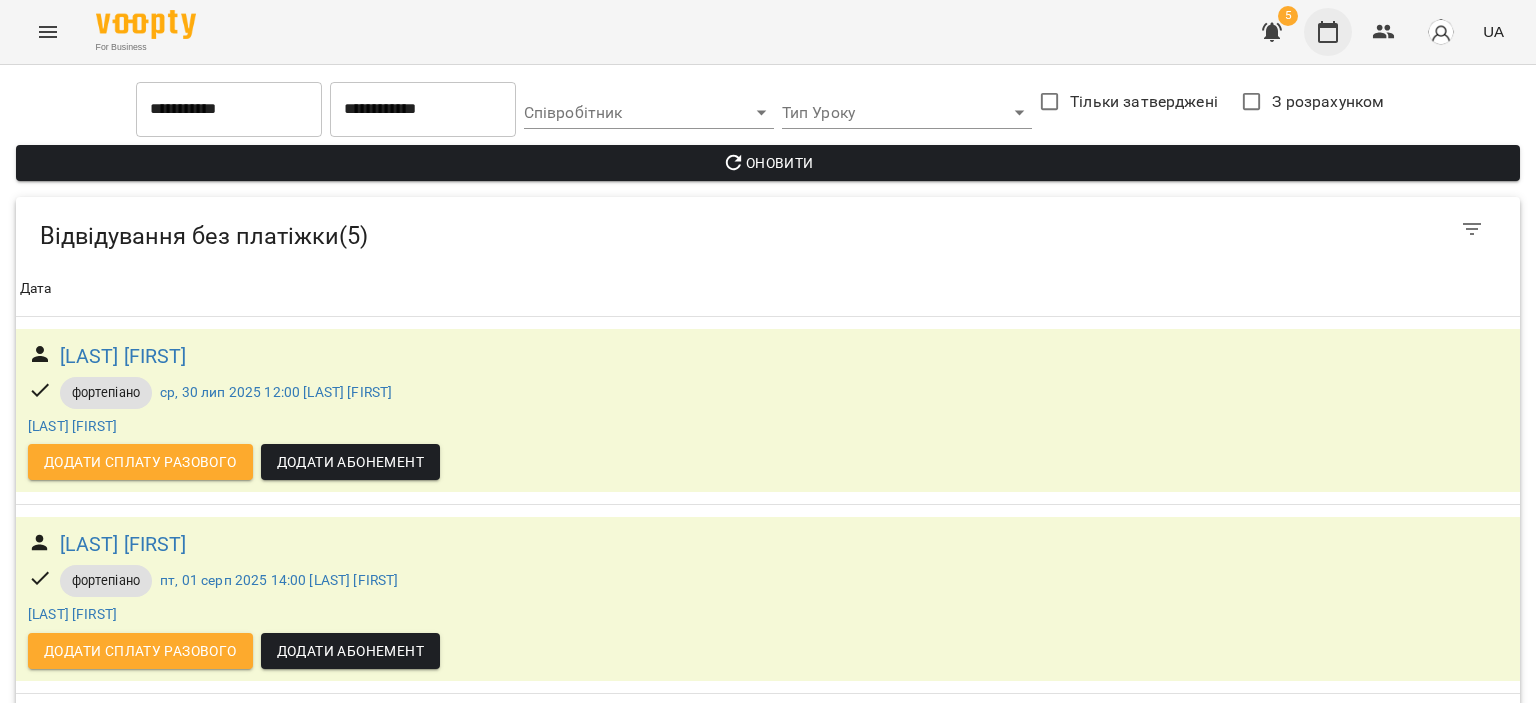 click at bounding box center [1328, 32] 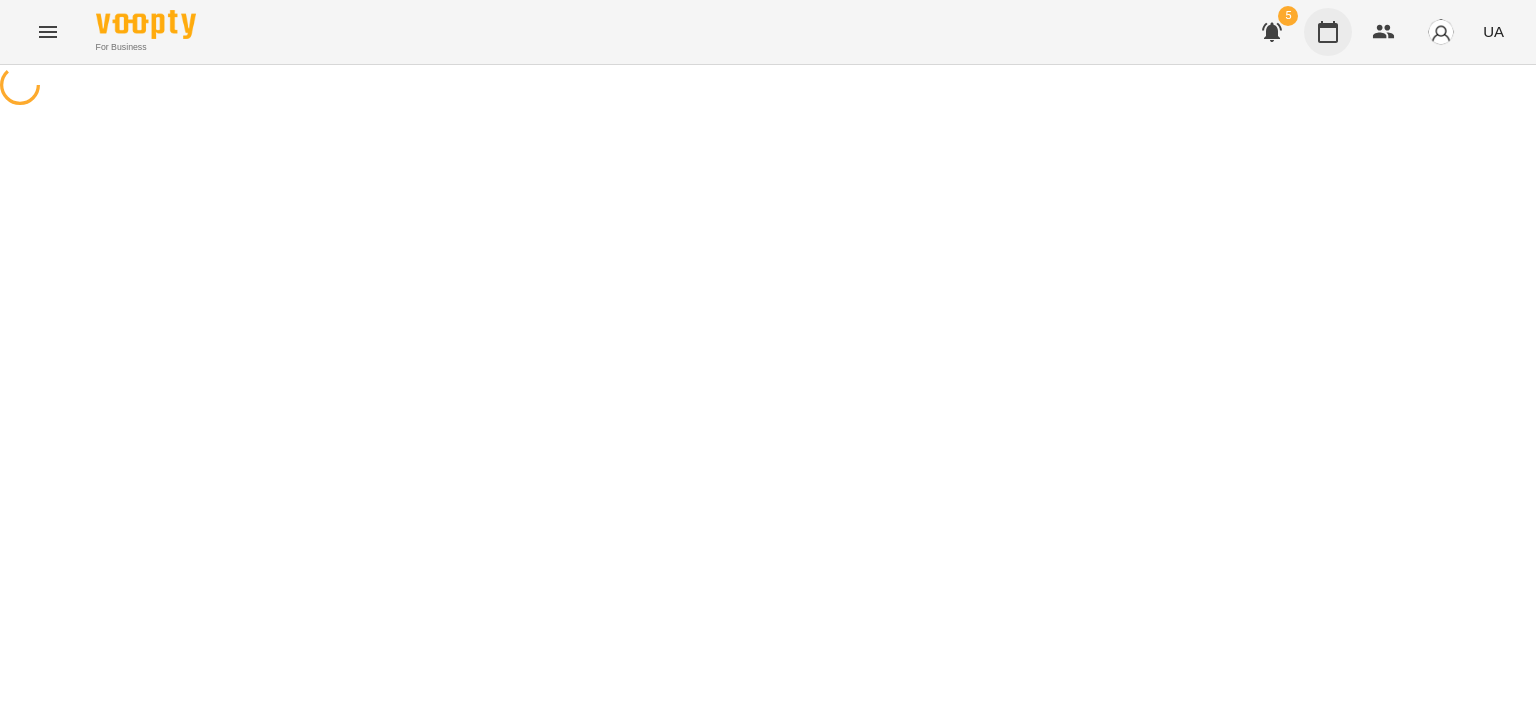 scroll, scrollTop: 0, scrollLeft: 0, axis: both 